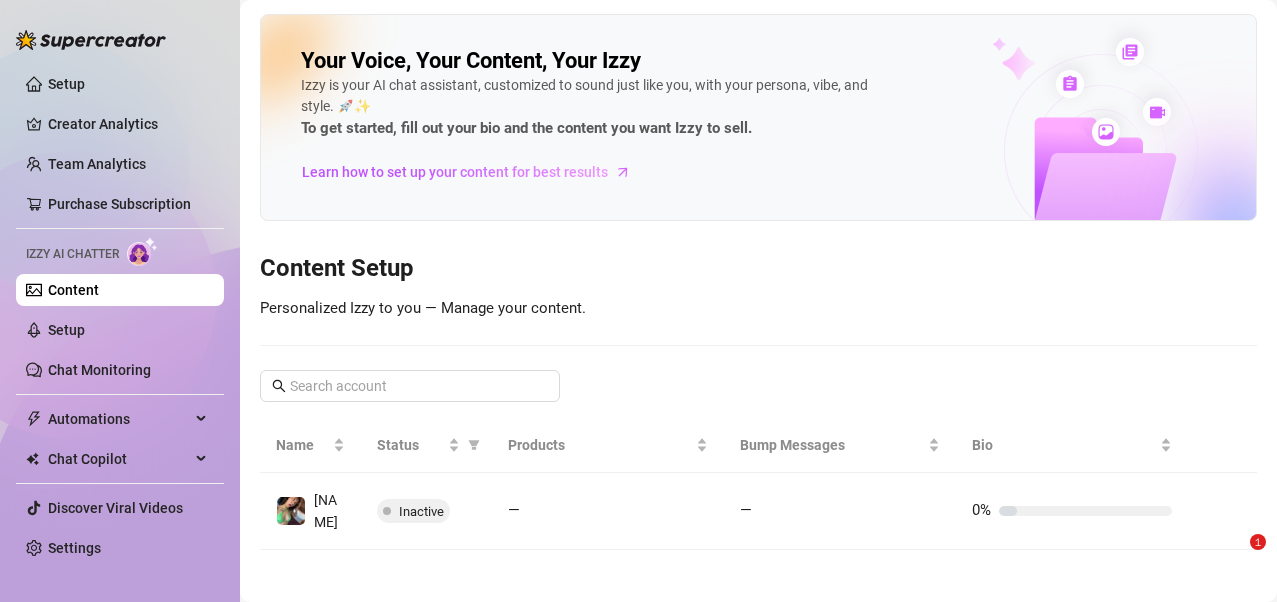 drag, startPoint x: 1223, startPoint y: 496, endPoint x: 989, endPoint y: 522, distance: 235.44002 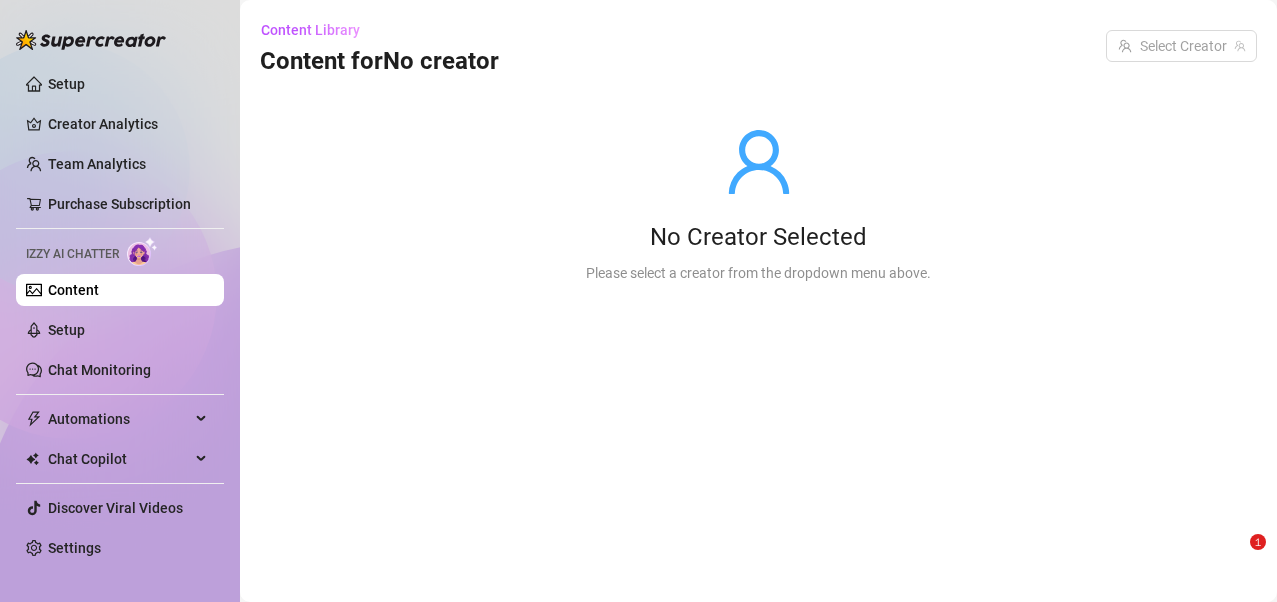 click on "Content" at bounding box center (73, 290) 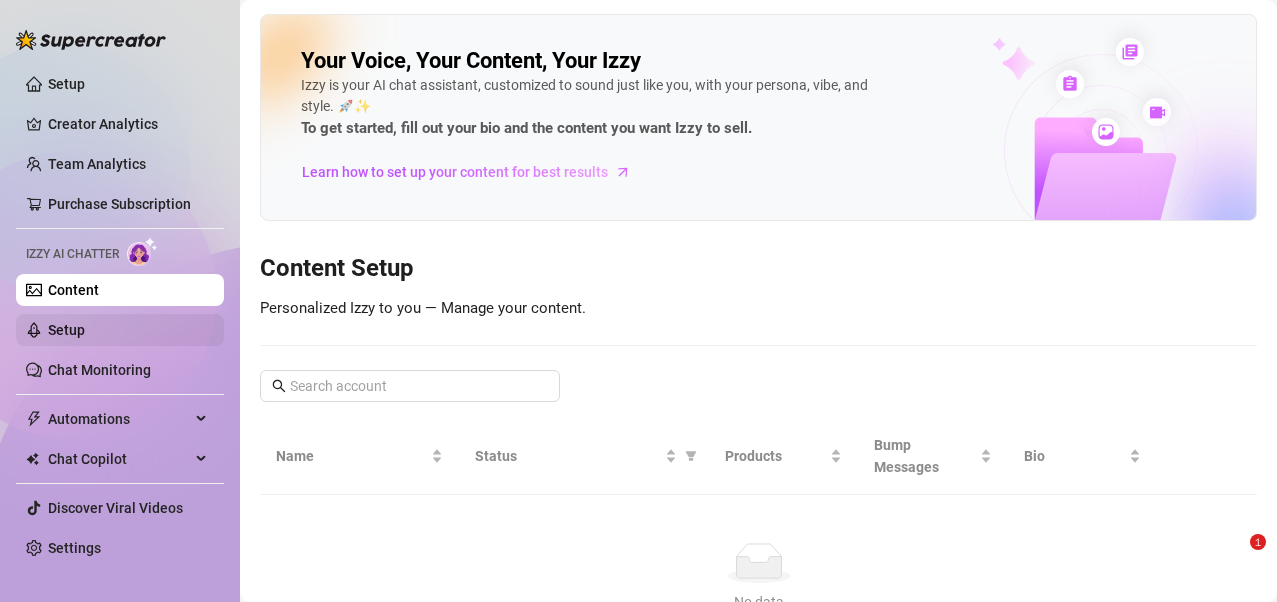 click on "Setup" at bounding box center [66, 330] 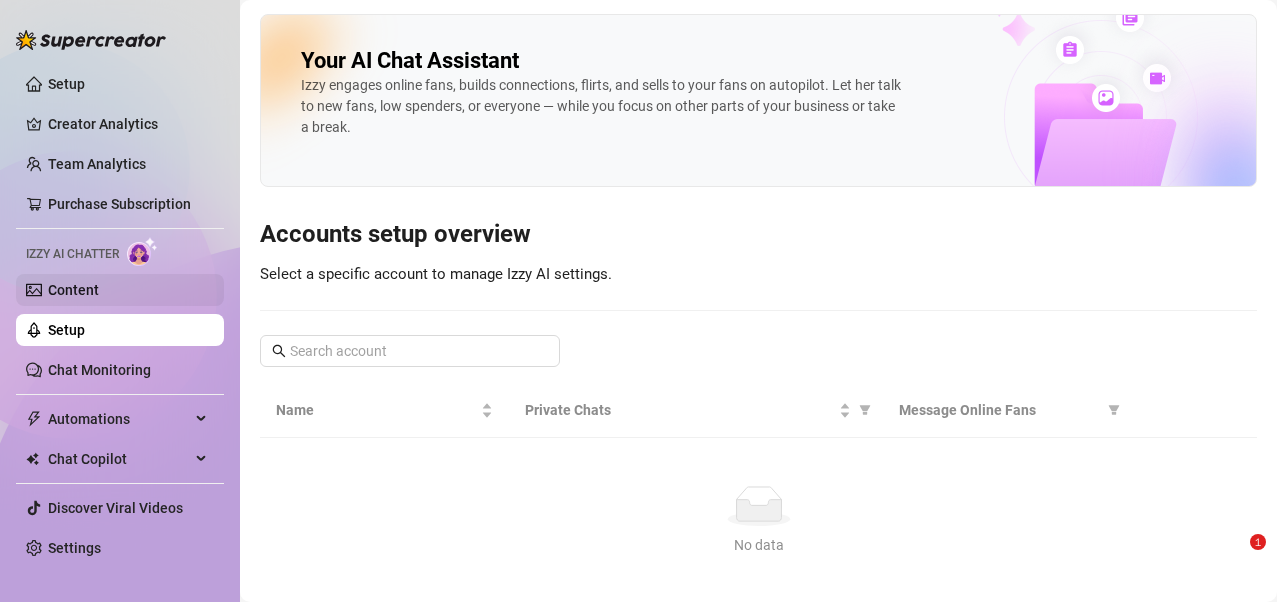 click on "Content" at bounding box center (73, 290) 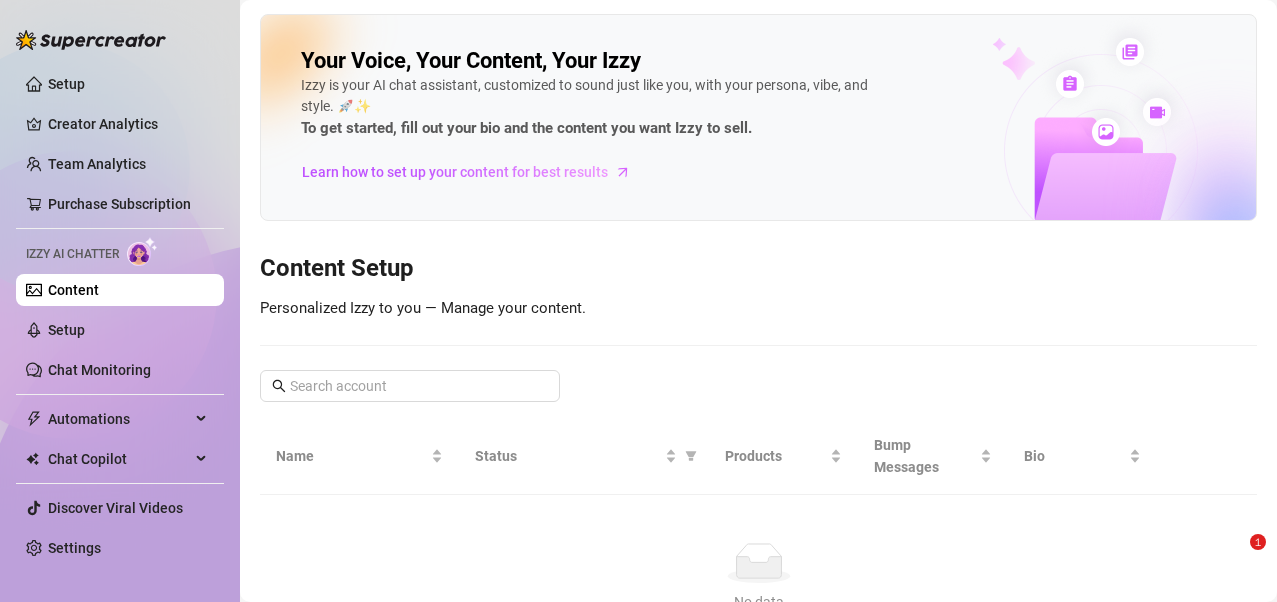 click at bounding box center (142, 251) 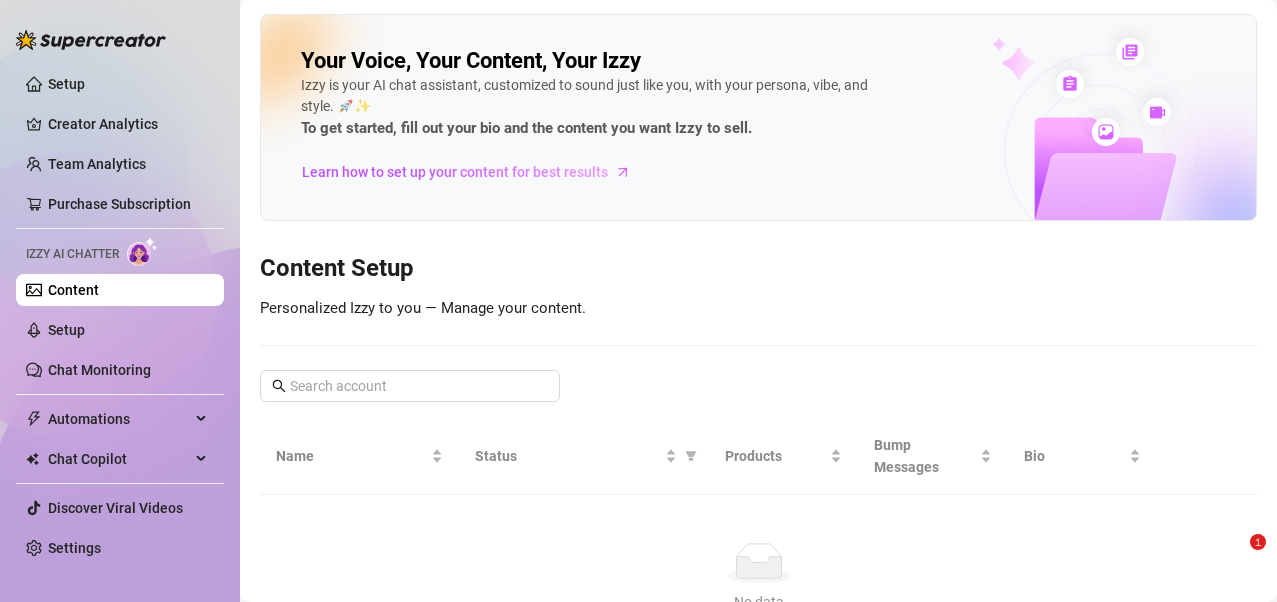 scroll, scrollTop: 0, scrollLeft: 0, axis: both 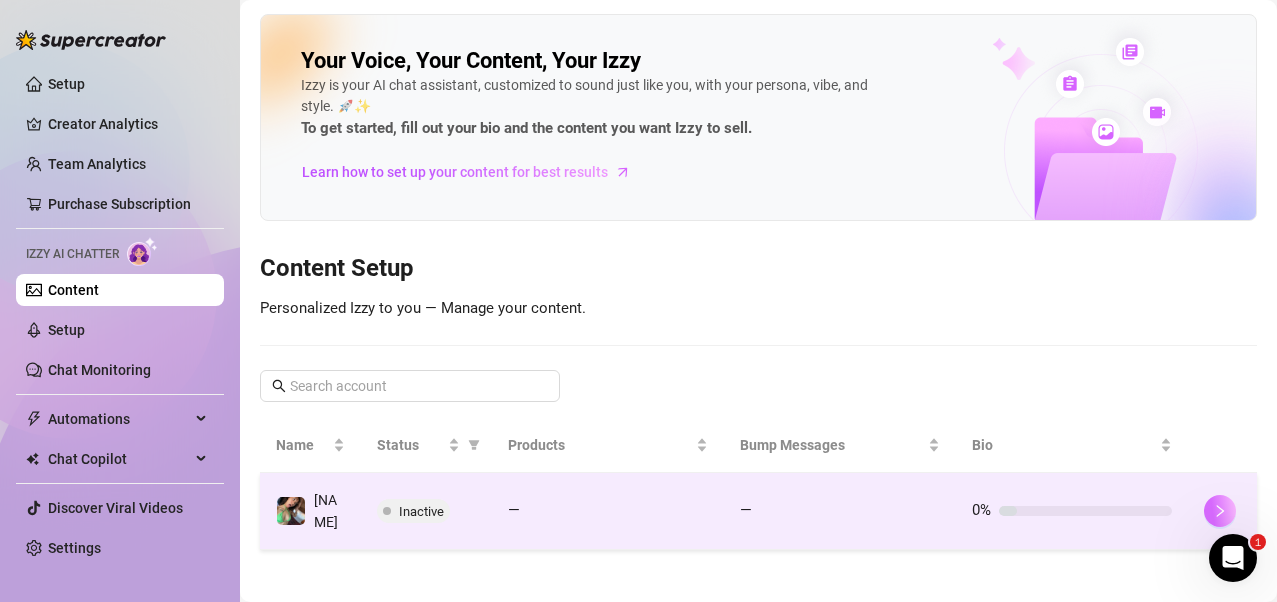 click 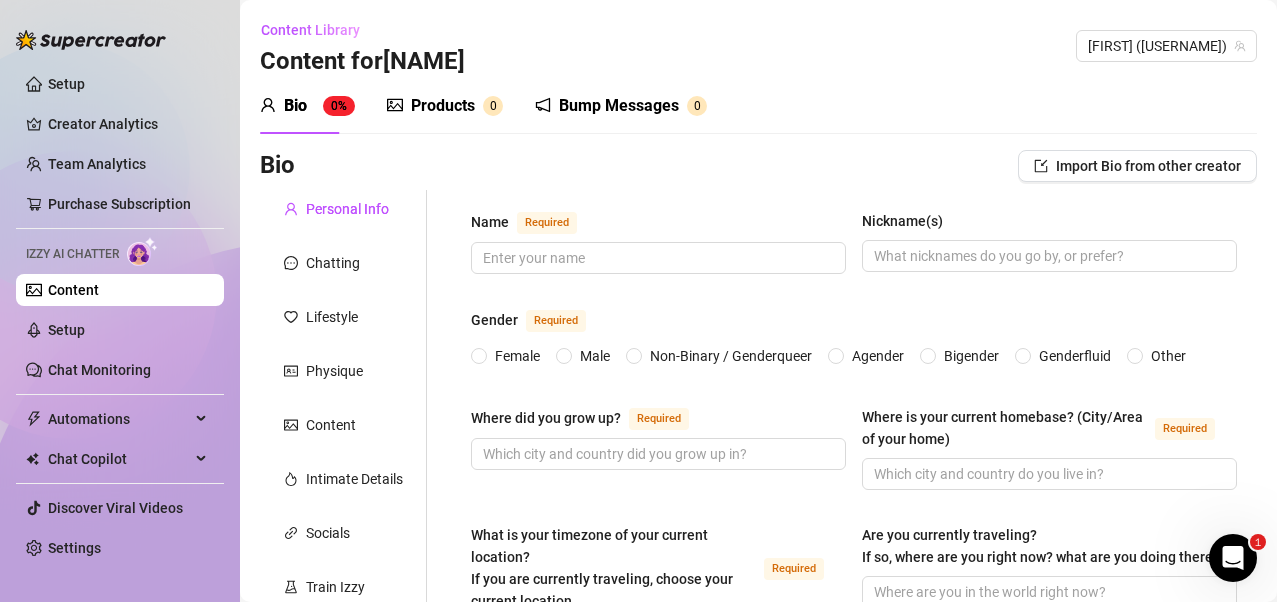 type 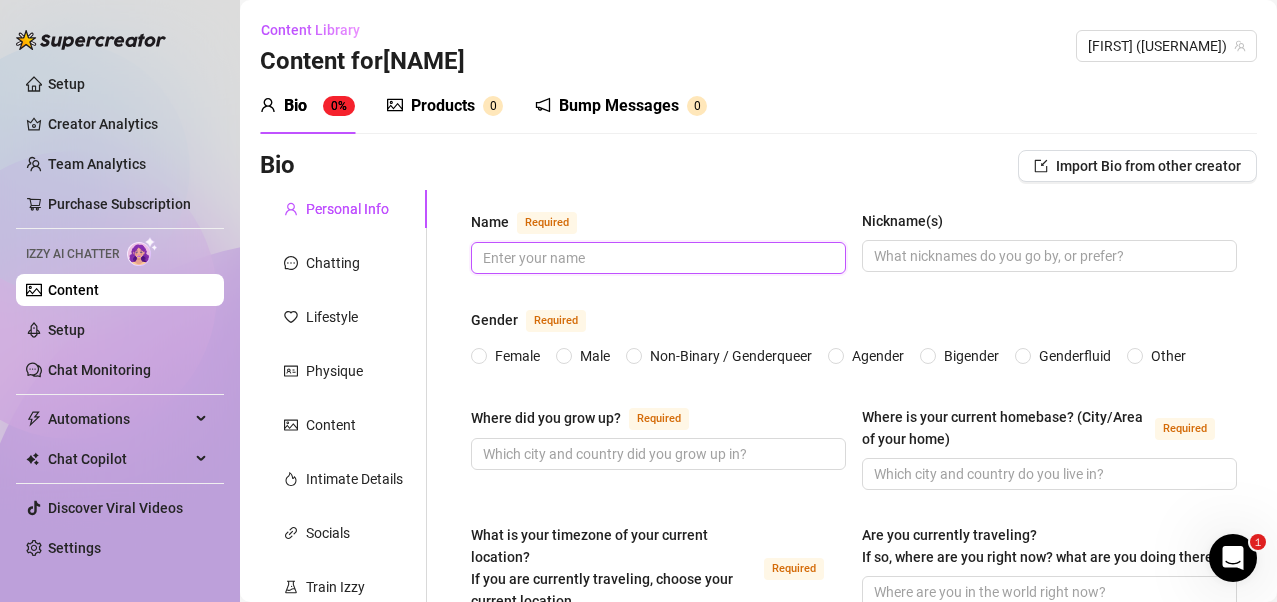 click on "Name Required" at bounding box center [656, 258] 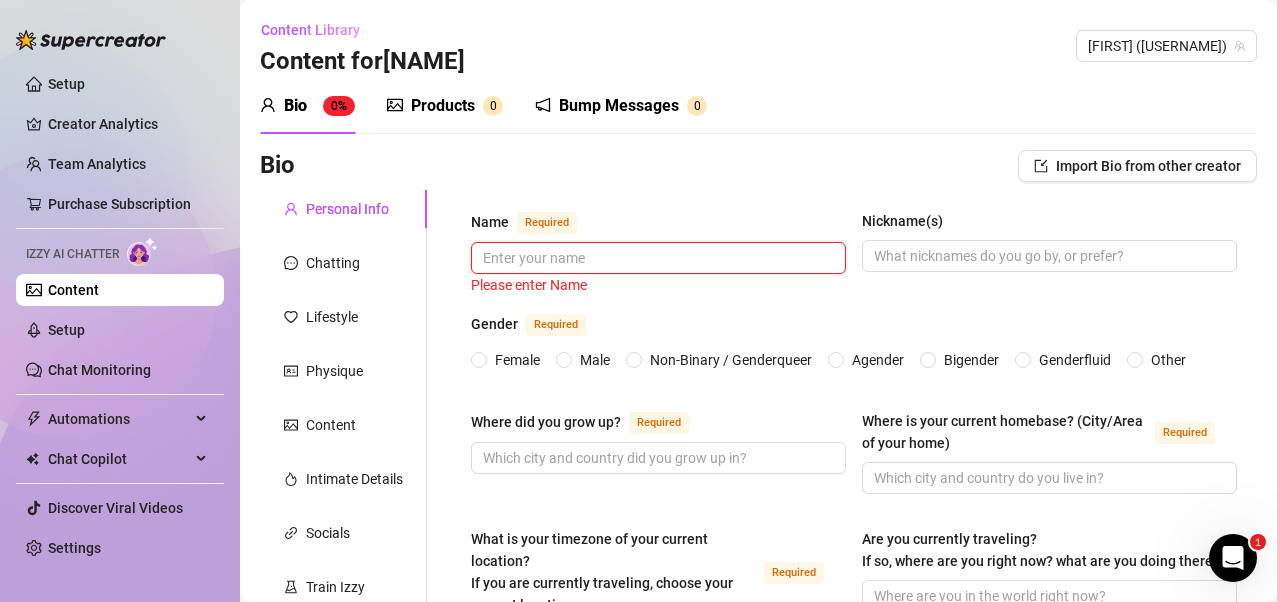 click on "Name Required" at bounding box center [656, 258] 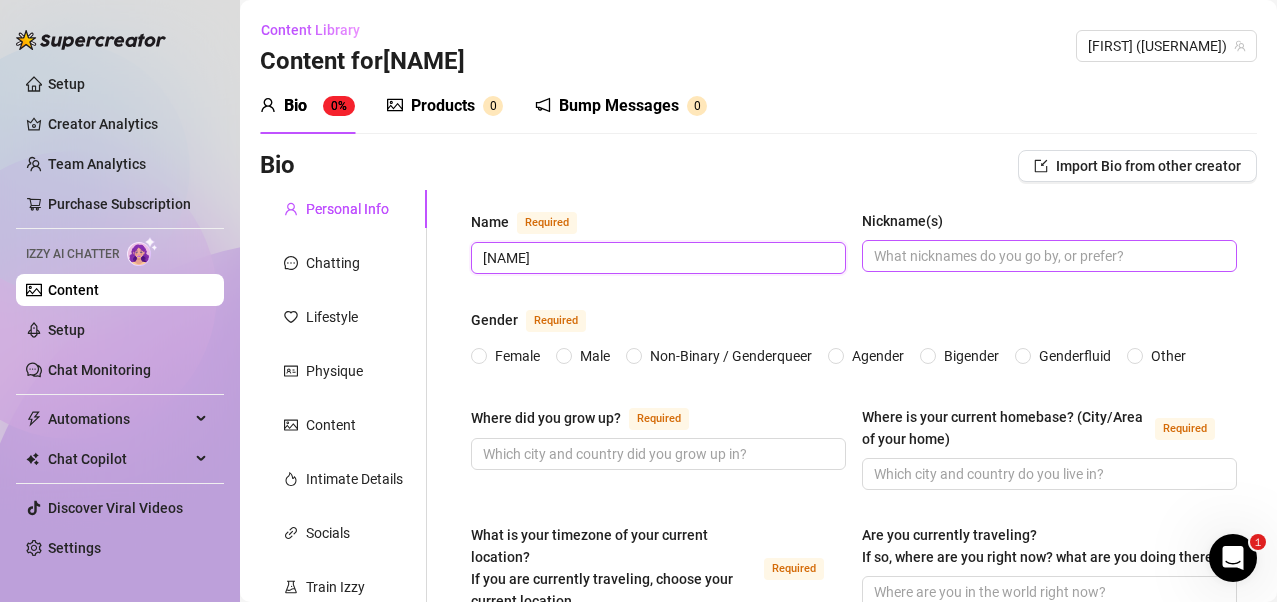 type on "[NAME]" 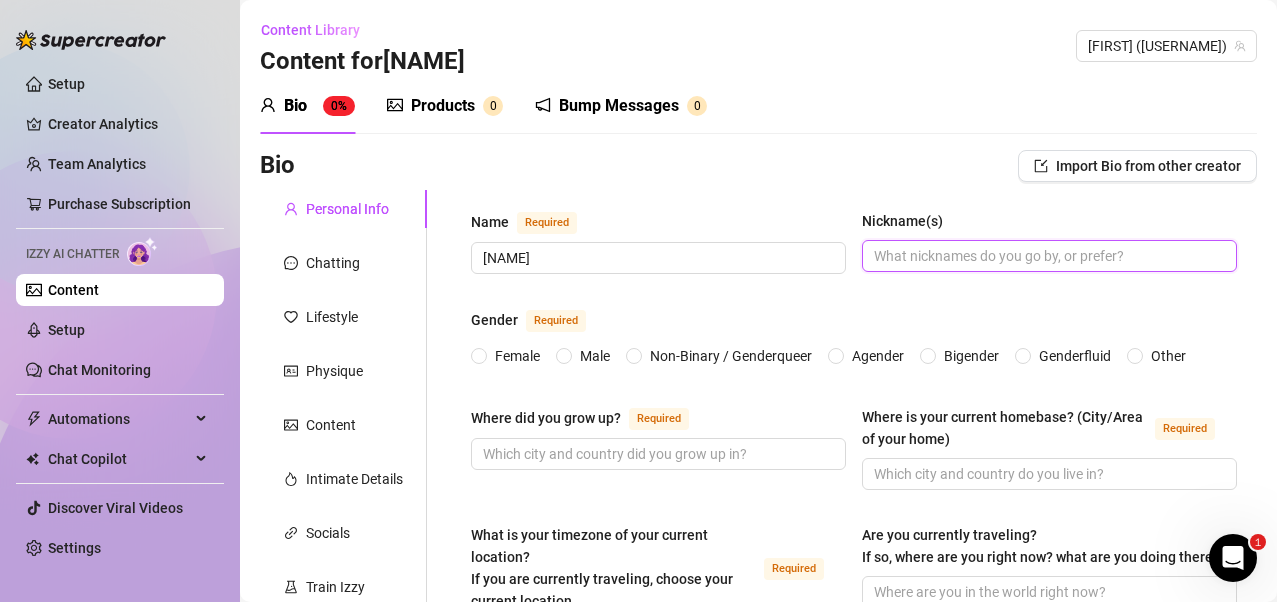 click on "Nickname(s)" at bounding box center [1047, 256] 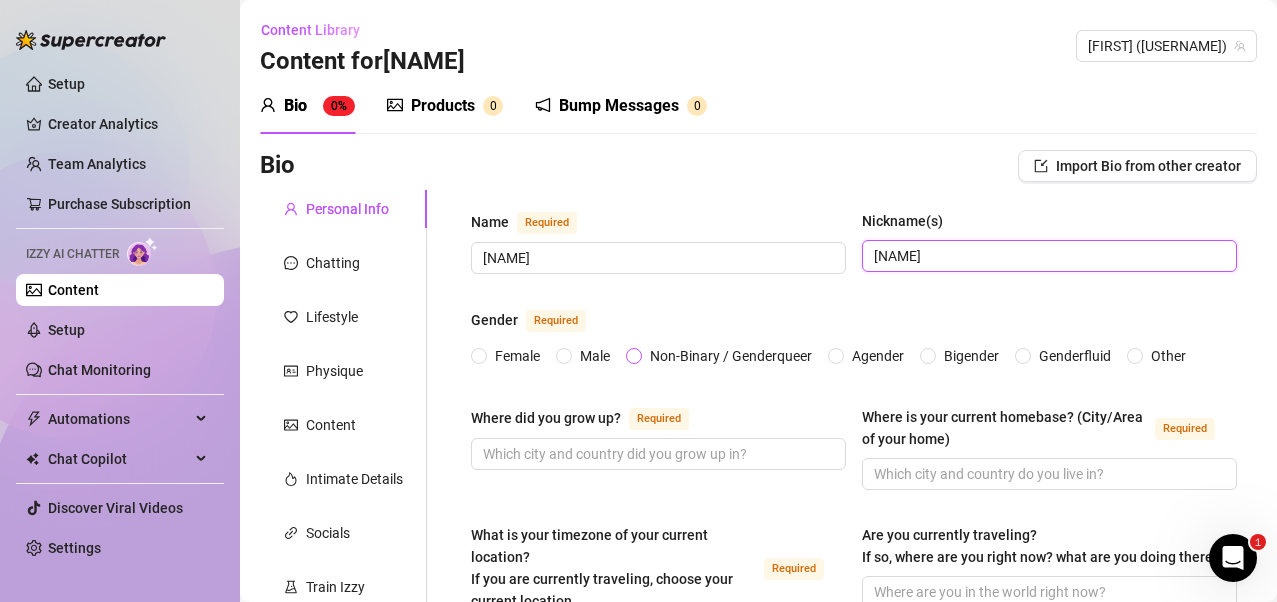 type on "[NAME]" 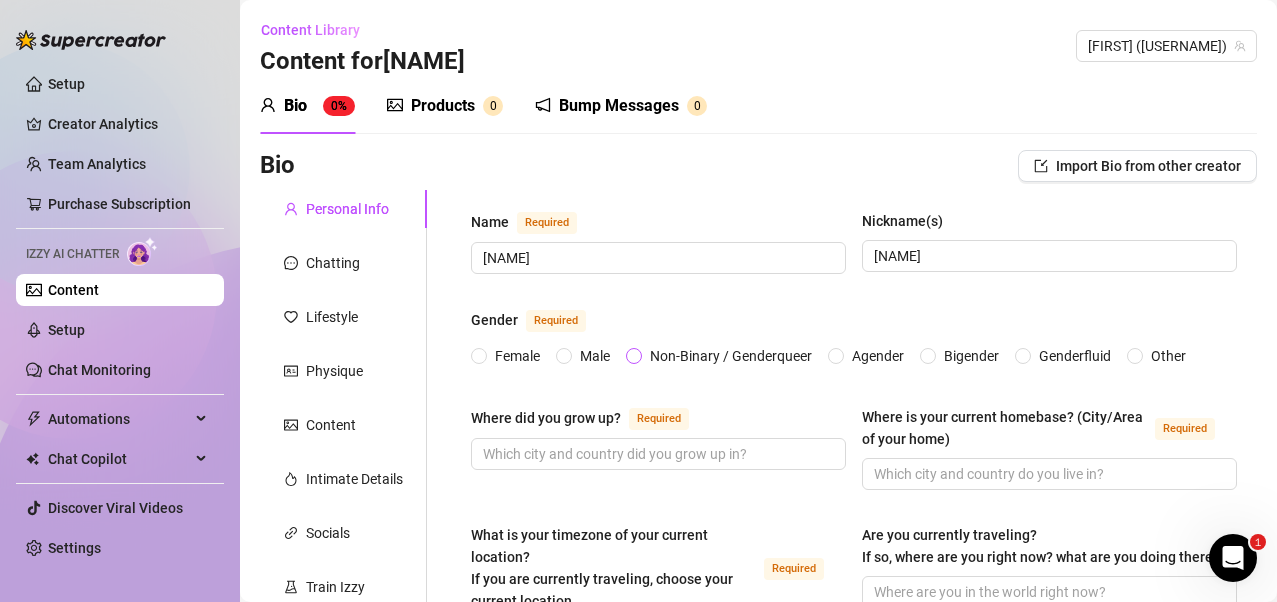 click on "Female" at bounding box center [517, 356] 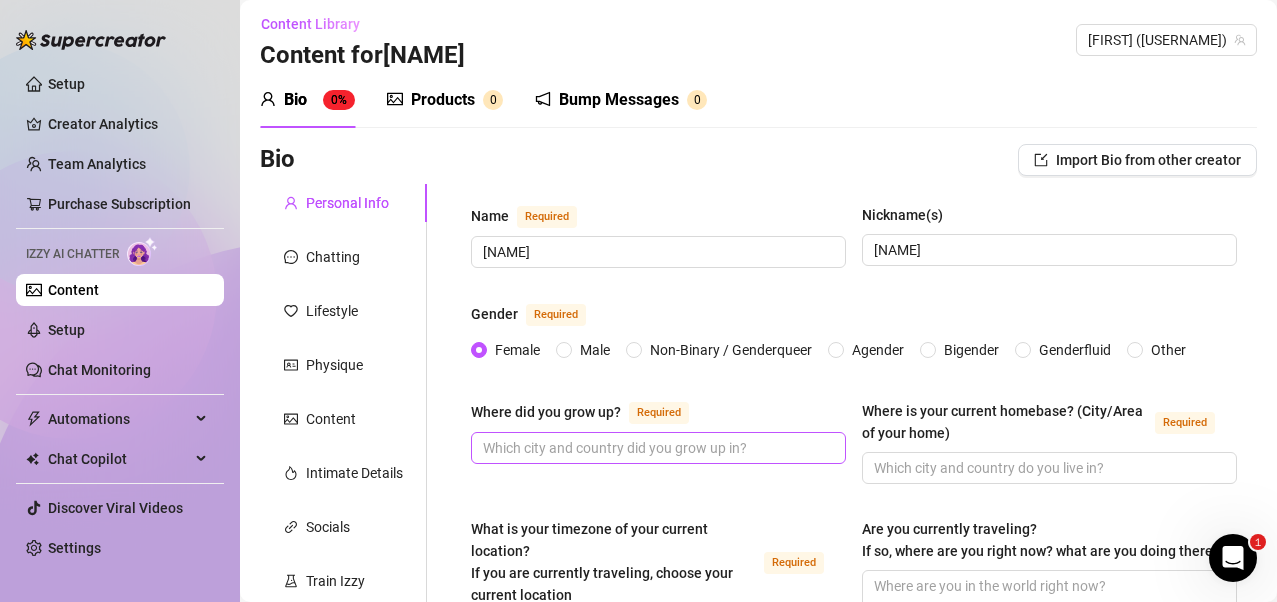 scroll, scrollTop: 100, scrollLeft: 0, axis: vertical 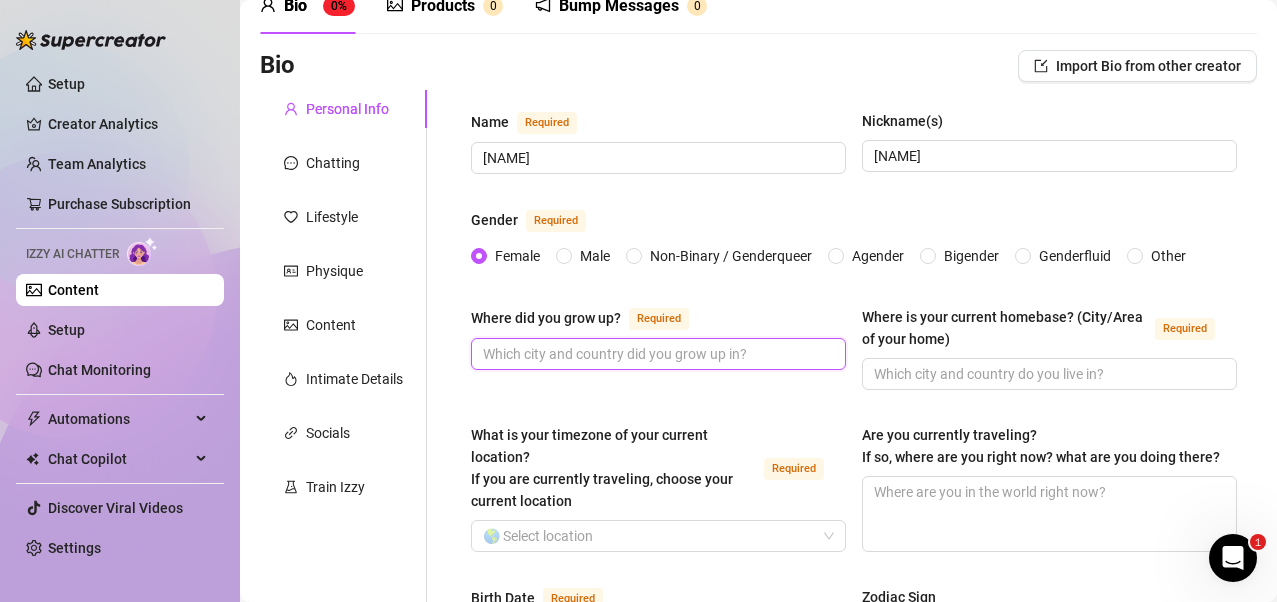 click on "Where did you grow up? Required" at bounding box center [656, 354] 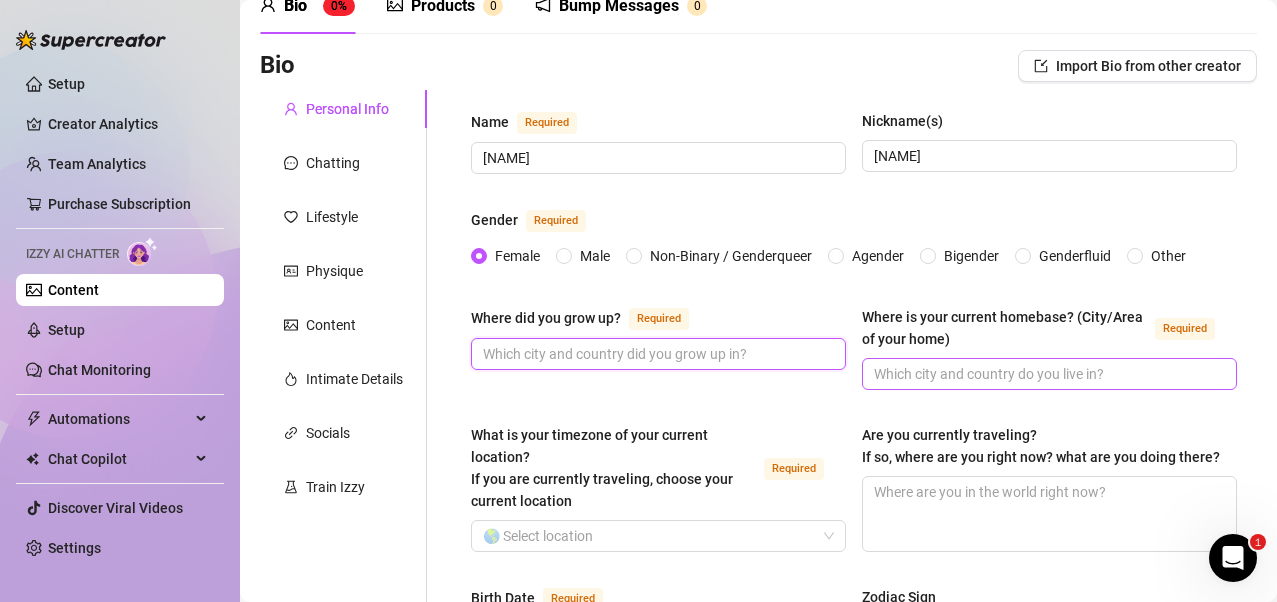 paste on "[CITY] [COUNTRY]" 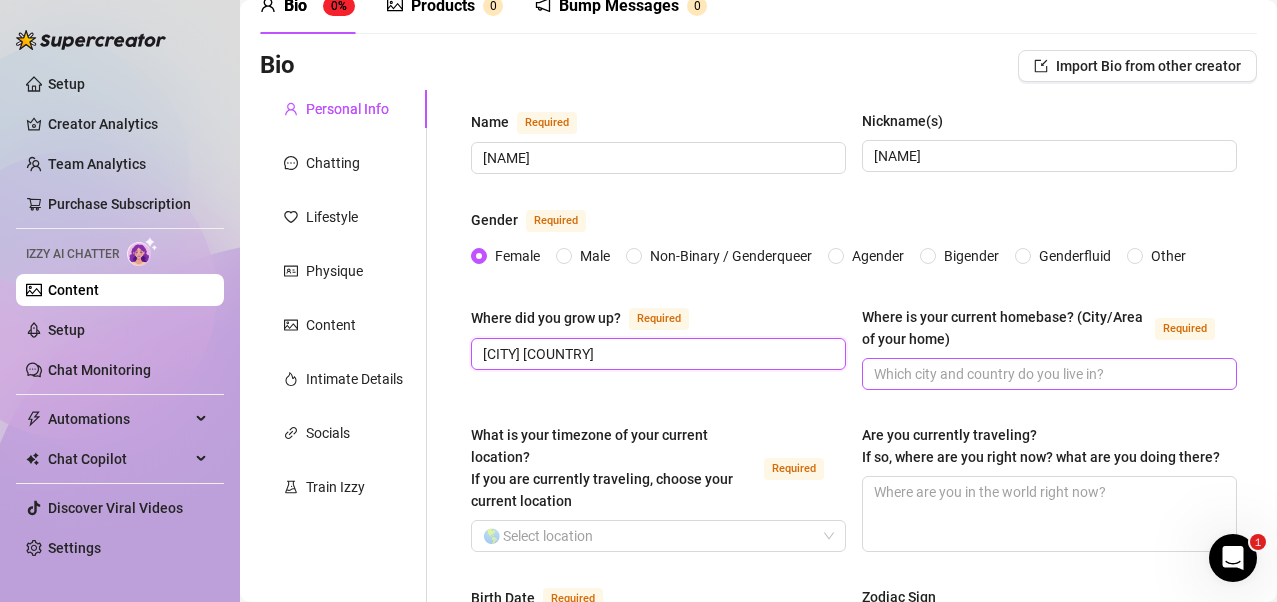 type on "[CITY] [COUNTRY]" 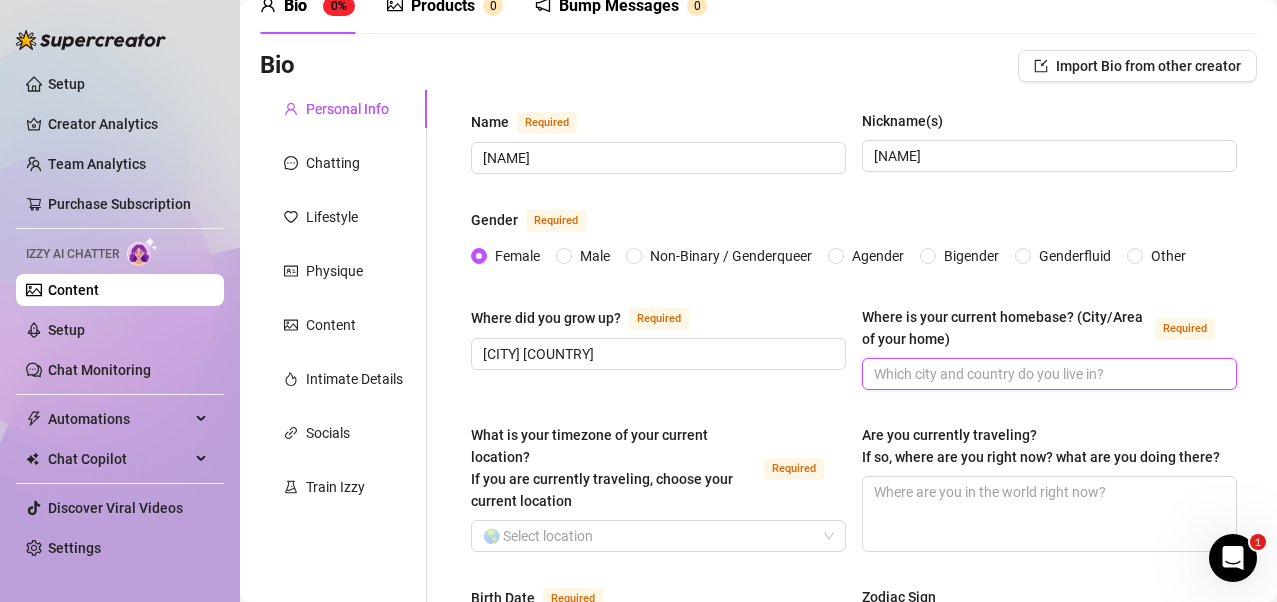 click on "Where is your current homebase? (City/Area of your home) Required" at bounding box center (1047, 374) 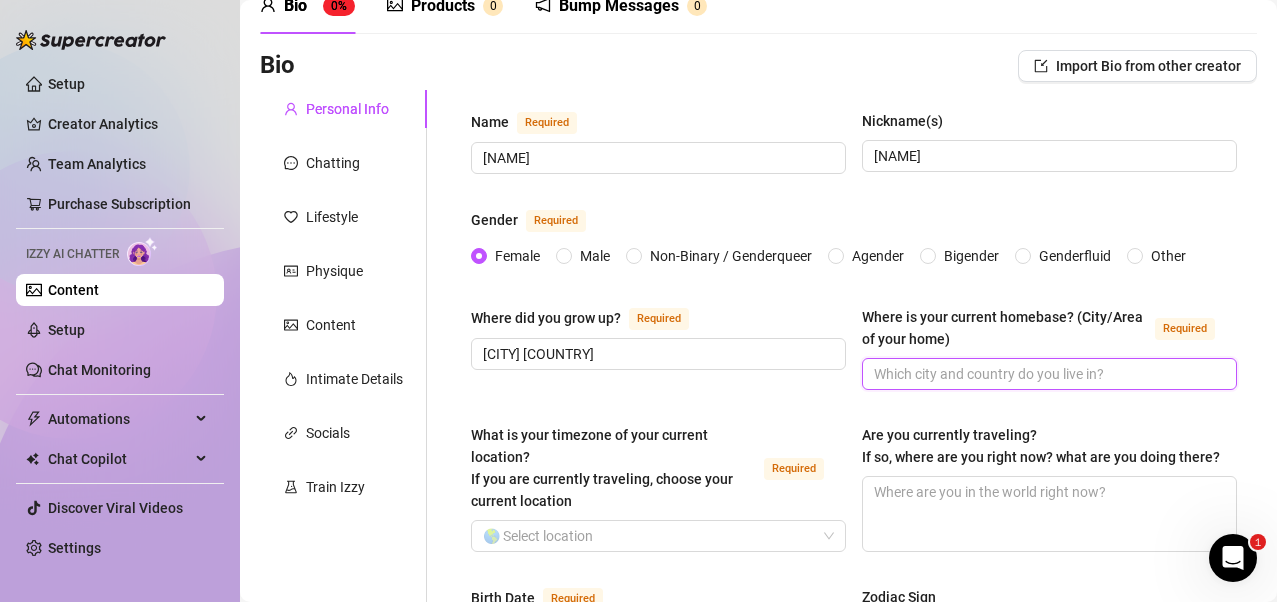 click on "Where is your current homebase? (City/Area of your home) Required" at bounding box center (1047, 374) 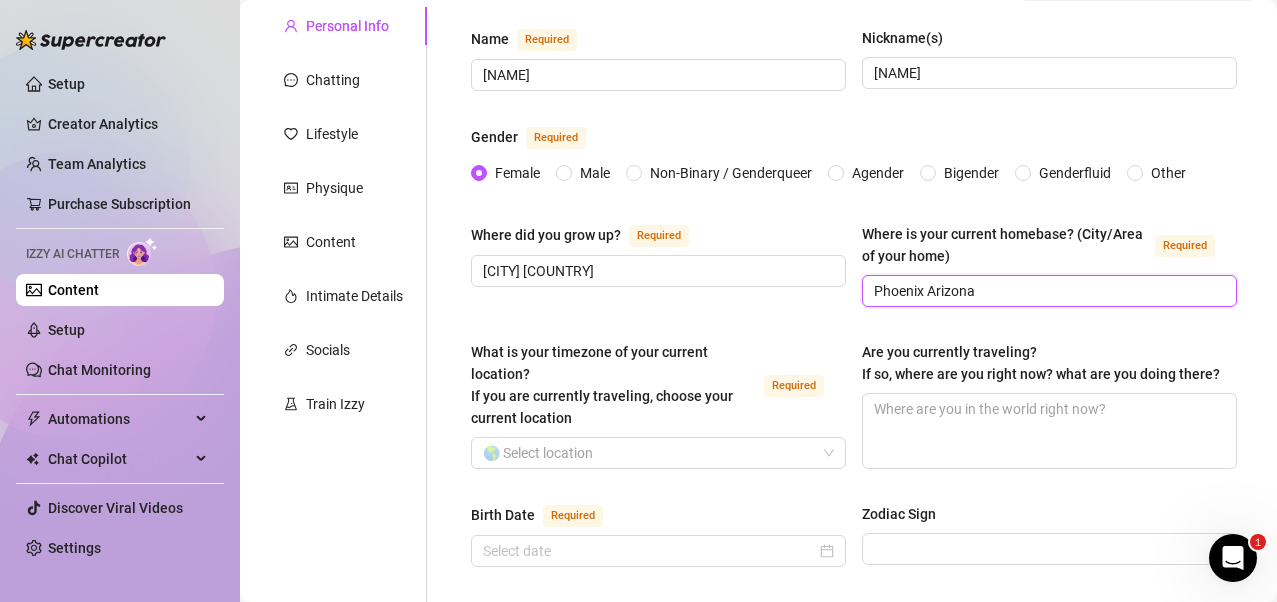 scroll, scrollTop: 300, scrollLeft: 0, axis: vertical 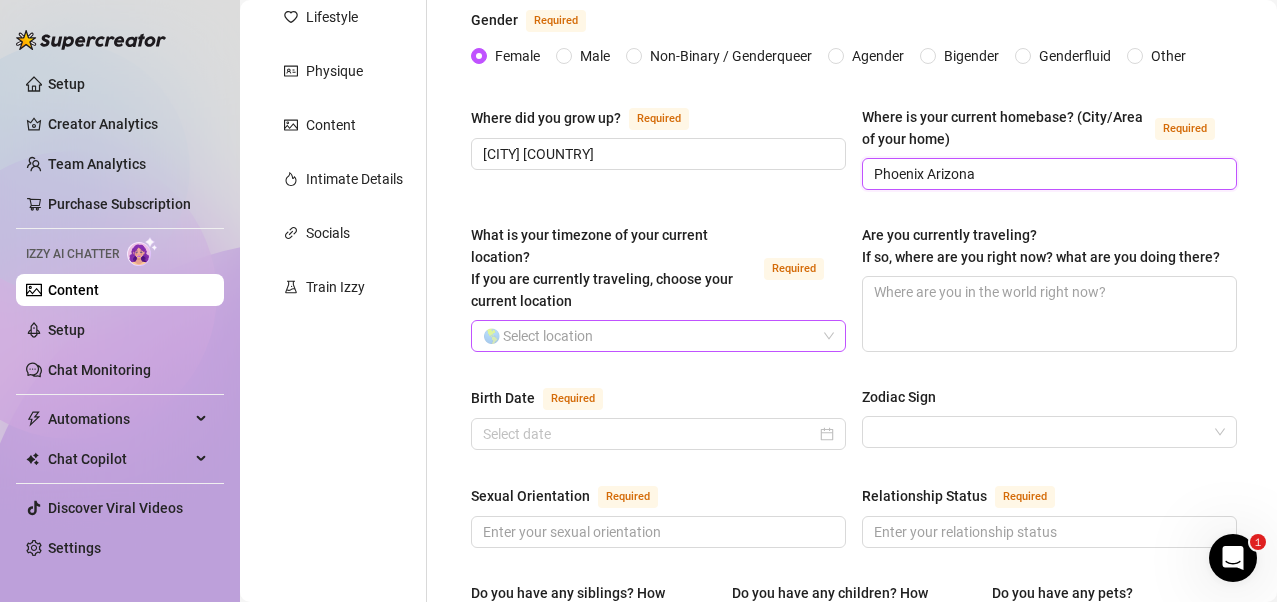type on "Phoenix Arizona" 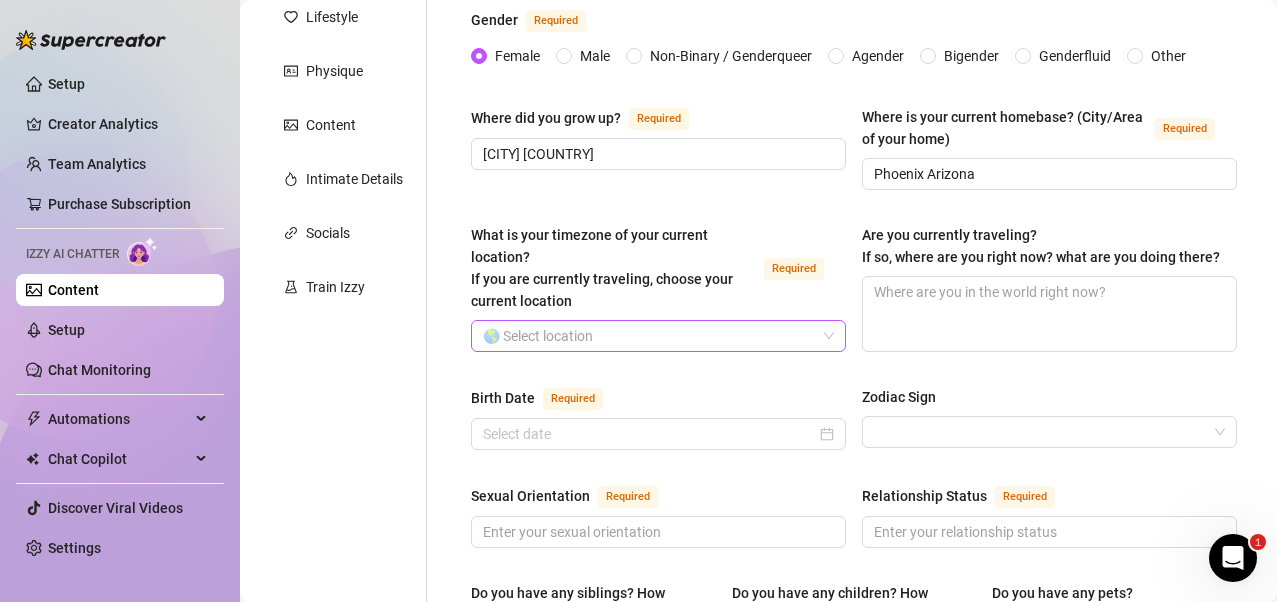click on "What is your timezone of your current location? If you are currently traveling, choose your current location Required" at bounding box center (649, 336) 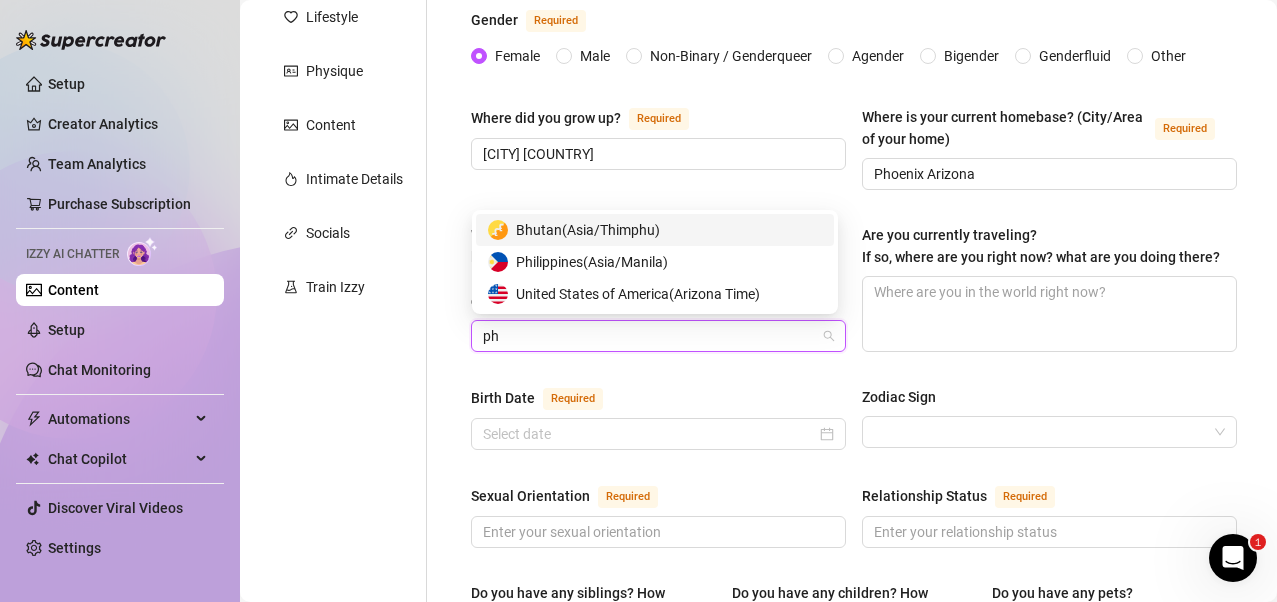 type on "[CITY]" 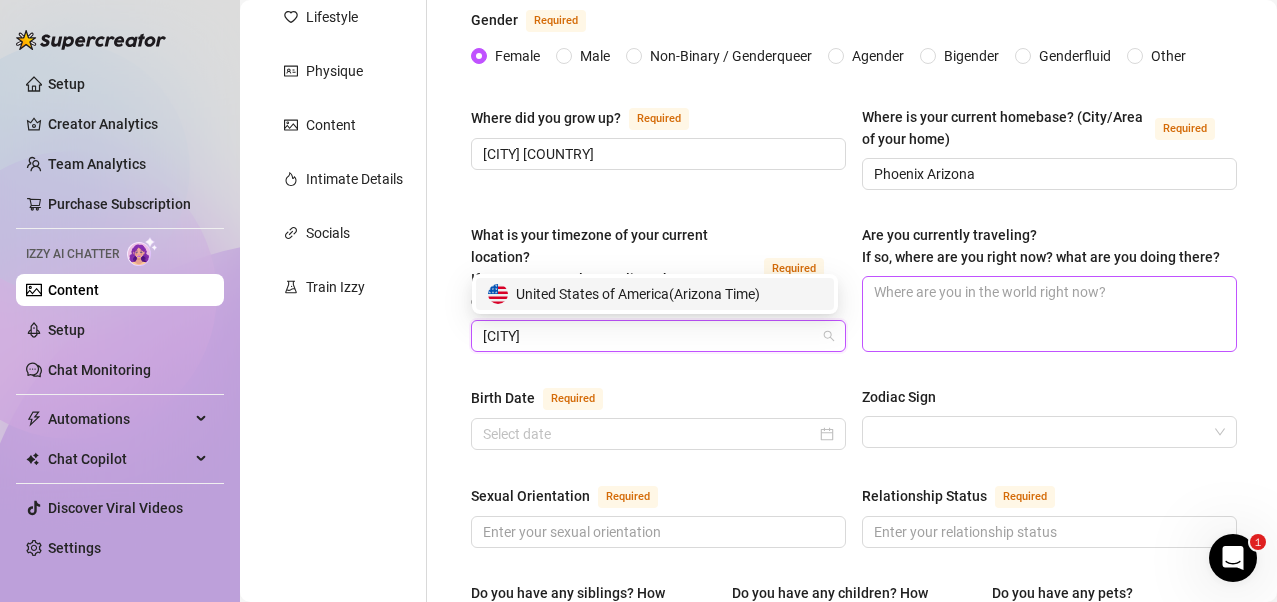 drag, startPoint x: 621, startPoint y: 300, endPoint x: 903, endPoint y: 353, distance: 286.9373 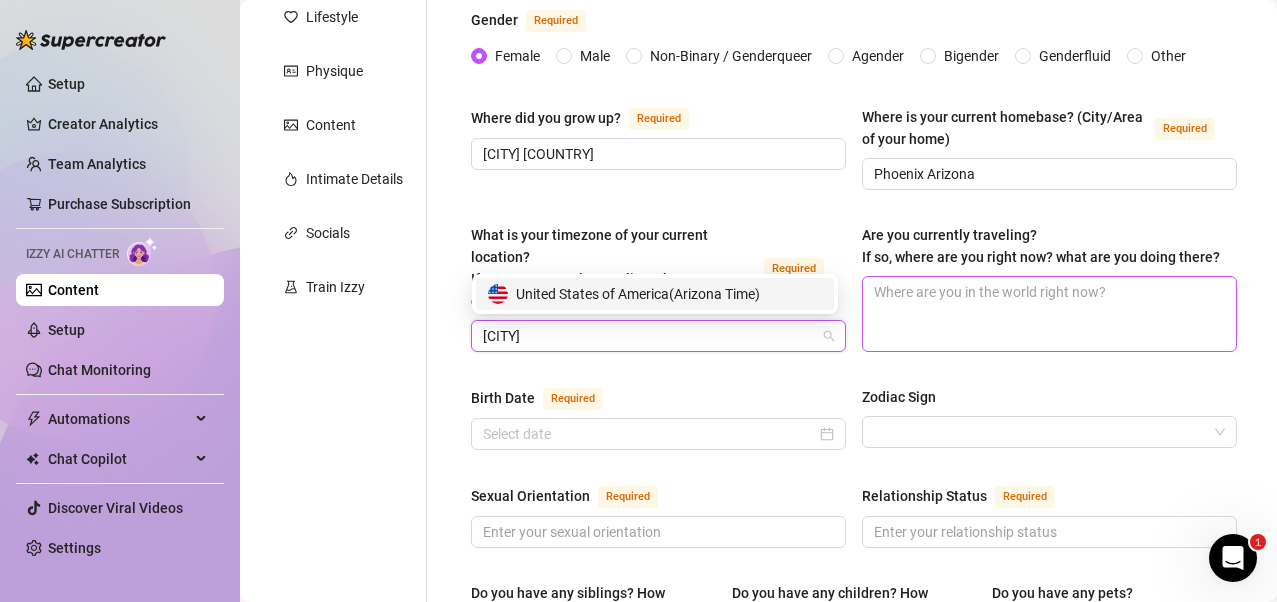 click on "[COUNTRY]  ([TIMEZONE])" at bounding box center [638, 294] 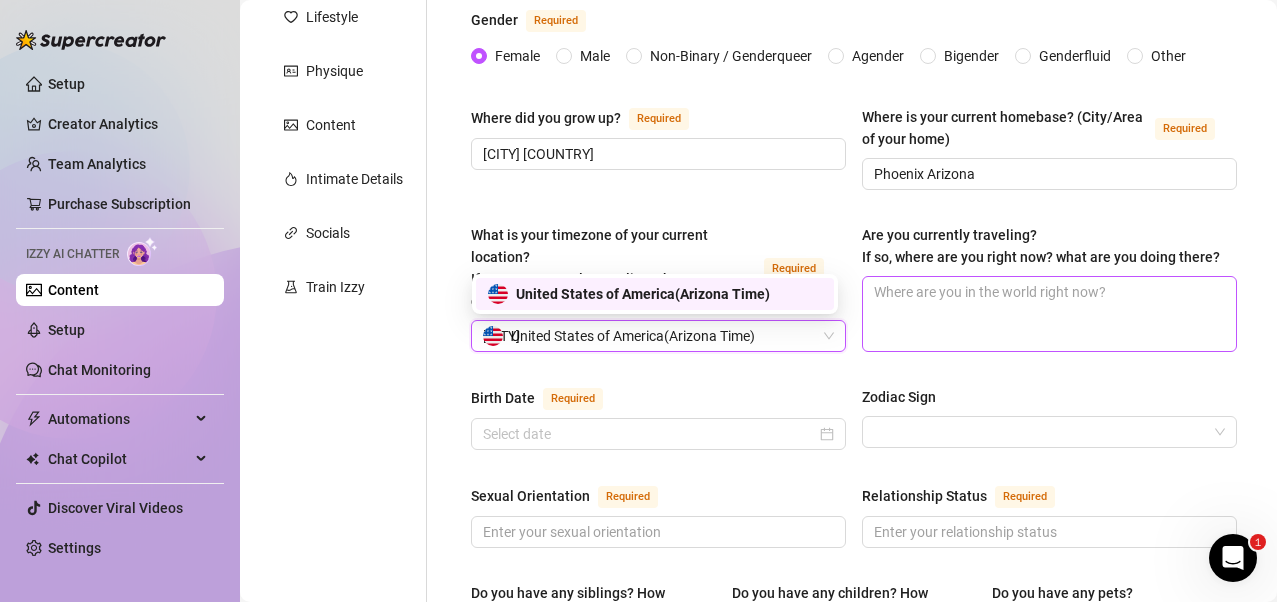type 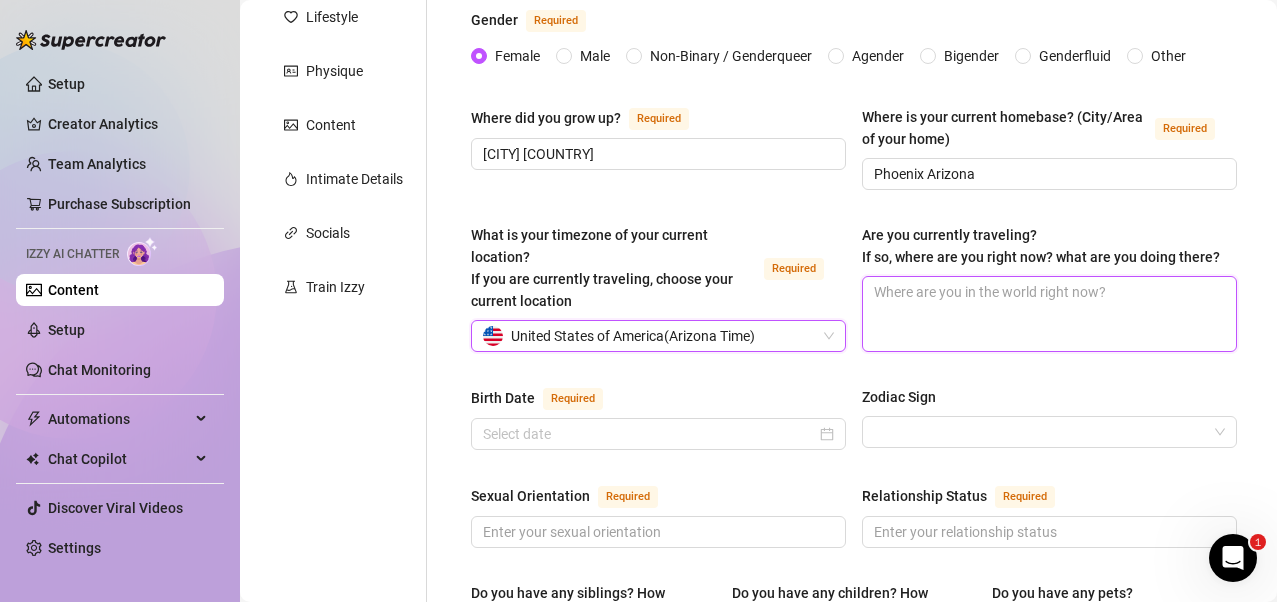 click on "Are you currently traveling? If so, where are you right now? what are you doing there?" at bounding box center (1049, 314) 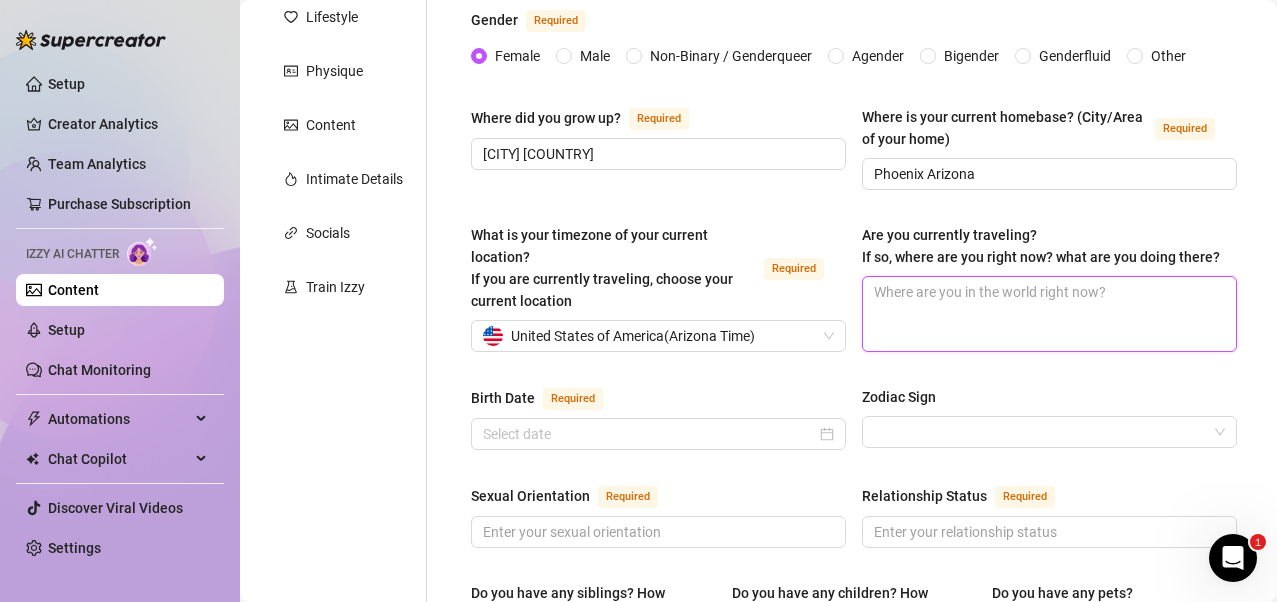 click on "Are you currently traveling? If so, where are you right now? what are you doing there?" at bounding box center [1049, 314] 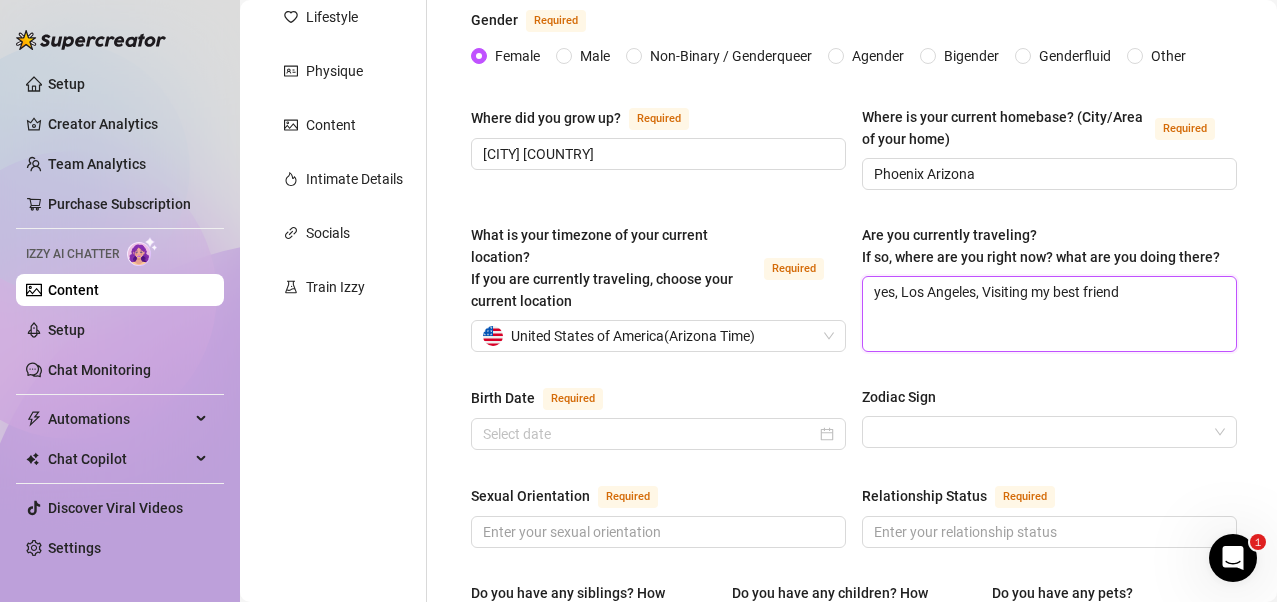 type 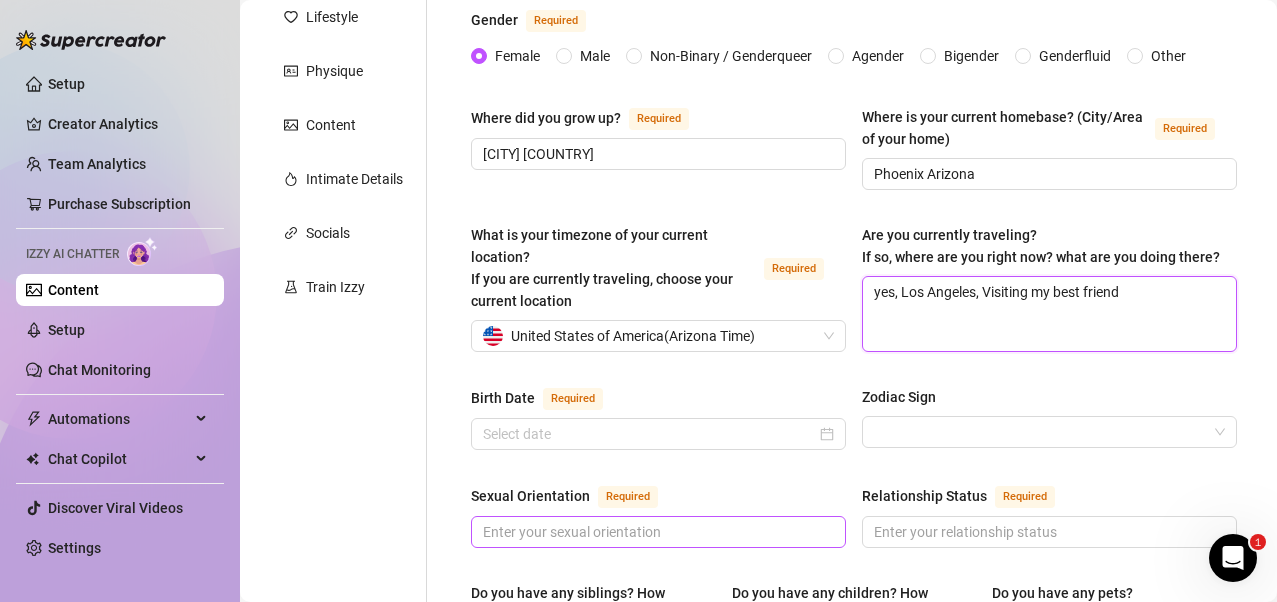 scroll, scrollTop: 500, scrollLeft: 0, axis: vertical 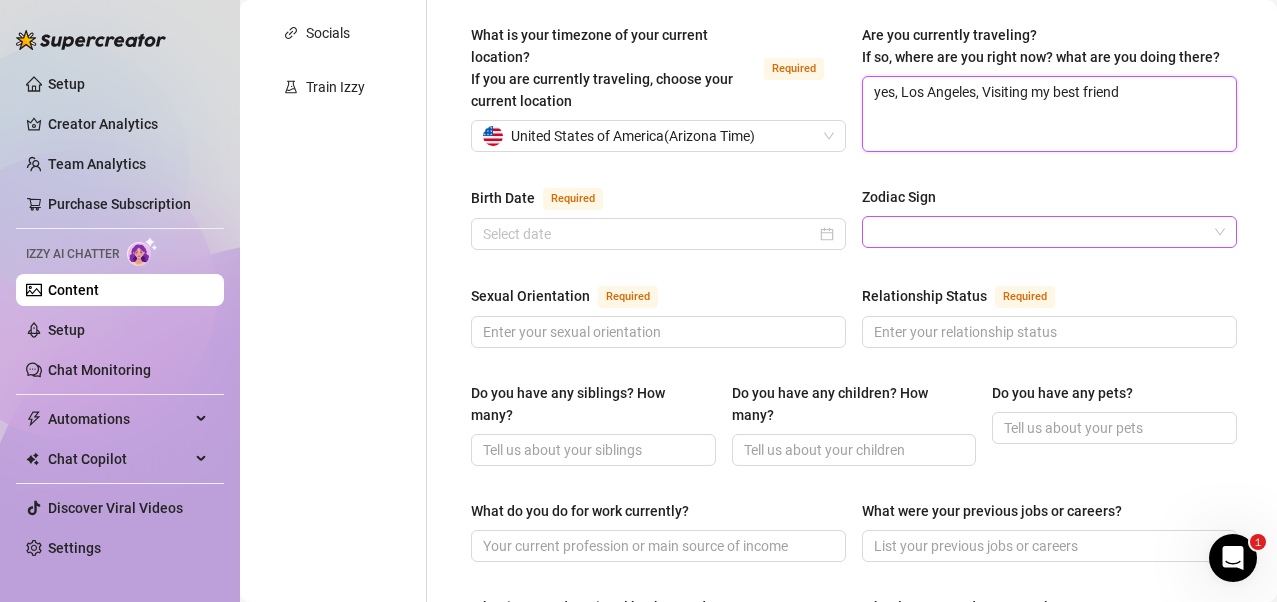 type on "yes, Los Angeles, Visiting my best friend" 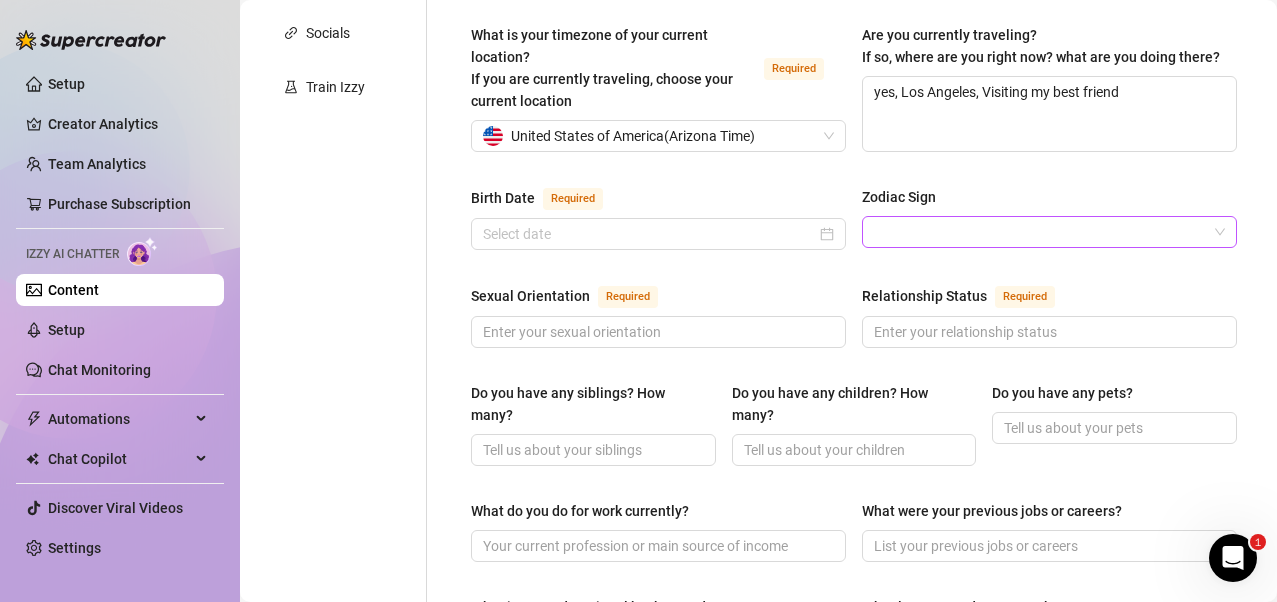click on "Zodiac Sign" at bounding box center [1040, 232] 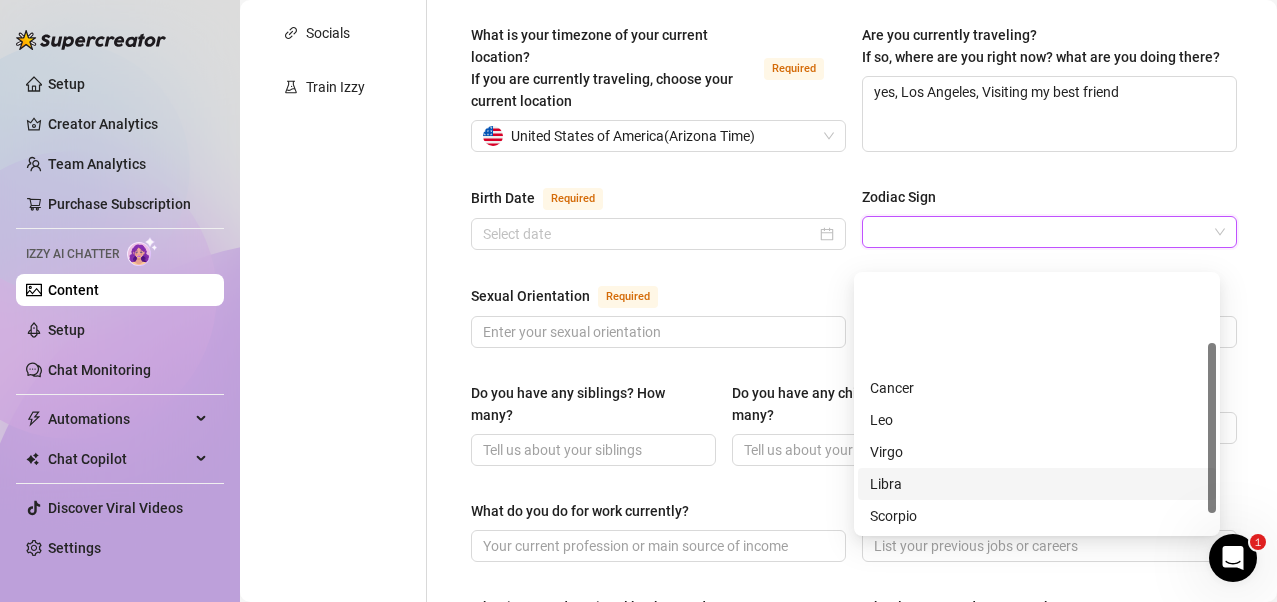 scroll, scrollTop: 128, scrollLeft: 0, axis: vertical 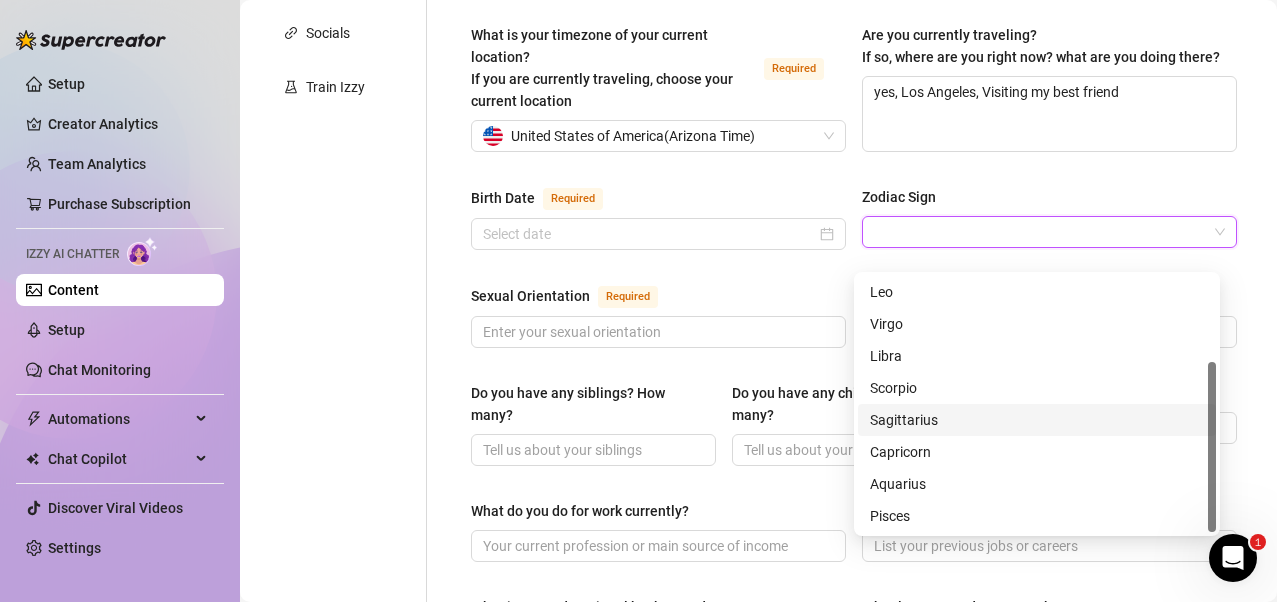 click on "Sagittarius" at bounding box center (1037, 420) 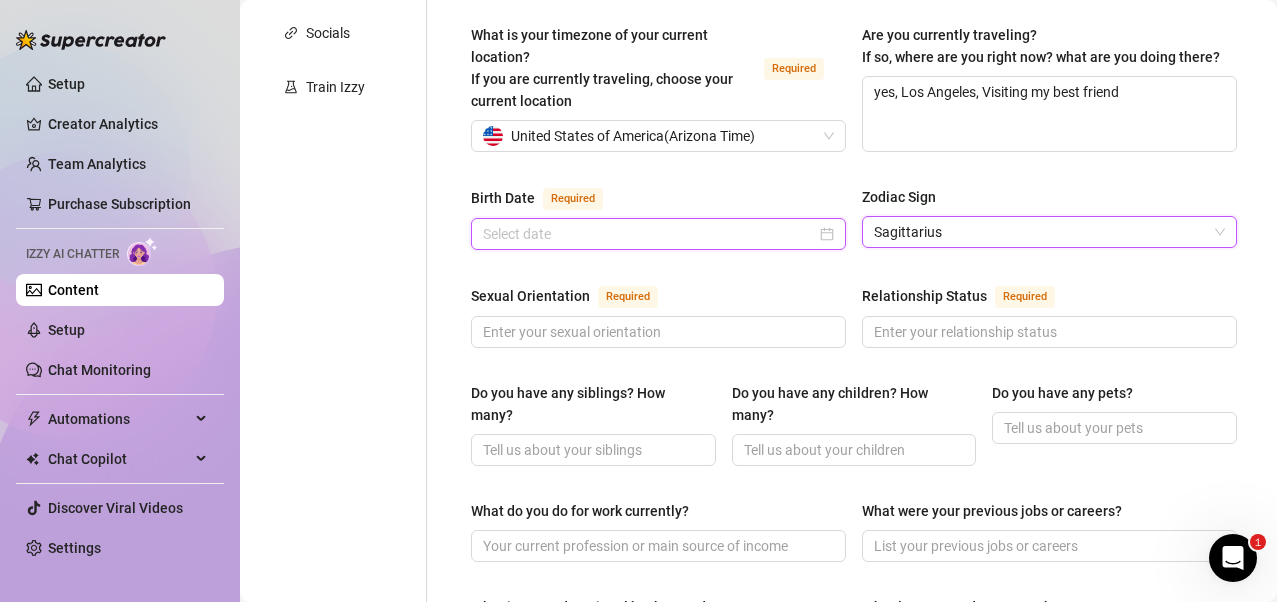 click on "Birth Date Required" at bounding box center [649, 234] 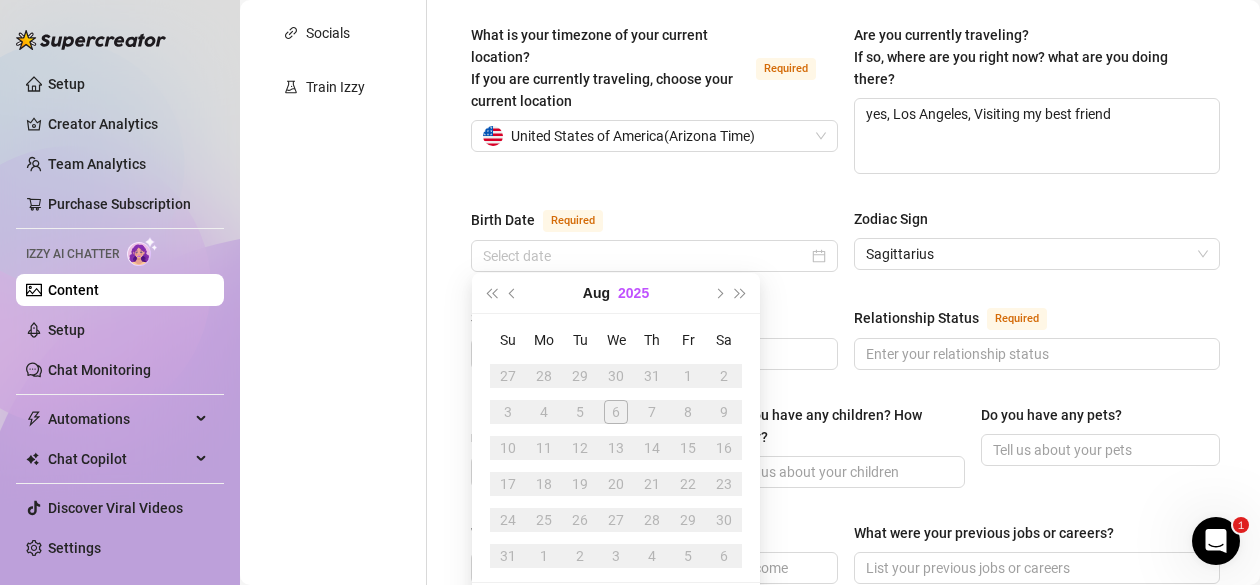 click on "2025" at bounding box center (633, 293) 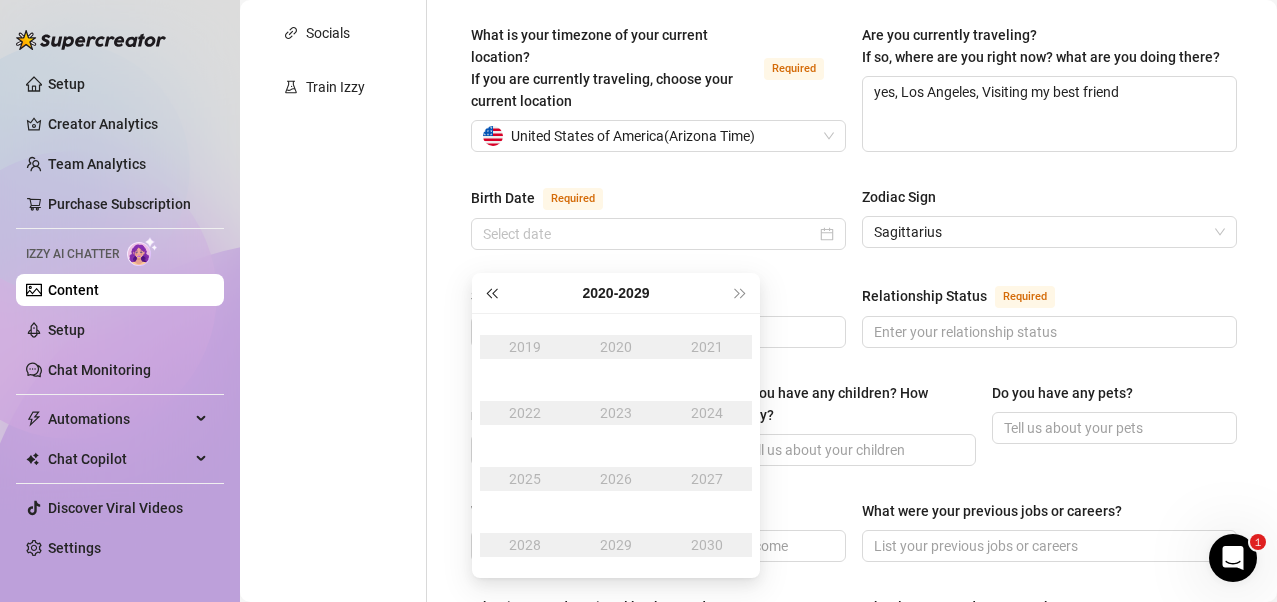 click at bounding box center [491, 293] 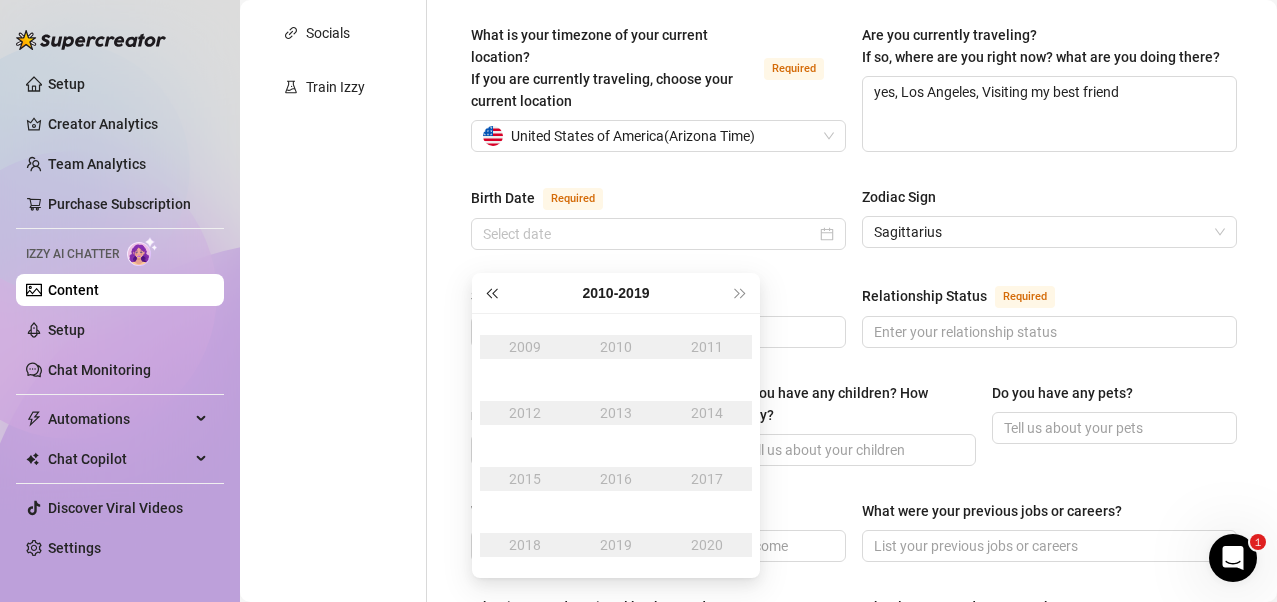 click at bounding box center [491, 293] 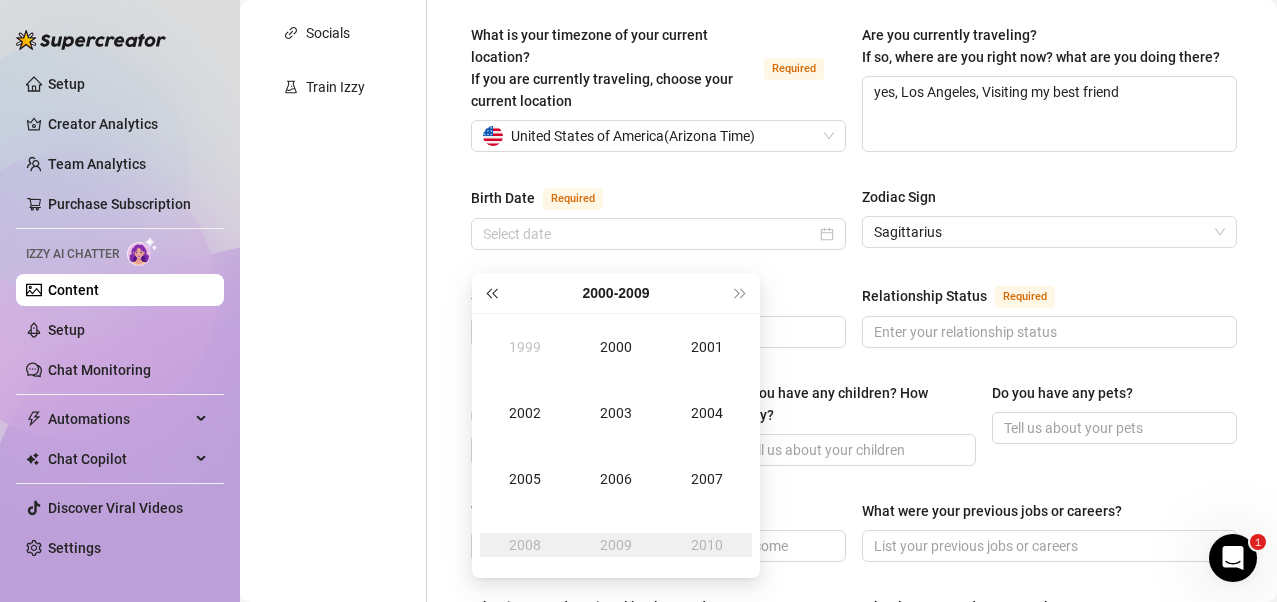 click at bounding box center (491, 293) 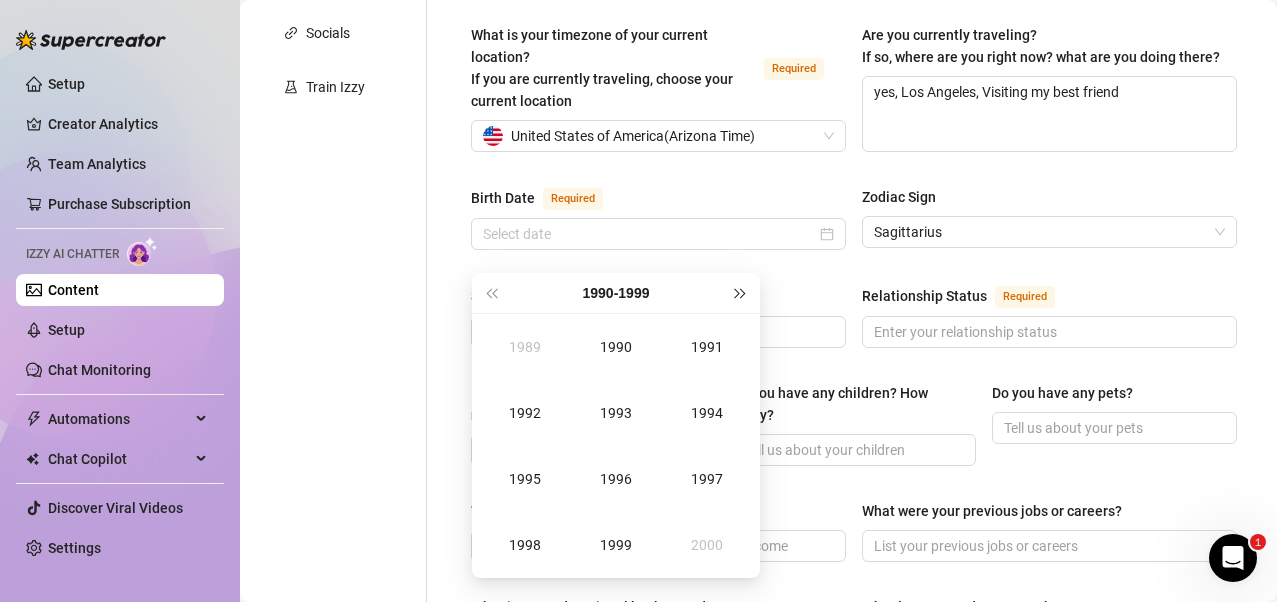 click at bounding box center (741, 293) 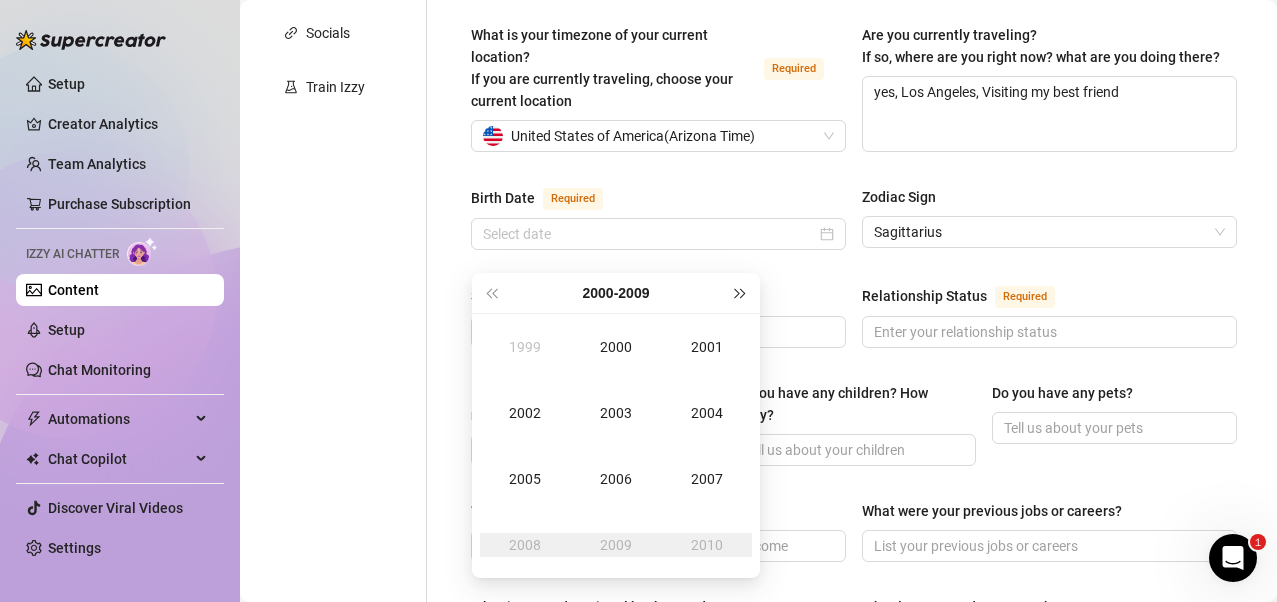 click at bounding box center (741, 293) 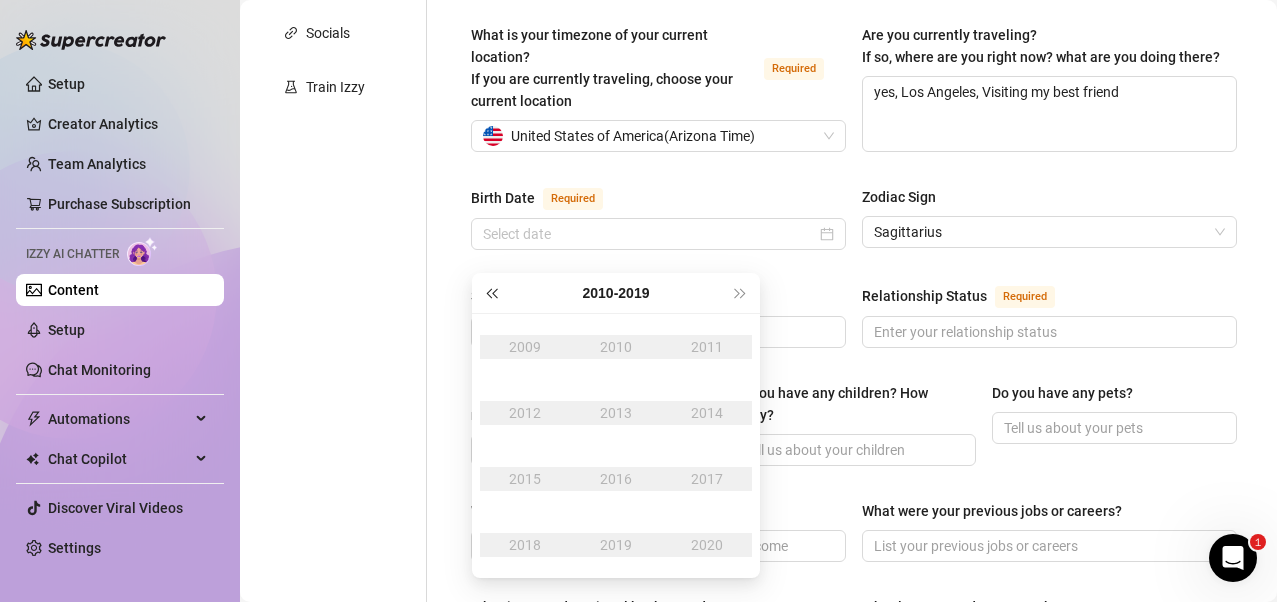 click at bounding box center (491, 293) 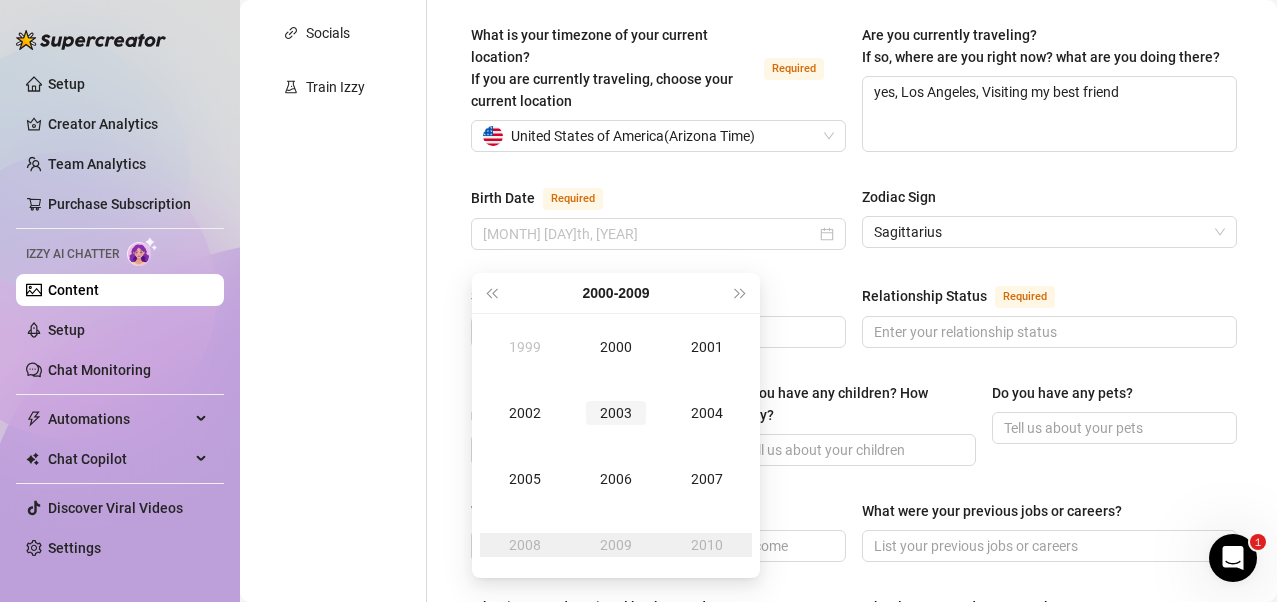 click on "2003" at bounding box center [616, 413] 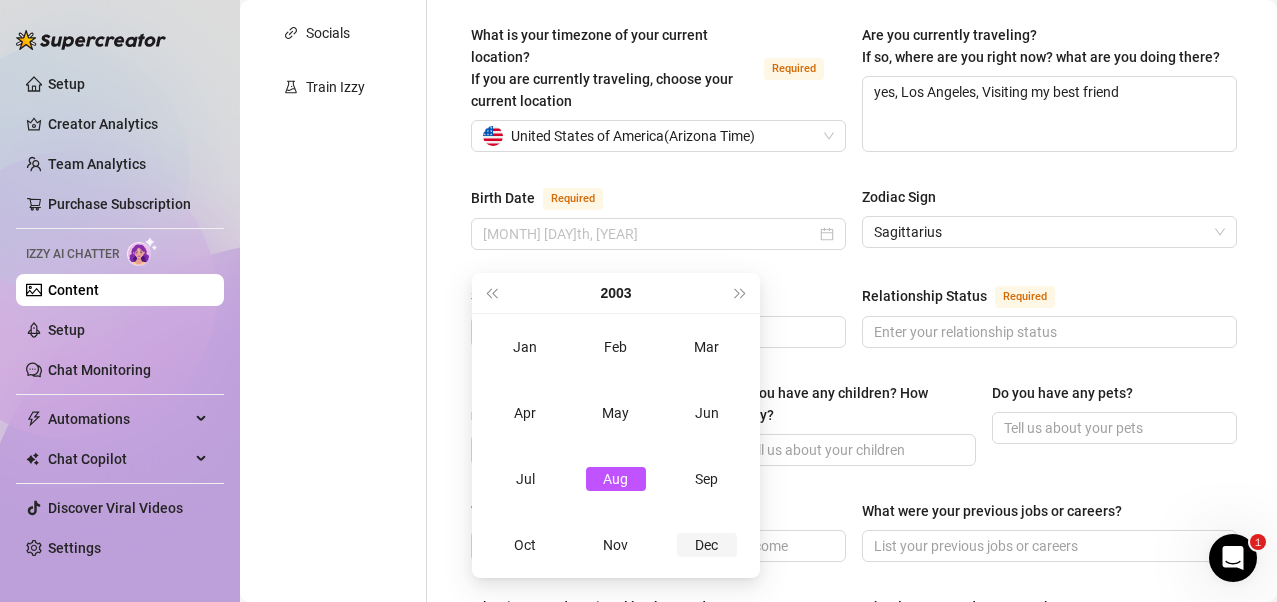 click on "Dec" at bounding box center [707, 545] 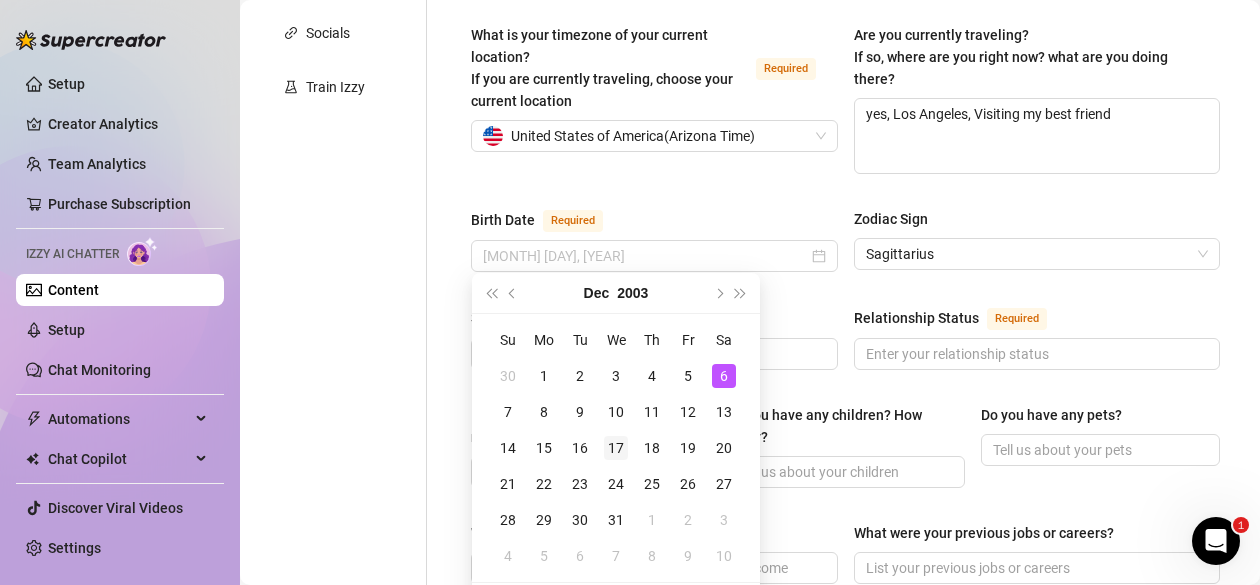 type on "[MONTH] [DAY], [YEAR]" 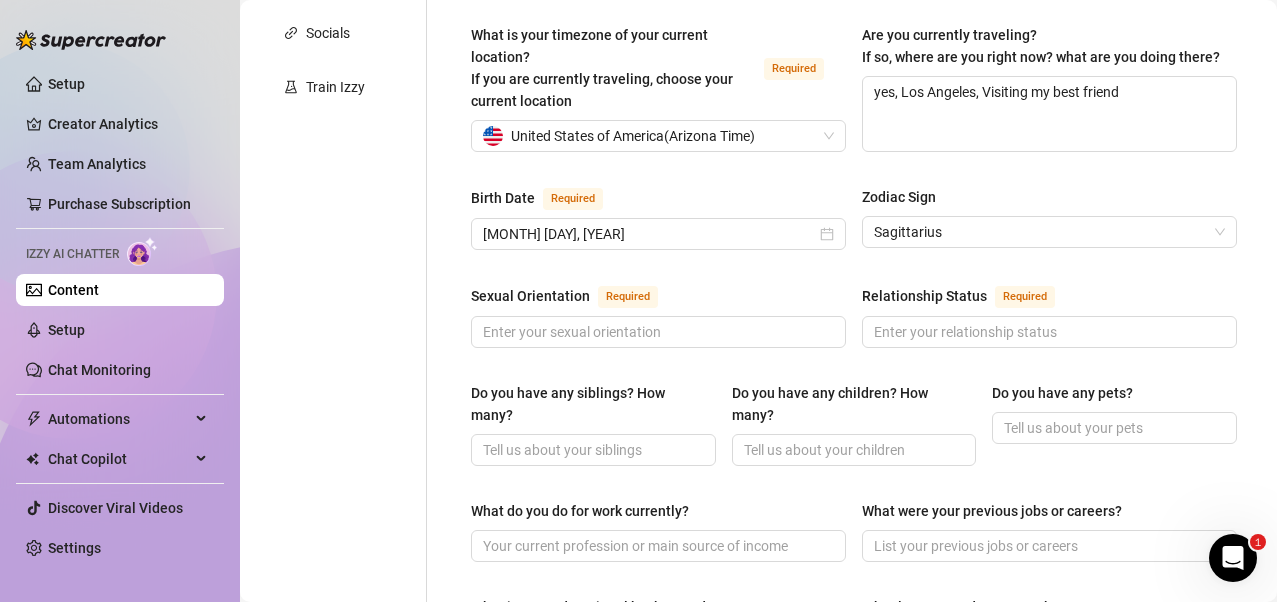 scroll, scrollTop: 600, scrollLeft: 0, axis: vertical 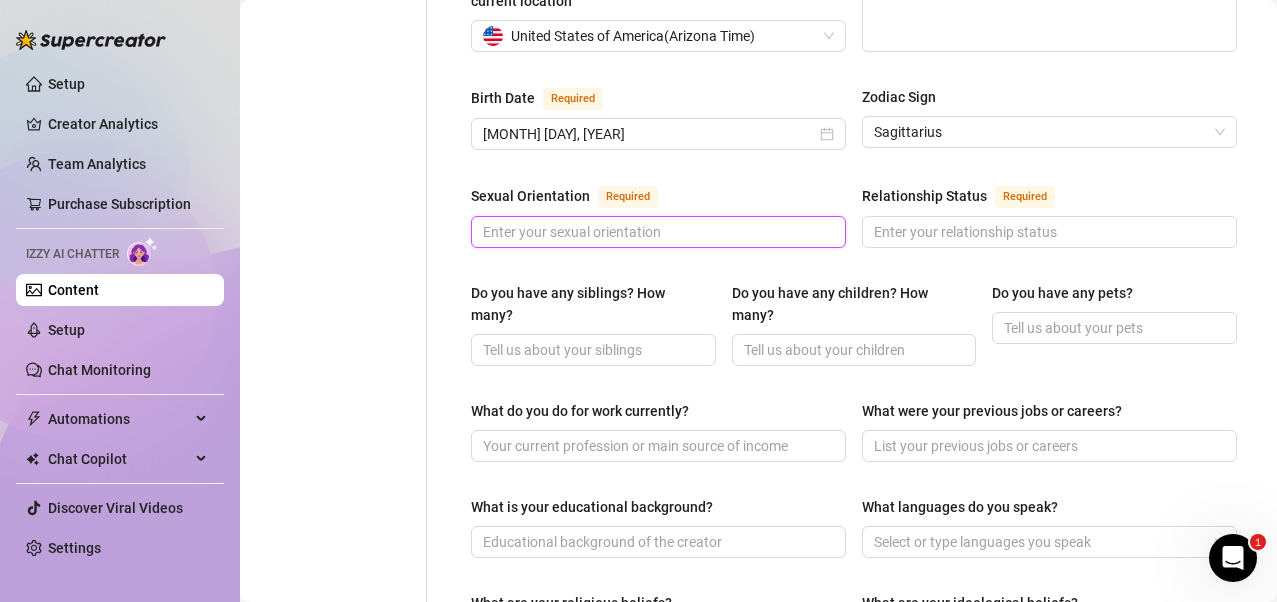 click on "Sexual Orientation Required" at bounding box center (656, 232) 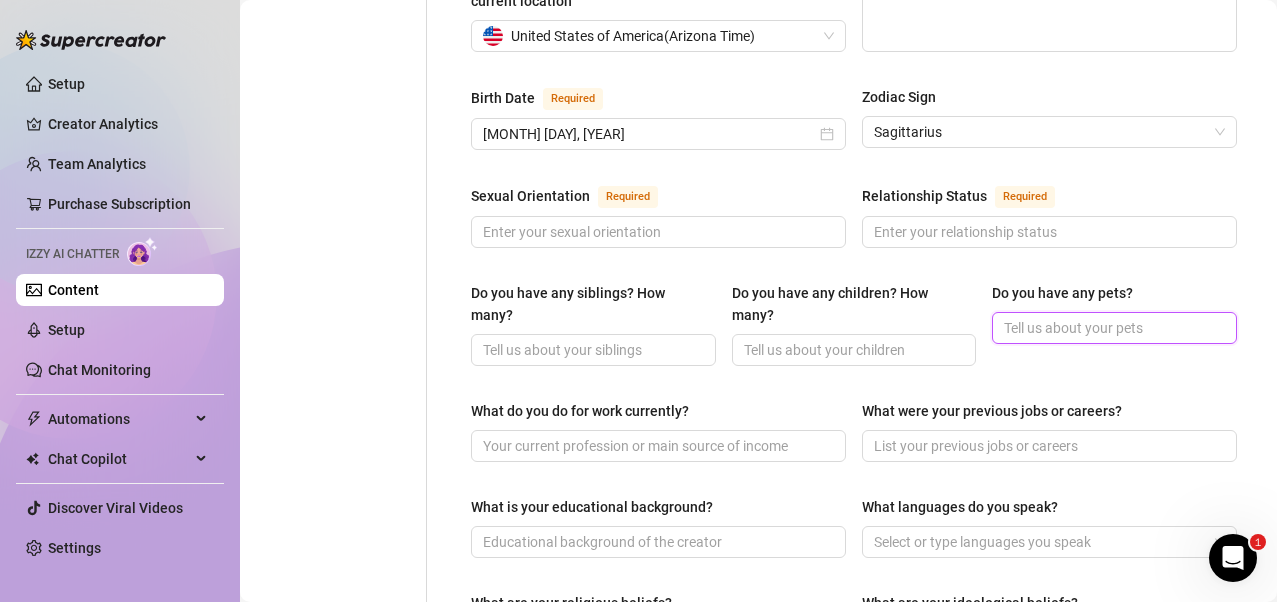 click on "Do you have any pets?" at bounding box center [1112, 328] 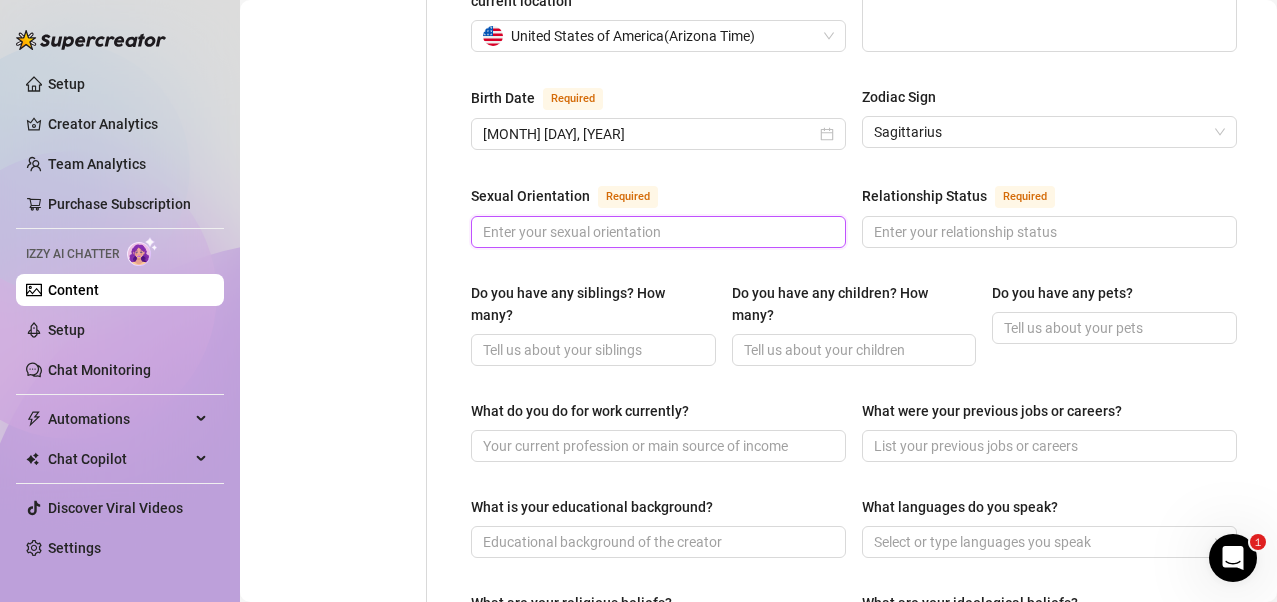click on "Sexual Orientation Required" at bounding box center (656, 232) 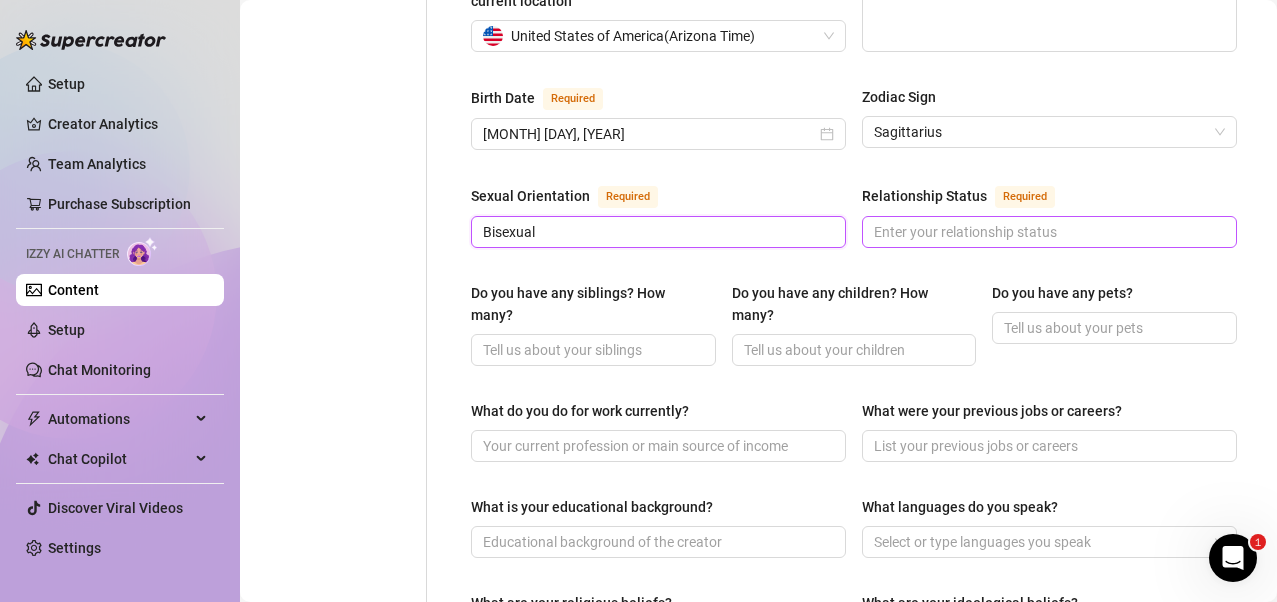 type on "Bisexual" 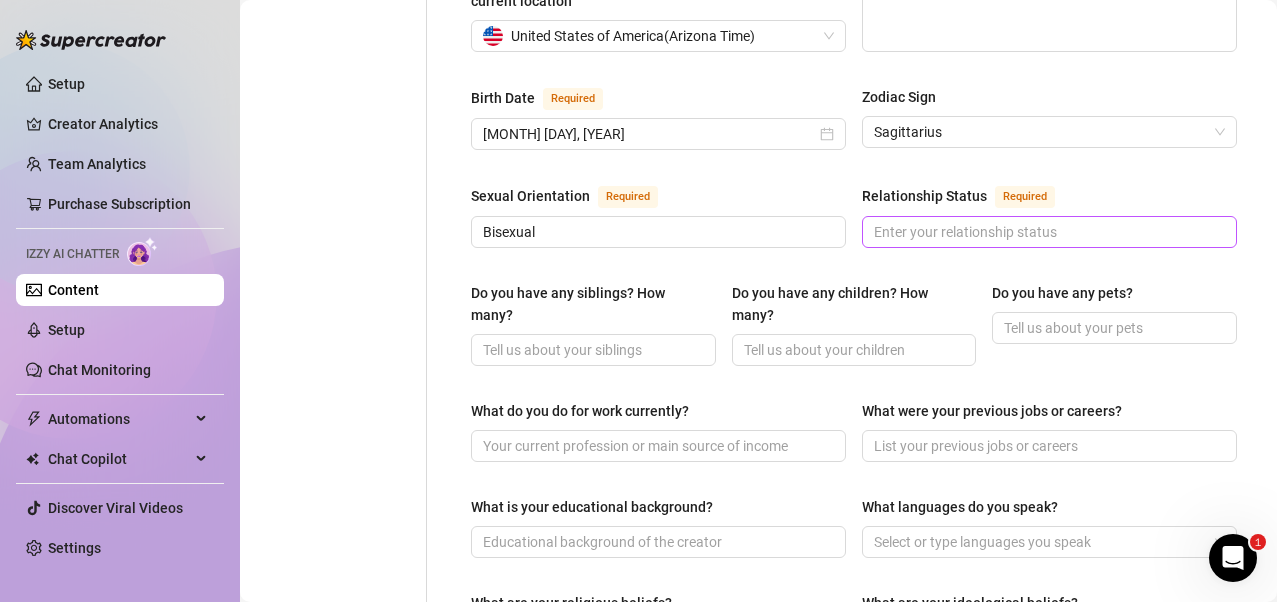 click at bounding box center [1049, 232] 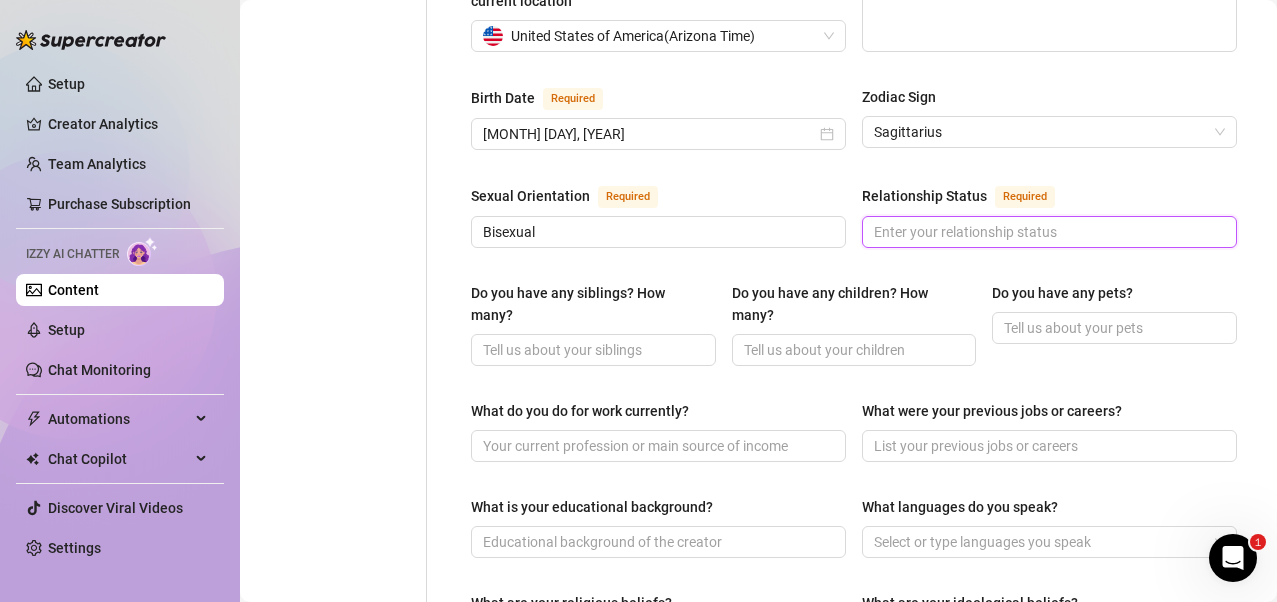 click on "Relationship Status Required" at bounding box center [1047, 232] 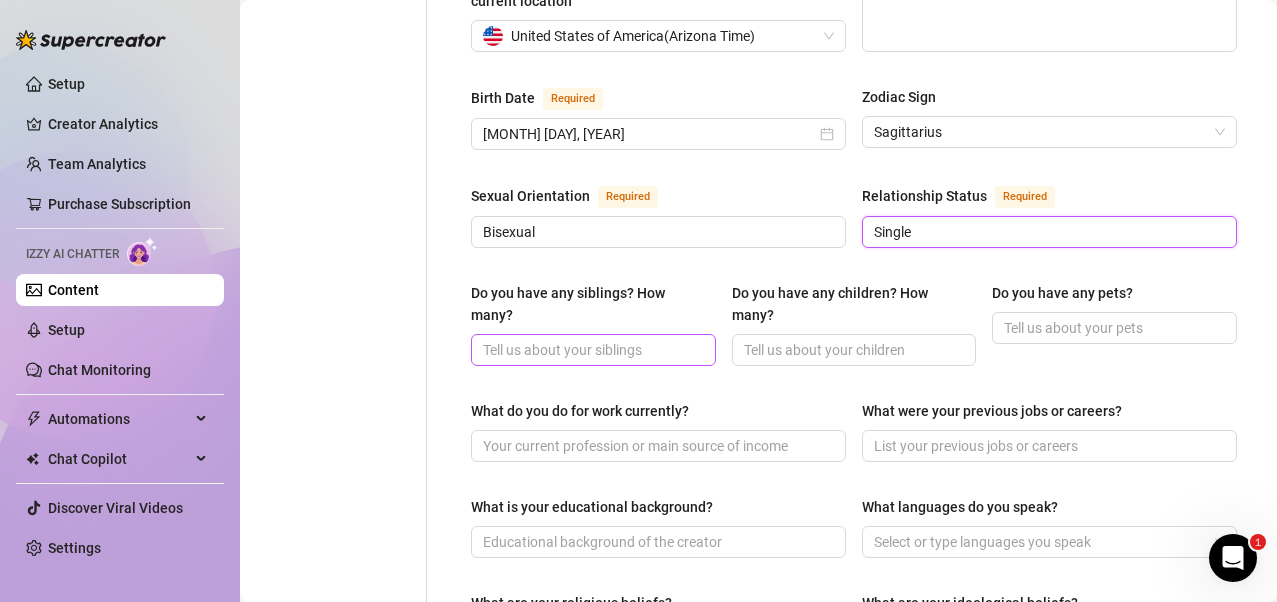 type on "Single" 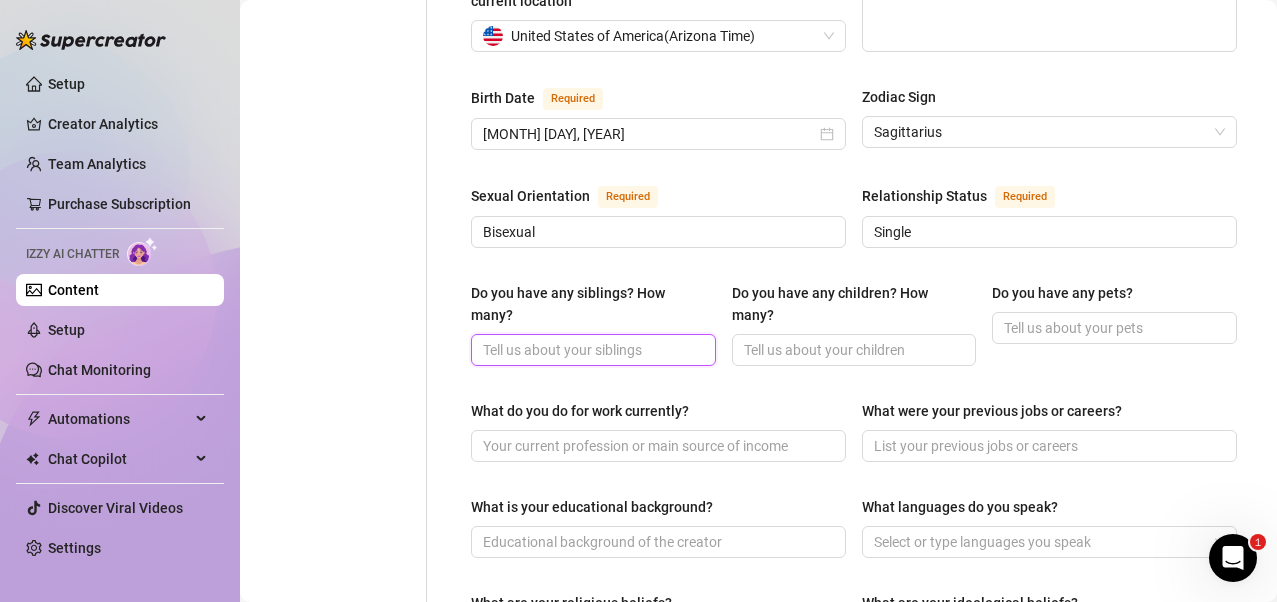 click on "Do you have any siblings? How many?" at bounding box center (591, 350) 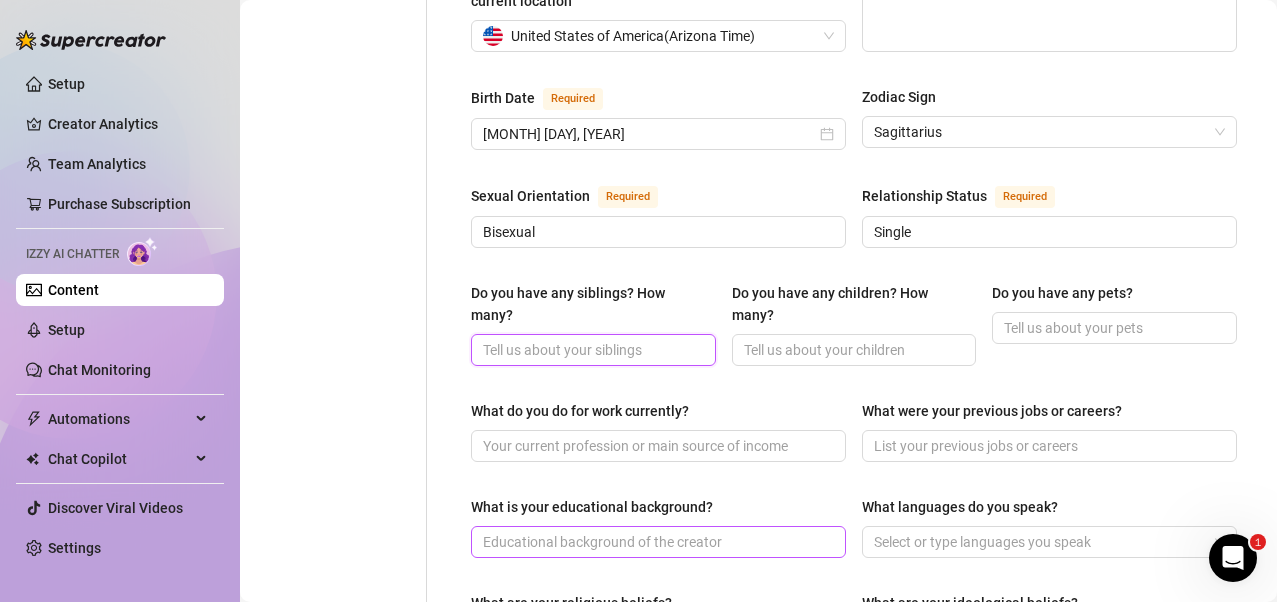 scroll, scrollTop: 800, scrollLeft: 0, axis: vertical 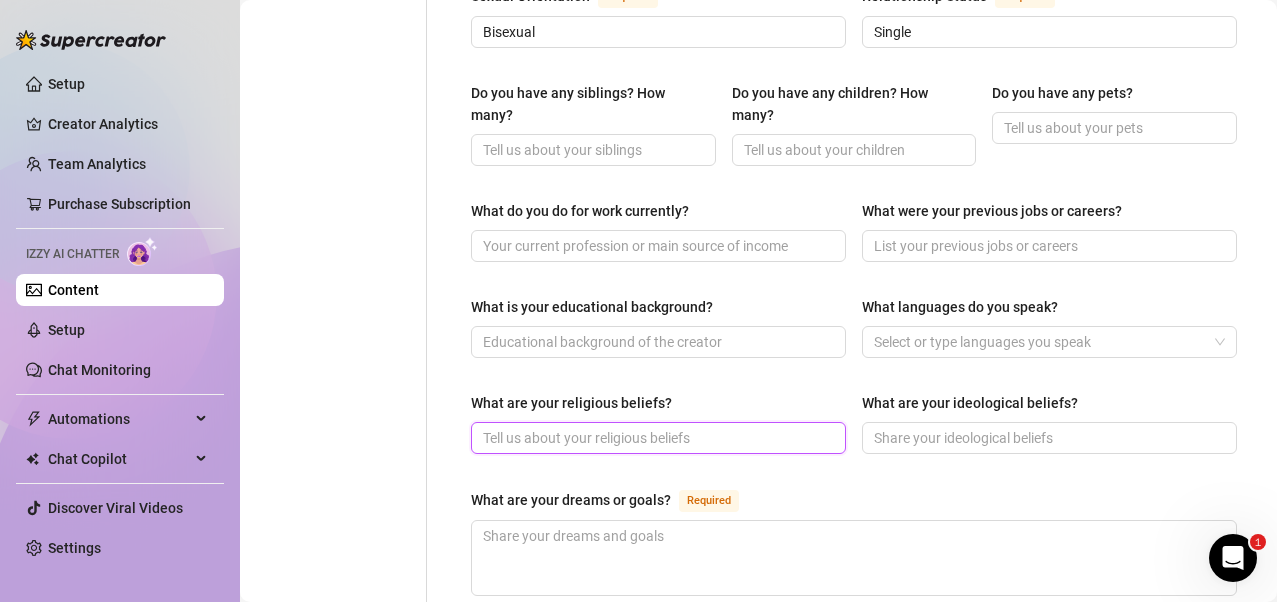 click on "What are your religious beliefs?" at bounding box center [656, 438] 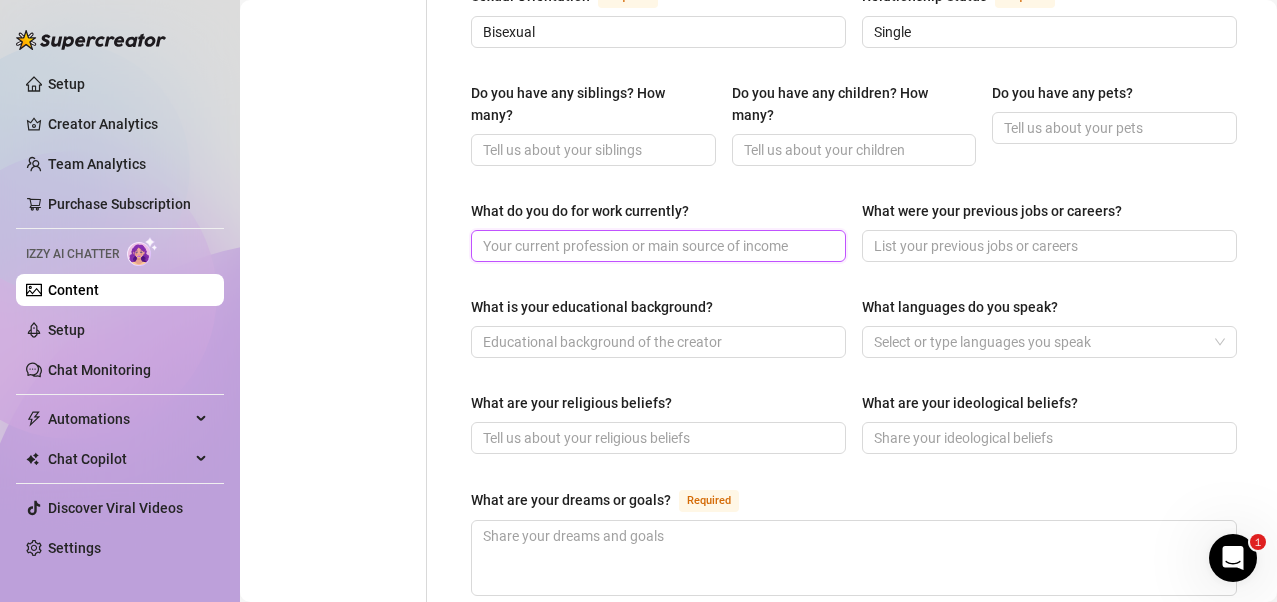 click on "What do you do for work currently?" at bounding box center [656, 246] 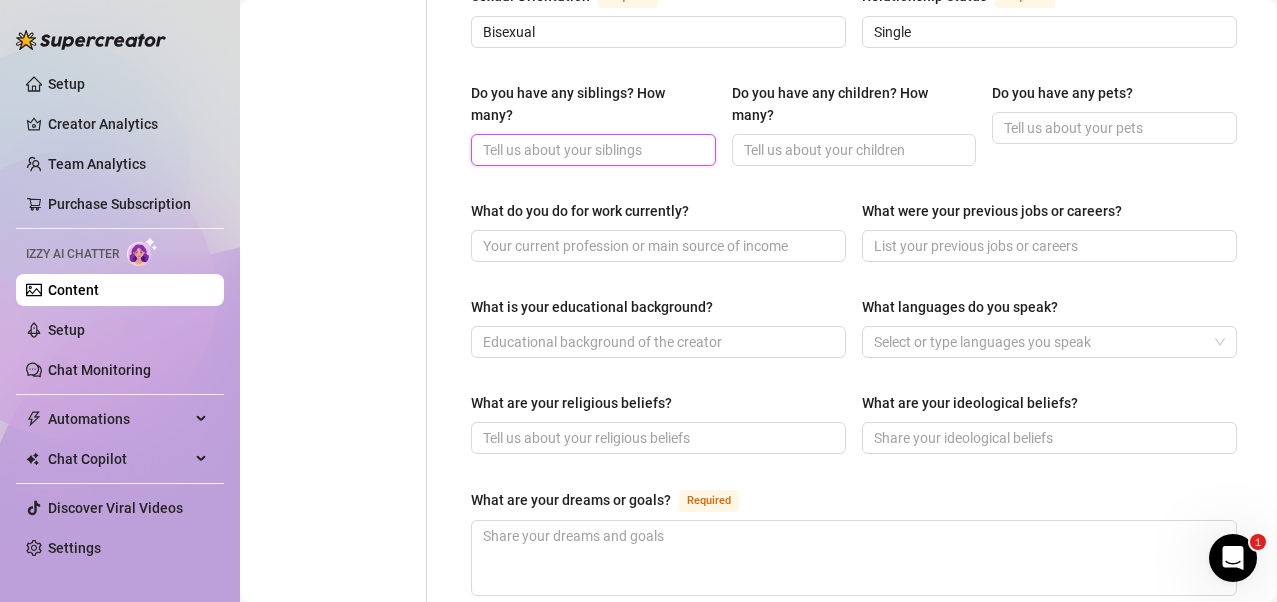click on "Do you have any siblings? How many?" at bounding box center [591, 150] 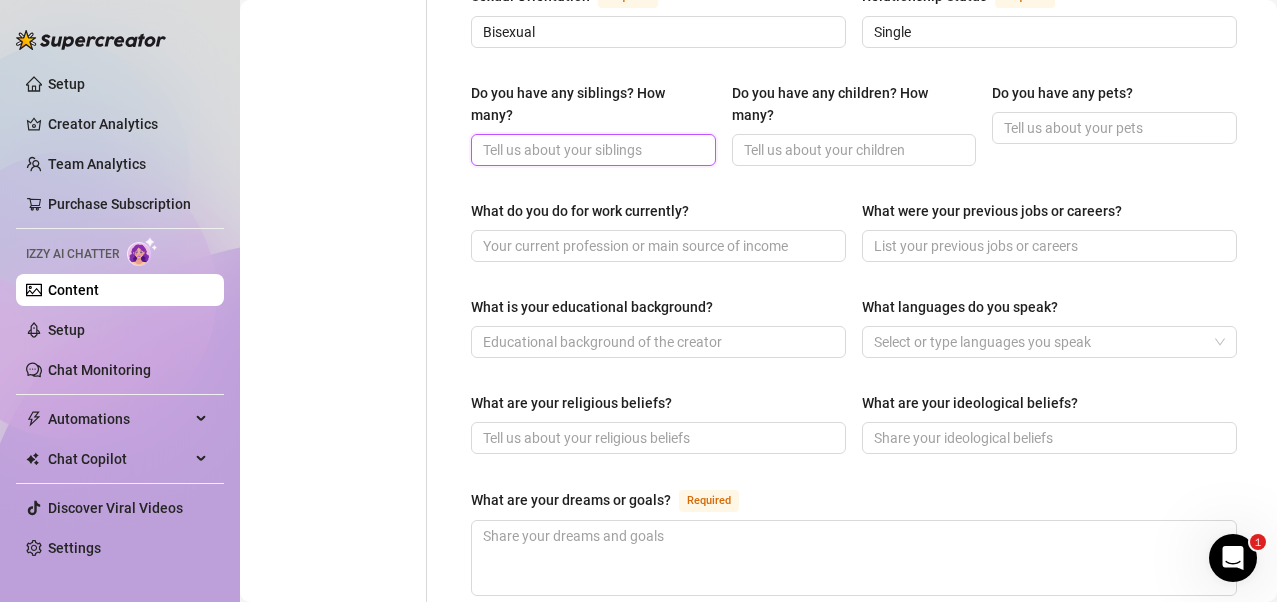 paste on "yes, 1" 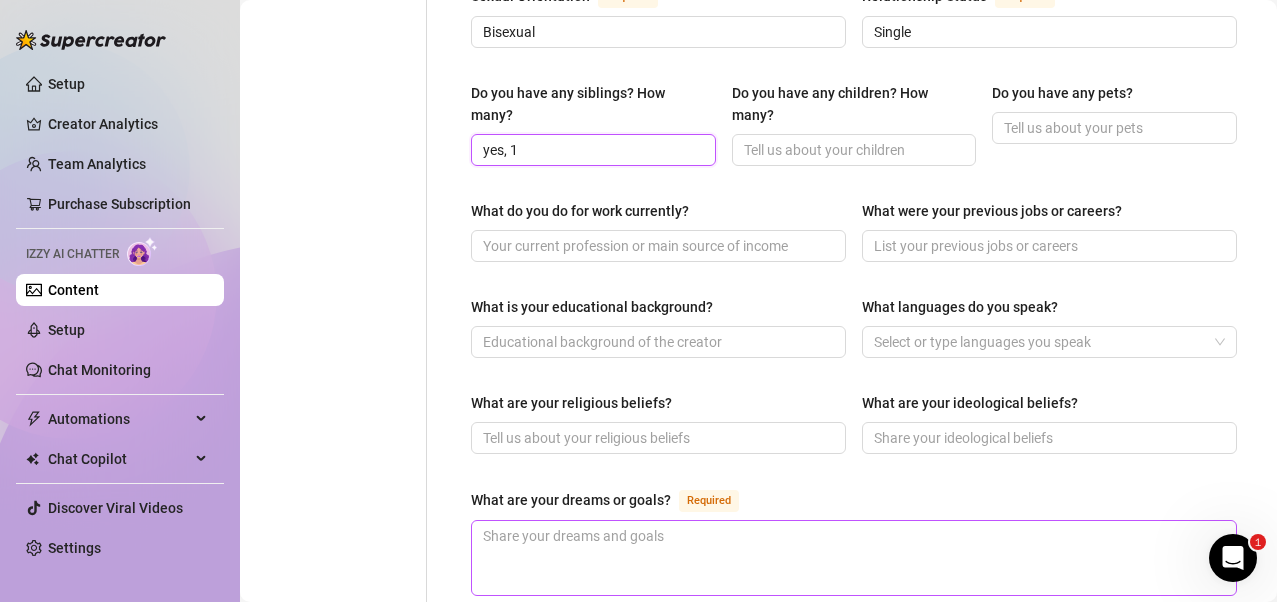 type on "yes, 1" 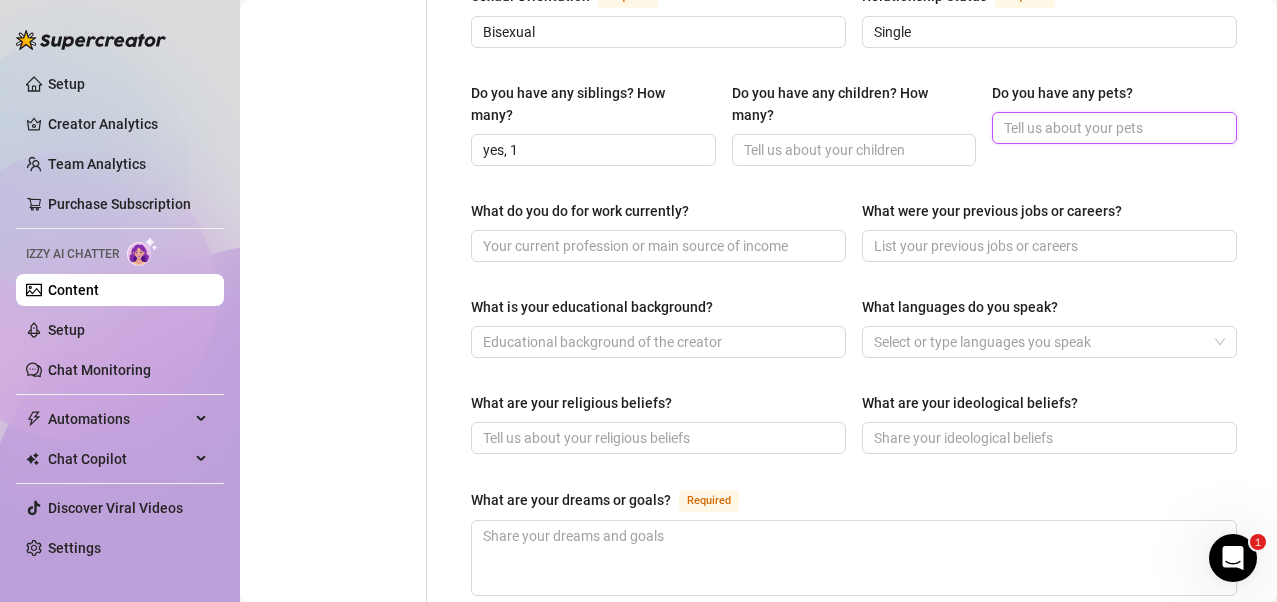 drag, startPoint x: 1186, startPoint y: 152, endPoint x: 1136, endPoint y: 153, distance: 50.01 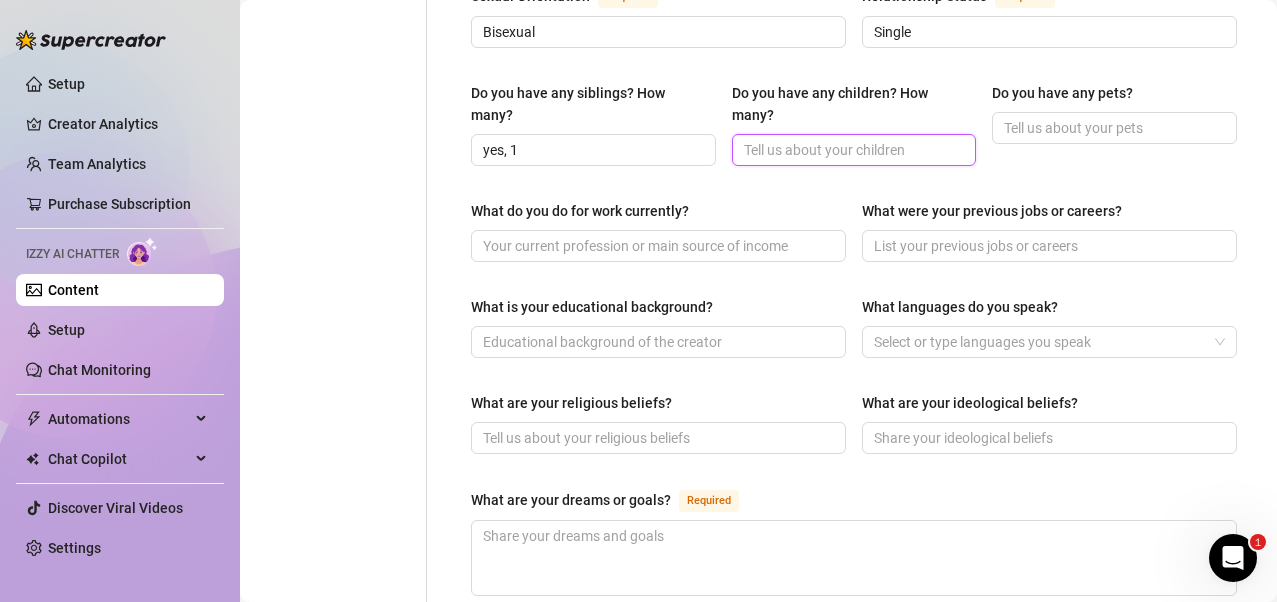 click on "Do you have any children? How many?" at bounding box center (852, 150) 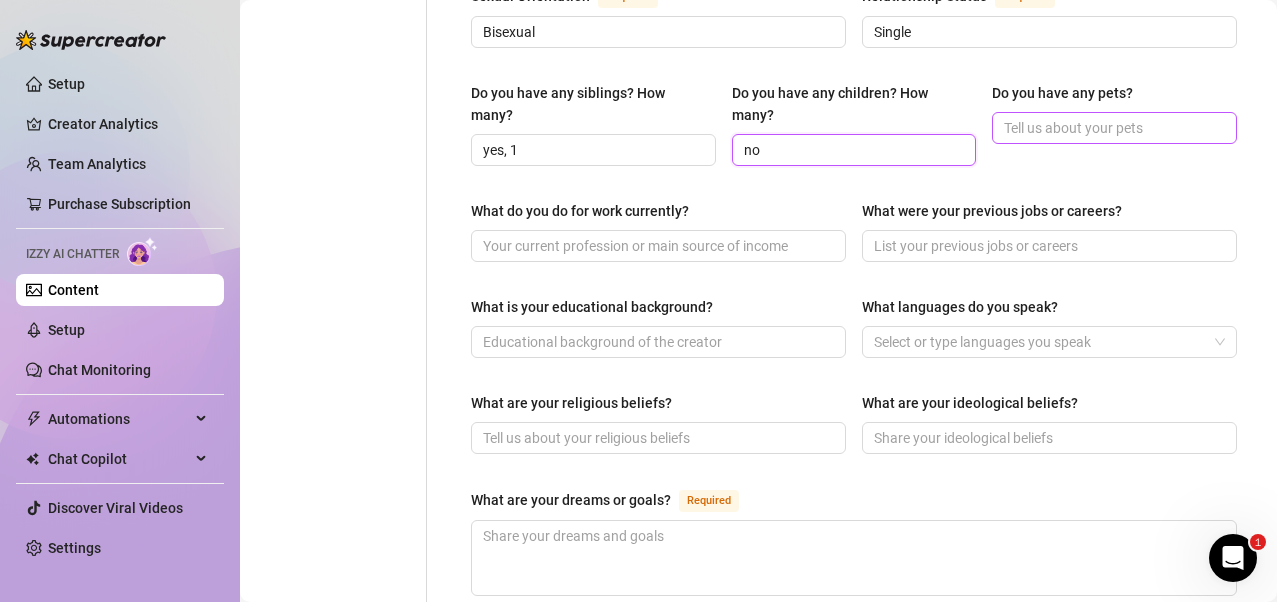 type on "no" 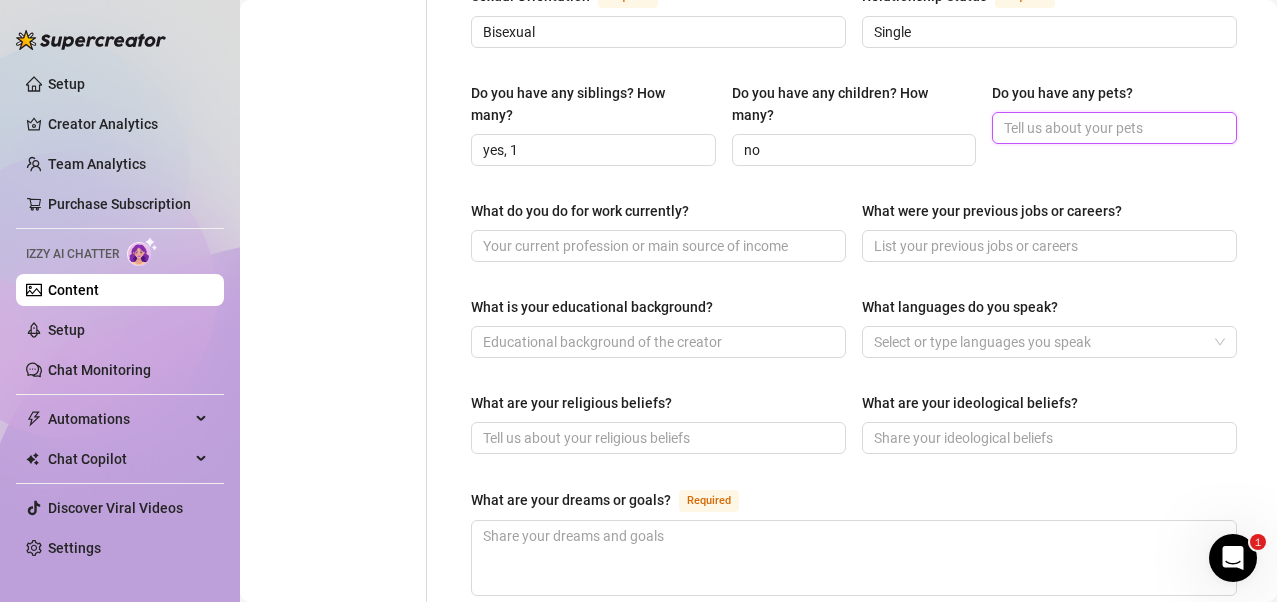 click on "Do you have any pets?" at bounding box center (1112, 128) 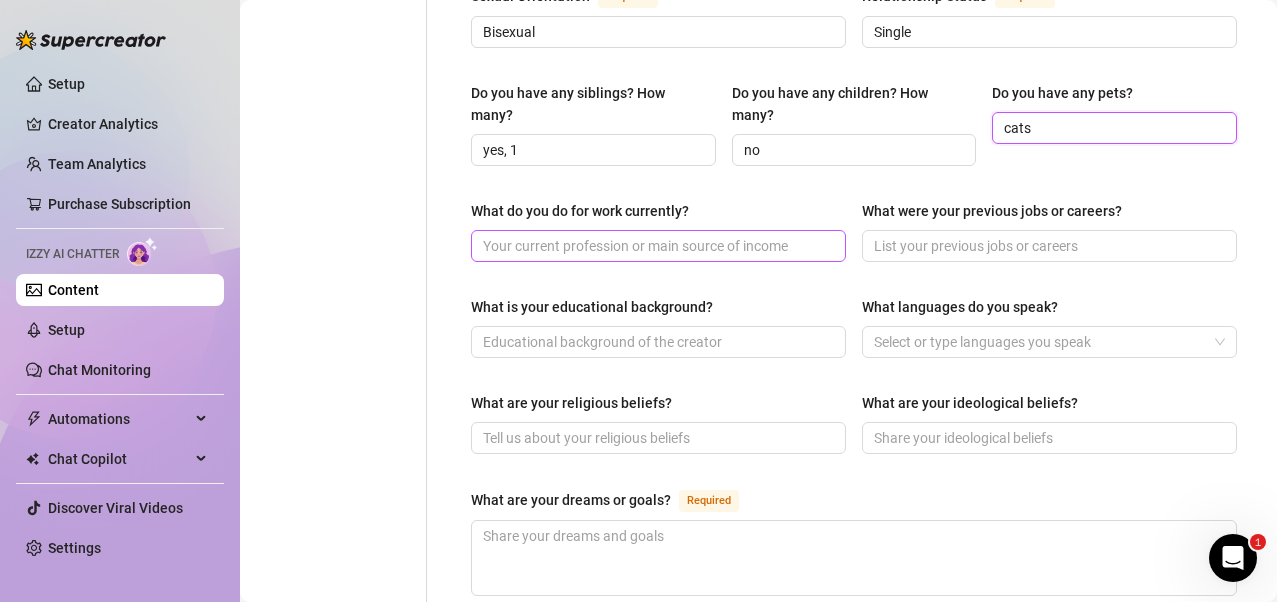 type on "cats" 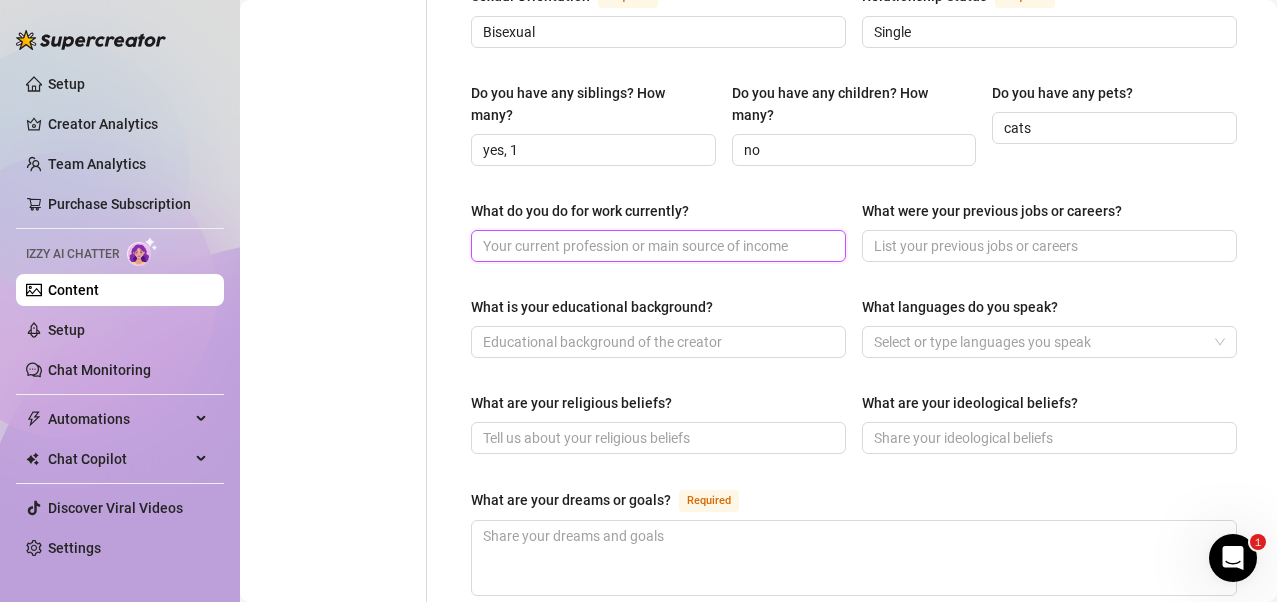 click on "What do you do for work currently?" at bounding box center [656, 246] 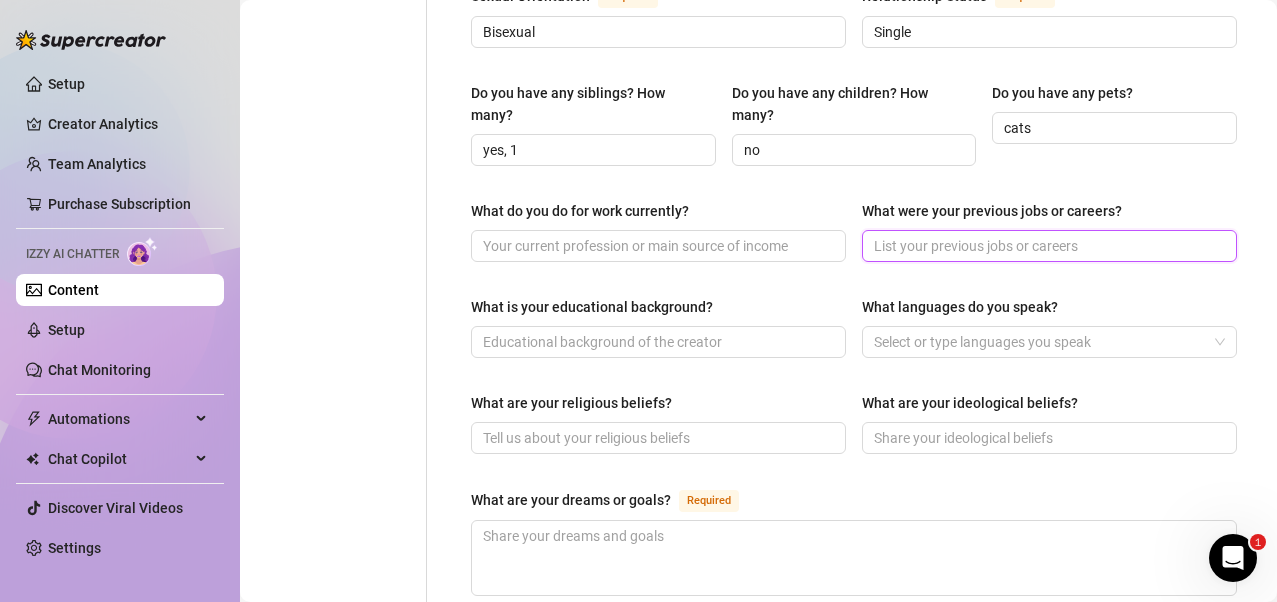 click on "What were your previous jobs or careers?" at bounding box center [1047, 246] 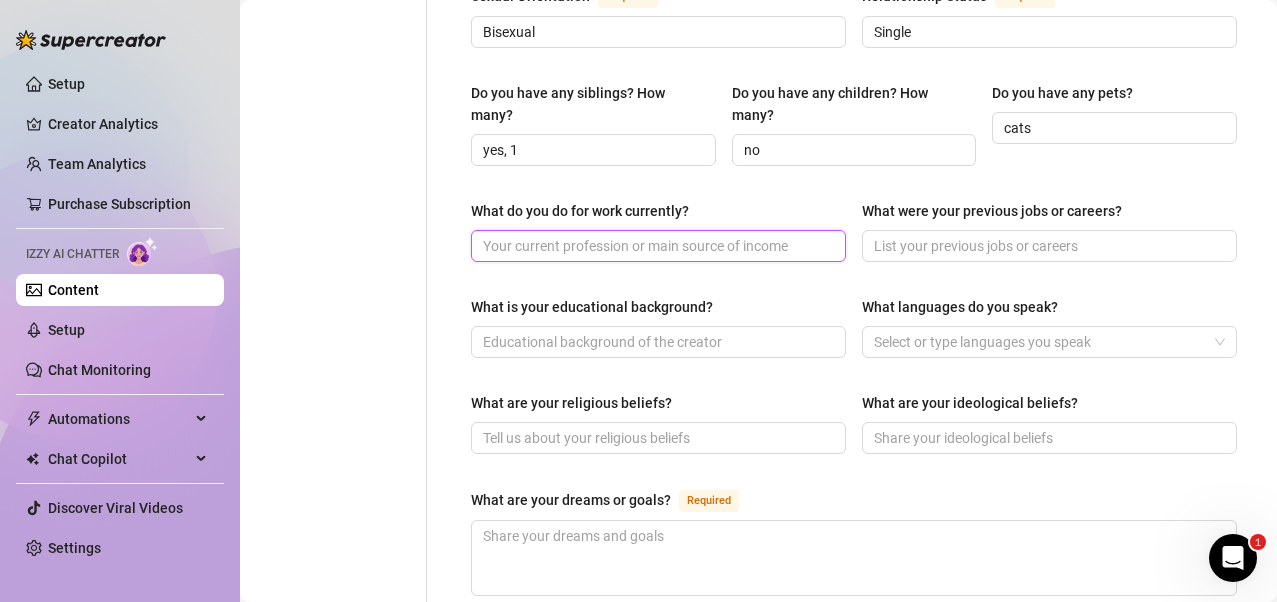 click on "What do you do for work currently?" at bounding box center [656, 246] 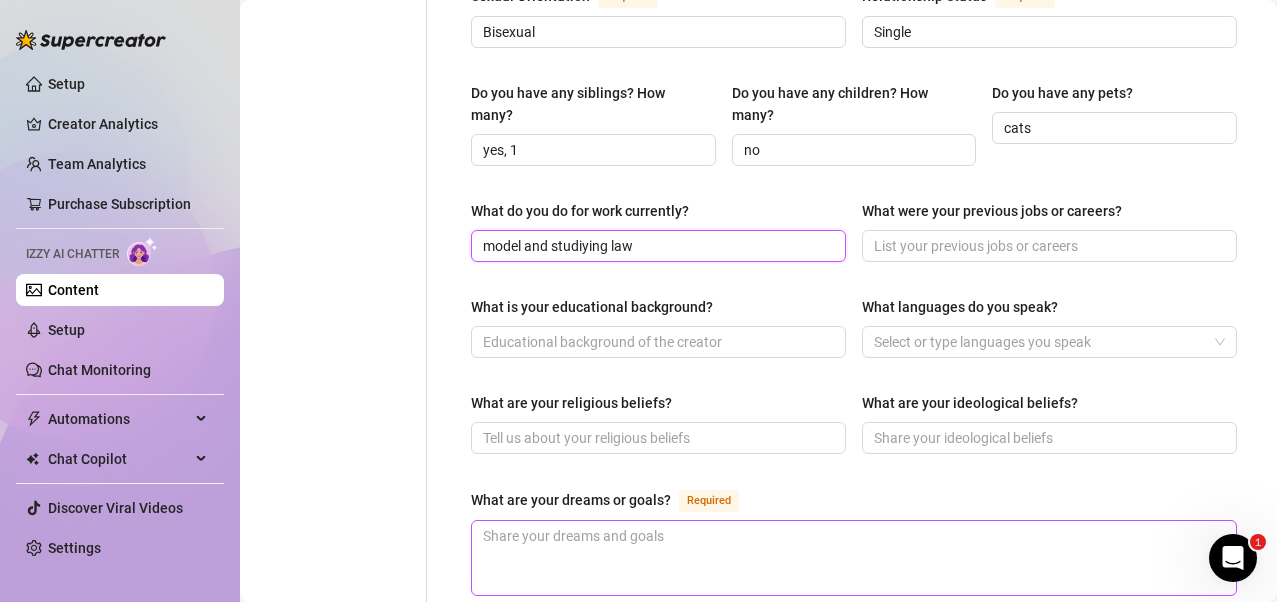 type on "model and studiying law" 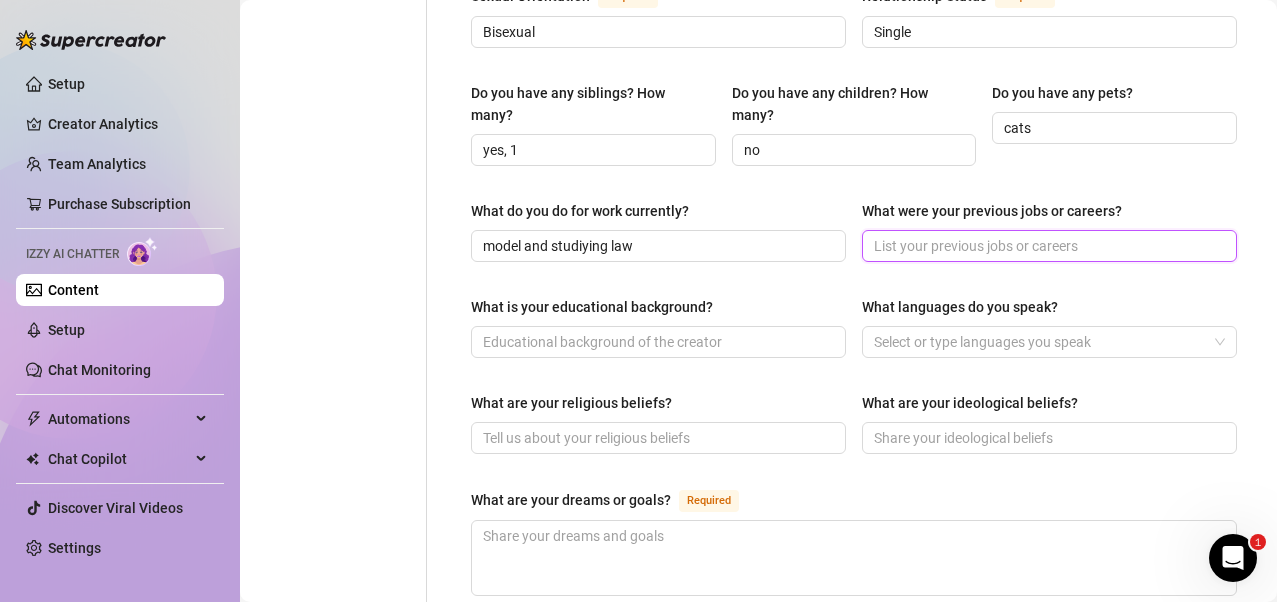 click on "What were your previous jobs or careers?" at bounding box center [1047, 246] 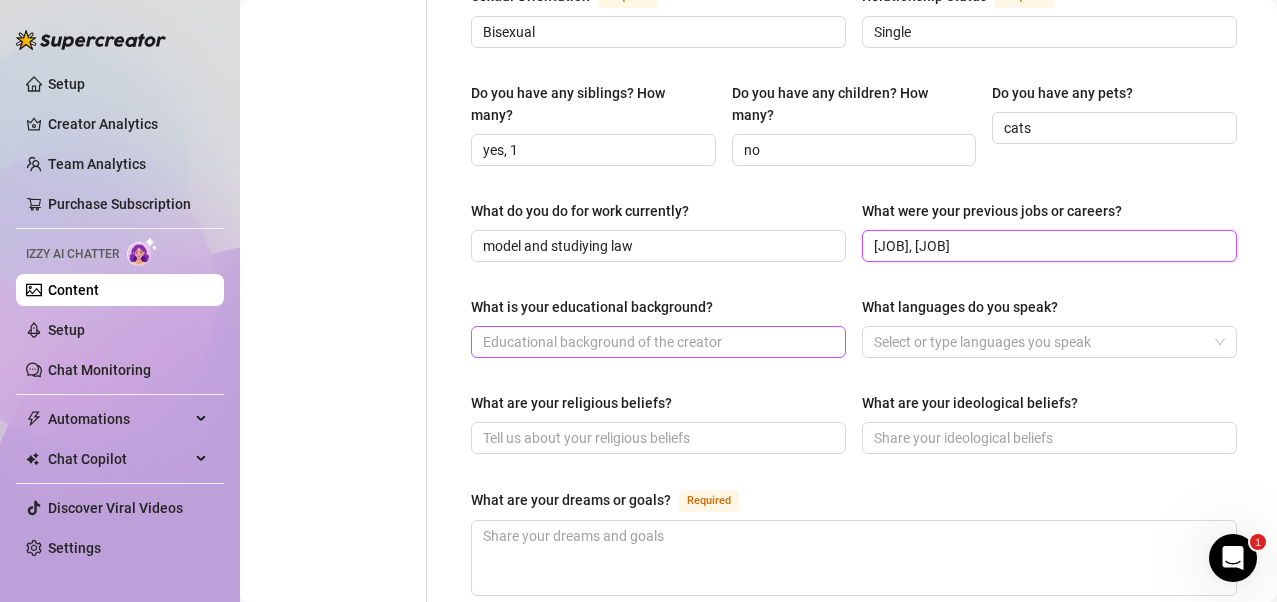 type on "[JOB], [JOB]" 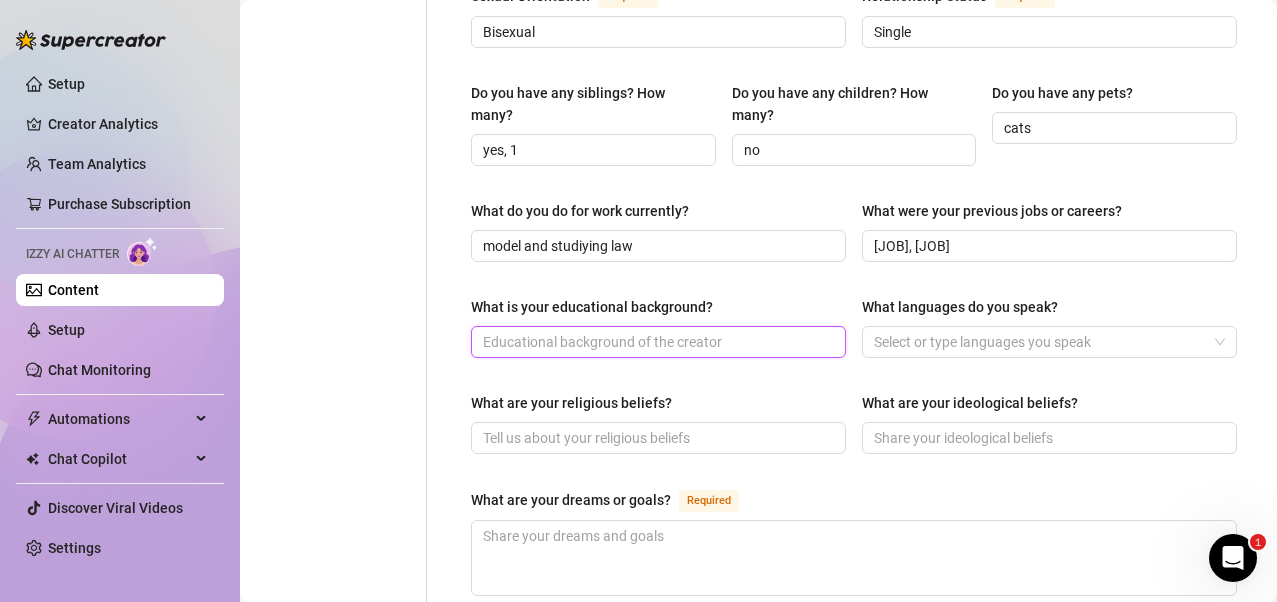 click on "What is your educational background?" at bounding box center (656, 342) 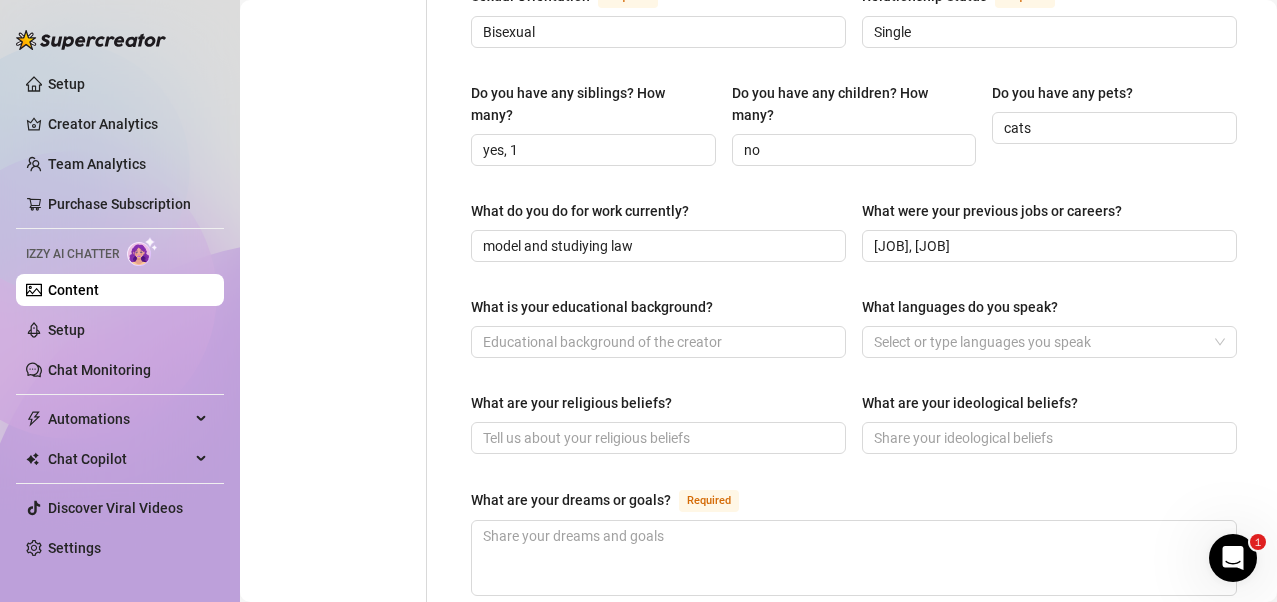 click on "What do you do for work currently? [JOB] and studiying law What were your previous jobs or careers? [JOB], [JOB]" at bounding box center [854, 240] 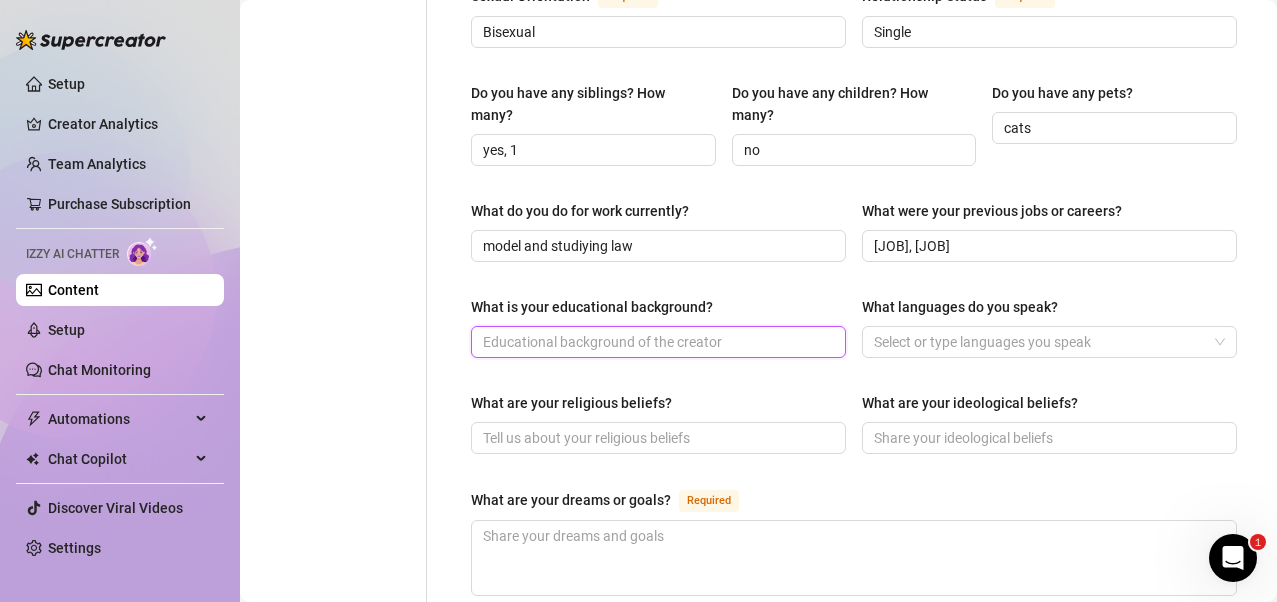 click on "What is your educational background?" at bounding box center [656, 342] 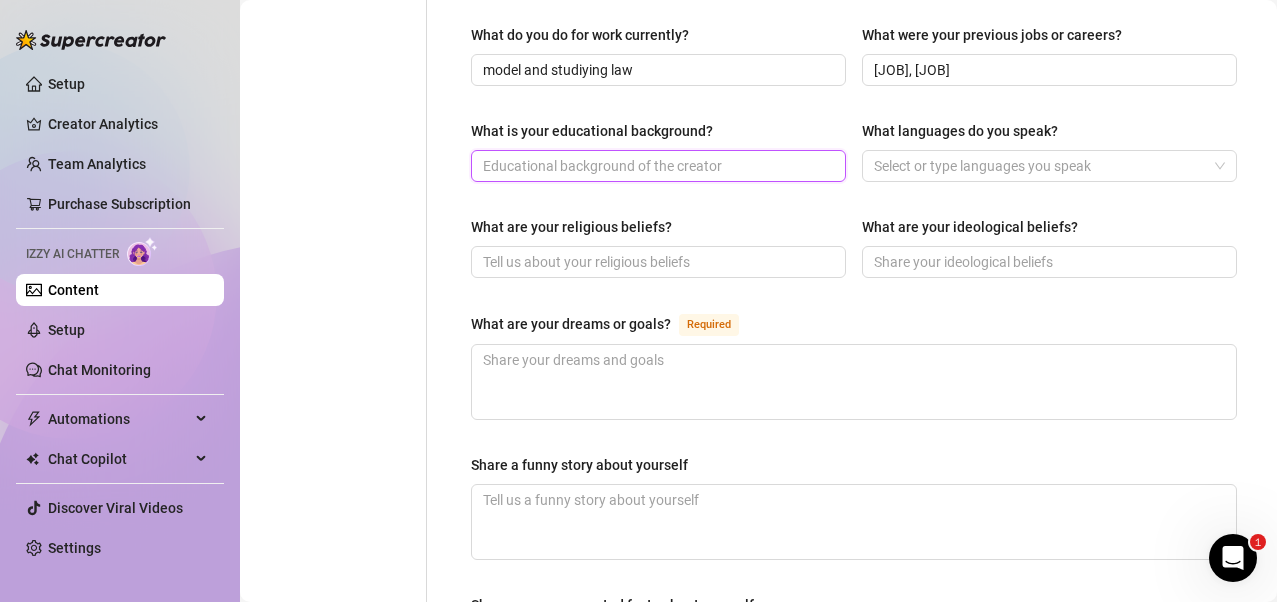 scroll, scrollTop: 1000, scrollLeft: 0, axis: vertical 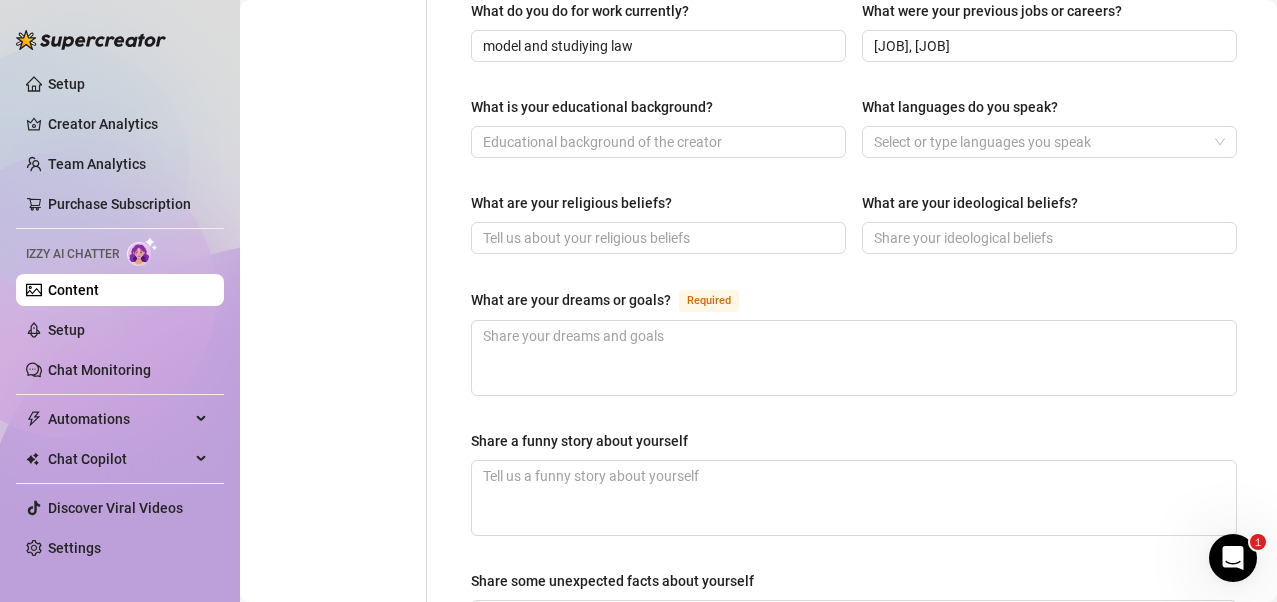 click on "What are your religious beliefs?" at bounding box center [571, 203] 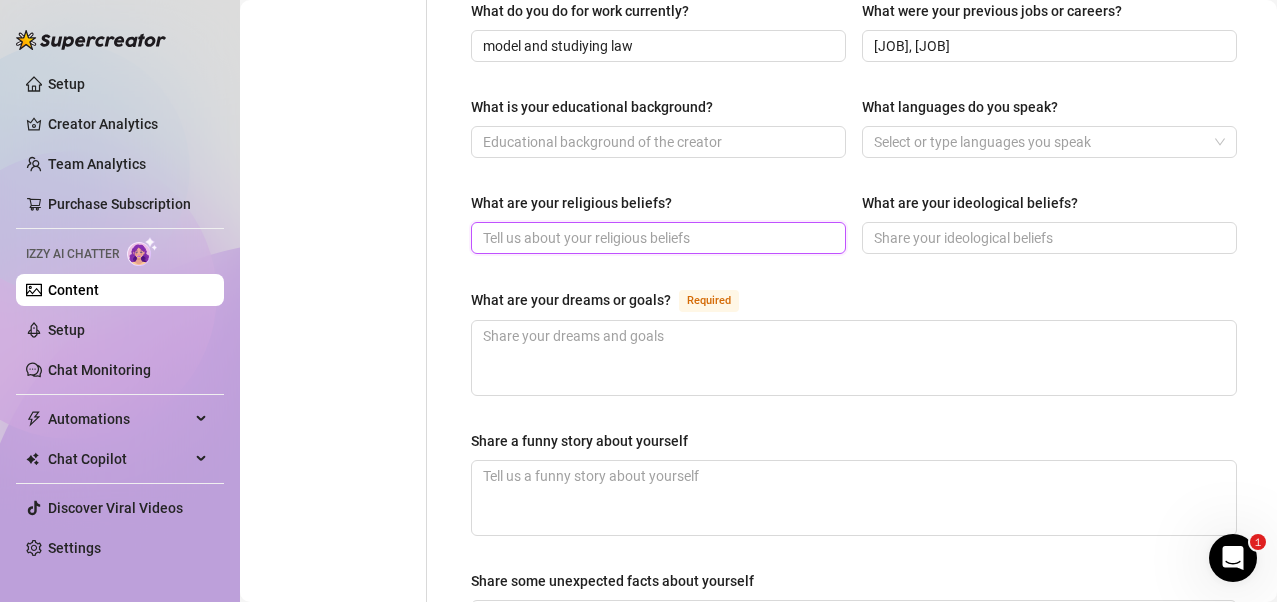 click on "What are your religious beliefs?" at bounding box center (656, 238) 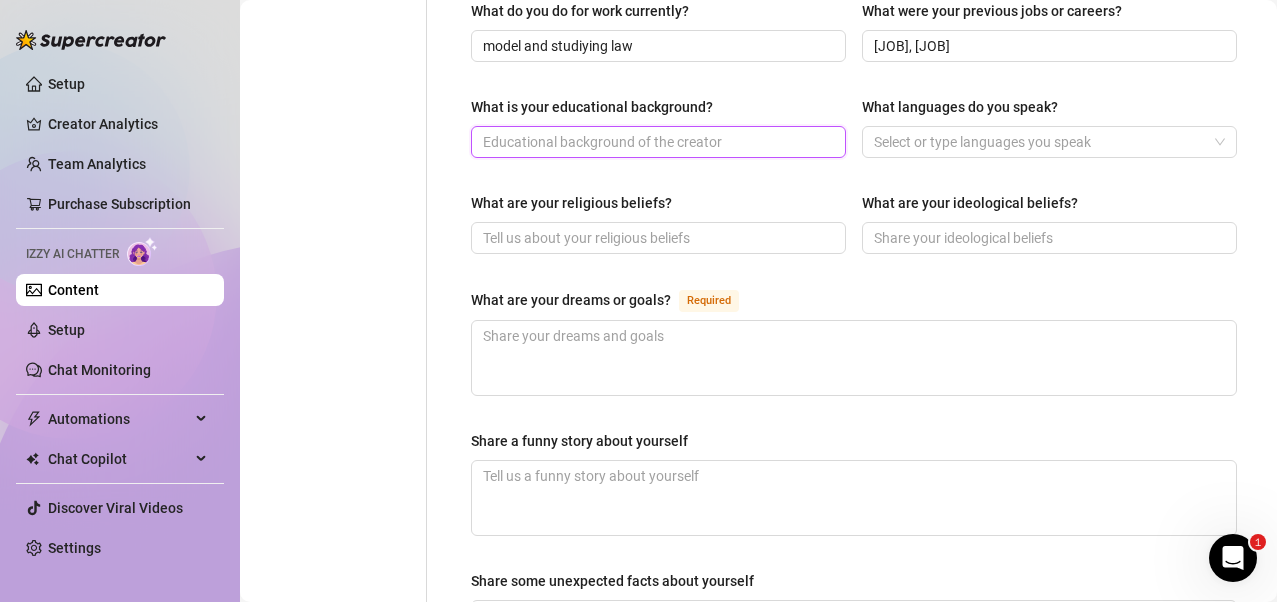 click on "What is your educational background?" at bounding box center (656, 142) 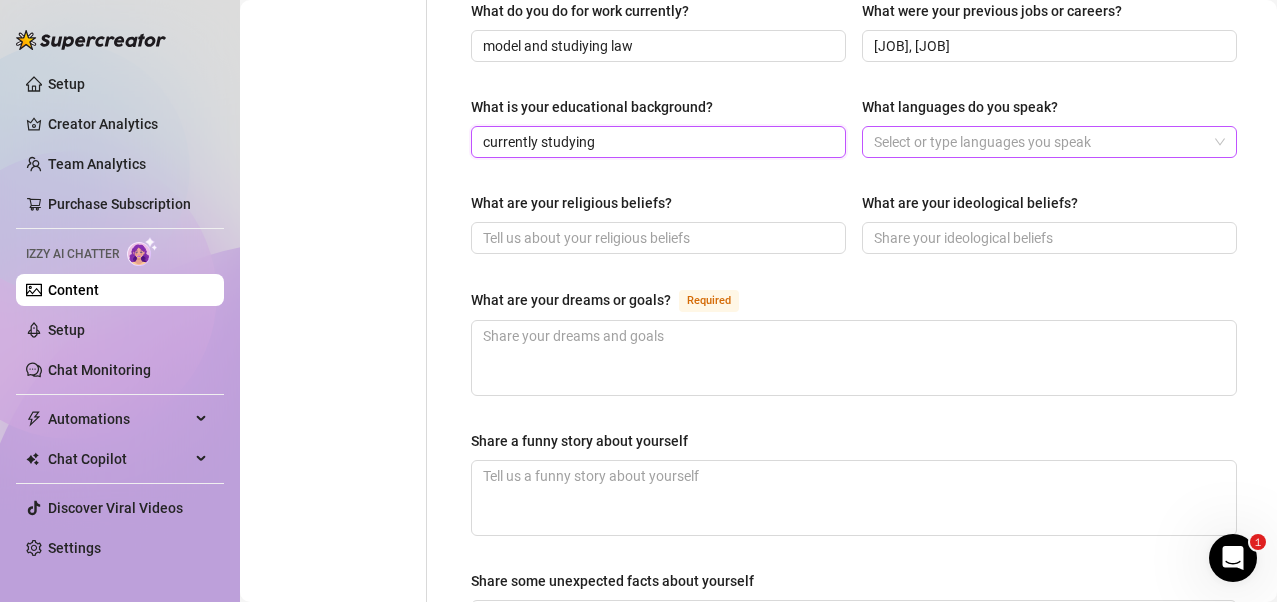 click at bounding box center (1039, 142) 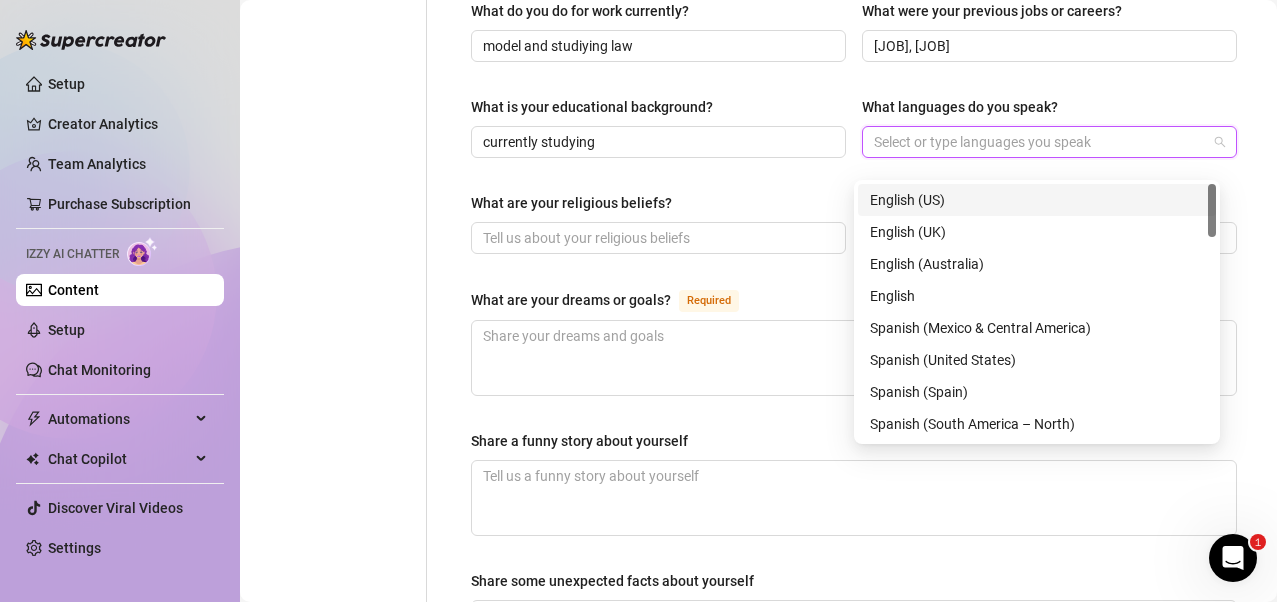 click on "English (US)" at bounding box center (1037, 200) 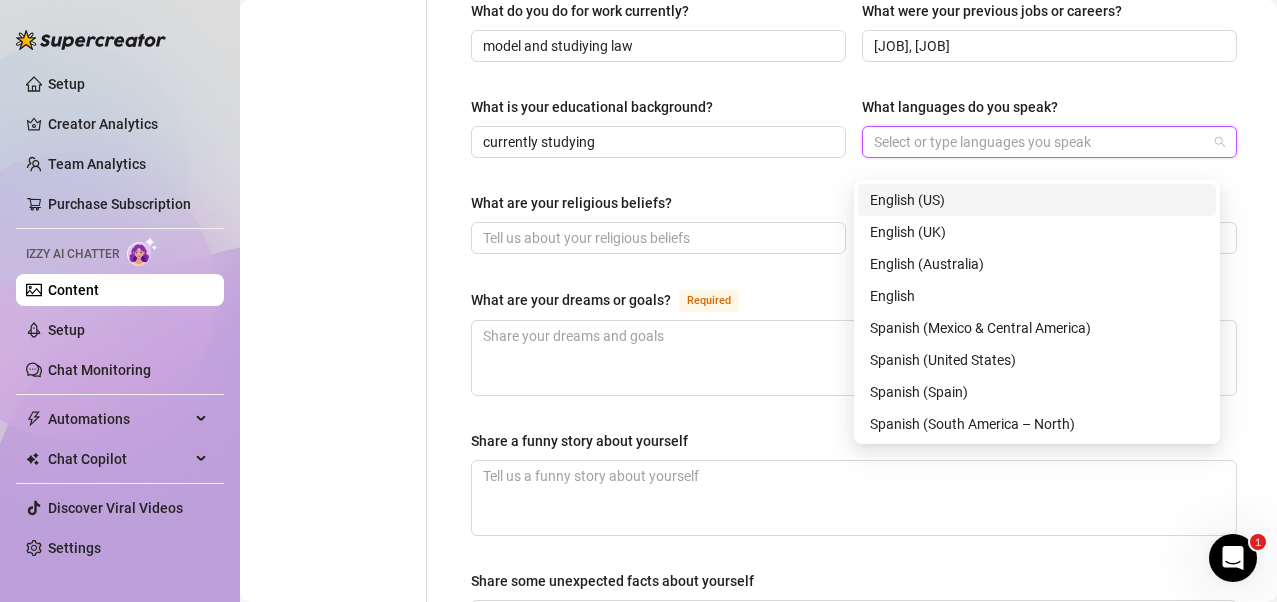 click on "English (US)" at bounding box center (1037, 200) 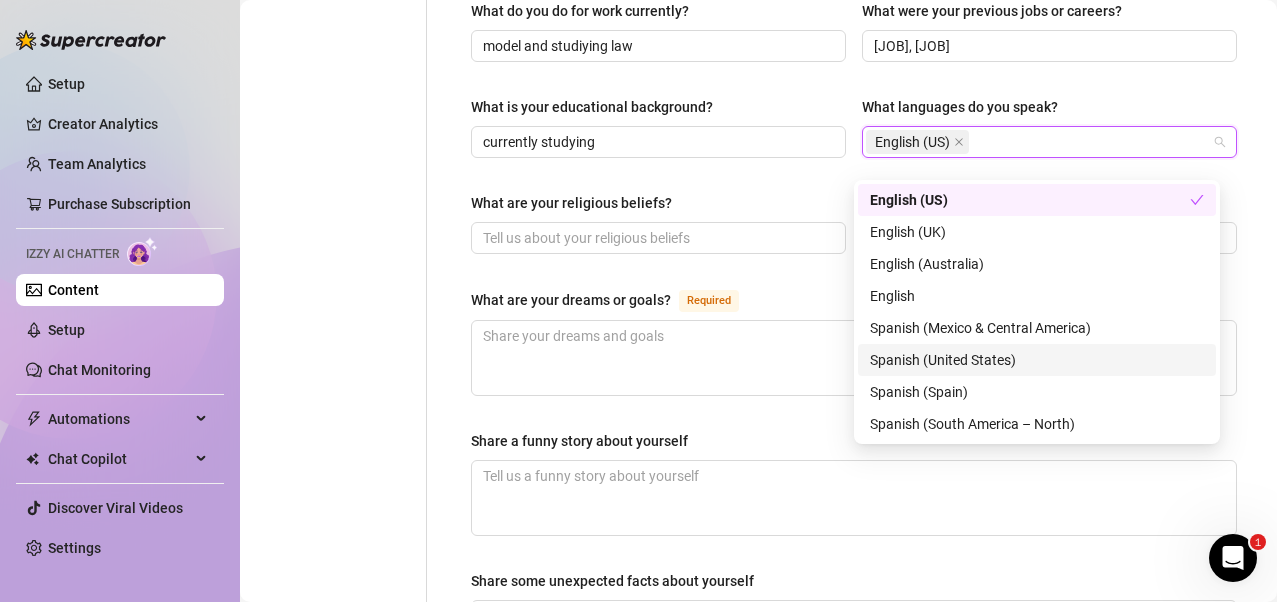 click on "Spanish (United States)" at bounding box center [1037, 360] 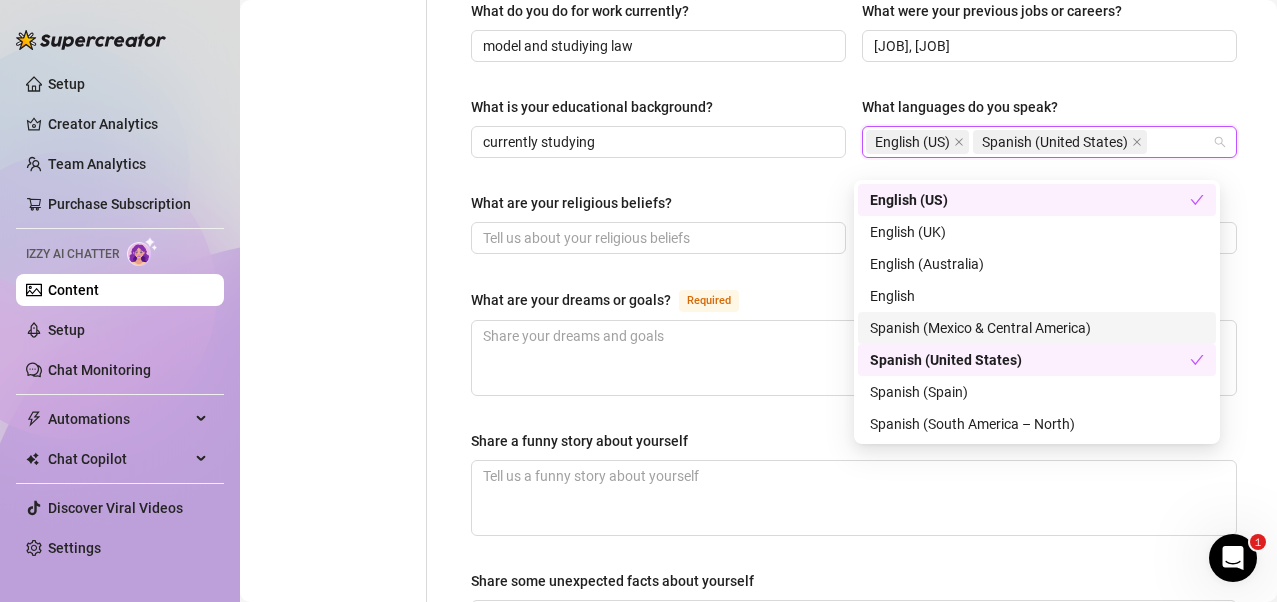 click on "Spanish (Mexico & Central America)" at bounding box center [1037, 328] 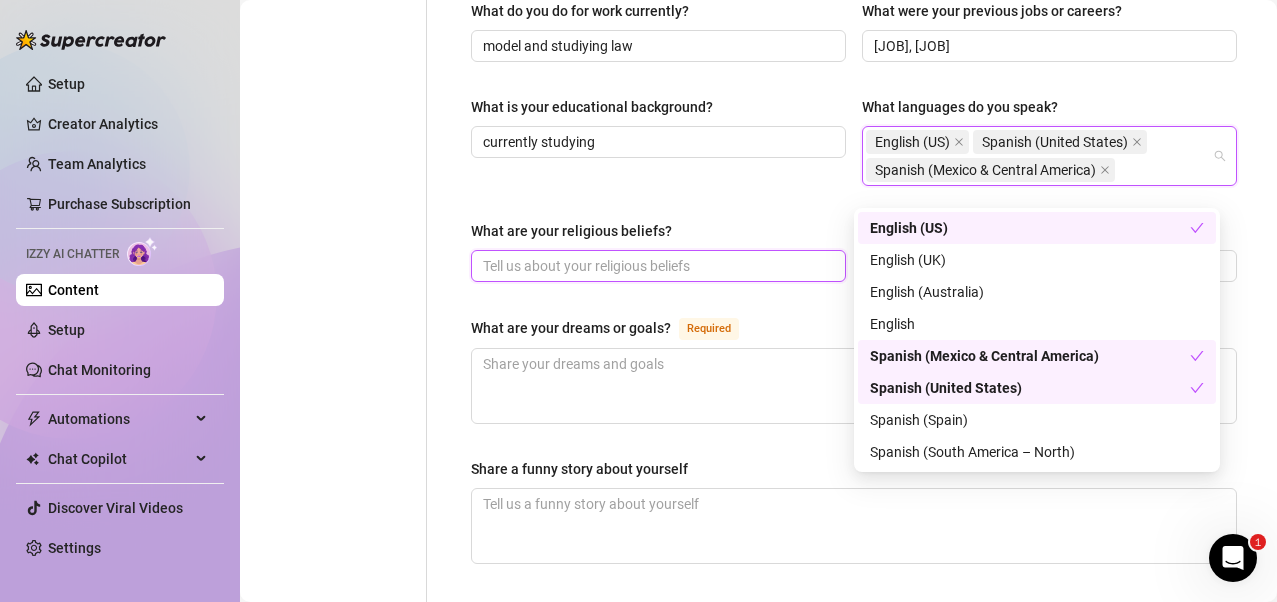 click on "What are your religious beliefs?" at bounding box center (656, 266) 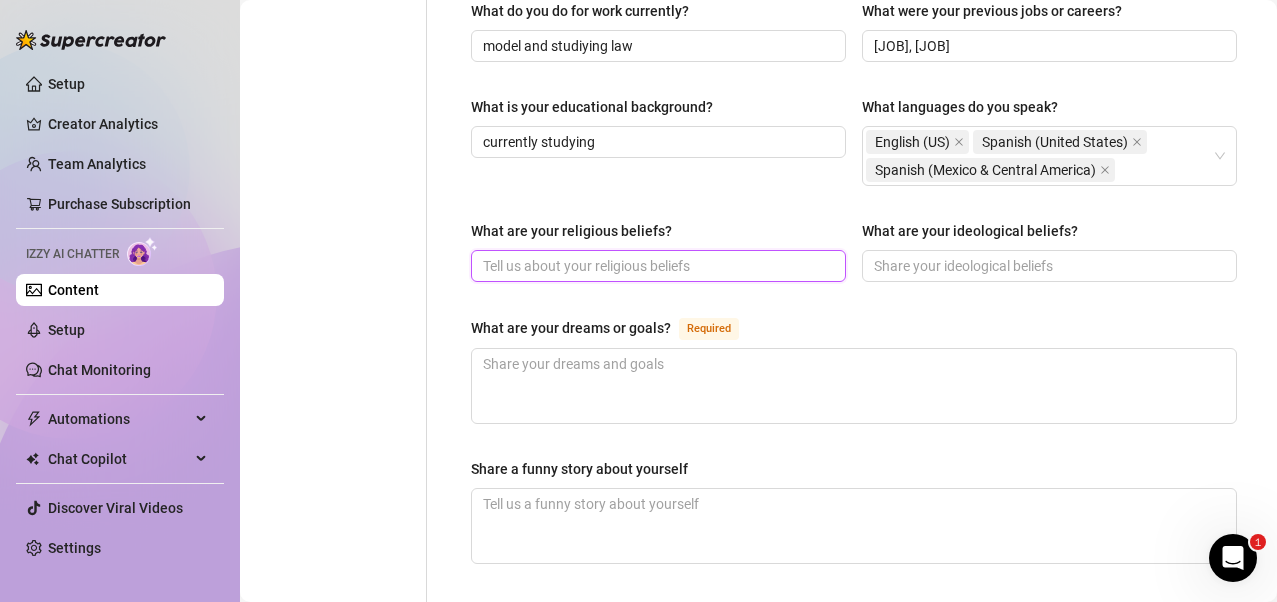 click on "What are your religious beliefs?" at bounding box center (656, 266) 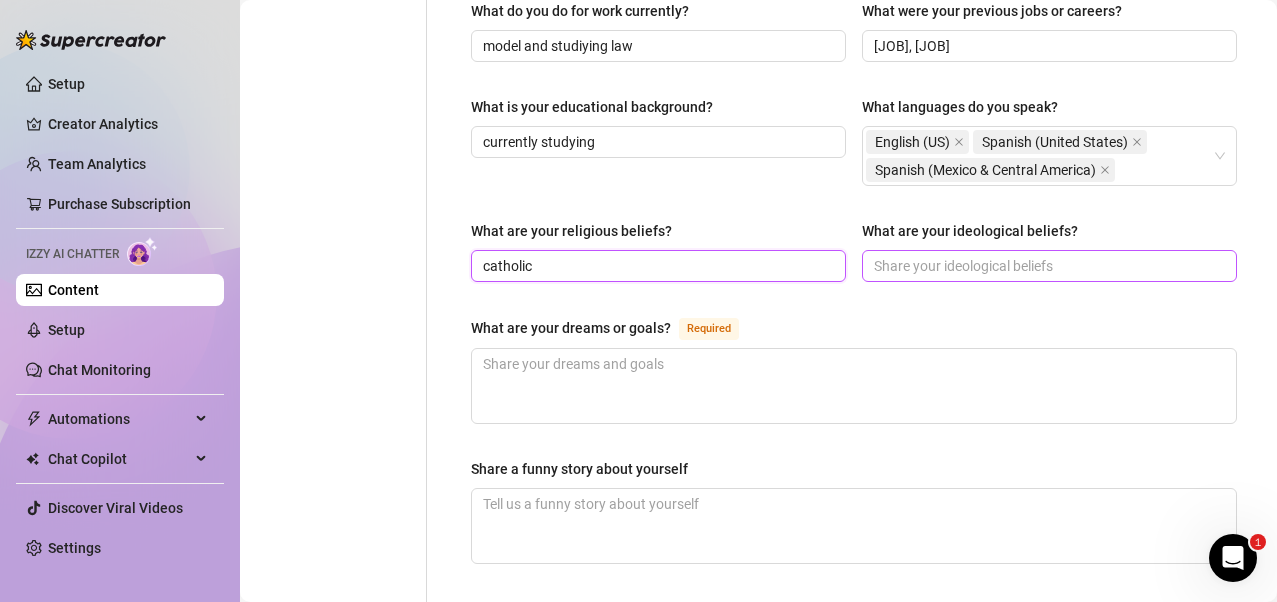 type on "catholic" 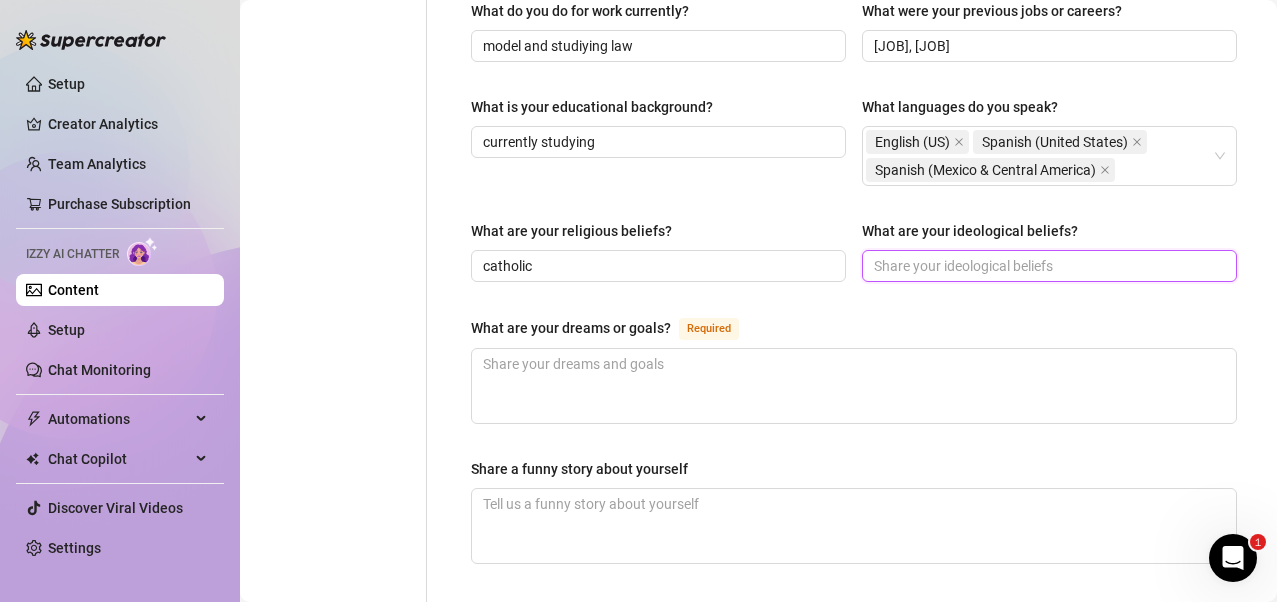 click on "What are your ideological beliefs?" at bounding box center [1047, 266] 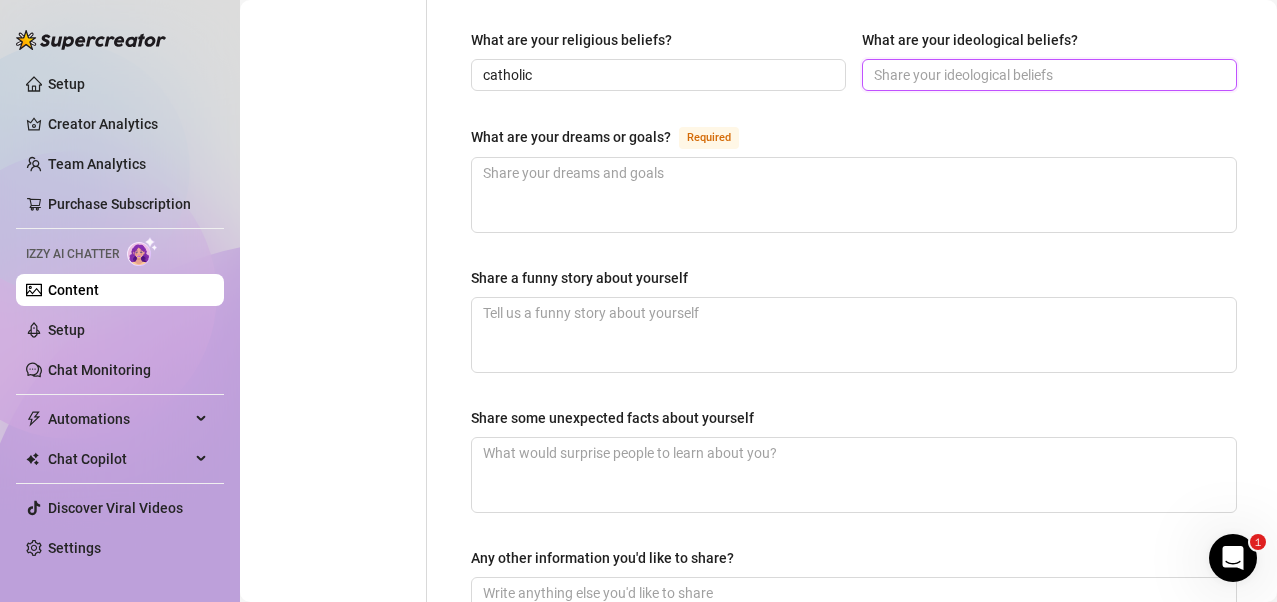 scroll, scrollTop: 1200, scrollLeft: 0, axis: vertical 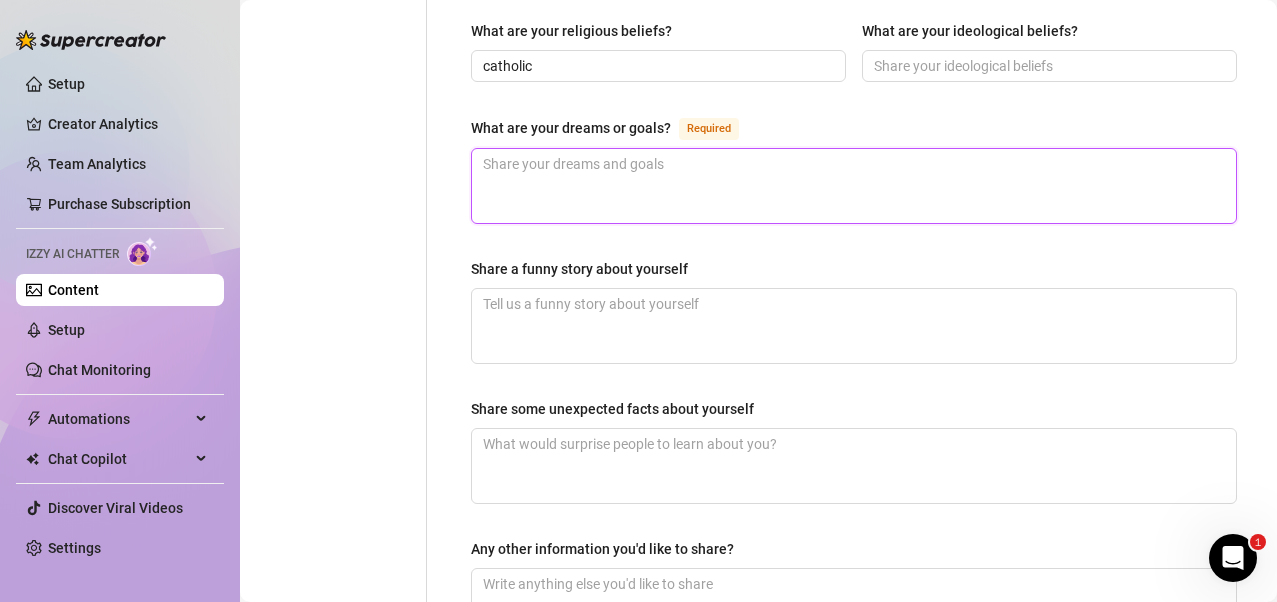 click on "What are your dreams or goals? Required" at bounding box center [854, 186] 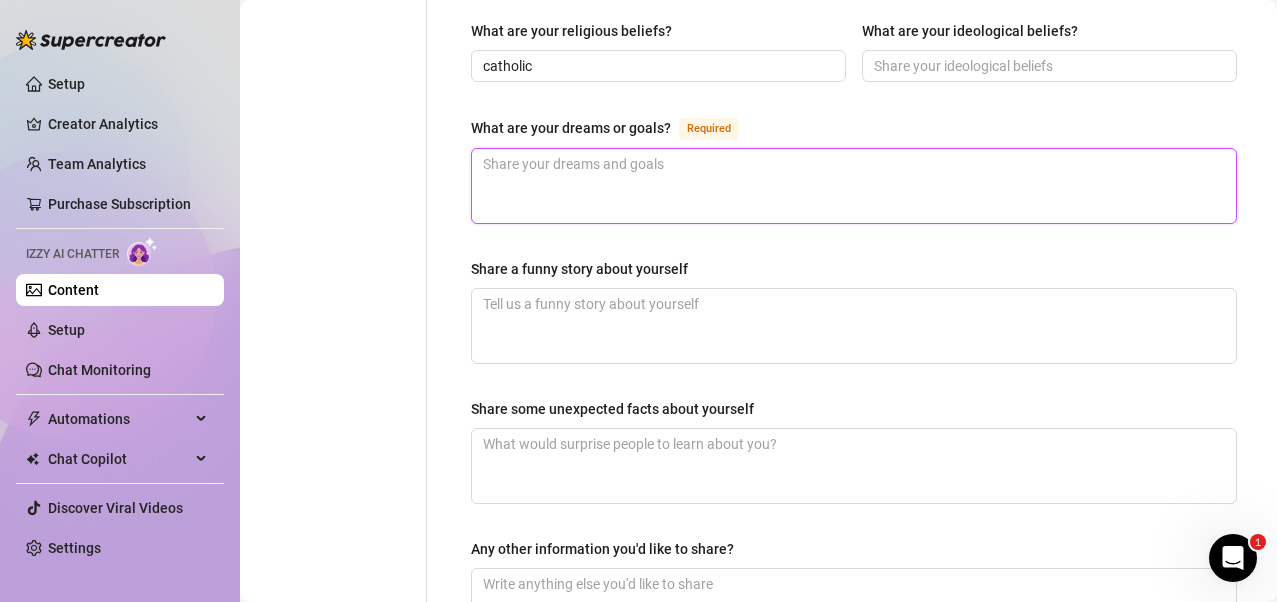 click on "What are your dreams or goals? Required" at bounding box center [854, 186] 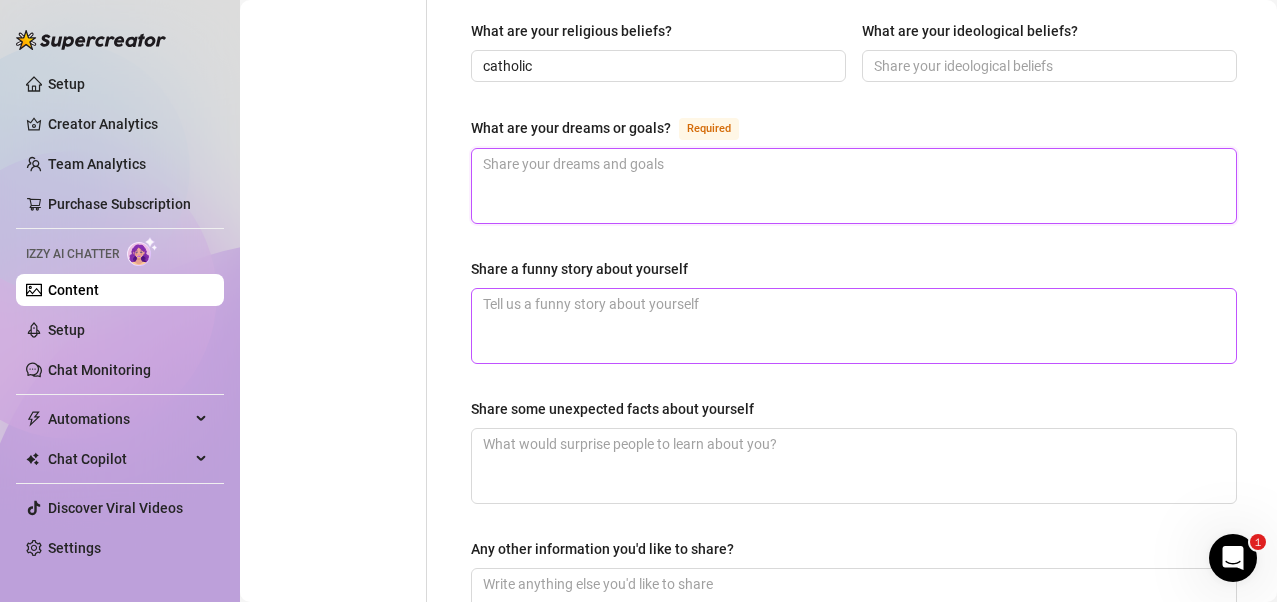 paste on "To have my own brand of clothing design, mainly for women and lingerie, and if possible, also have my own law firm" 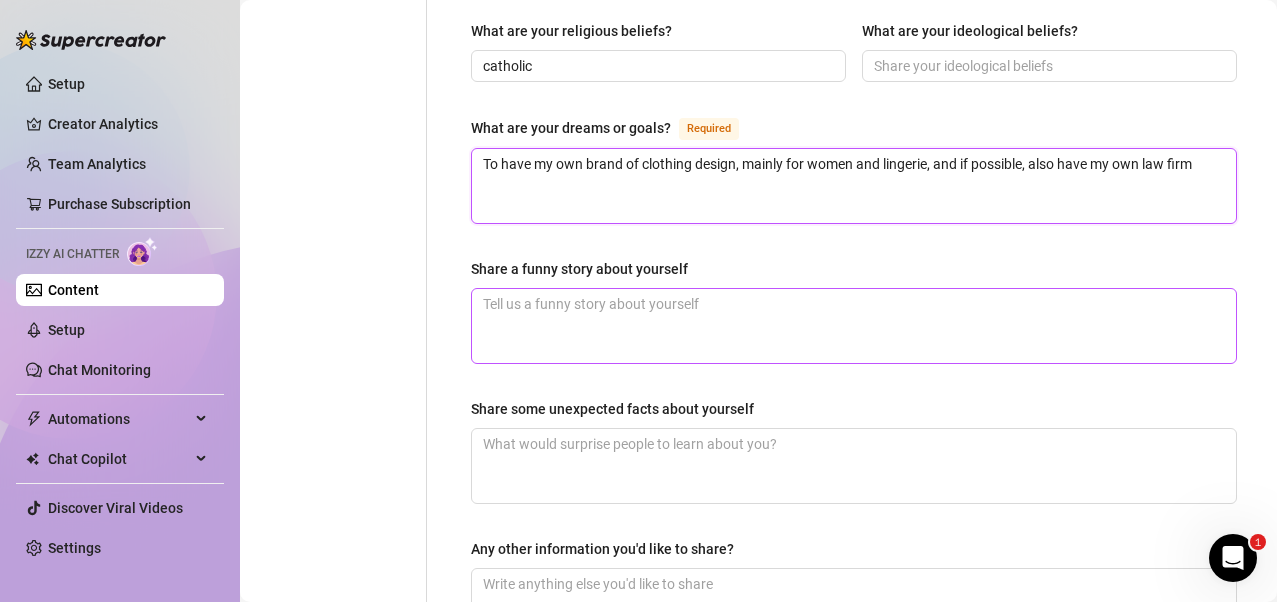 type 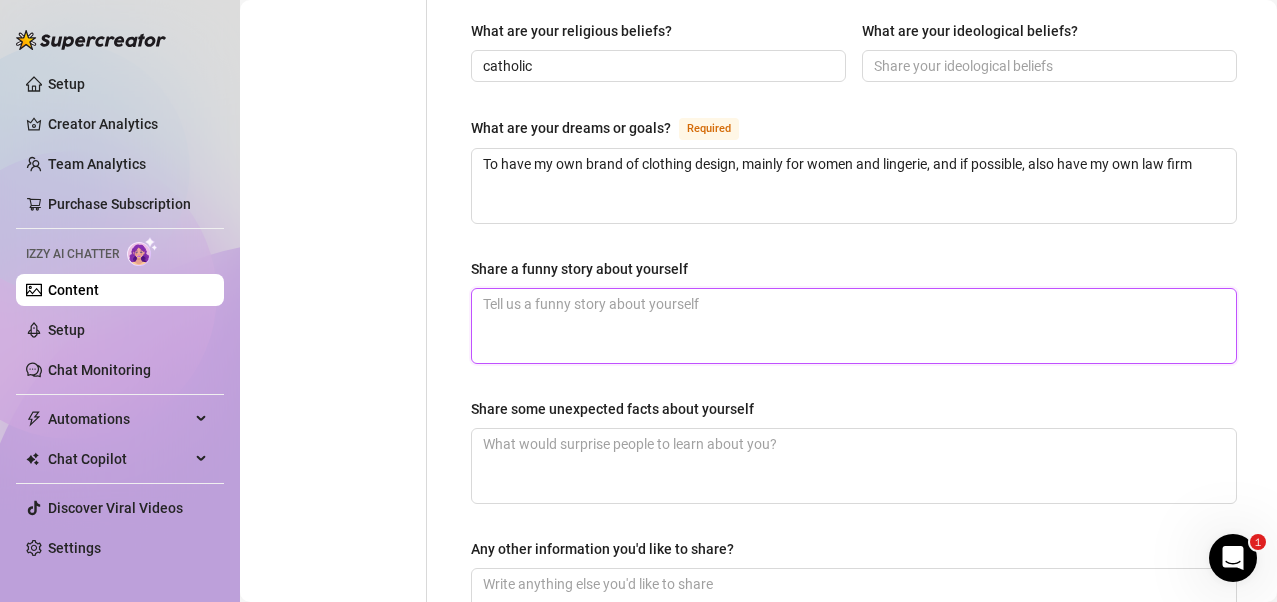 click on "Share a funny story about yourself" at bounding box center (854, 326) 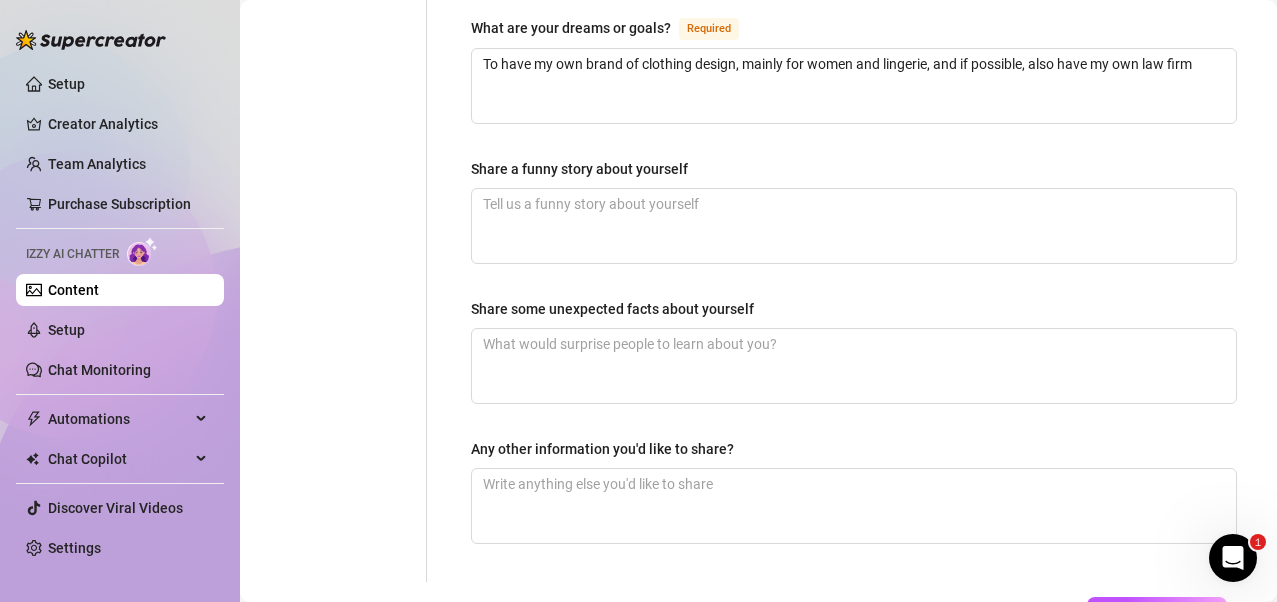 click on "Share some unexpected facts about yourself" at bounding box center (854, 313) 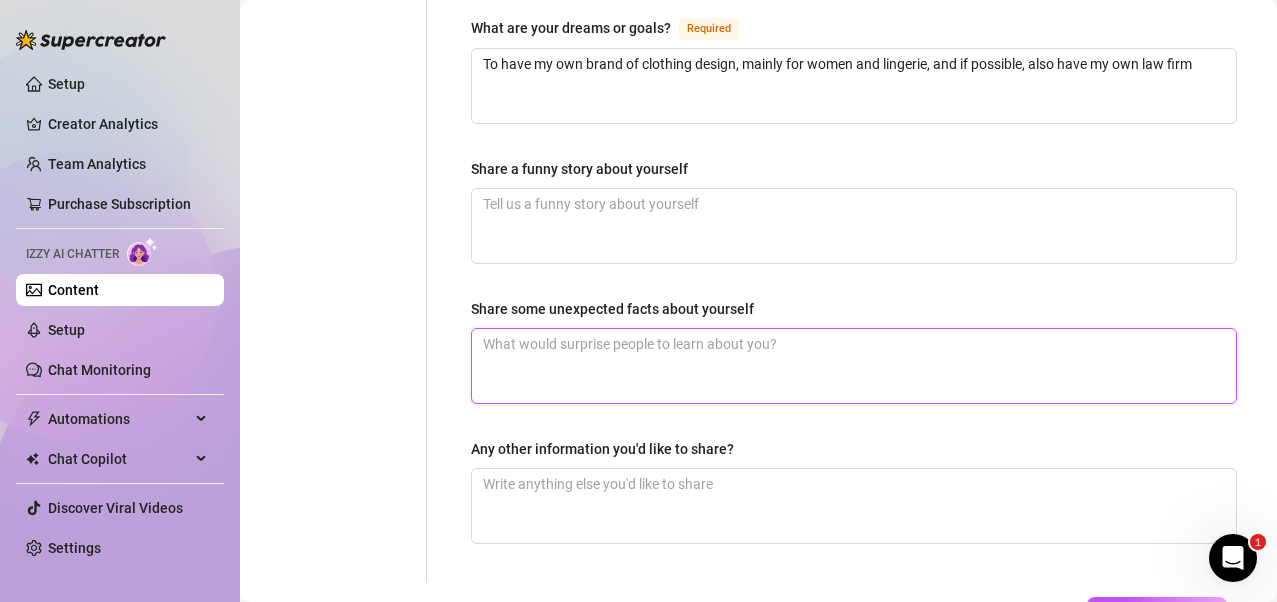 click on "Share some unexpected facts about yourself" at bounding box center (854, 366) 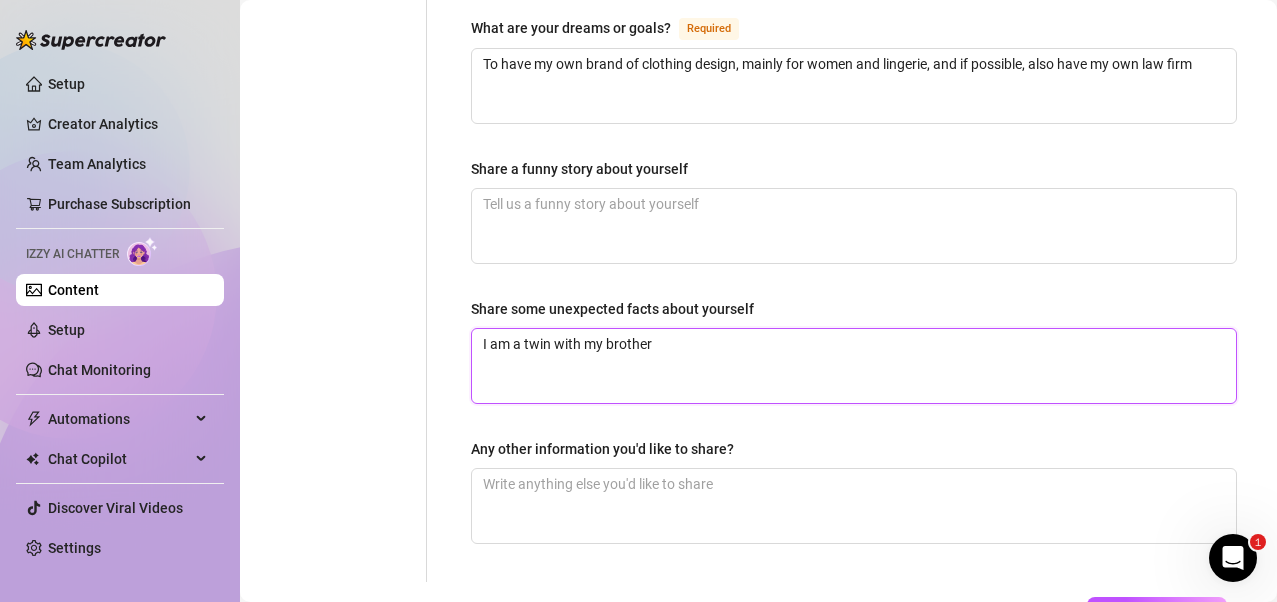 type 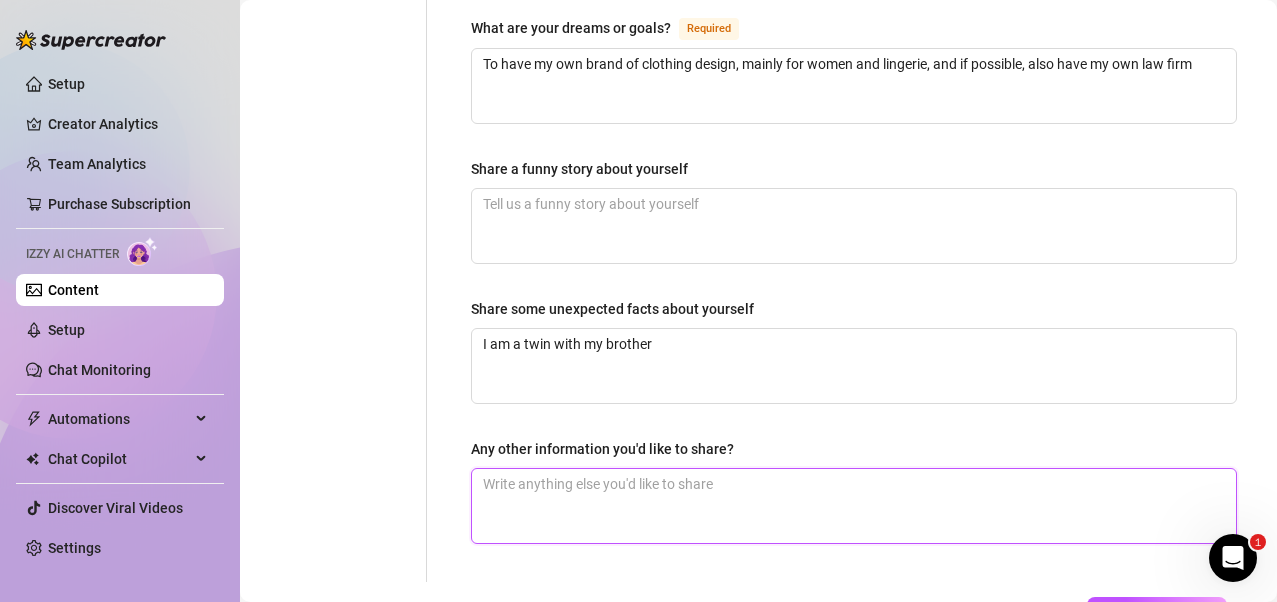 click on "Any other information you'd like to share?" at bounding box center [854, 506] 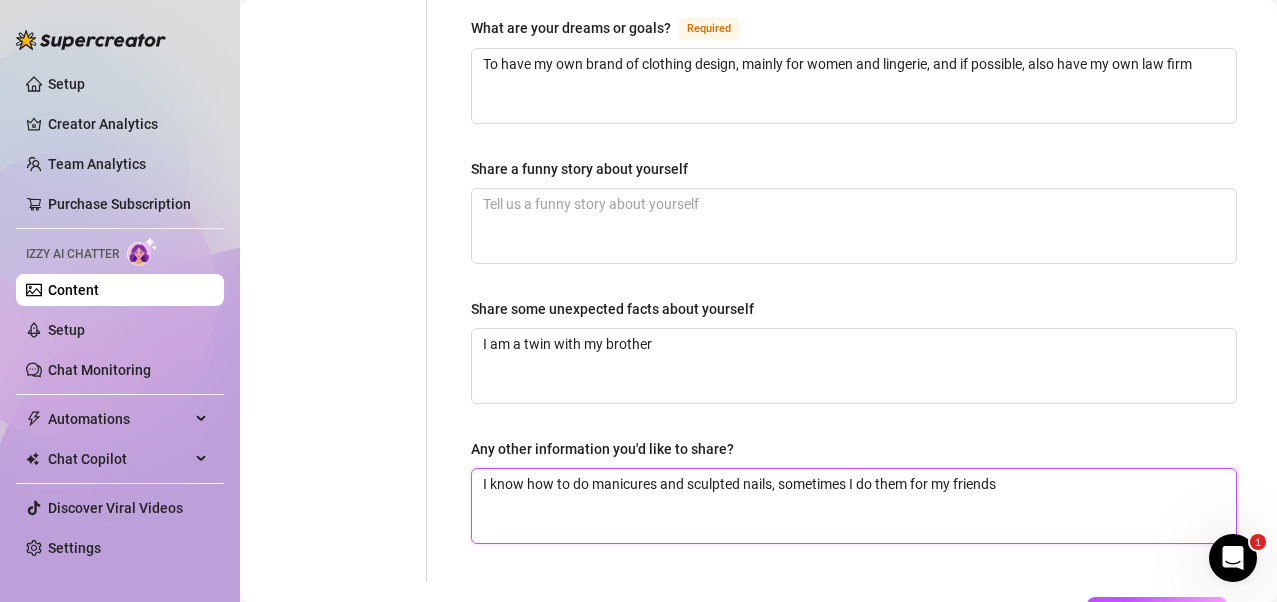 type 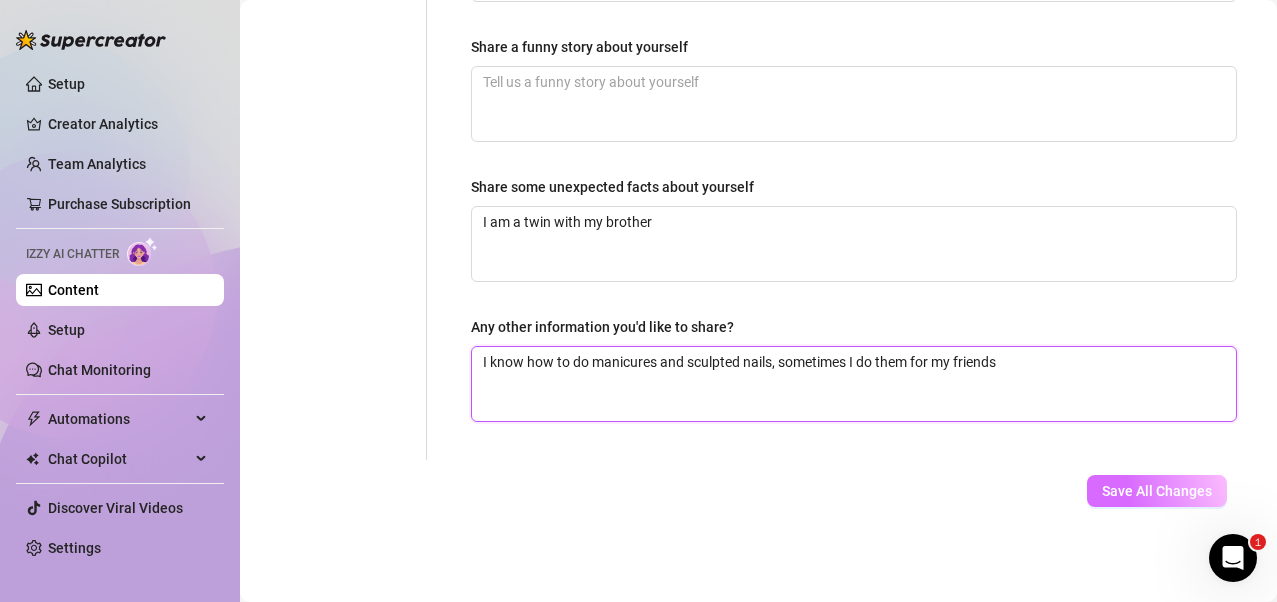 type on "I know how to do manicures and sculpted nails, sometimes I do them for my friends" 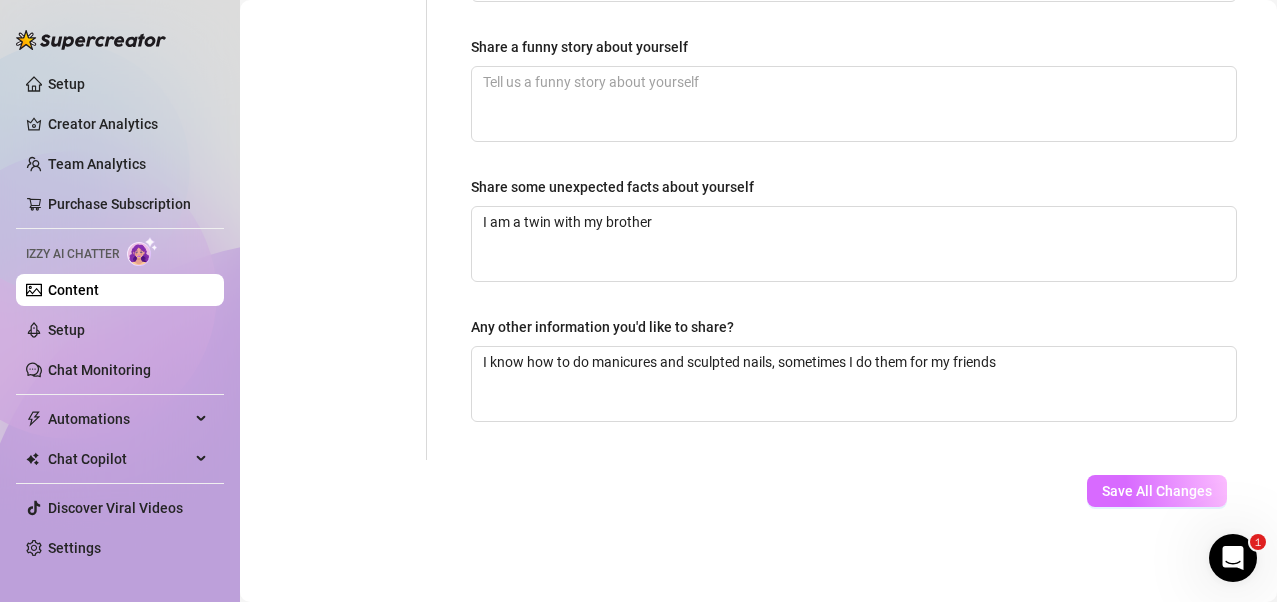 click on "Save All Changes" at bounding box center [1157, 491] 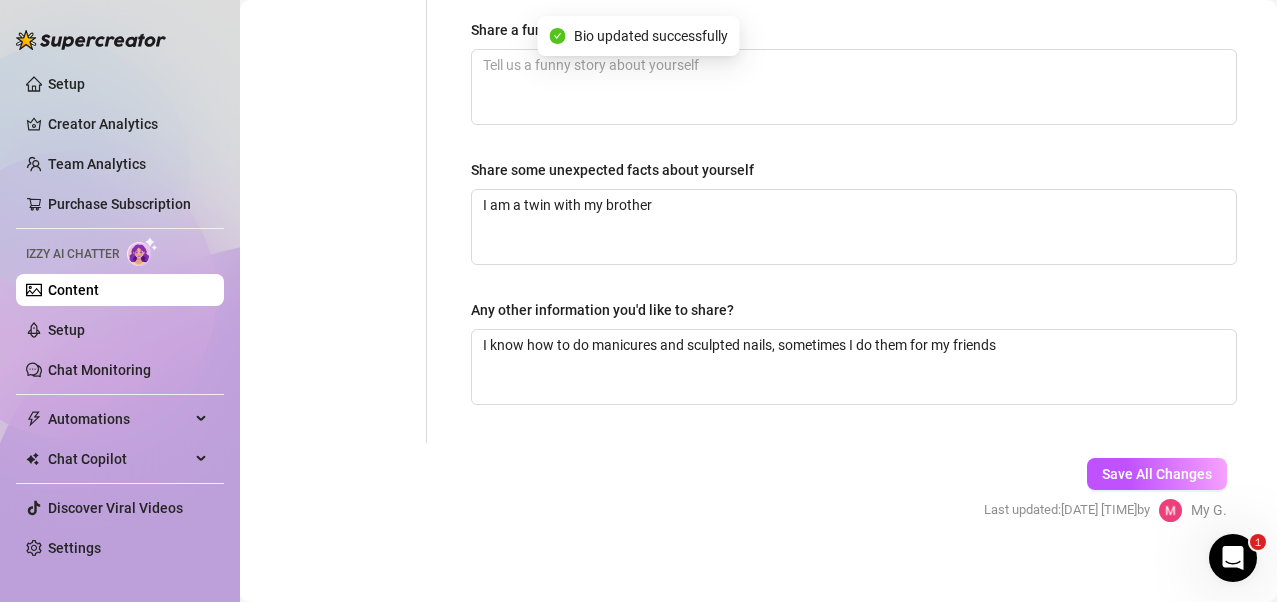 type 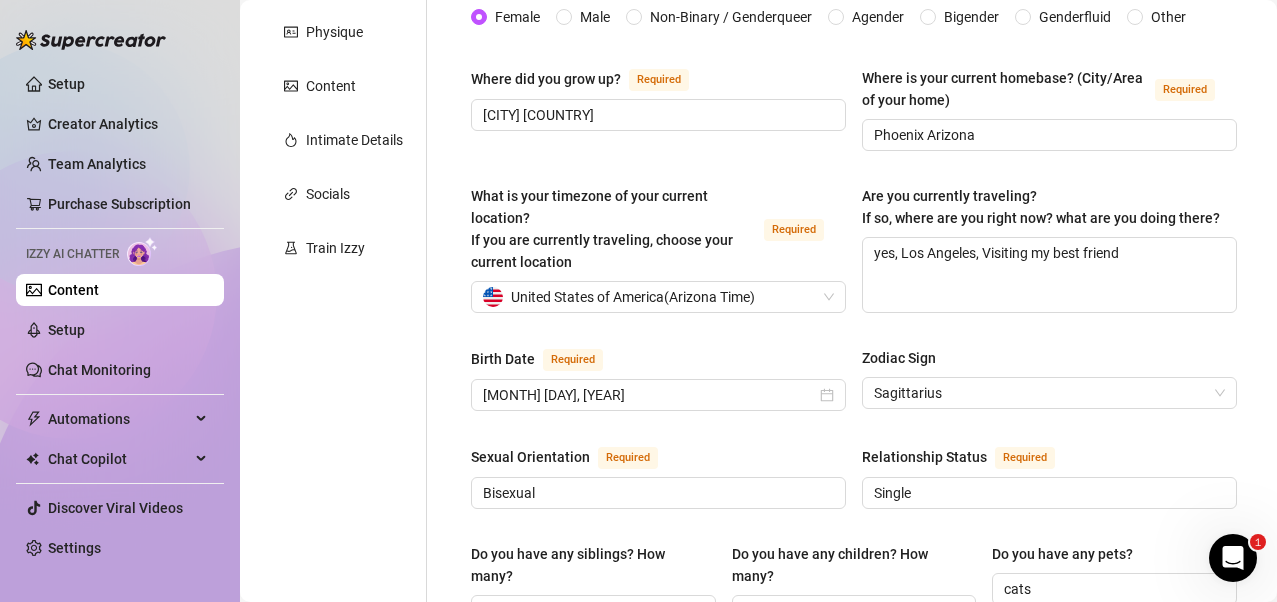 scroll, scrollTop: 0, scrollLeft: 0, axis: both 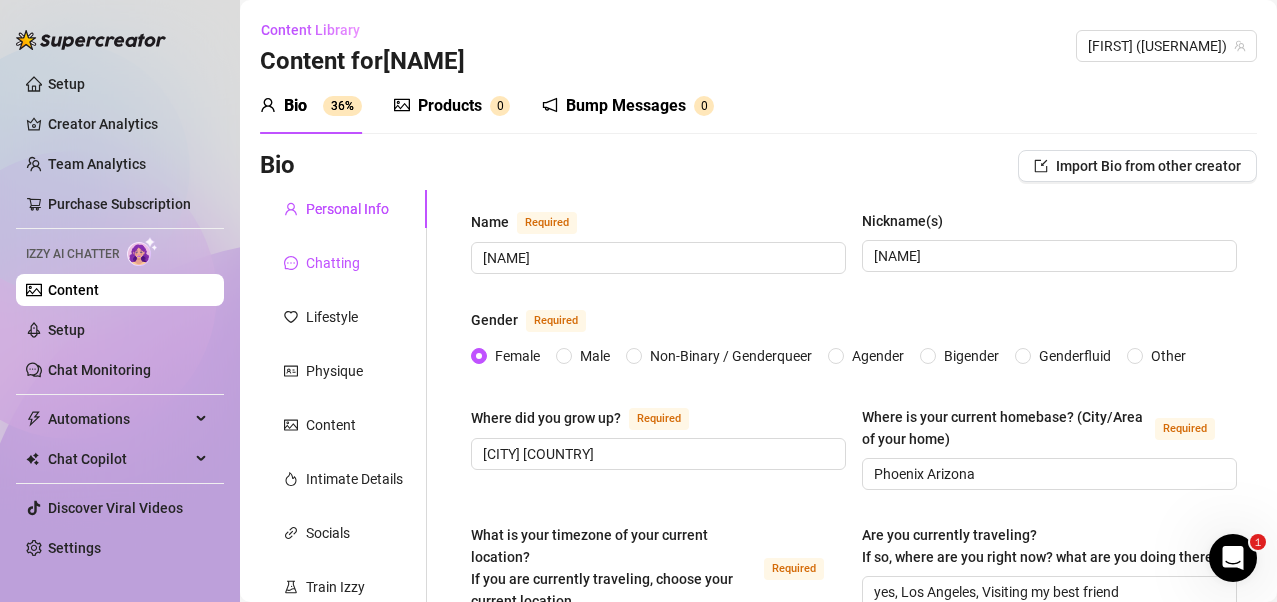 click on "Chatting" at bounding box center (333, 263) 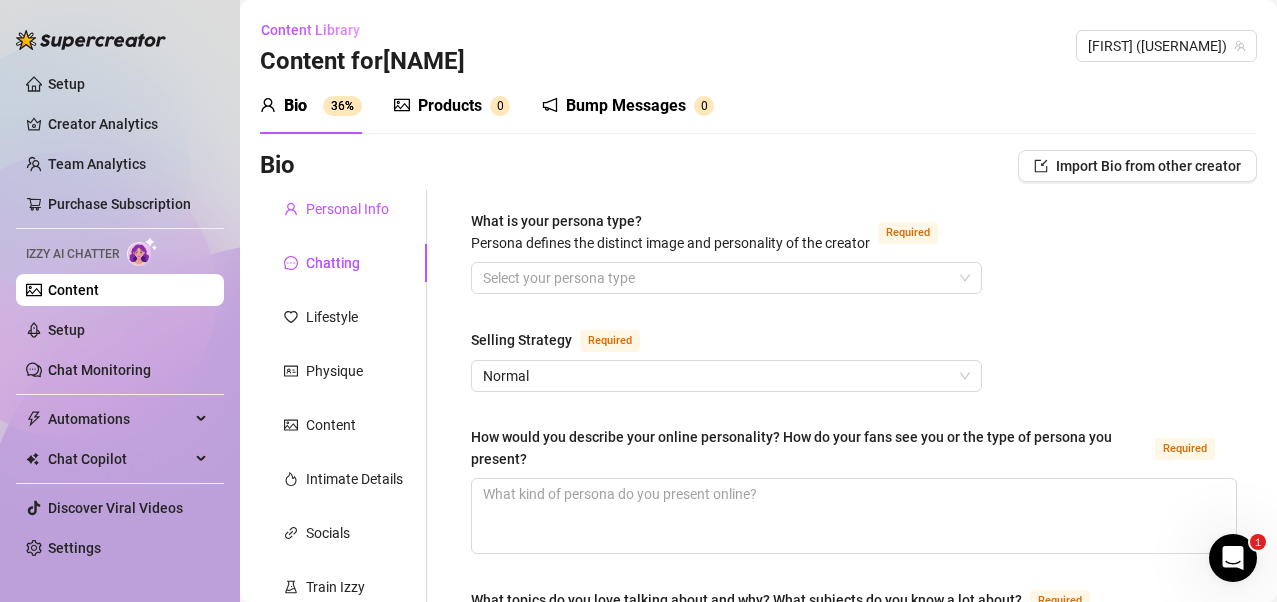 click on "Personal Info" at bounding box center (347, 209) 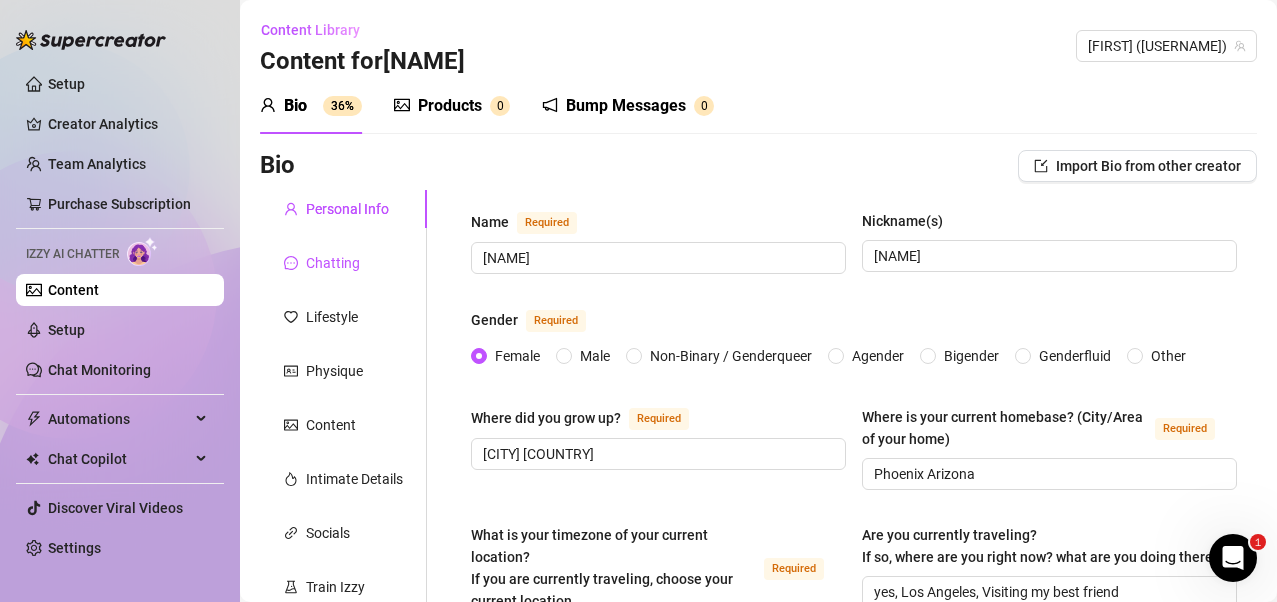 click on "Chatting" at bounding box center [333, 263] 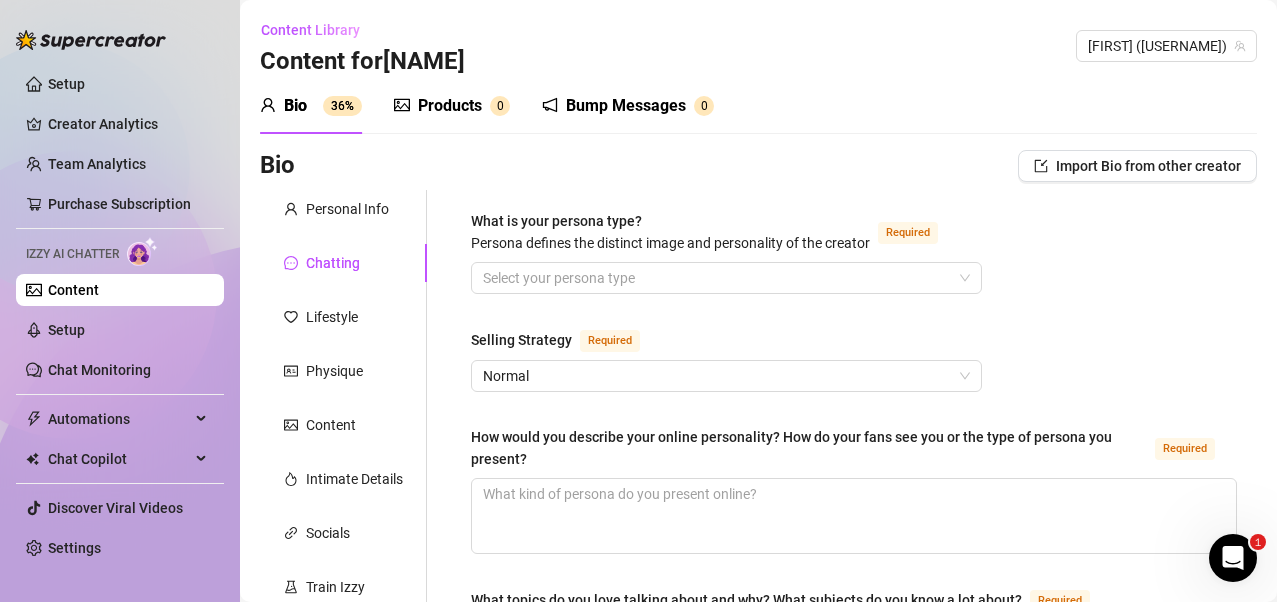 type 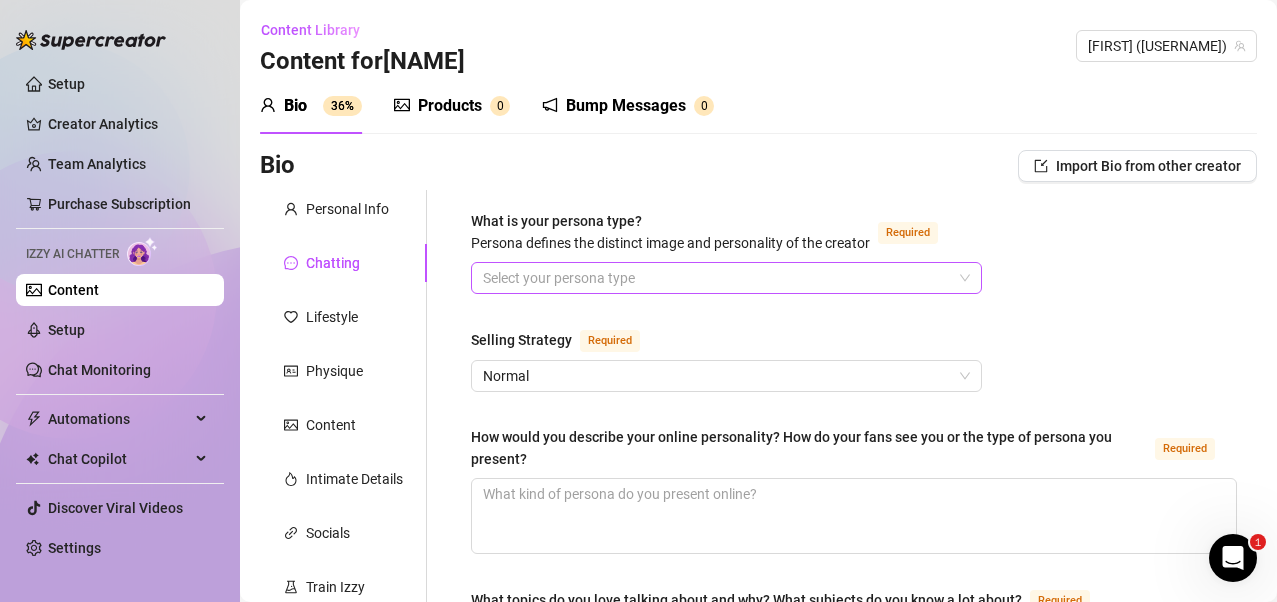 click on "What is your persona type? Persona defines the distinct image and personality of the creator Required" at bounding box center (717, 278) 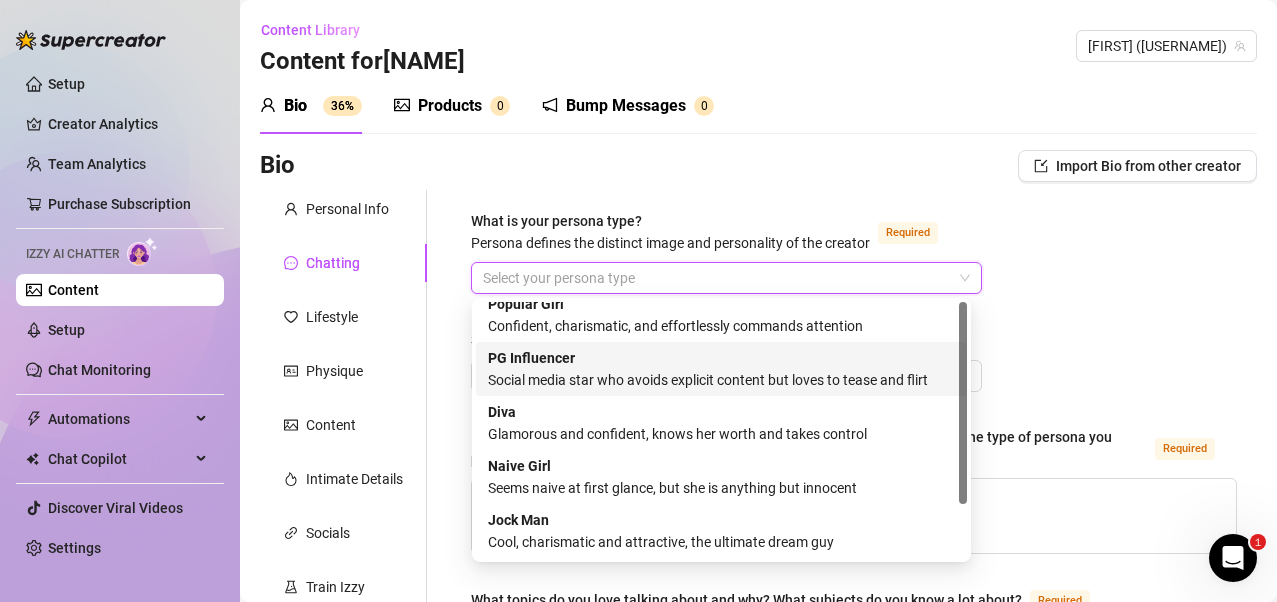 scroll, scrollTop: 0, scrollLeft: 0, axis: both 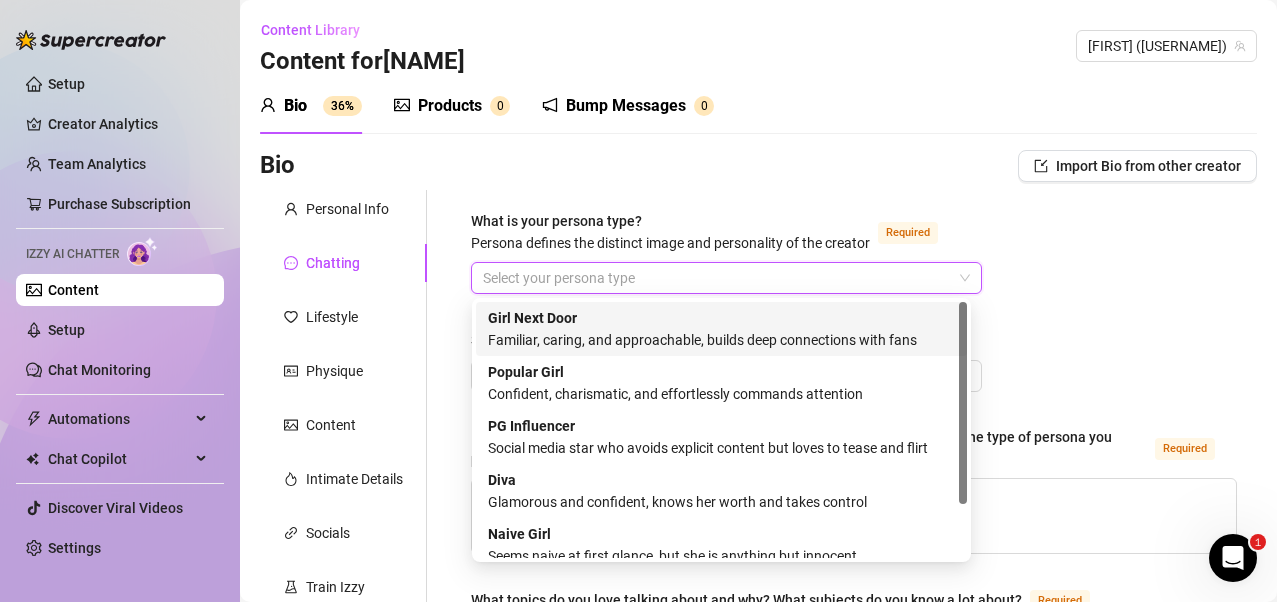 click on "Girl Next Door" at bounding box center (532, 318) 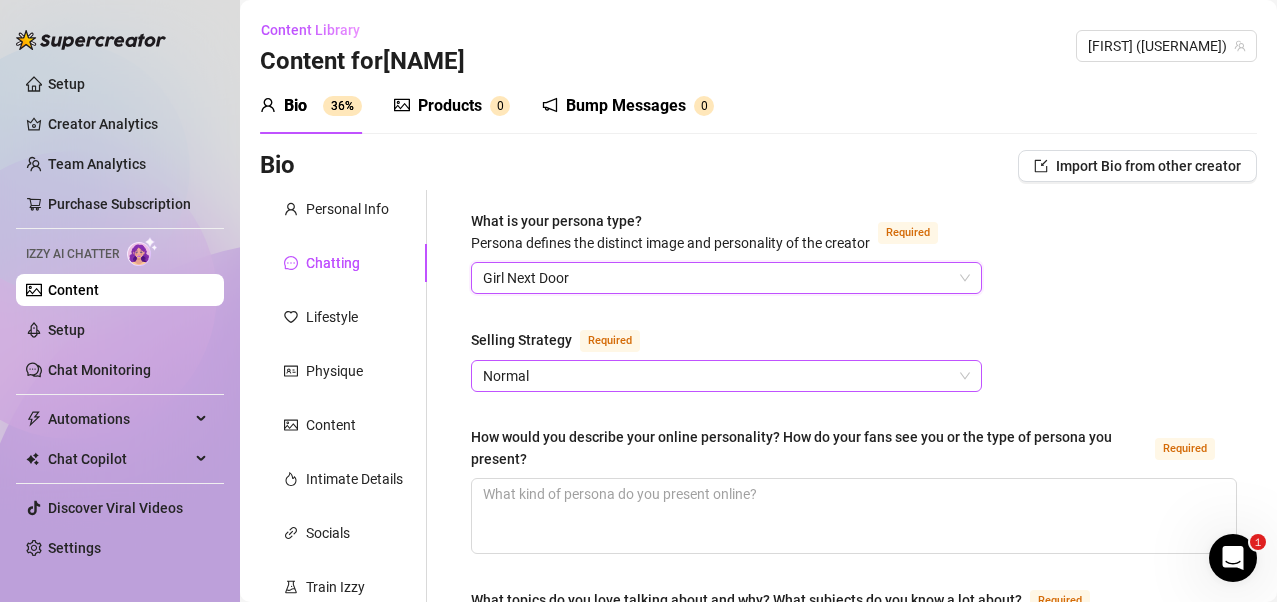 click on "Normal" at bounding box center [726, 376] 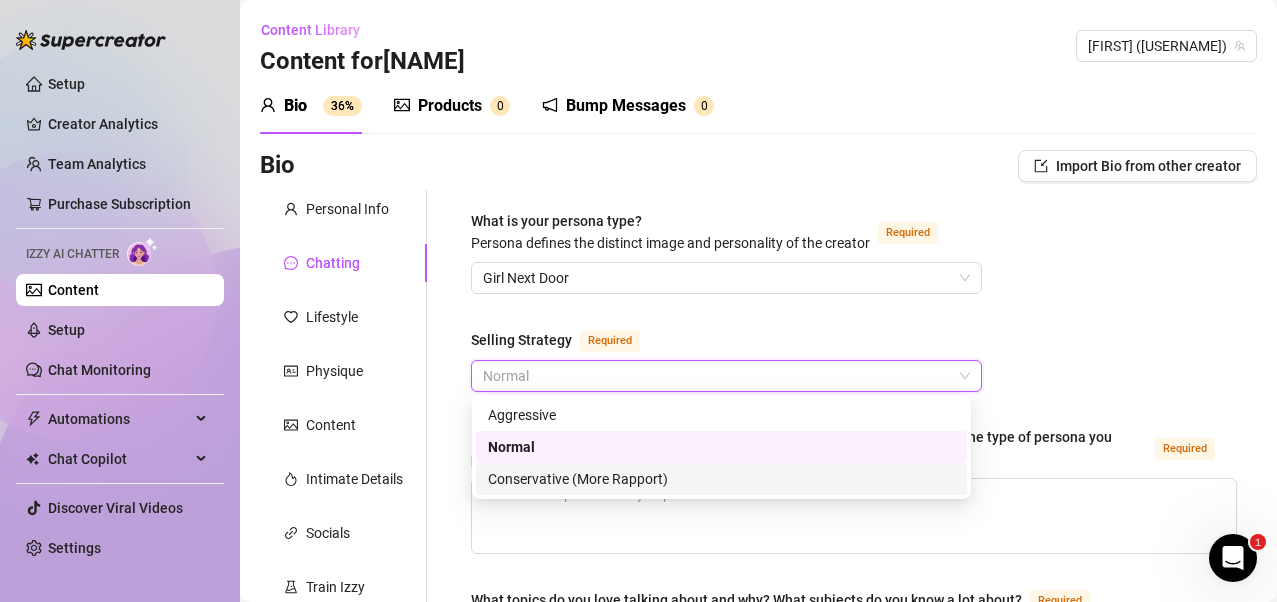 click on "Conservative (More Rapport)" at bounding box center [721, 479] 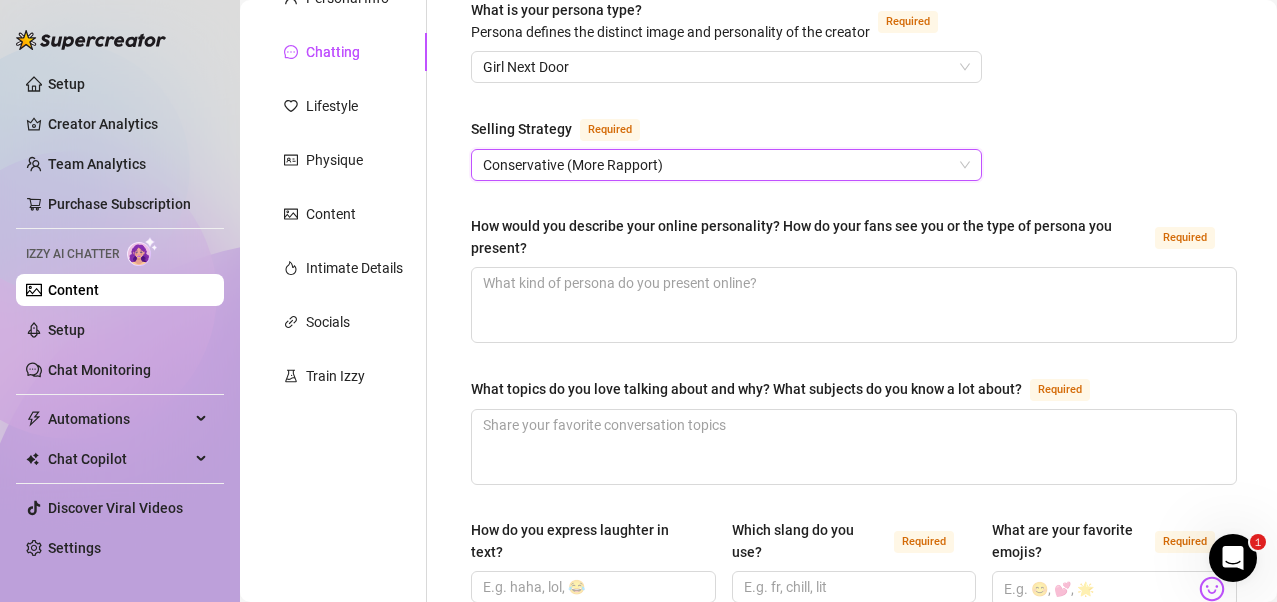 scroll, scrollTop: 500, scrollLeft: 0, axis: vertical 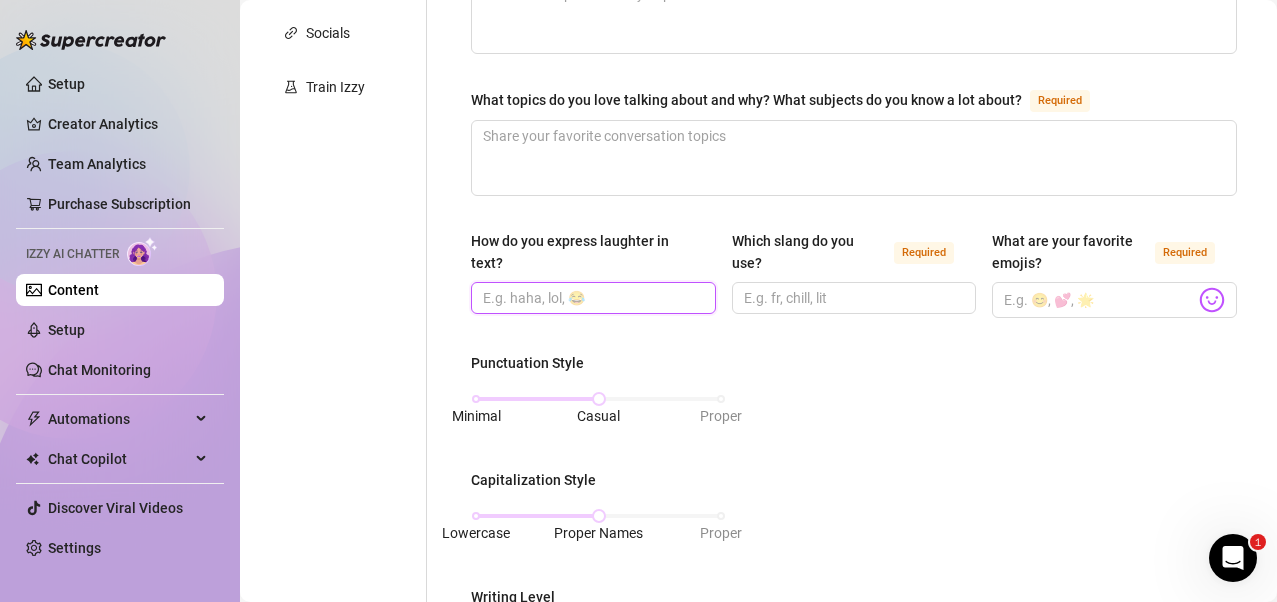 drag, startPoint x: 515, startPoint y: 290, endPoint x: 569, endPoint y: 299, distance: 54.74486 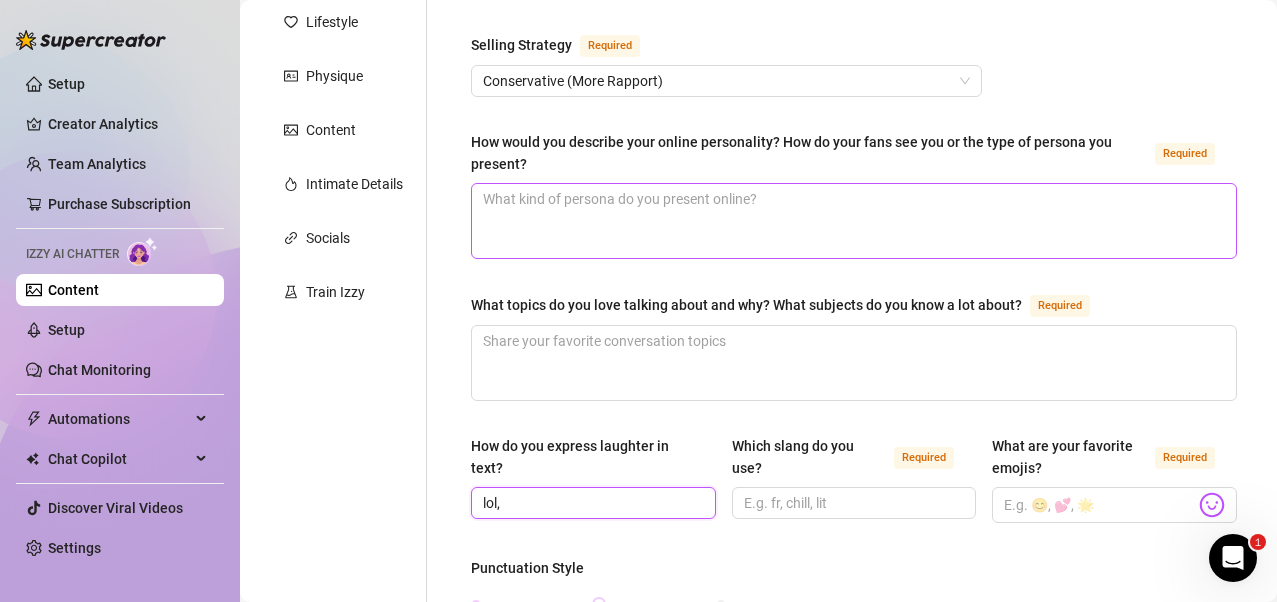 scroll, scrollTop: 300, scrollLeft: 0, axis: vertical 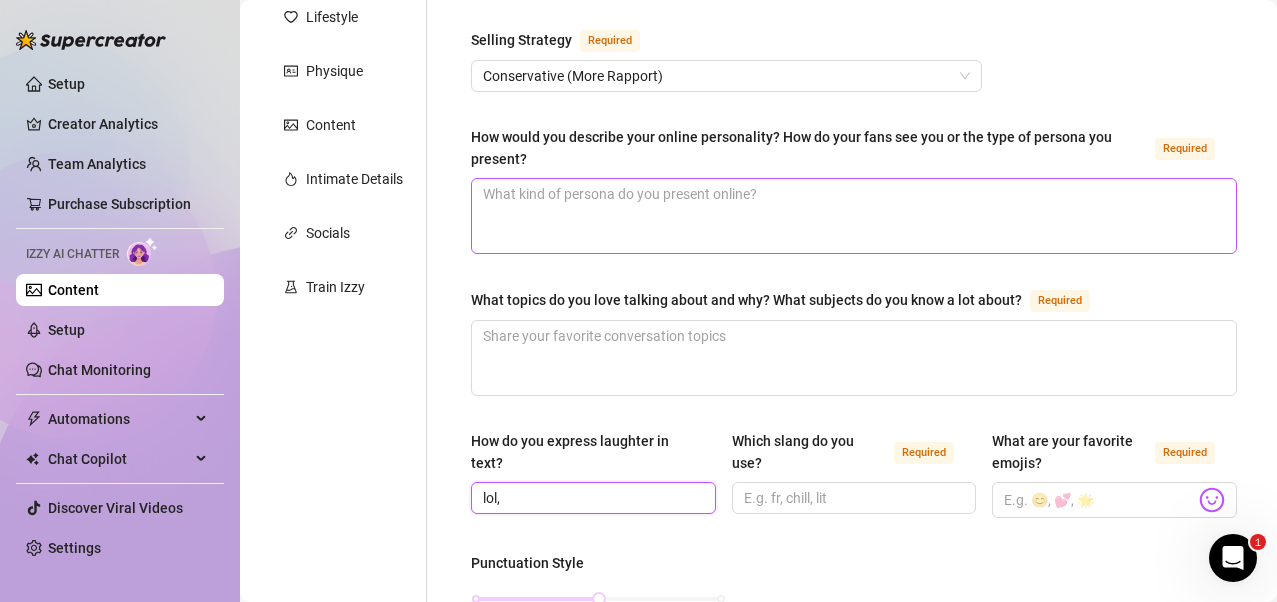 type on "lol," 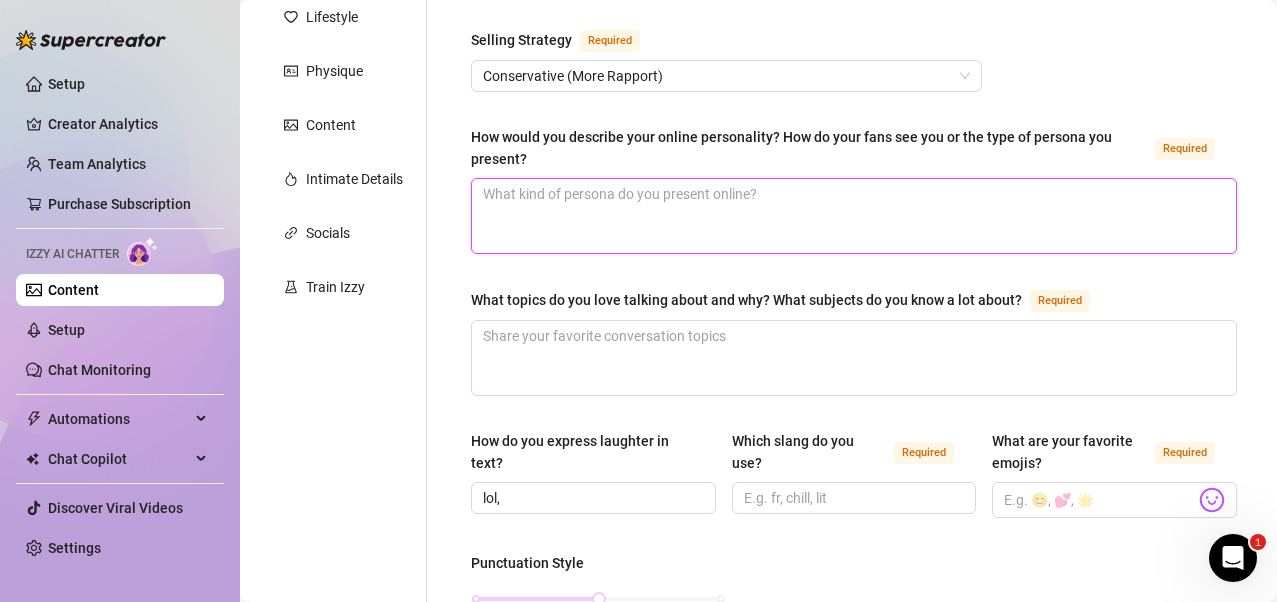 click on "How would you describe your online personality? How do your fans see you or the type of persona you present? Required" at bounding box center (854, 216) 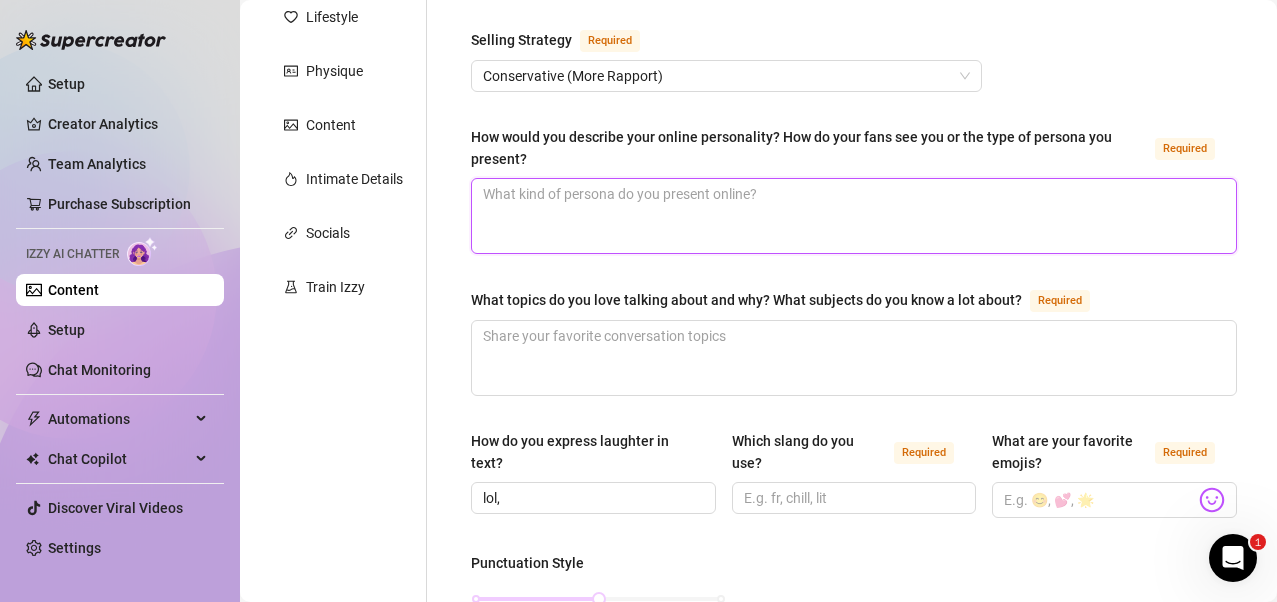 paste on "I am a simple girl, somewhat flirtatious and with an innocent face, very charismatic and who loves to record herself." 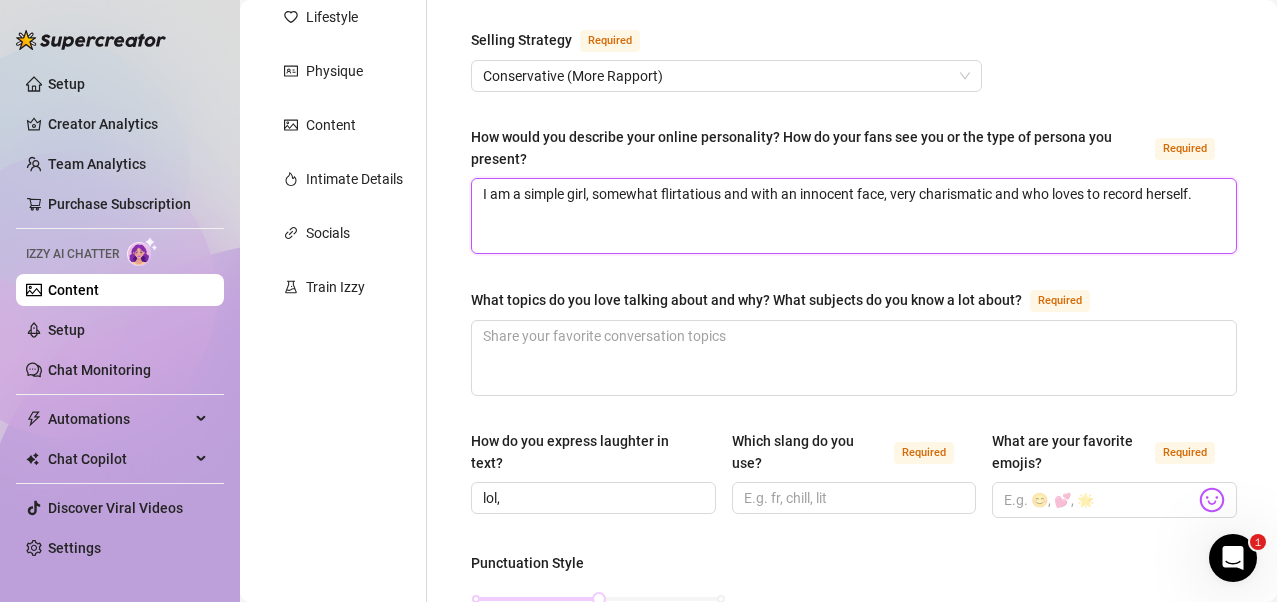 type 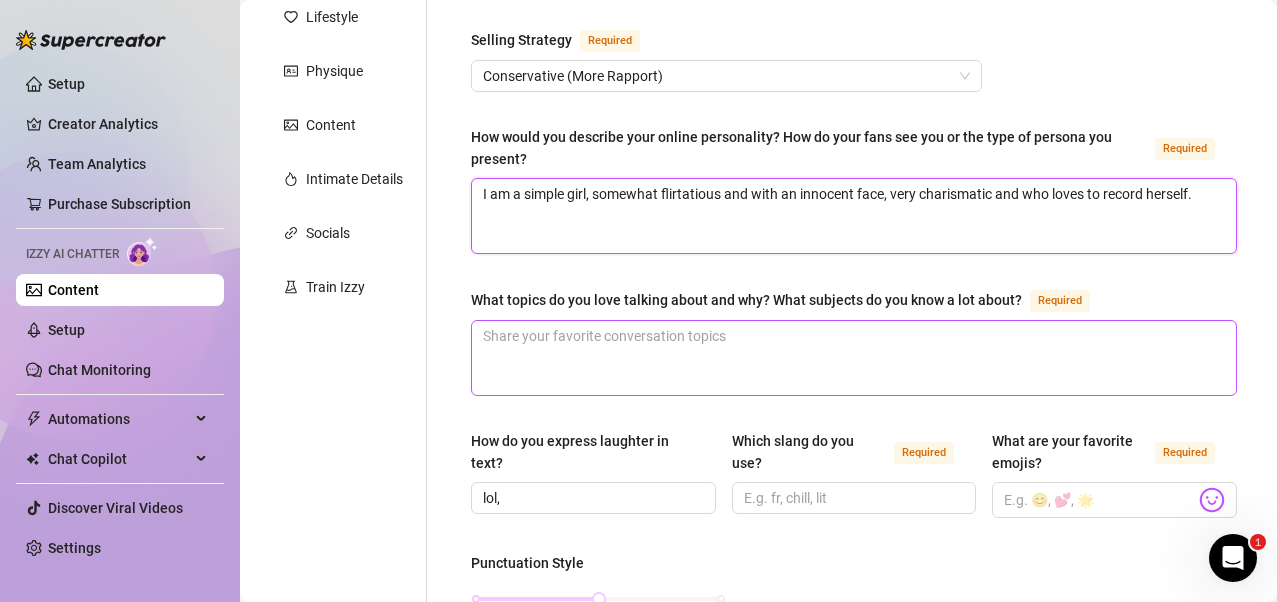 type on "I am a simple girl, somewhat flirtatious and with an innocent face, very charismatic and who loves to record herself." 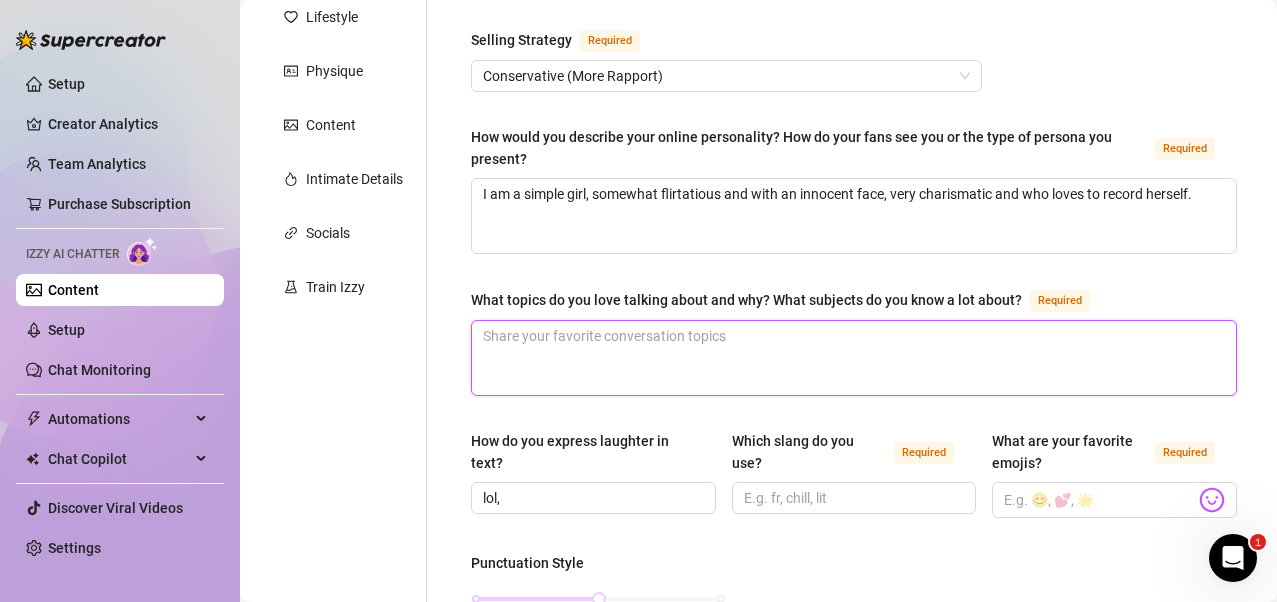 click on "What topics do you love talking about and why? What subjects do you know a lot about? Required" at bounding box center [854, 358] 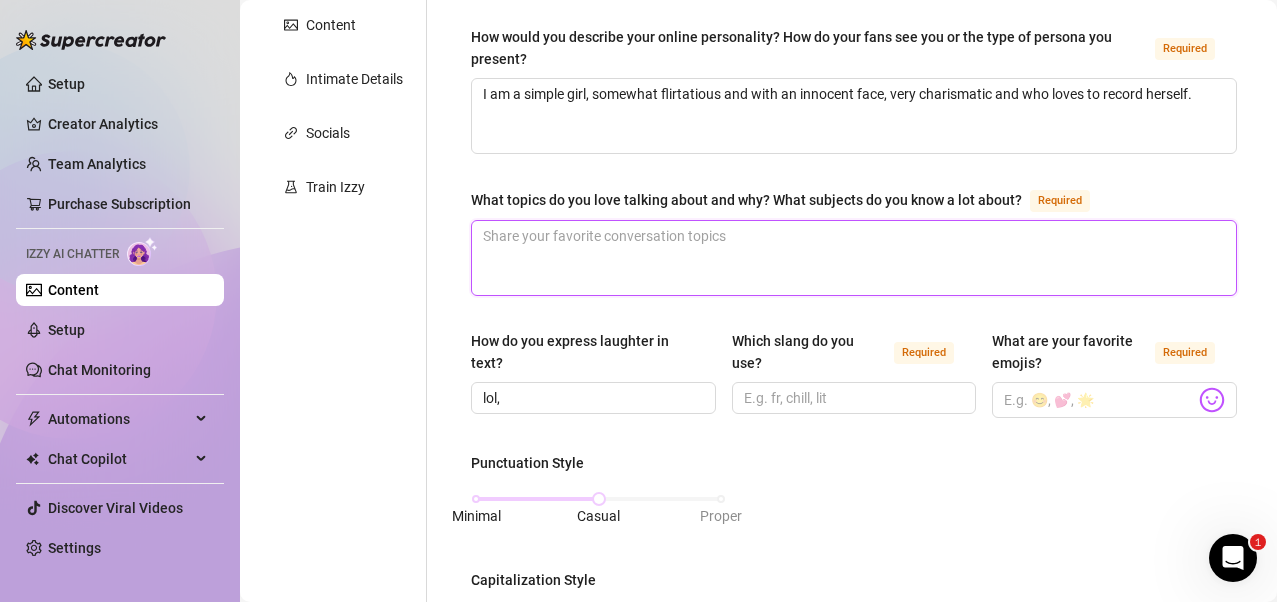 click on "What topics do you love talking about and why? What subjects do you know a lot about? Required" at bounding box center [854, 258] 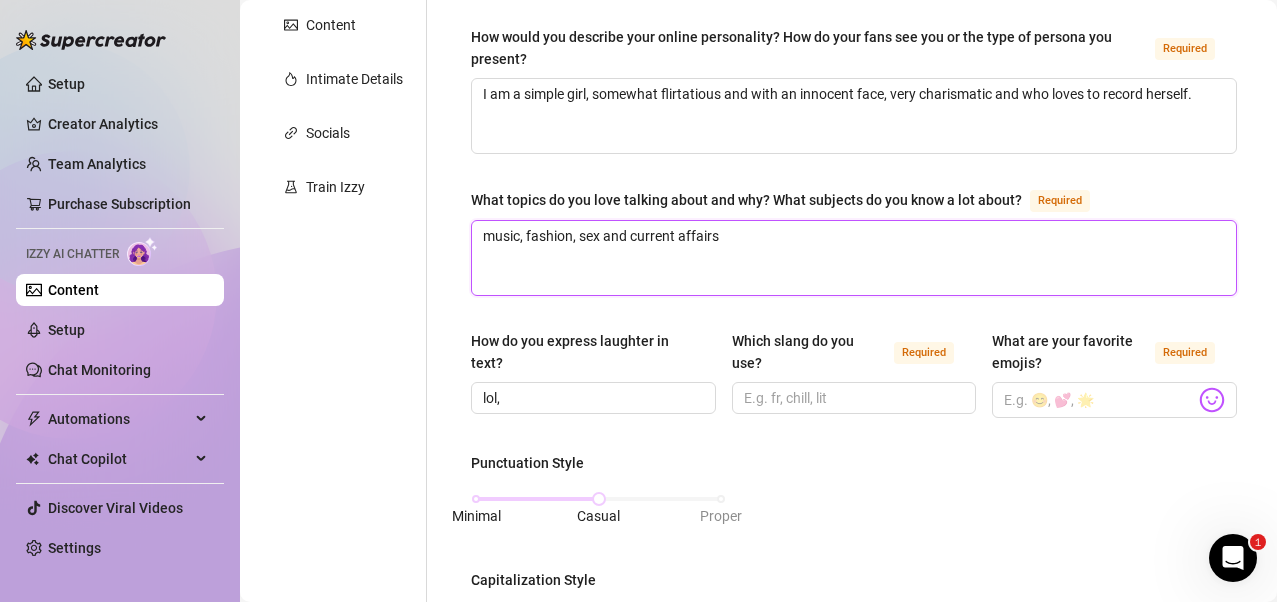 type 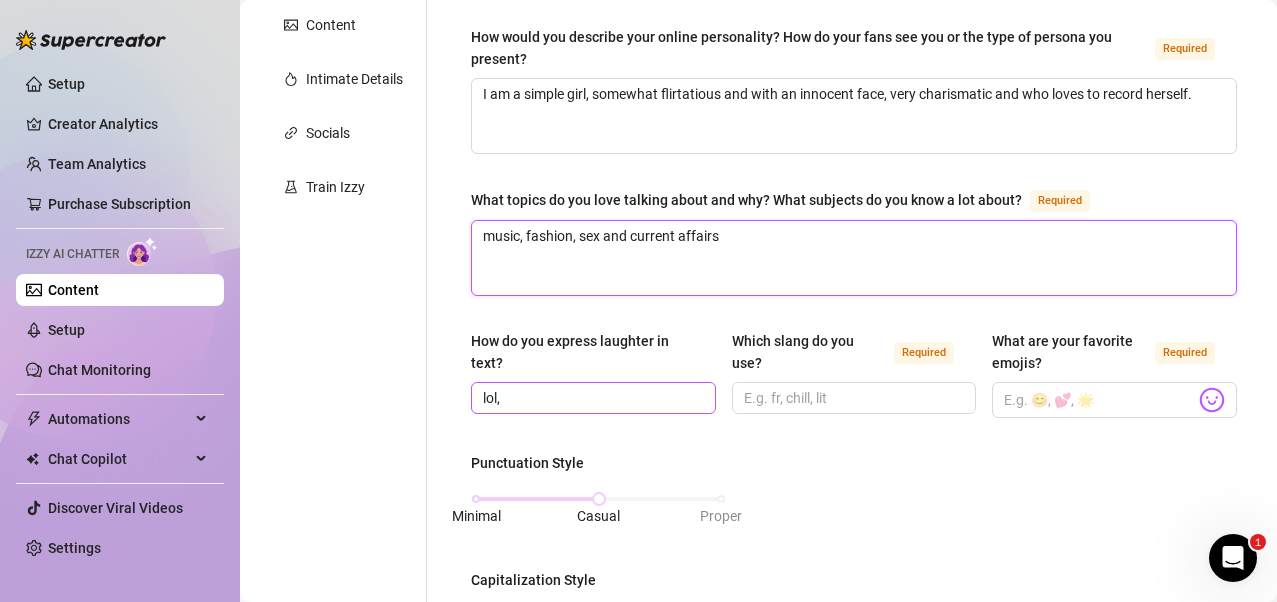 type on "music, fashion, sex and current affairs" 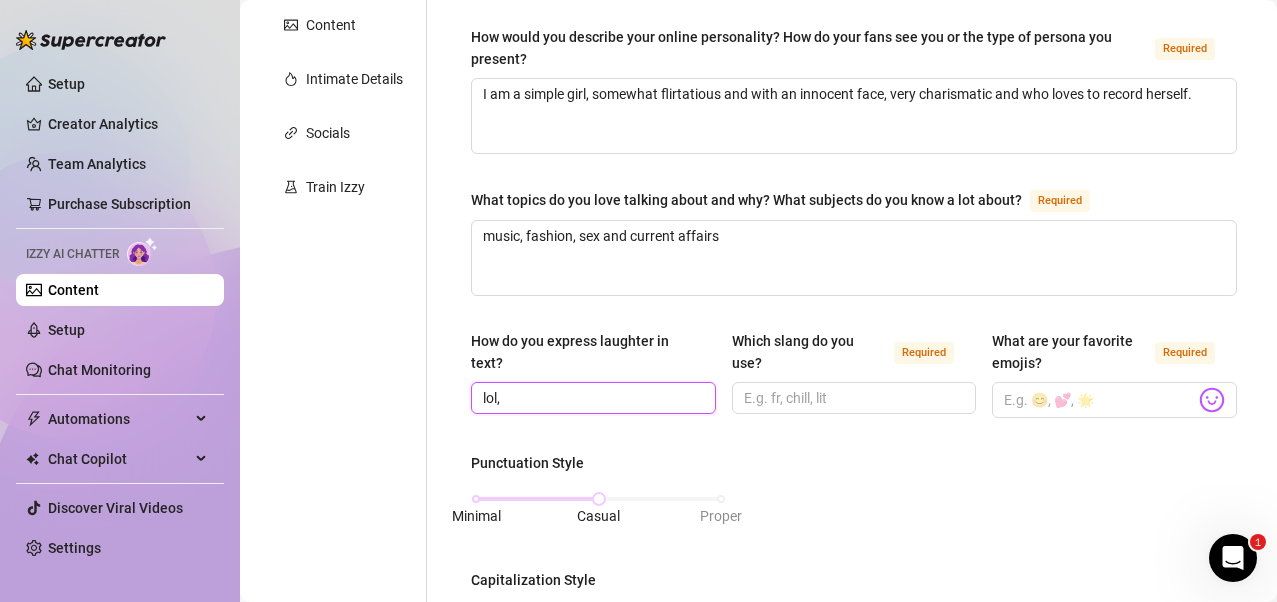 click on "lol," at bounding box center (591, 398) 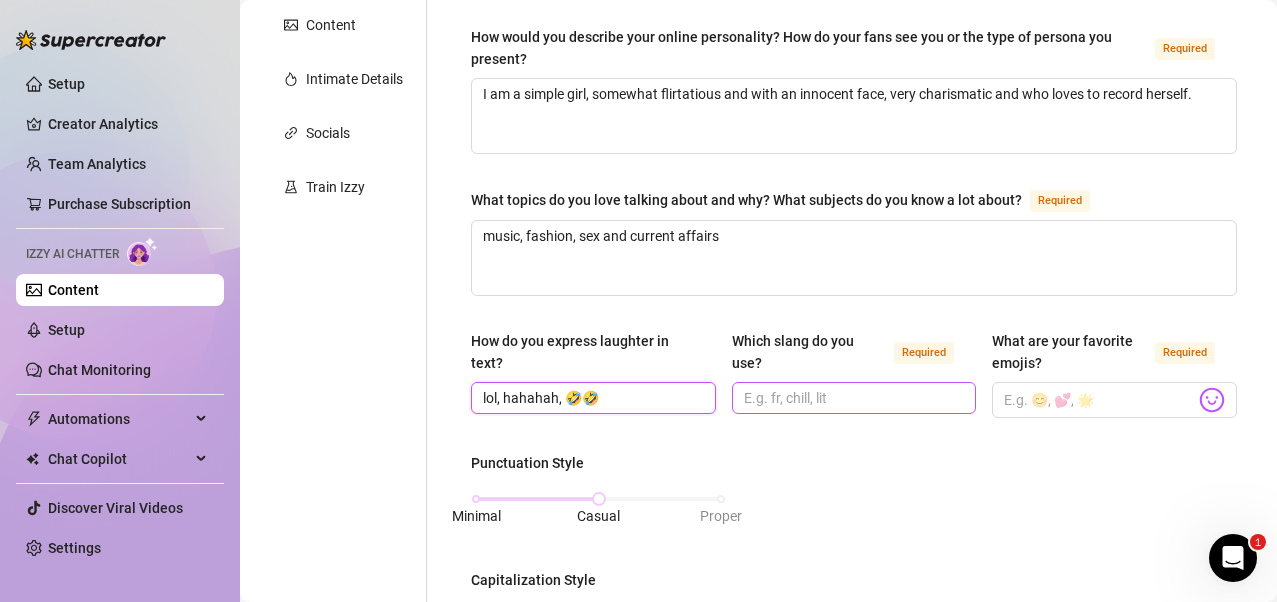 type on "lol, hahahah, 🤣🤣" 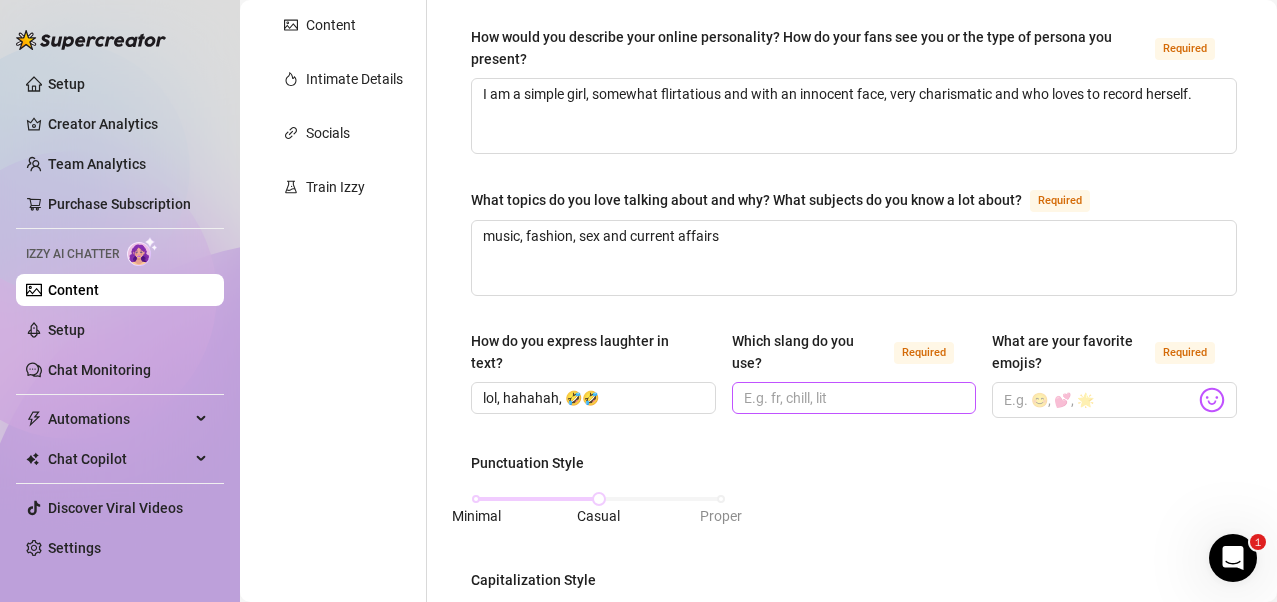 click at bounding box center [854, 398] 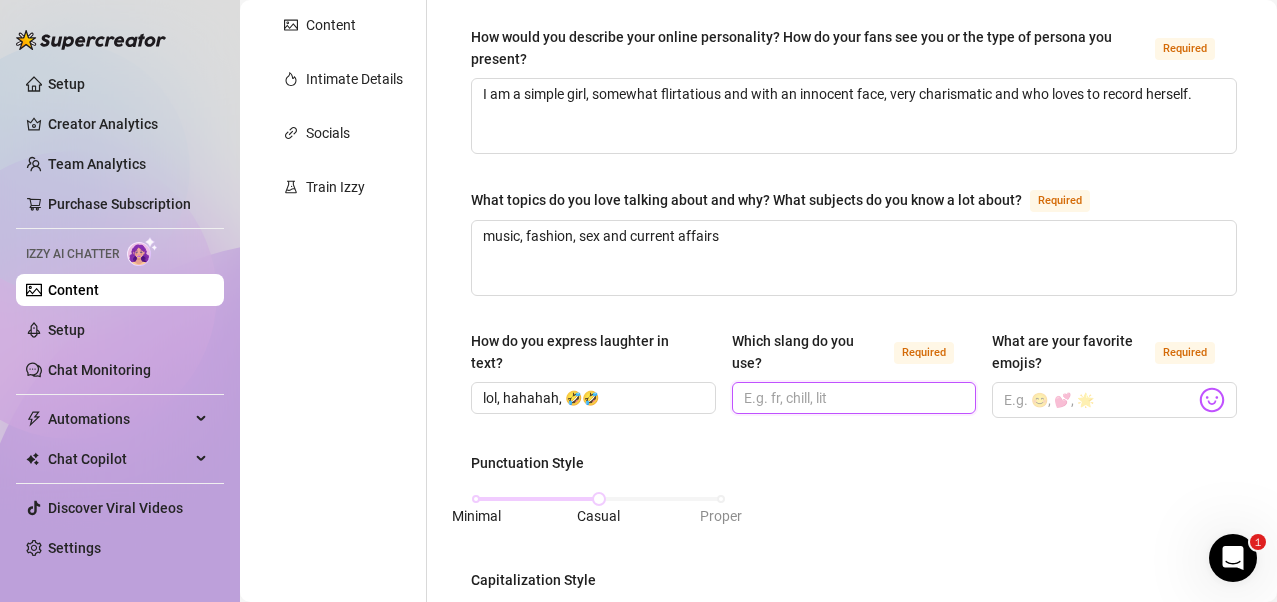 click on "Which slang do you use? Required" at bounding box center (852, 398) 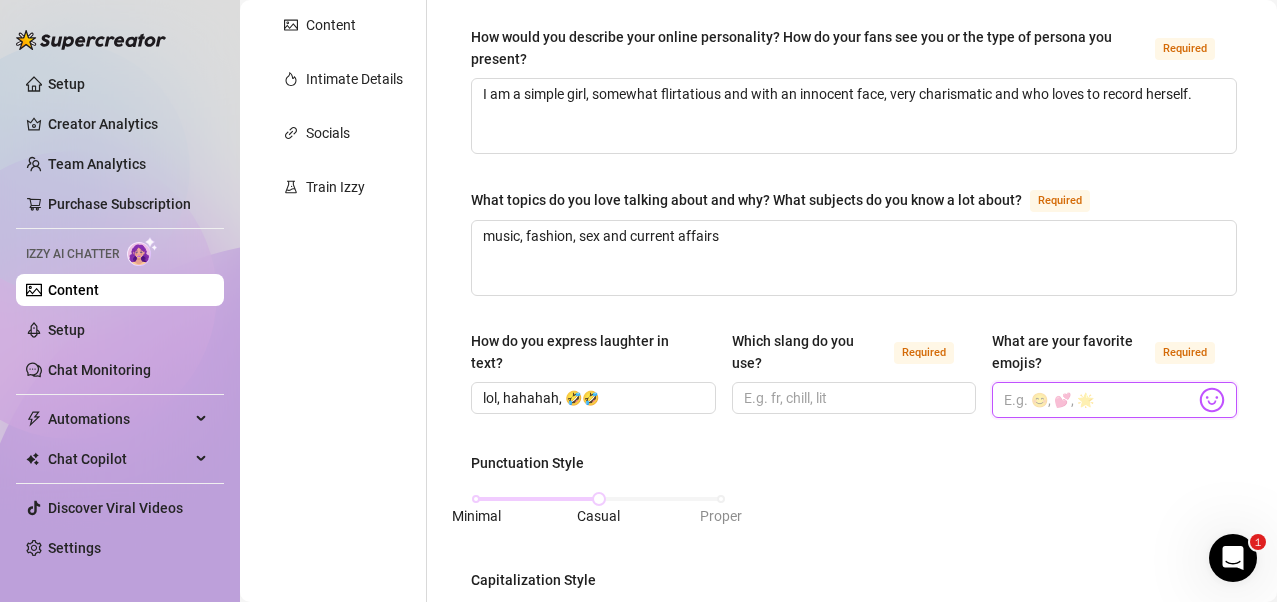 drag, startPoint x: 1026, startPoint y: 393, endPoint x: 1062, endPoint y: 392, distance: 36.013885 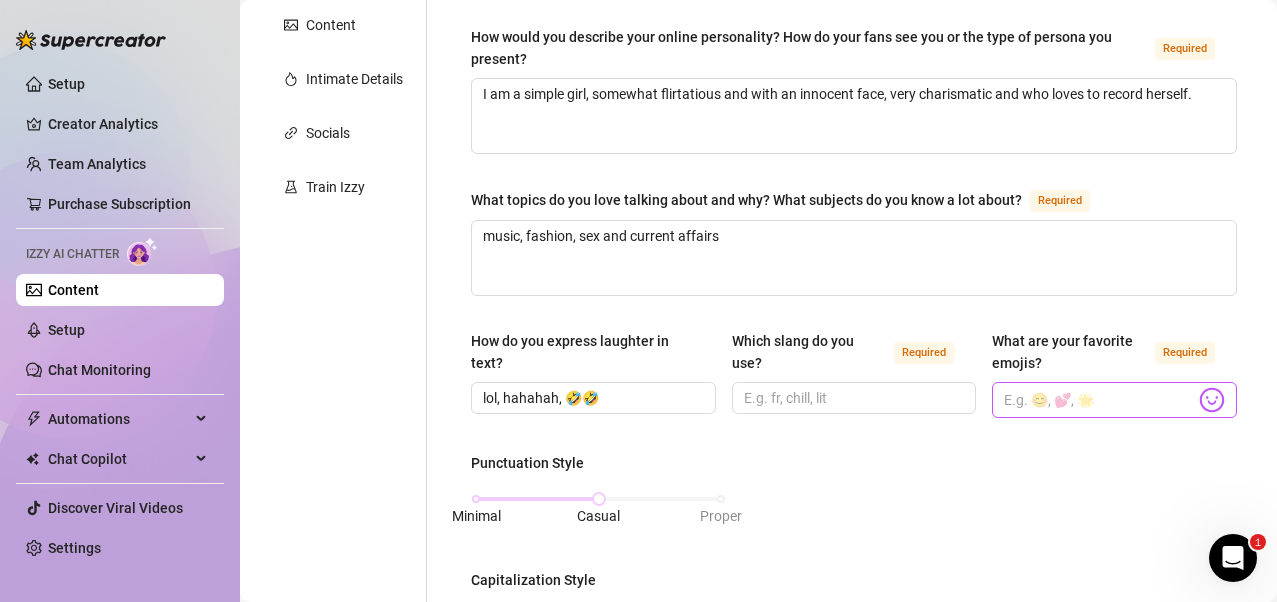 click at bounding box center [1212, 400] 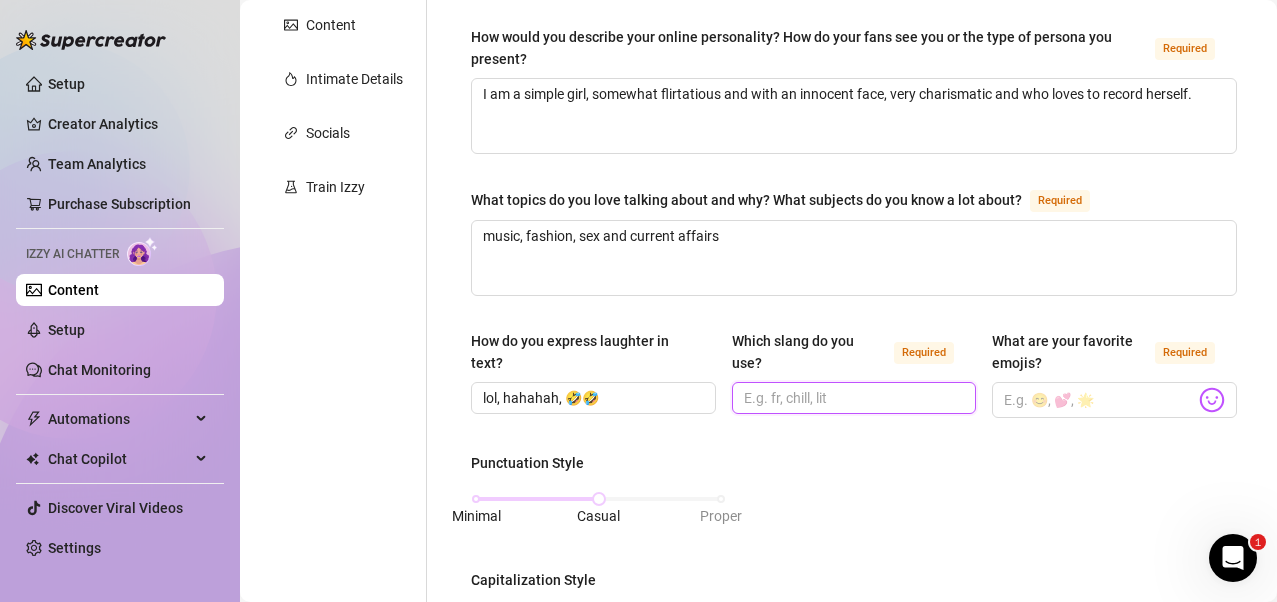 click on "Which slang do you use? Required" at bounding box center (852, 398) 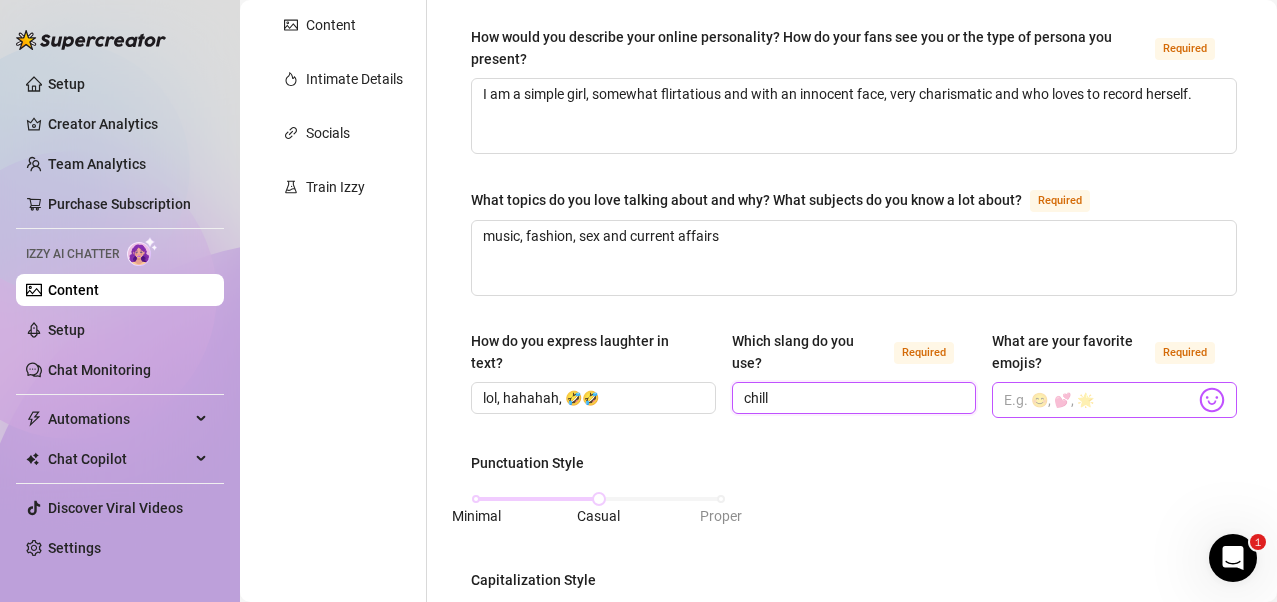 type on "chill" 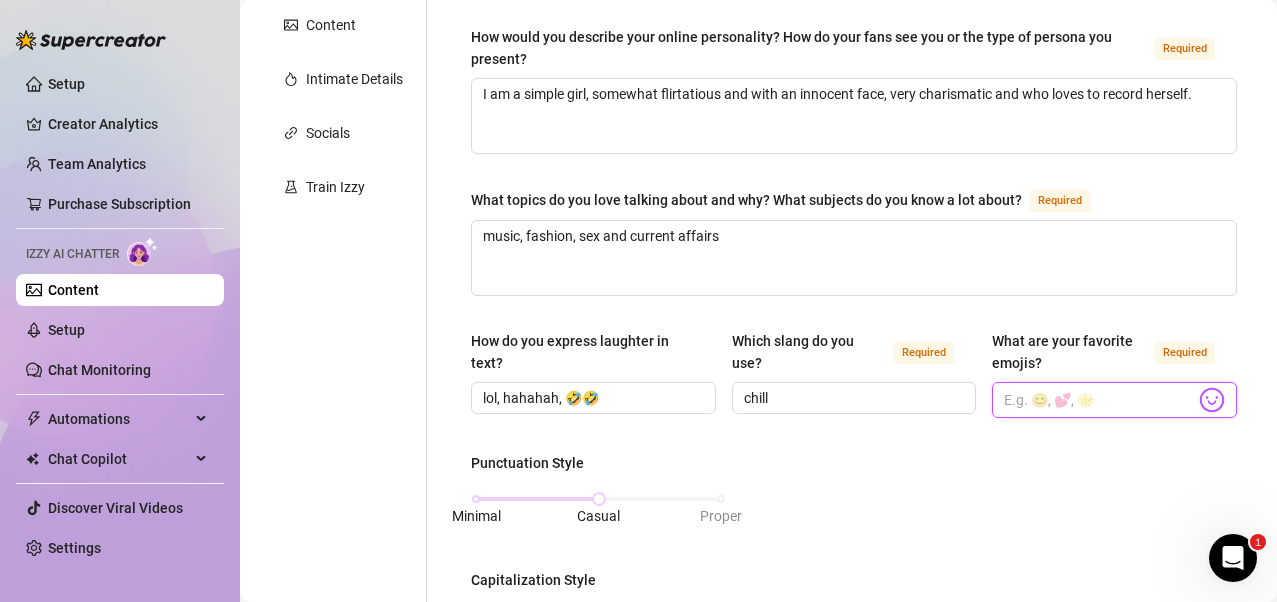 click on "What are your favorite emojis? Required" at bounding box center (1099, 400) 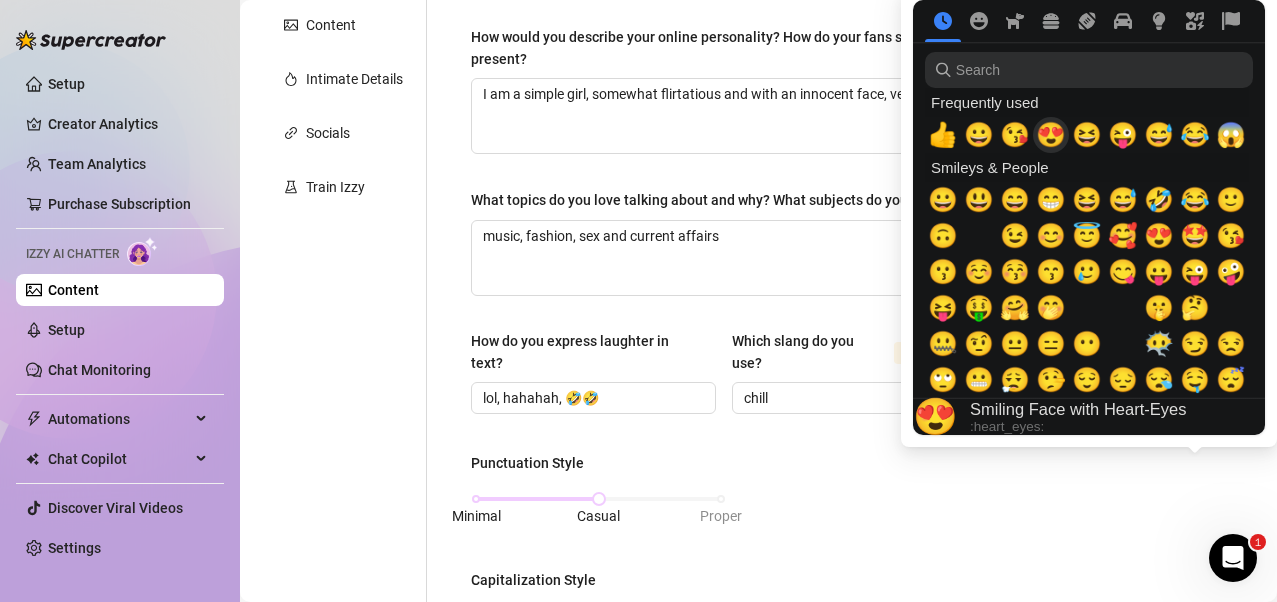 click on "😍" at bounding box center [1051, 135] 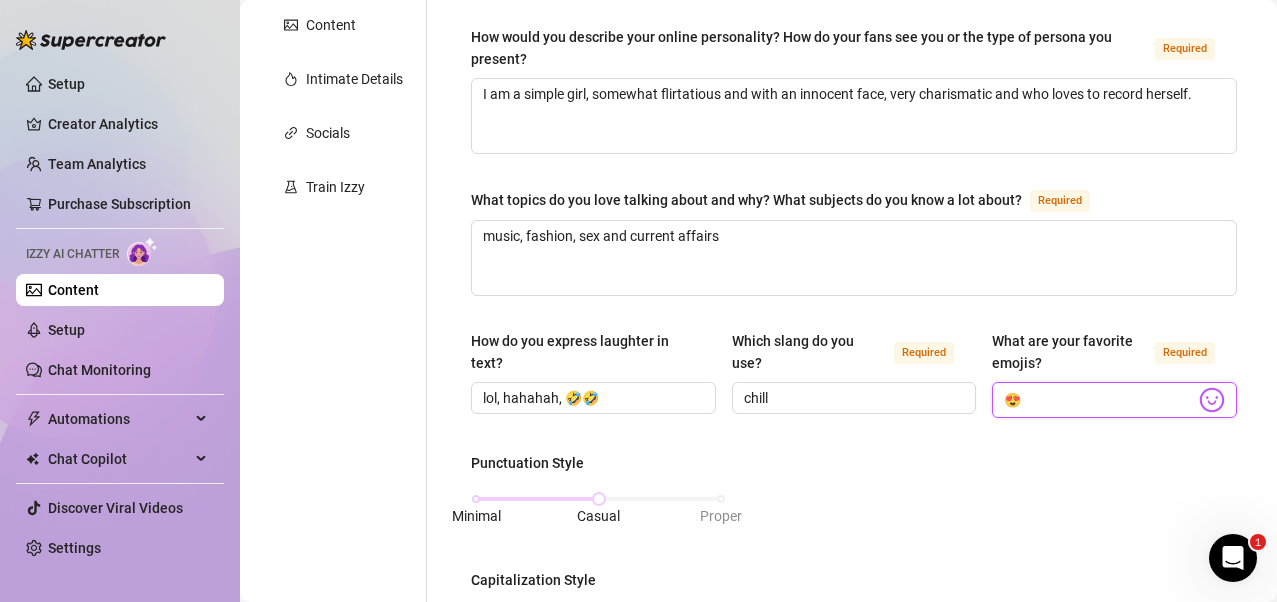 scroll, scrollTop: 500, scrollLeft: 0, axis: vertical 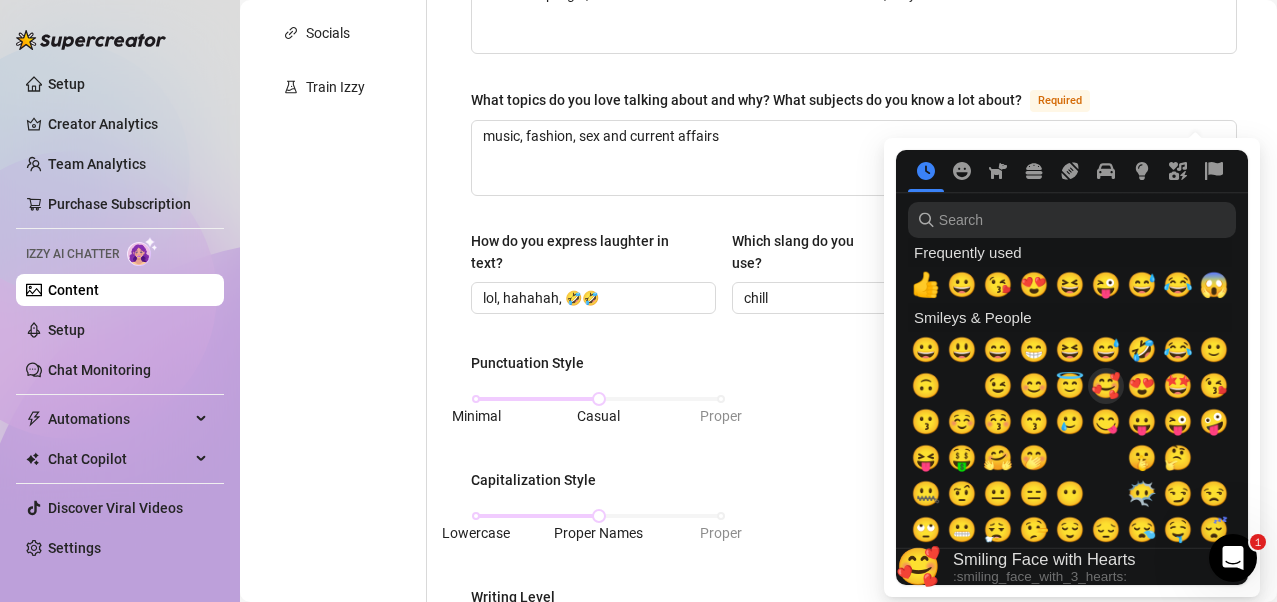 click on "🥰" at bounding box center (1106, 386) 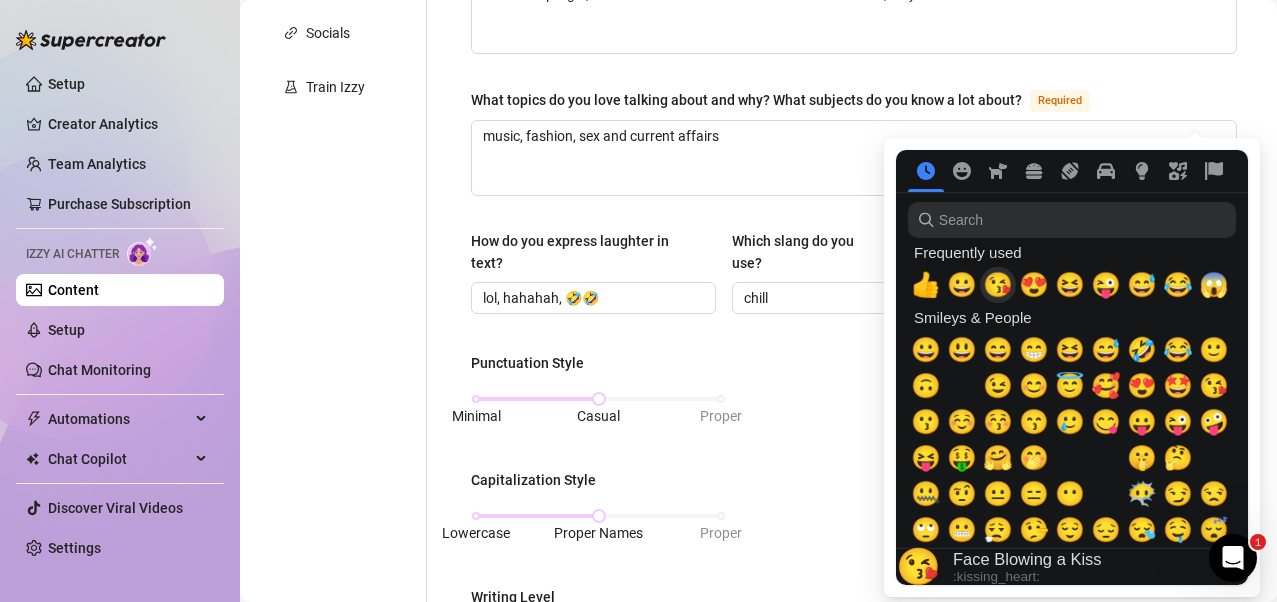 click on "😘" at bounding box center [998, 285] 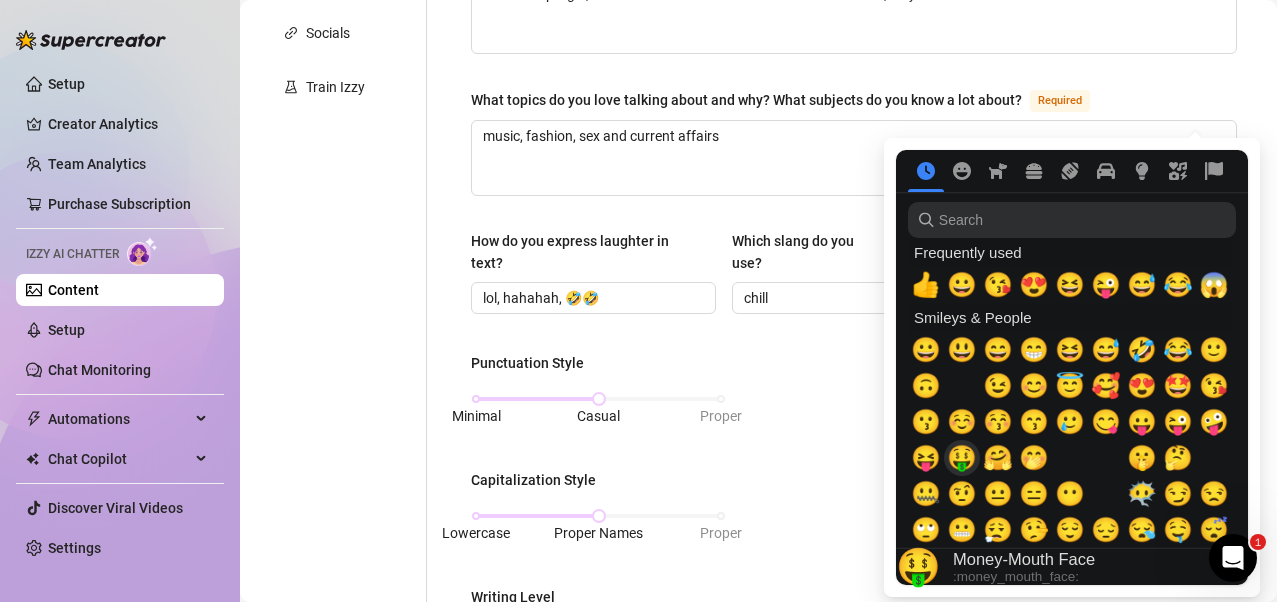 click on "🤑" at bounding box center (962, 458) 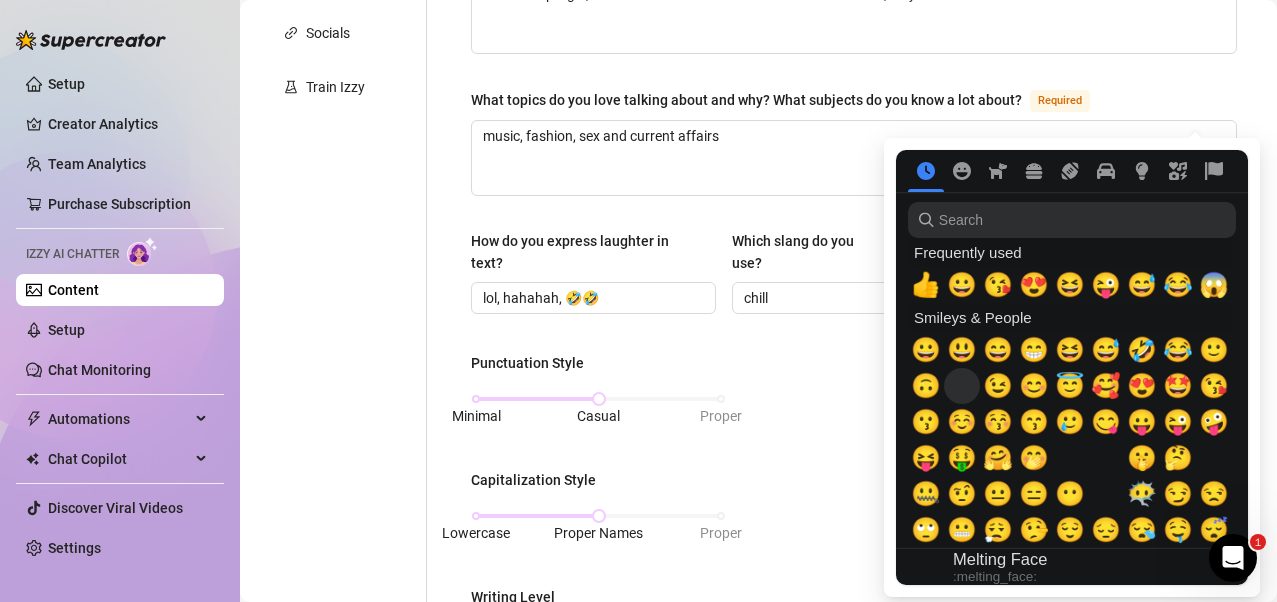 click on "🙃" at bounding box center [926, 386] 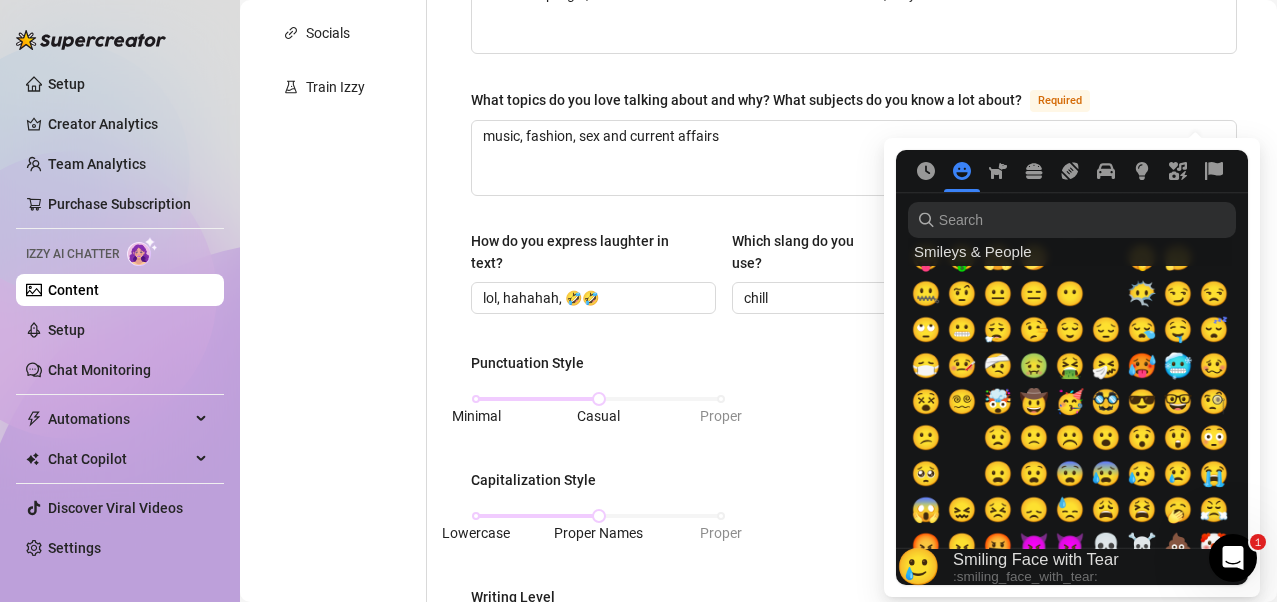 scroll, scrollTop: 100, scrollLeft: 0, axis: vertical 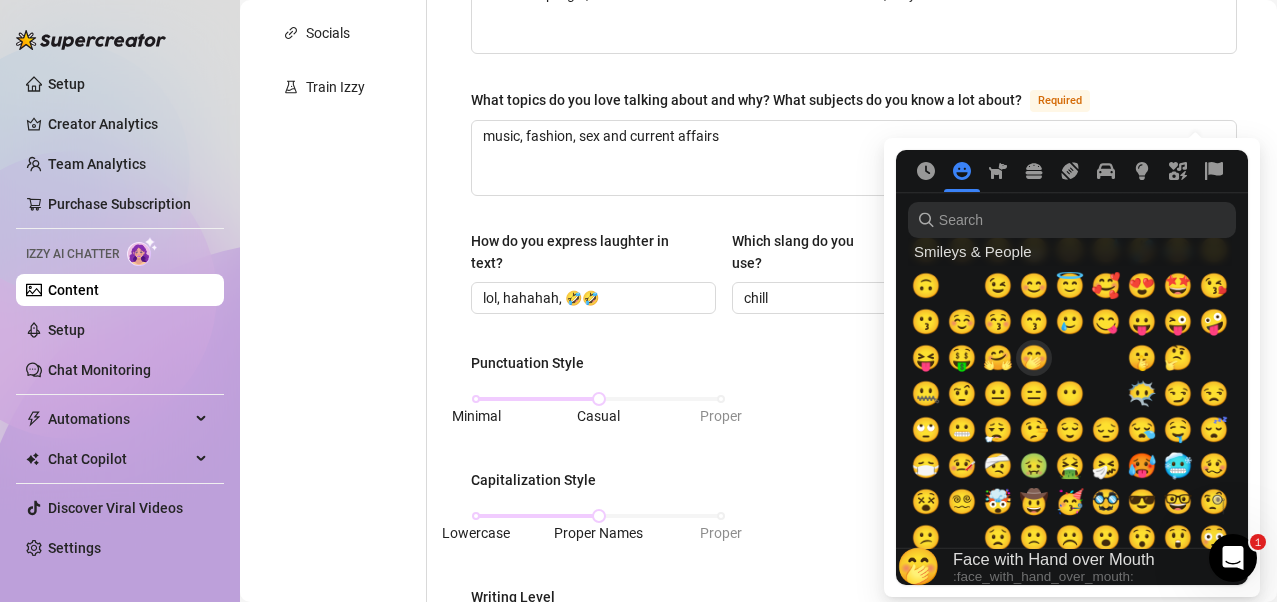 click on "🤭" at bounding box center (1034, 358) 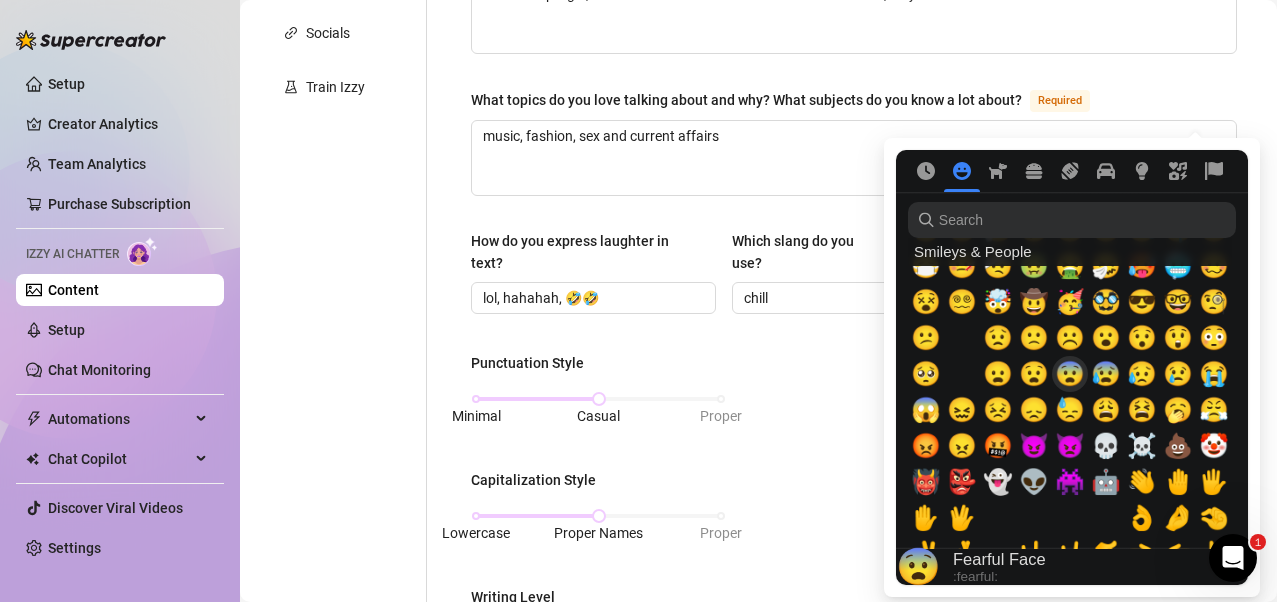 scroll, scrollTop: 400, scrollLeft: 0, axis: vertical 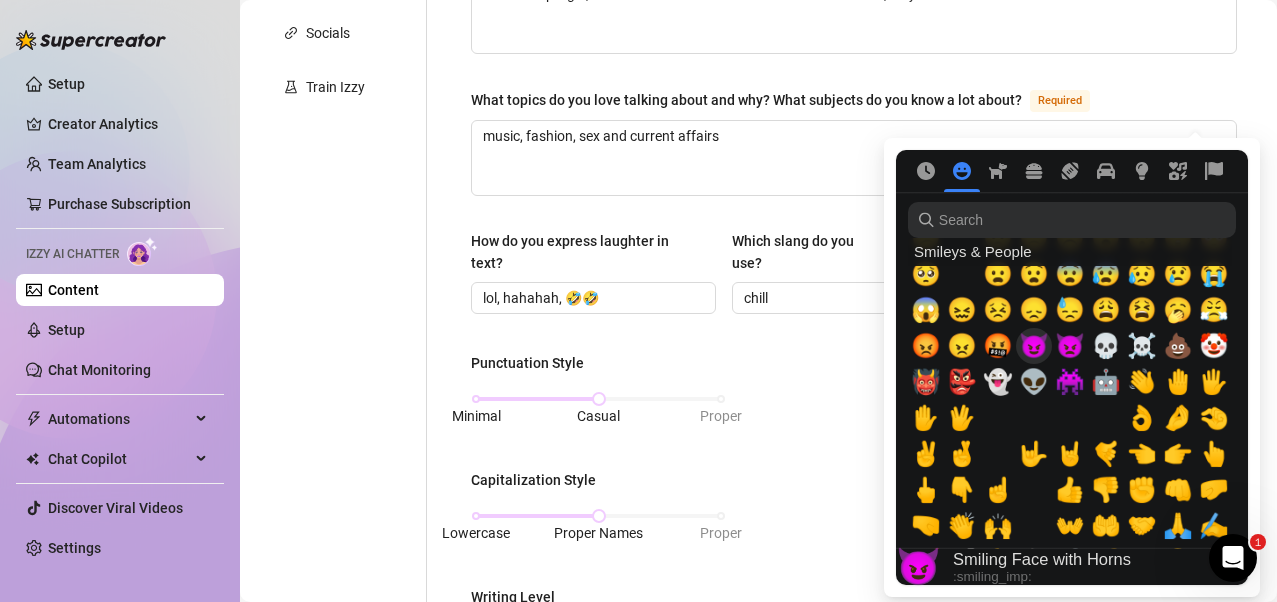 click on "😈" at bounding box center (1034, 346) 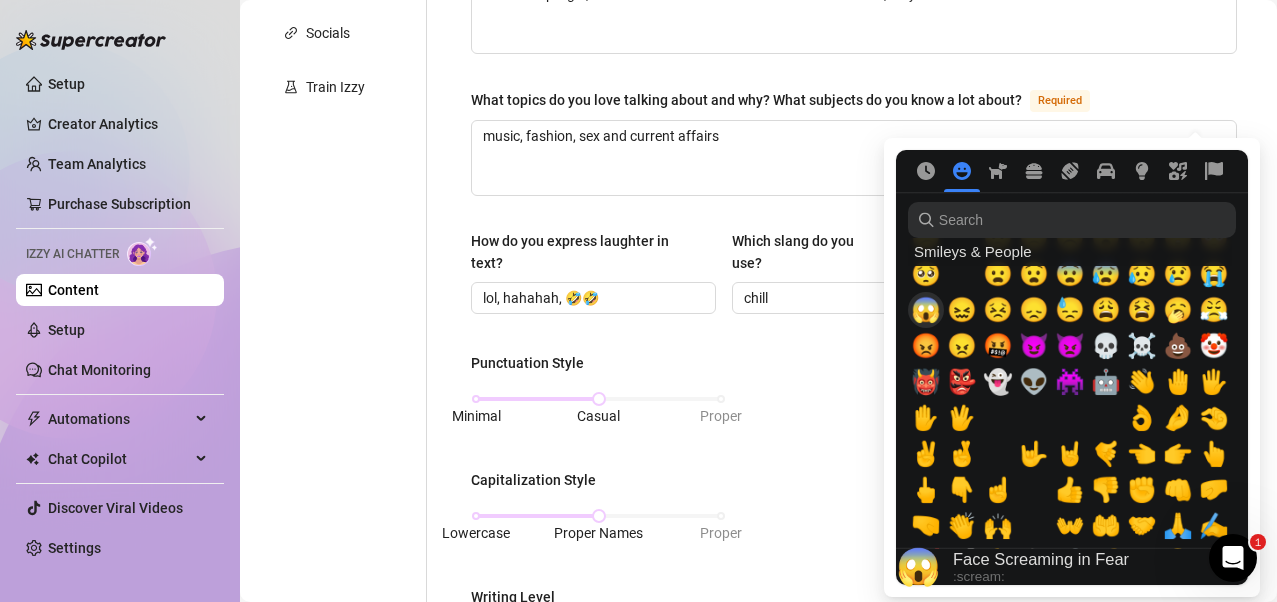 click on "😱" at bounding box center (926, 310) 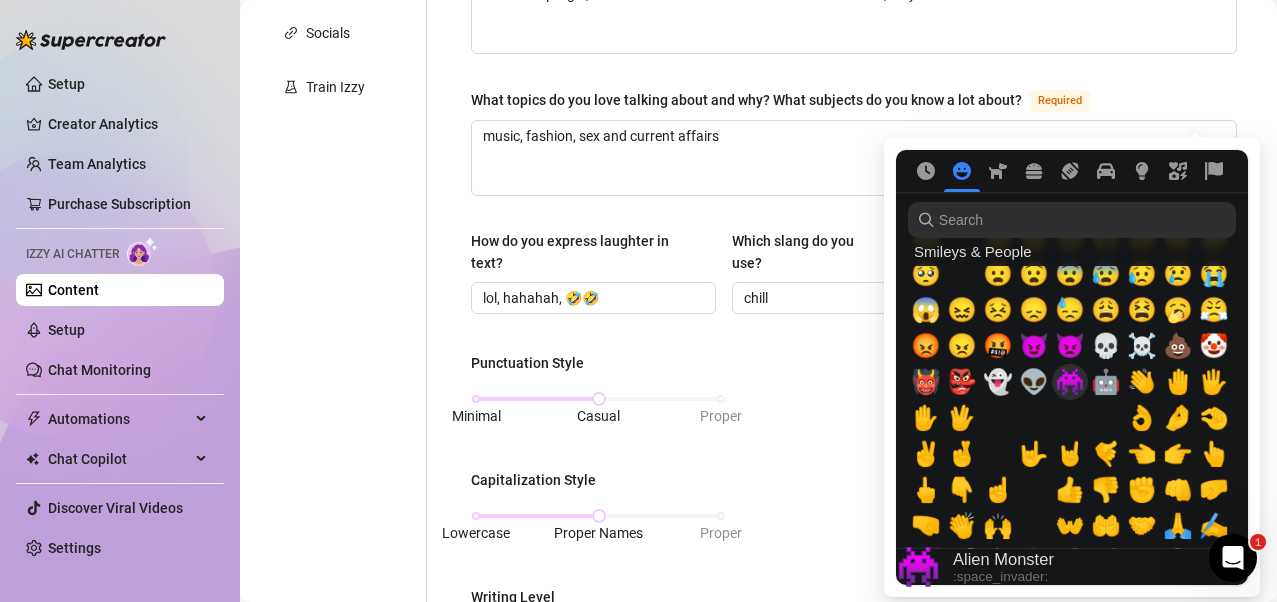 scroll, scrollTop: 300, scrollLeft: 0, axis: vertical 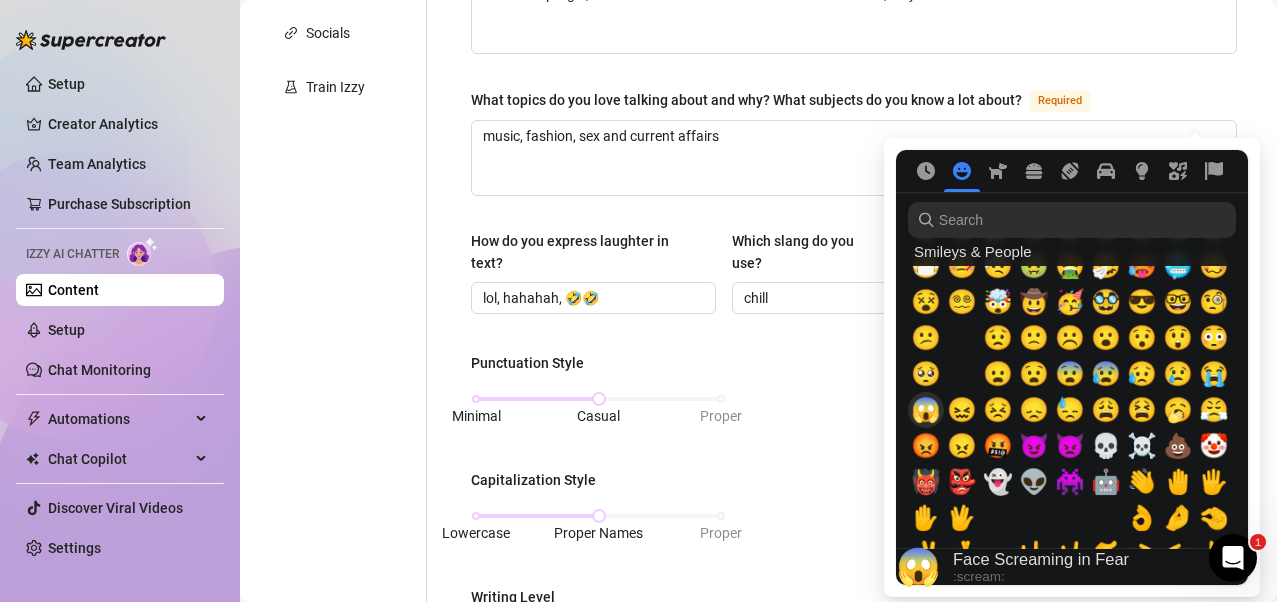 click on "😱" at bounding box center (926, 410) 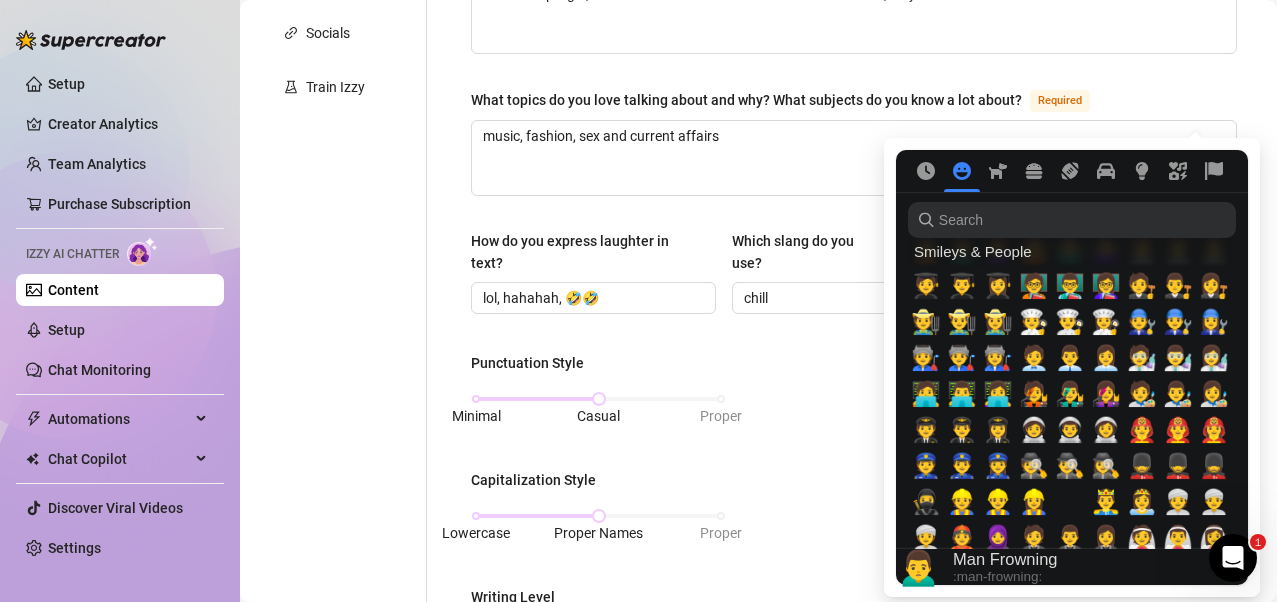 scroll, scrollTop: 700, scrollLeft: 0, axis: vertical 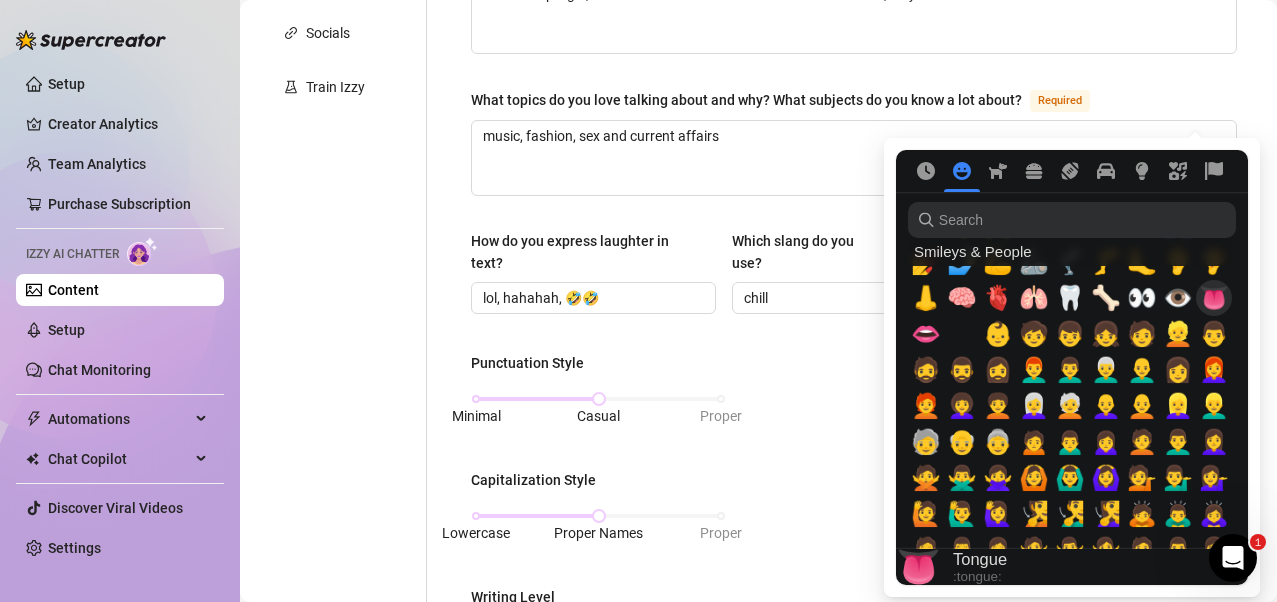 click on "👅" at bounding box center [1214, 298] 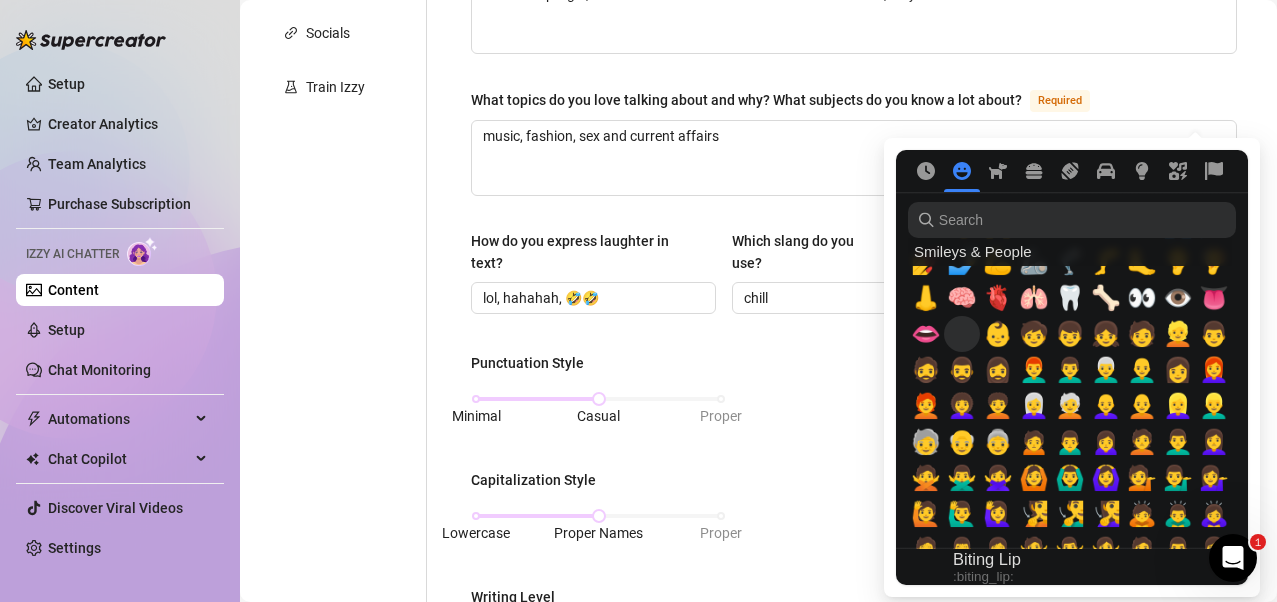 click on "🫦" at bounding box center (962, 334) 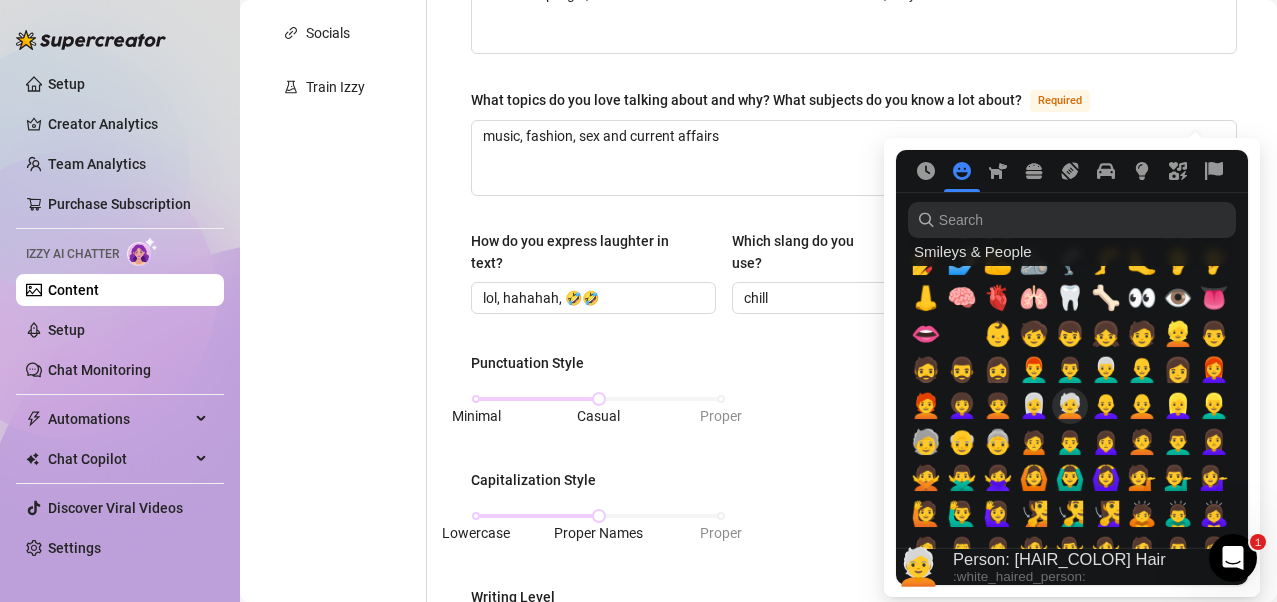 scroll, scrollTop: 0, scrollLeft: 7, axis: horizontal 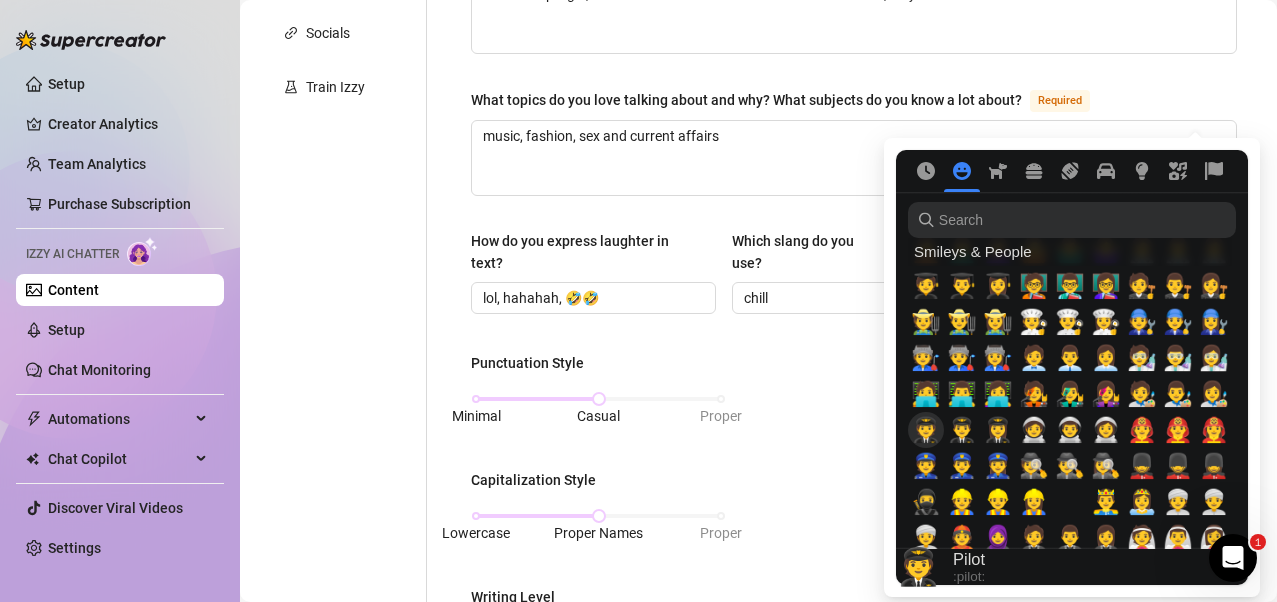 type on "😍🥰😘🤑🙃🤭😈😱😱👅🫦" 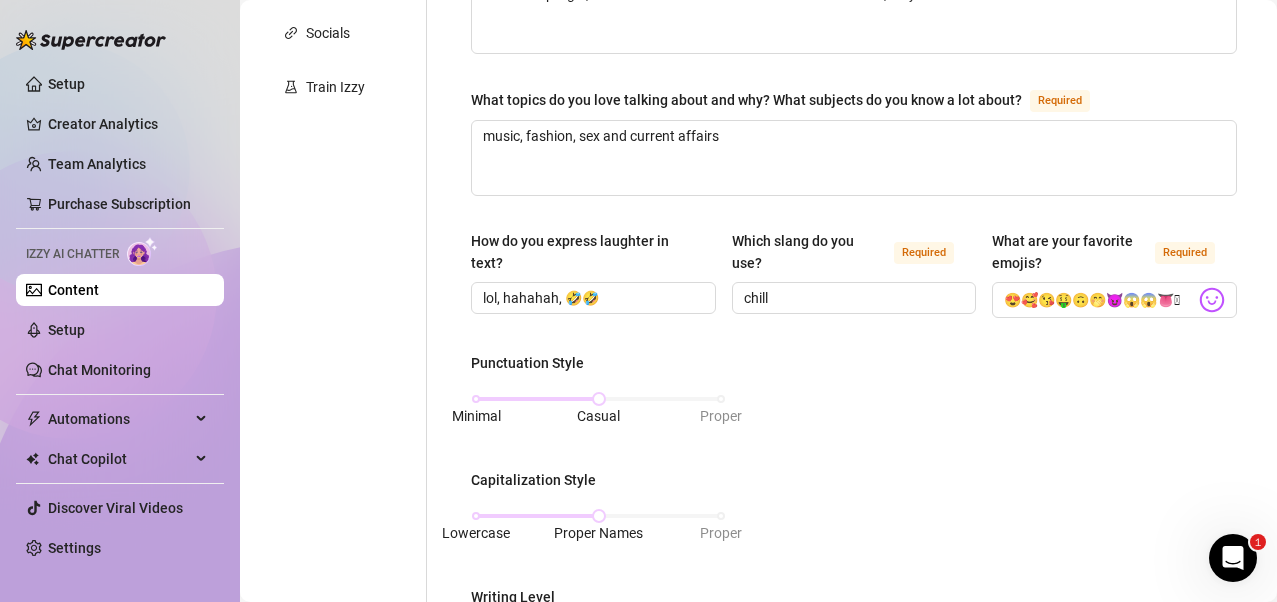 scroll, scrollTop: 0, scrollLeft: 0, axis: both 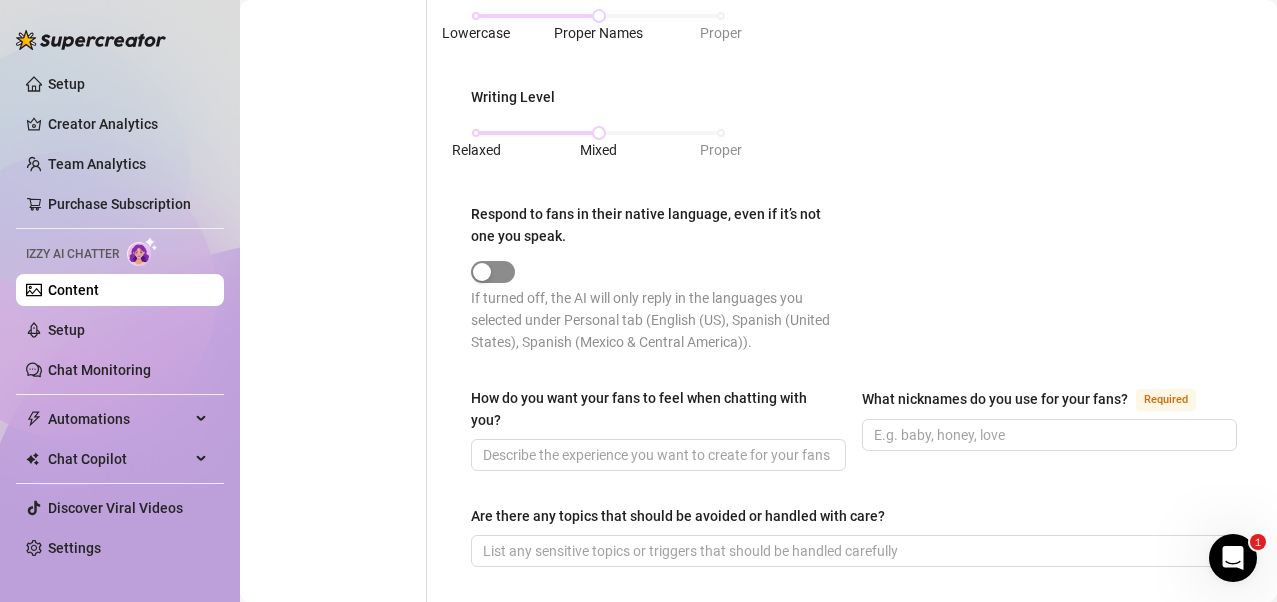 click at bounding box center (482, 272) 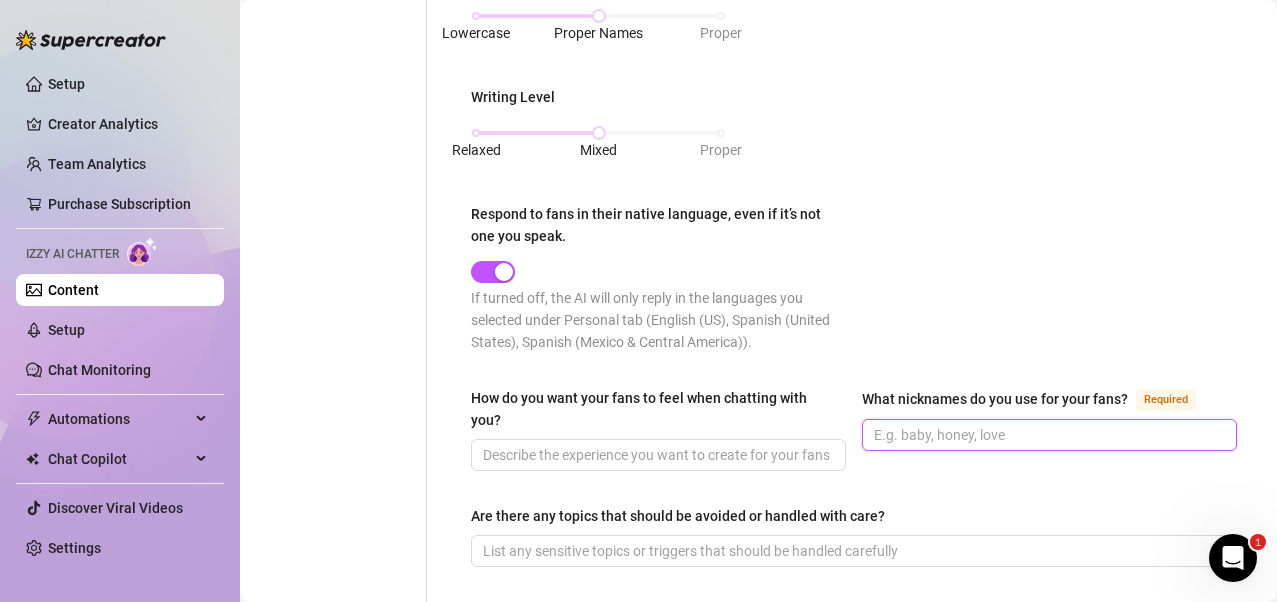 click on "What nicknames do you use for your fans? Required" at bounding box center (1047, 435) 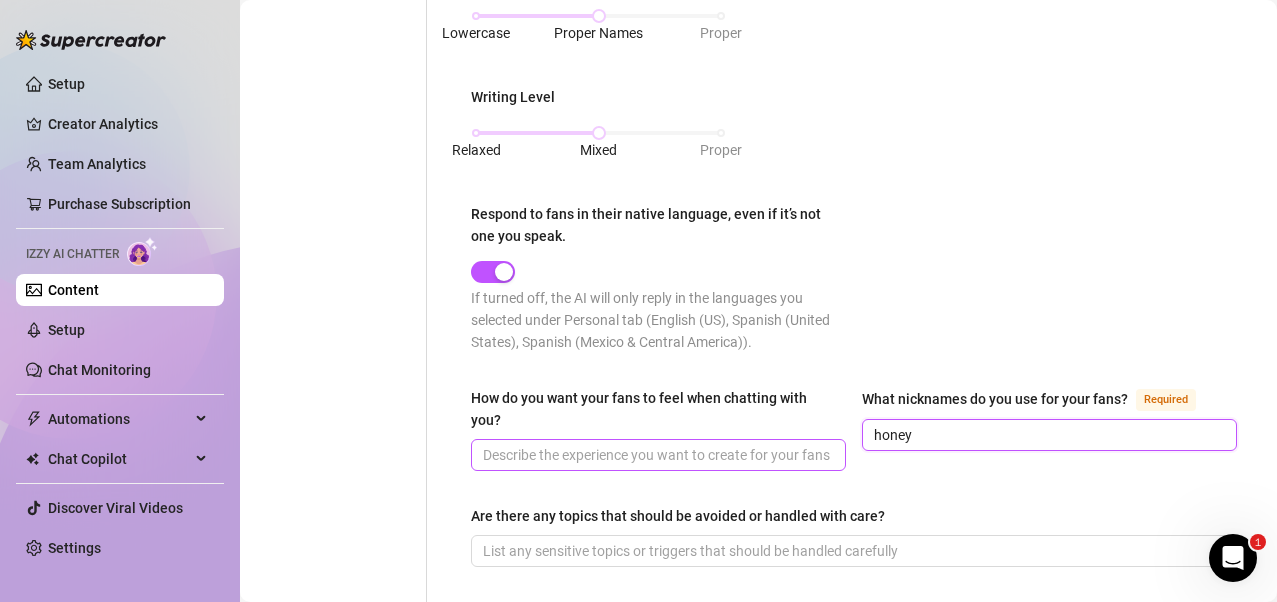 type on "honey" 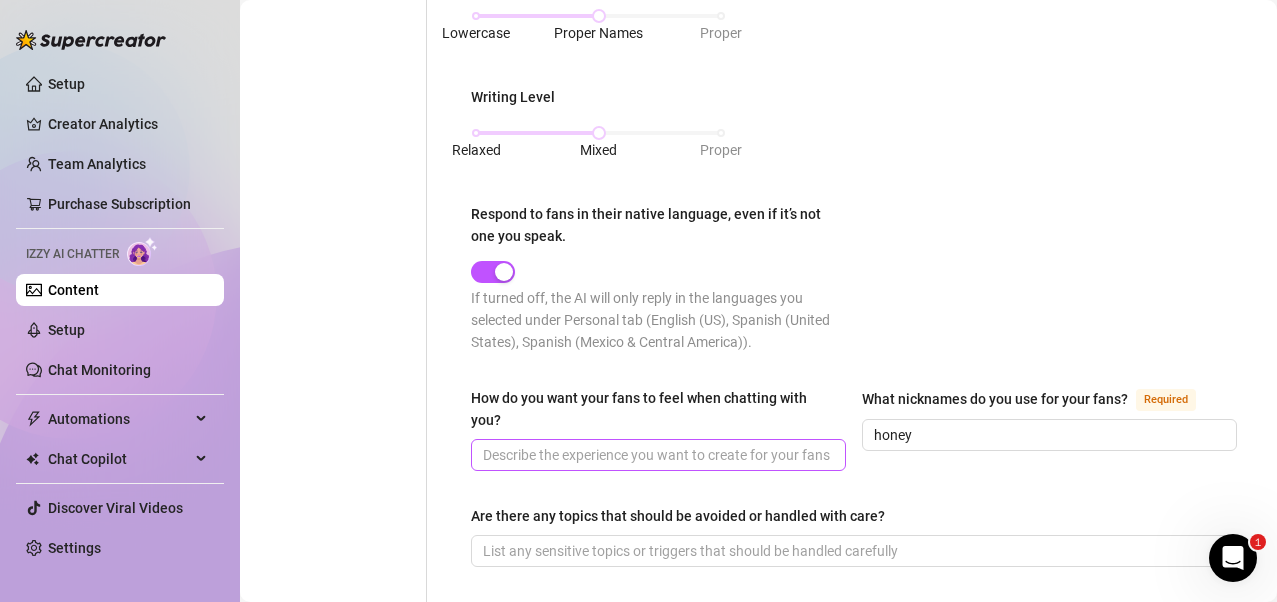 click at bounding box center (658, 455) 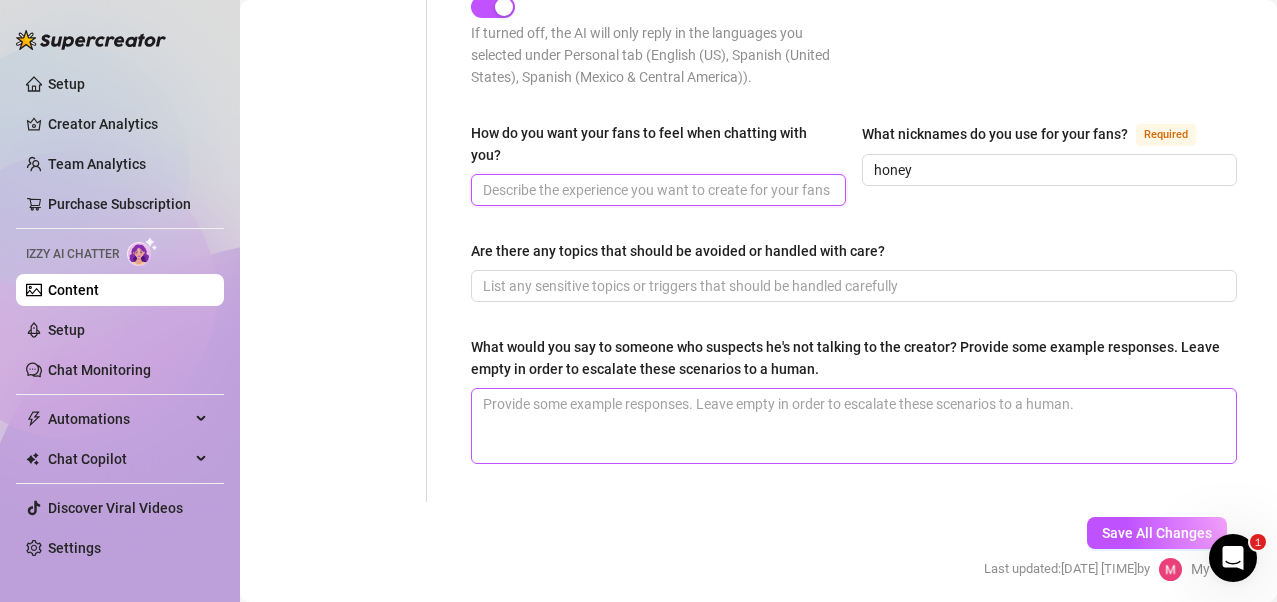 scroll, scrollTop: 1300, scrollLeft: 0, axis: vertical 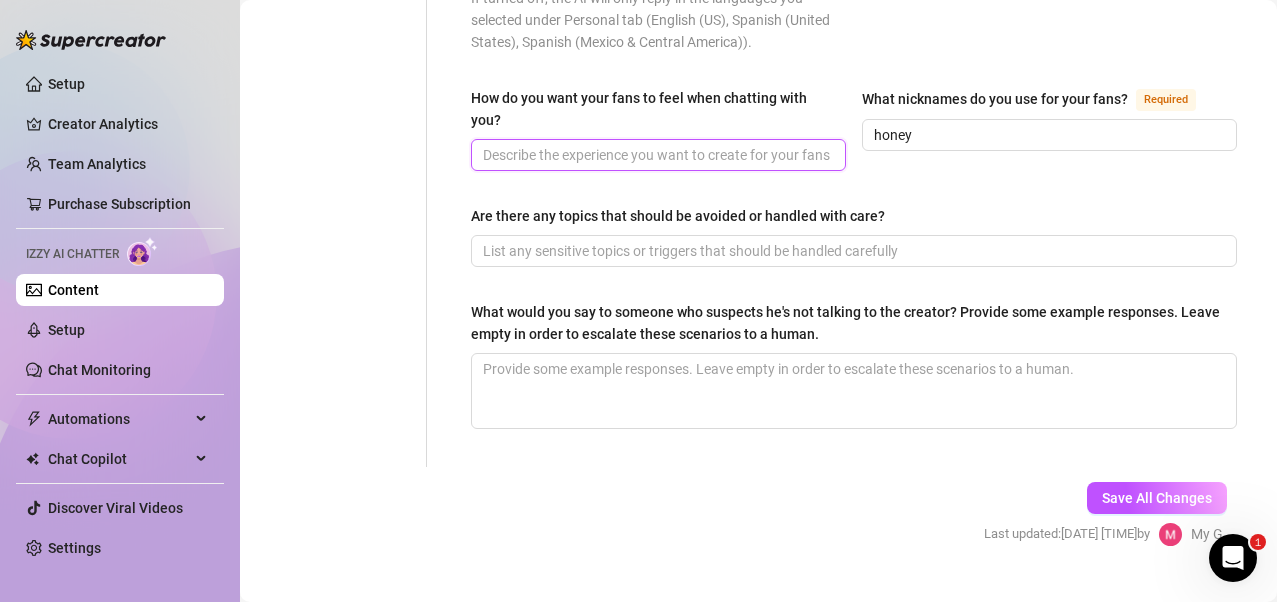 click on "How do you want your fans to feel when chatting with you?" at bounding box center [656, 155] 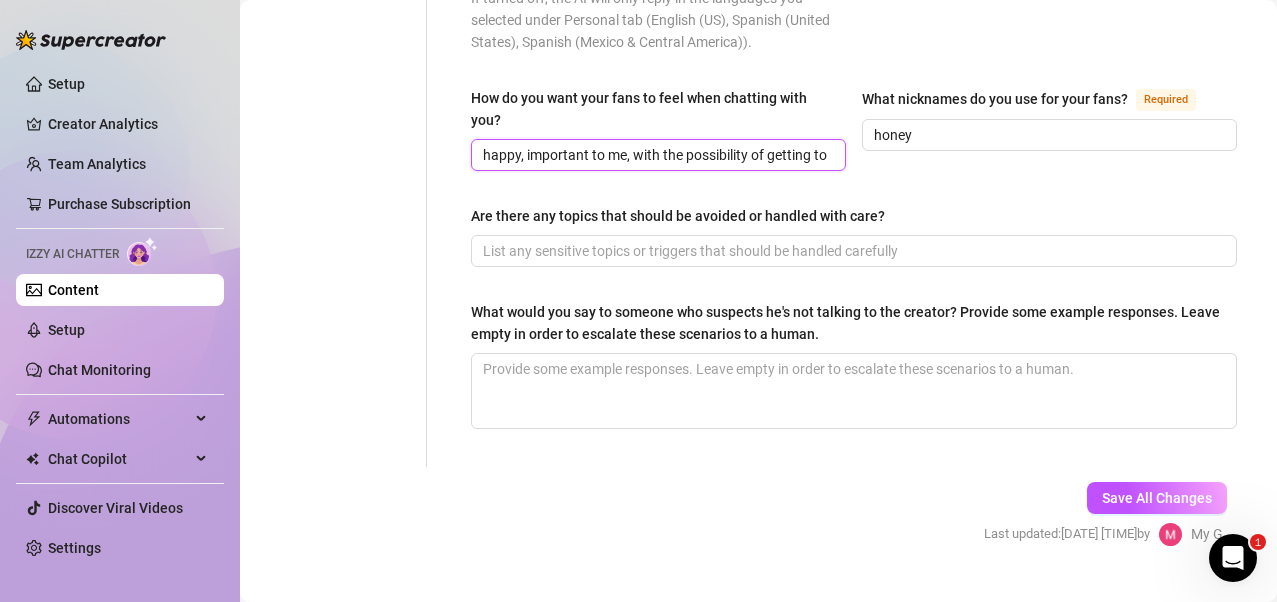 scroll, scrollTop: 0, scrollLeft: 66, axis: horizontal 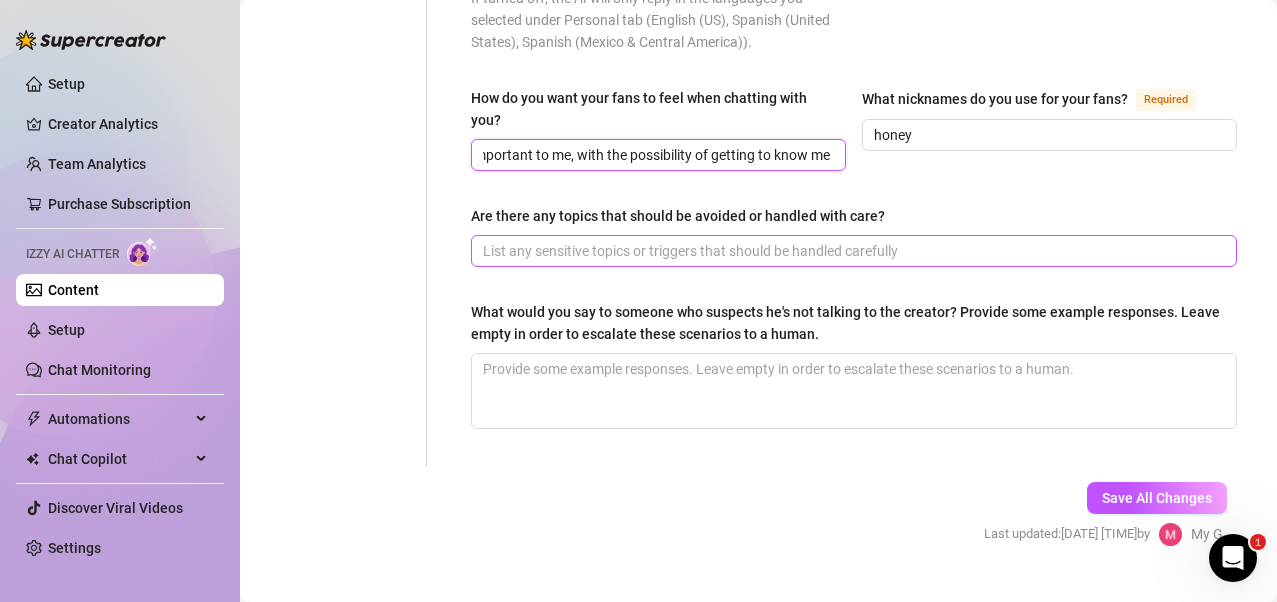 type on "happy, important to me, with the possibility of getting to know me" 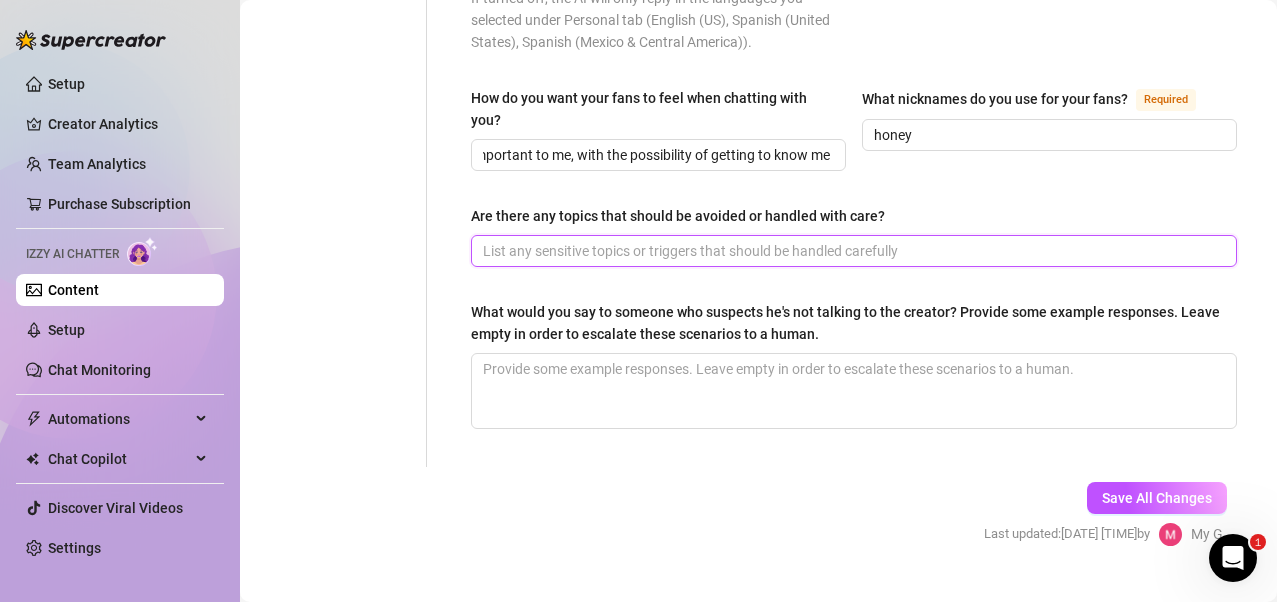 click on "Are there any topics that should be avoided or handled with care?" at bounding box center [852, 251] 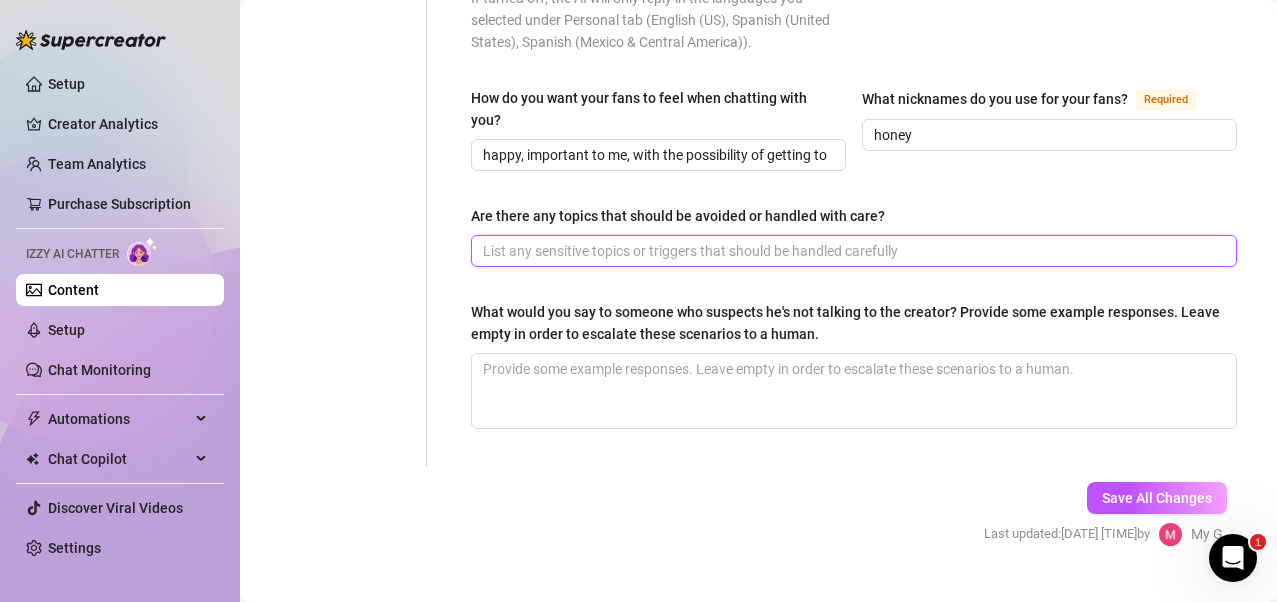 scroll, scrollTop: 1338, scrollLeft: 0, axis: vertical 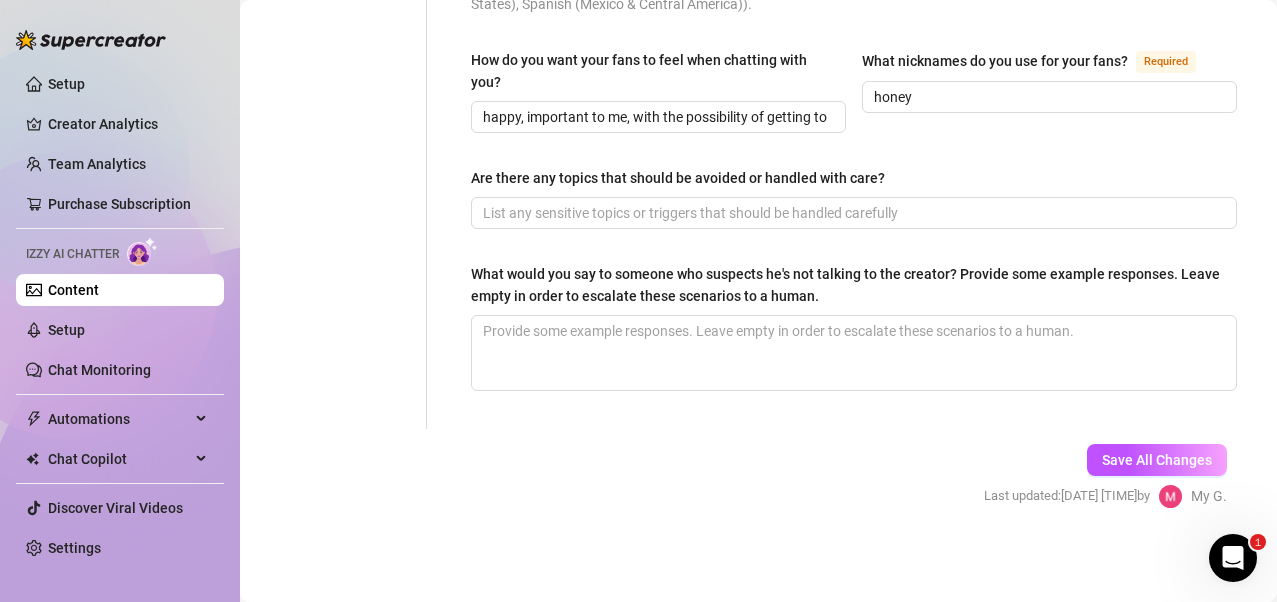 click on "Save All Changes" at bounding box center (1157, 460) 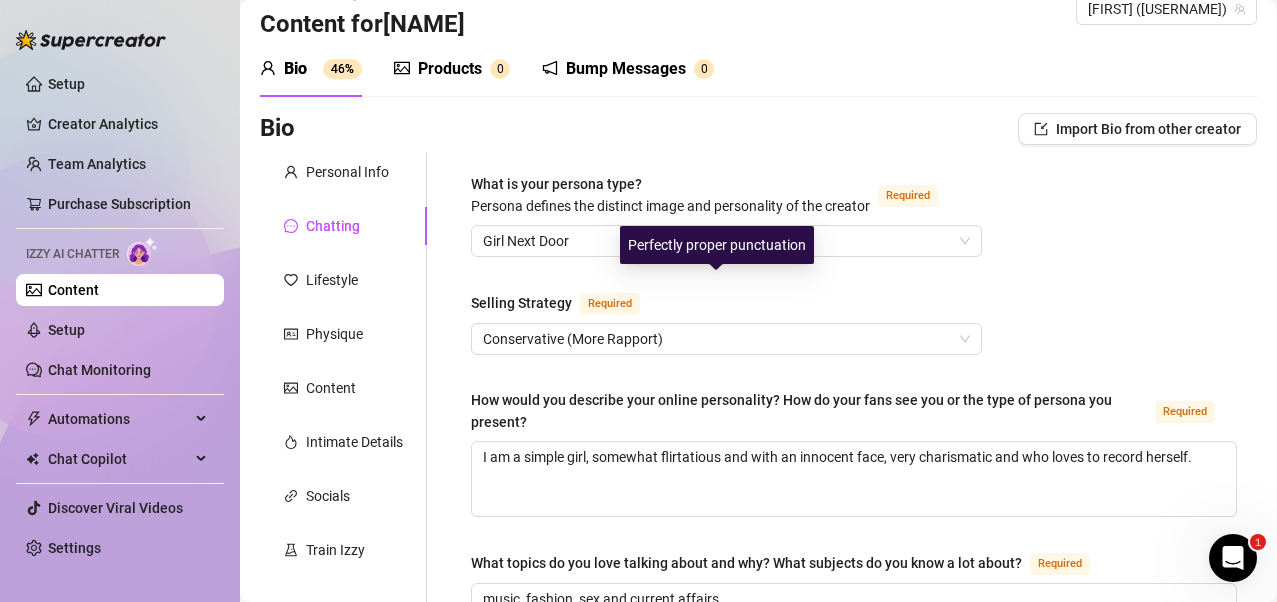 scroll, scrollTop: 0, scrollLeft: 0, axis: both 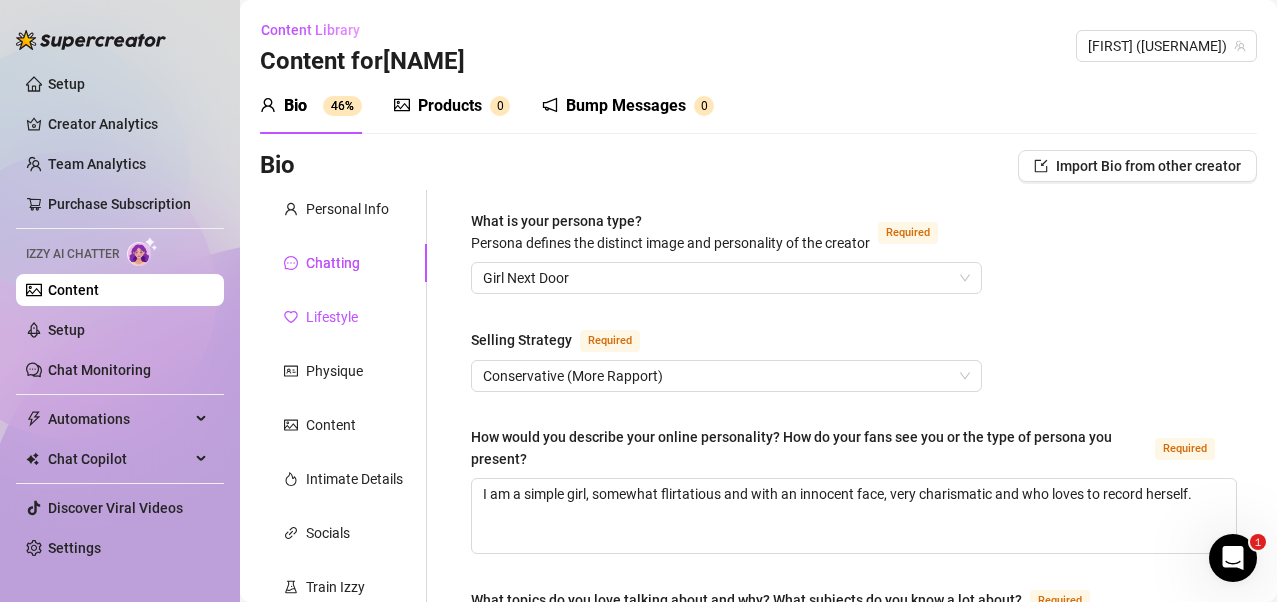 click on "Lifestyle" at bounding box center (332, 317) 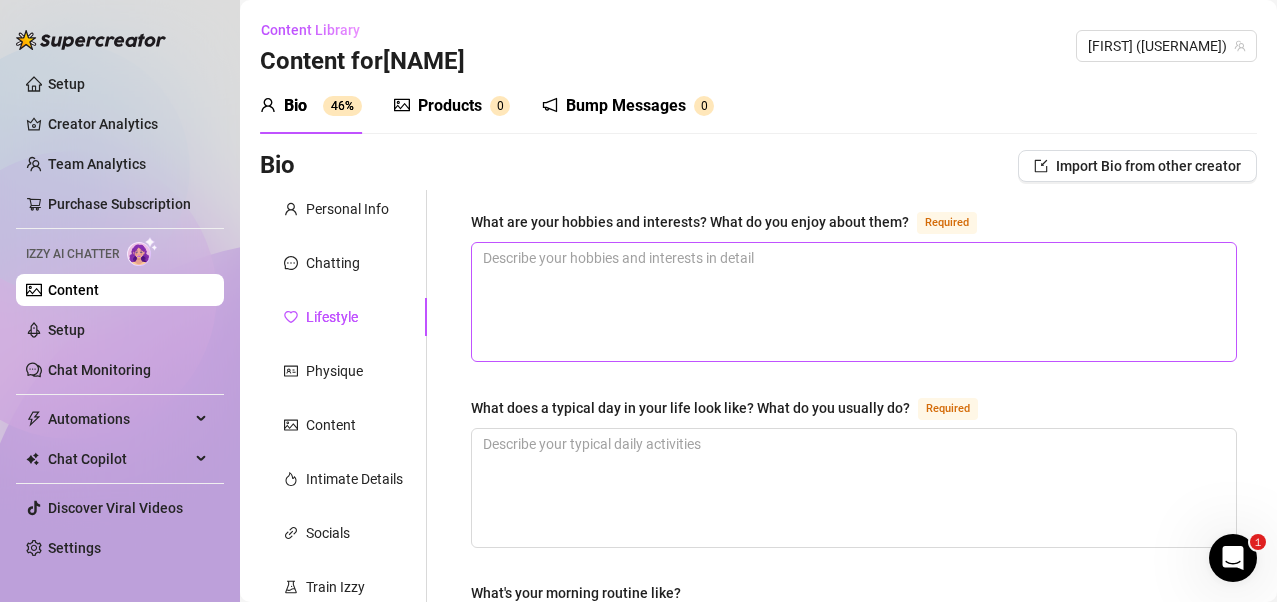 type 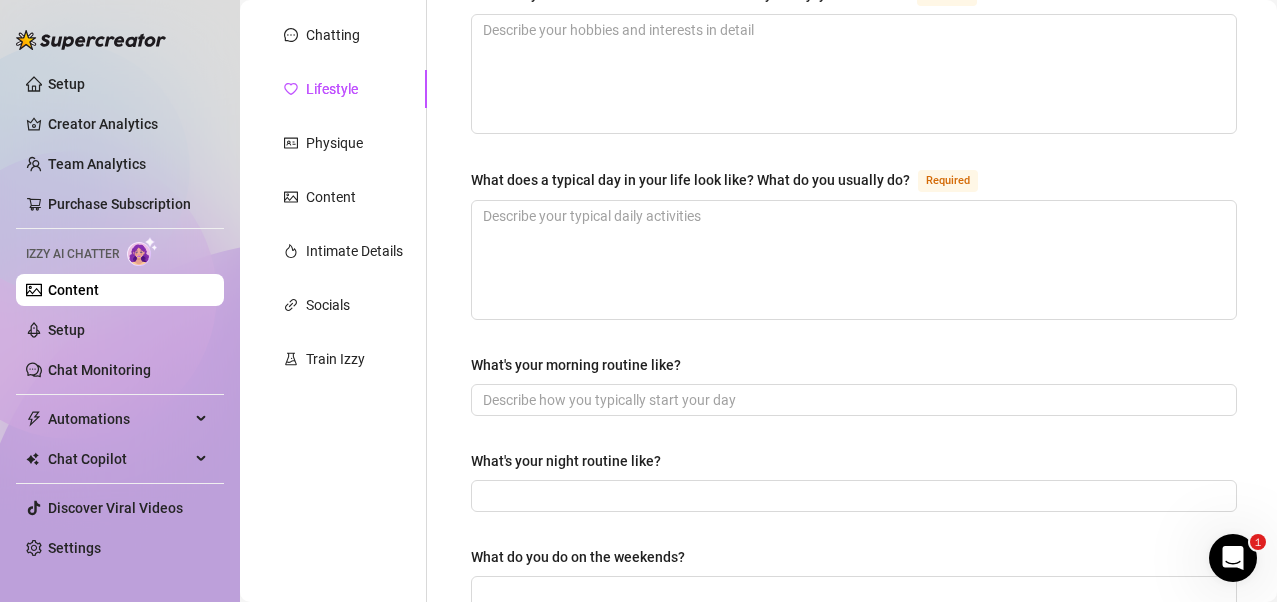 scroll, scrollTop: 0, scrollLeft: 0, axis: both 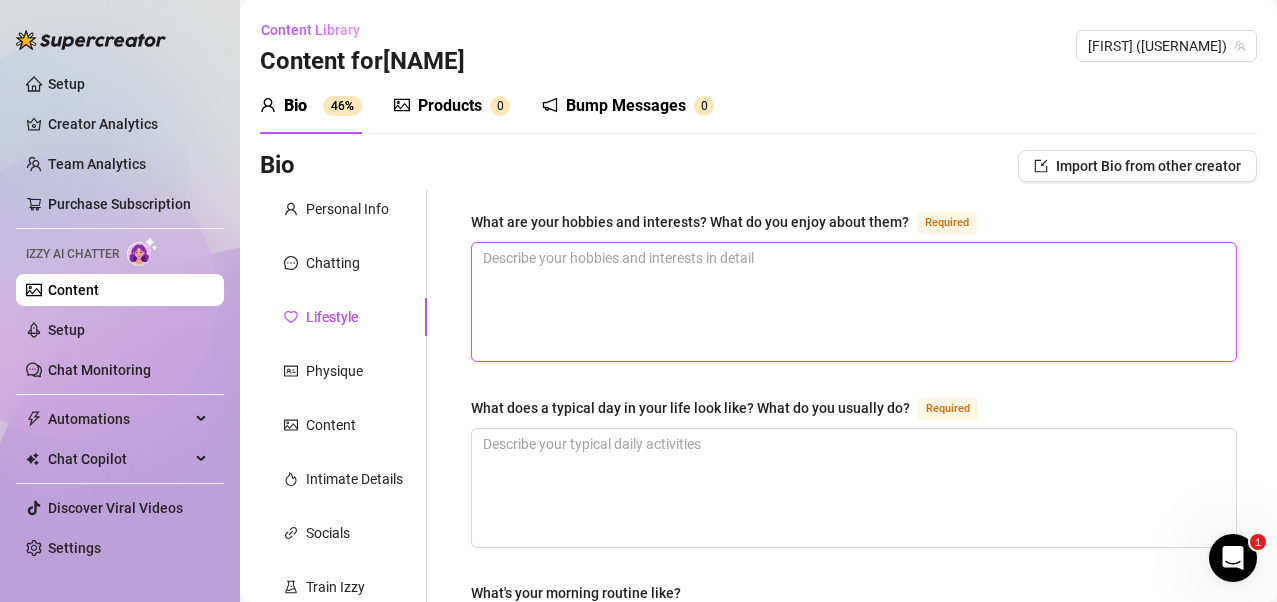 click on "What are your hobbies and interests? What do you enjoy about them? Required" at bounding box center [854, 302] 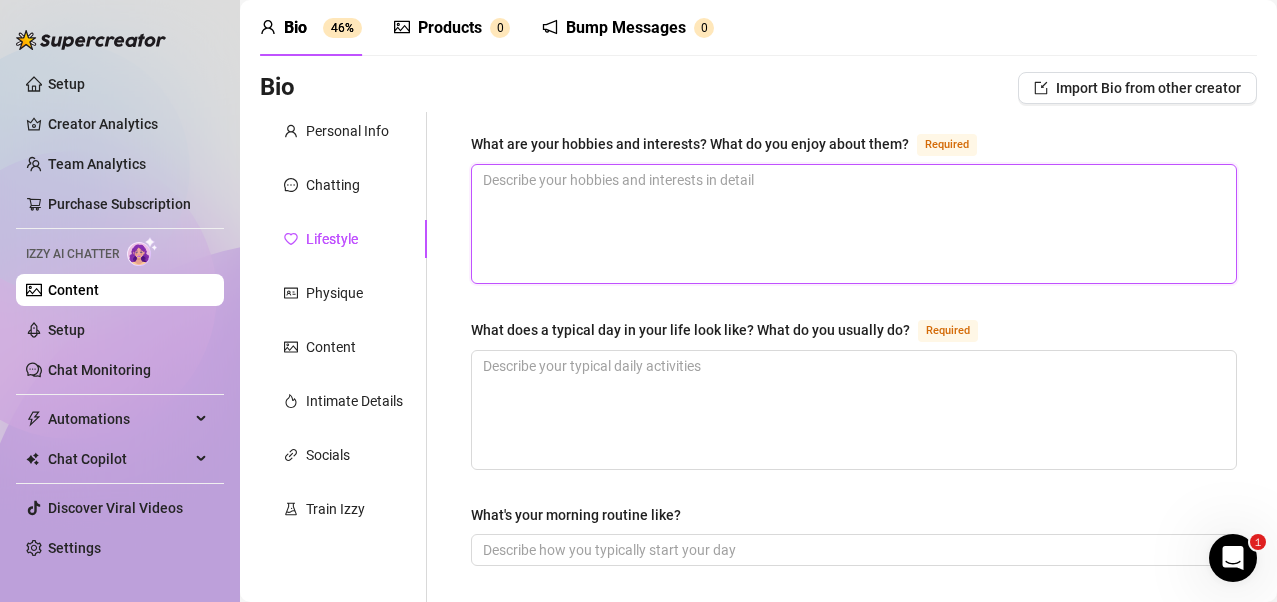 scroll, scrollTop: 200, scrollLeft: 0, axis: vertical 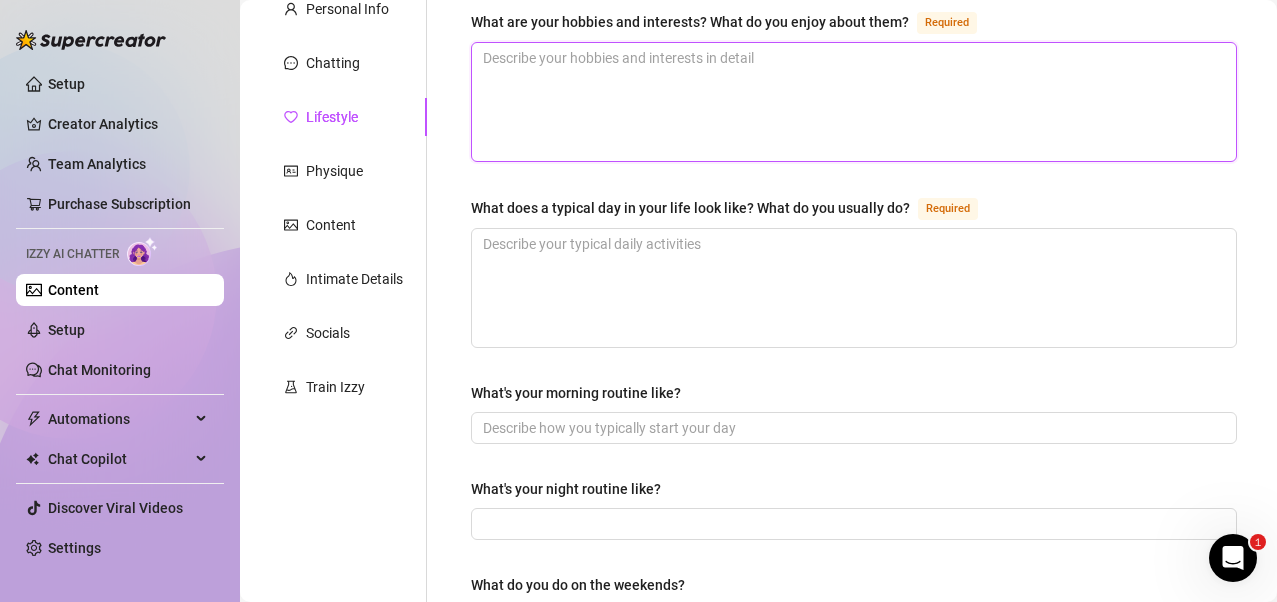 click on "What are your hobbies and interests? What do you enjoy about them? Required" at bounding box center (854, 102) 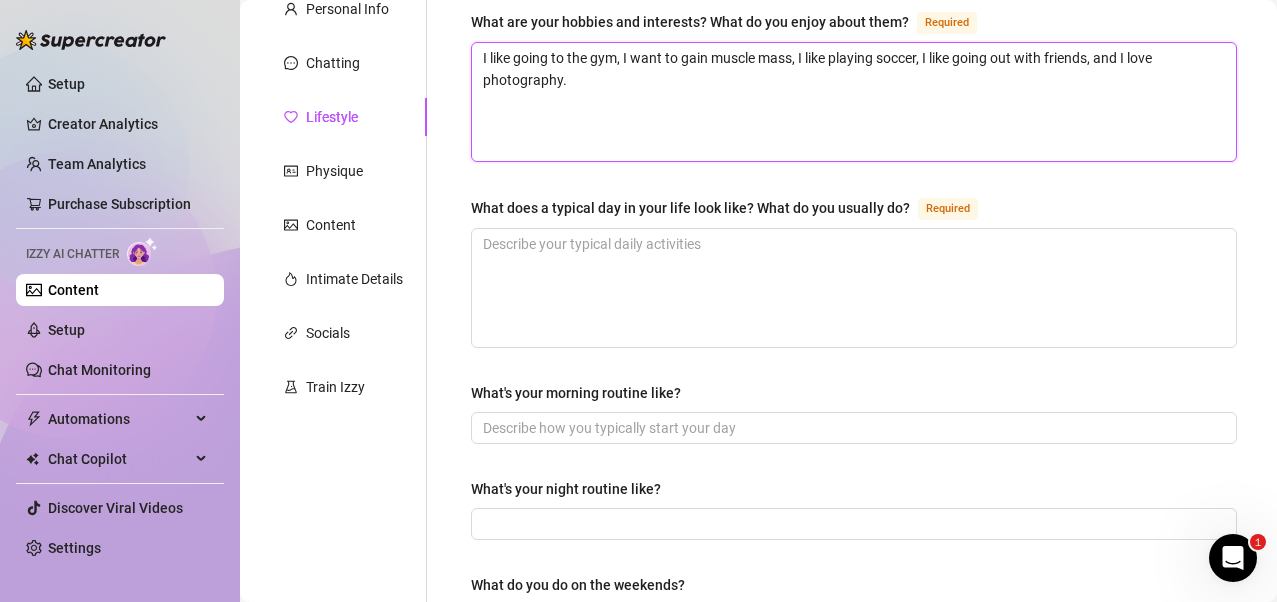 type 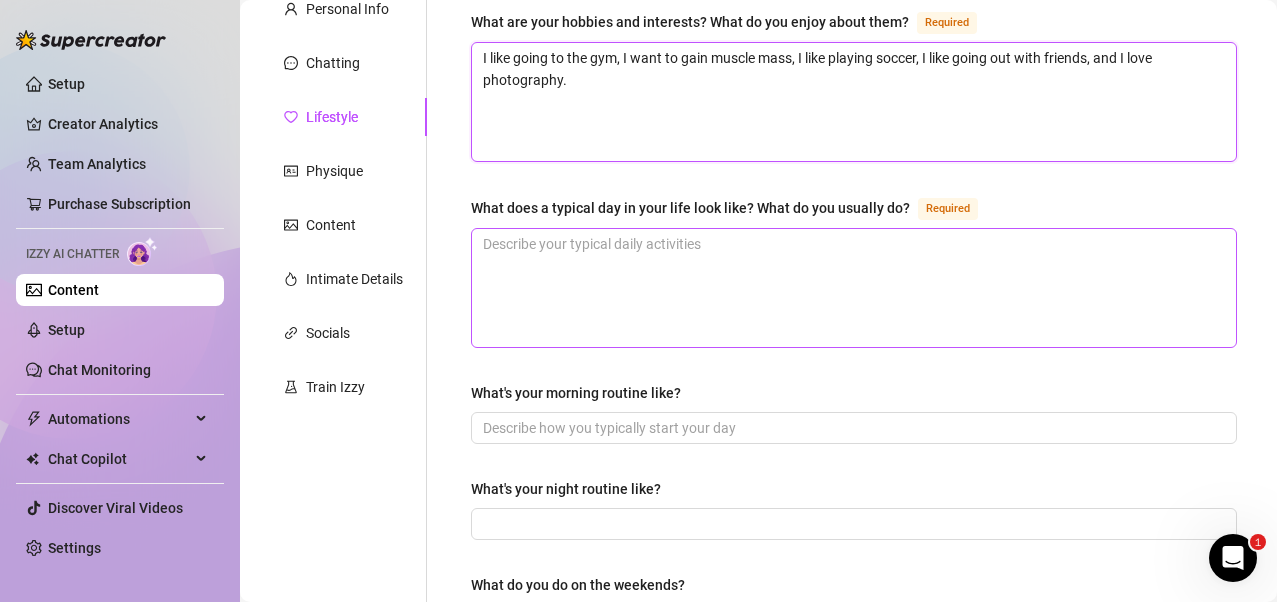 type on "I like going to the gym, I want to gain muscle mass, I like playing soccer, I like going out with friends, and I love photography." 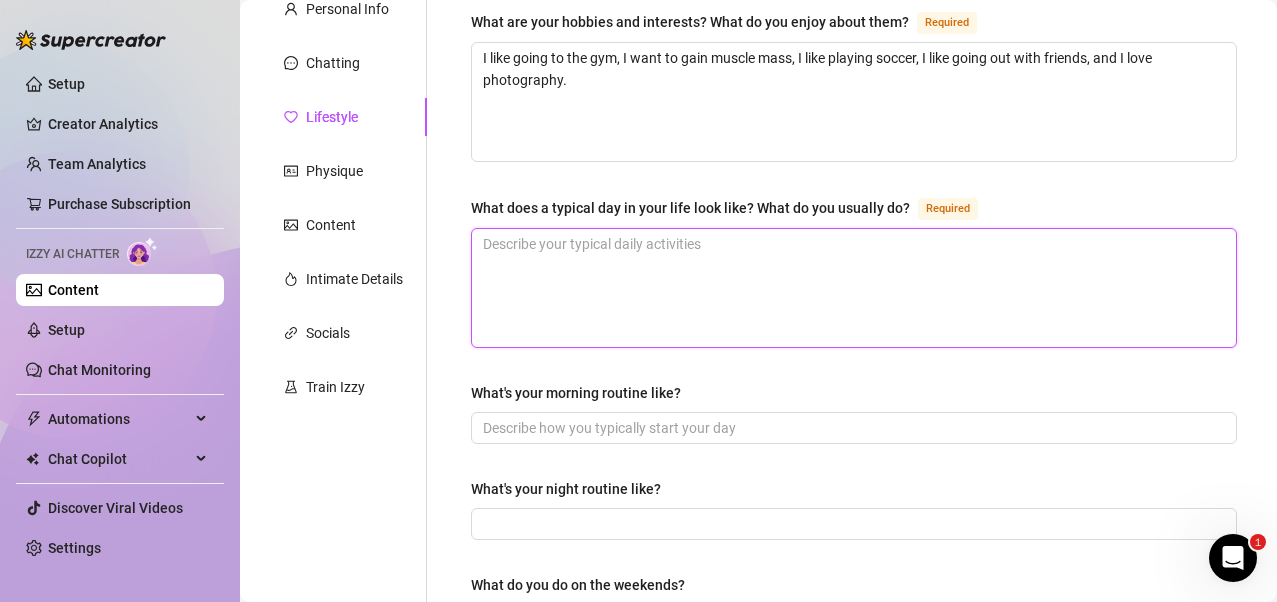 click on "What does a typical day in your life look like? What do you usually do? Required" at bounding box center [854, 288] 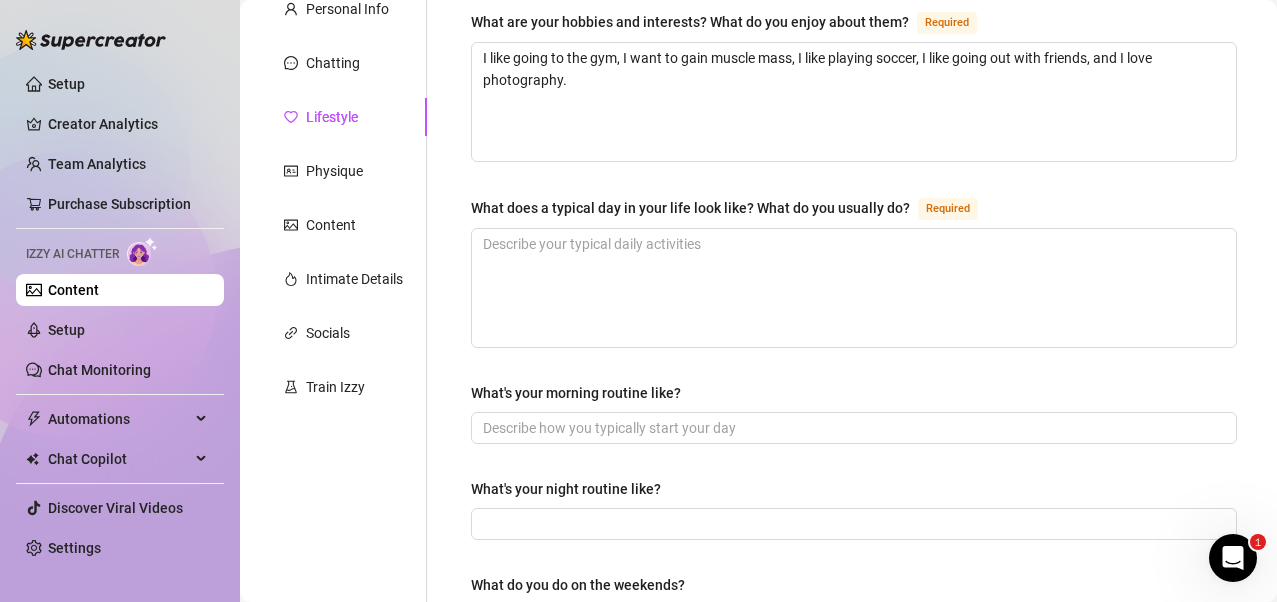 click on "What are your hobbies and interests? What do you enjoy about them? Required I like going to the gym, I want to gain muscle mass, I like playing soccer, I like going out with friends, and I love photography. What does a typical day in your life look like? What do you usually do? Required What's your morning routine like? What's your night routine like? What do you do on the weekends? What's your favorite food? Favorite Drink Drinking Habits Do you smoke? How often? Favorite Color Favorite Music Favorite Books Favorite Movies Do you work out? What sports or workout routines do you enjoy? Do you enjoy watching sports? What sports do you like to watch?" at bounding box center [854, 664] 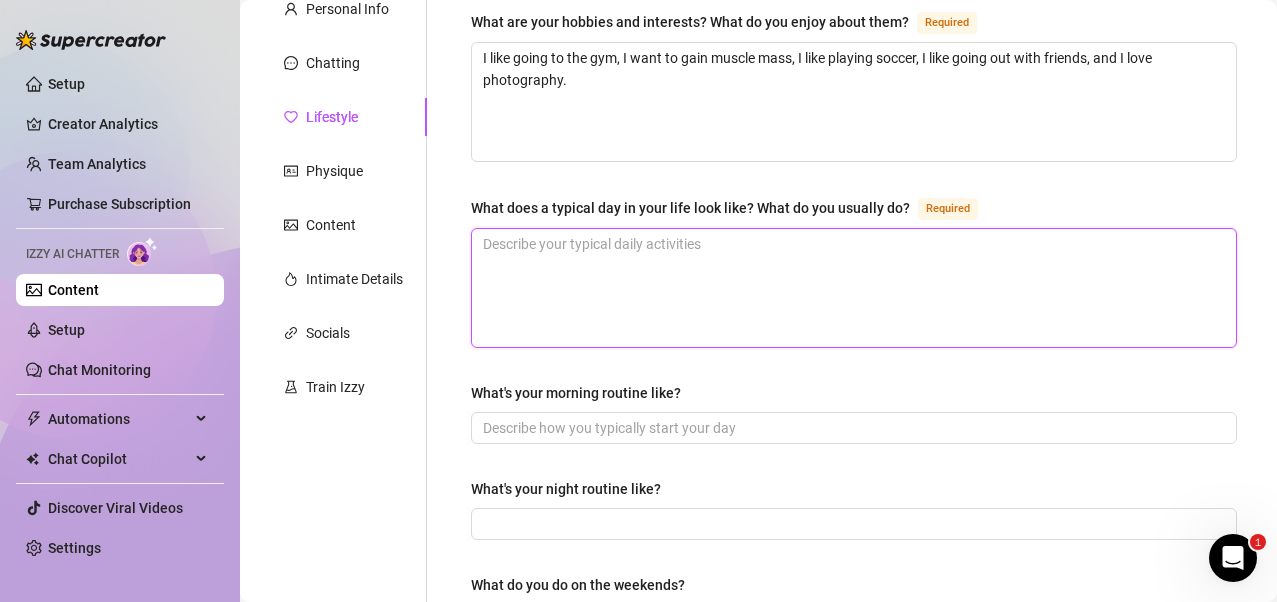 click on "What does a typical day in your life look like? What do you usually do? Required" at bounding box center (854, 288) 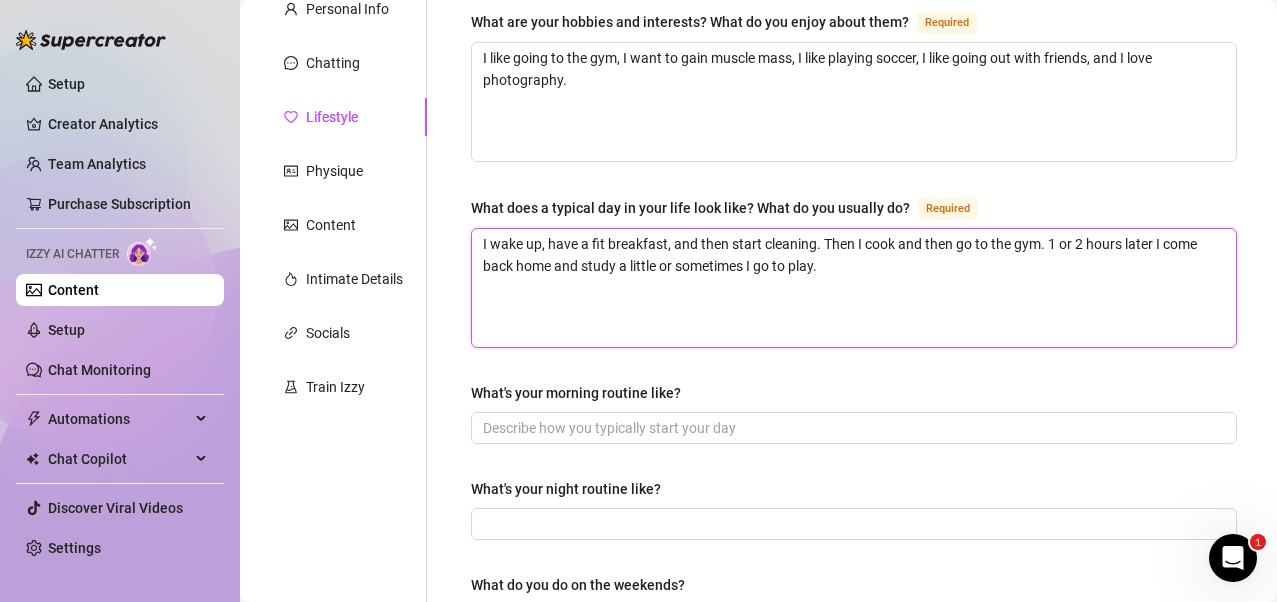 type 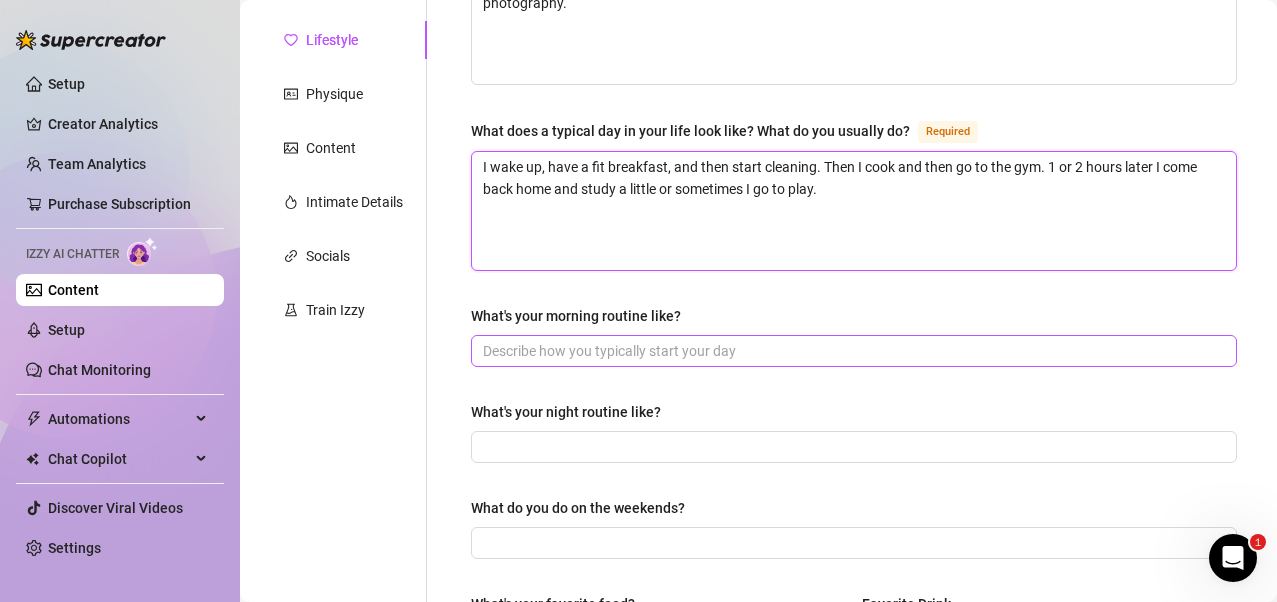 scroll, scrollTop: 300, scrollLeft: 0, axis: vertical 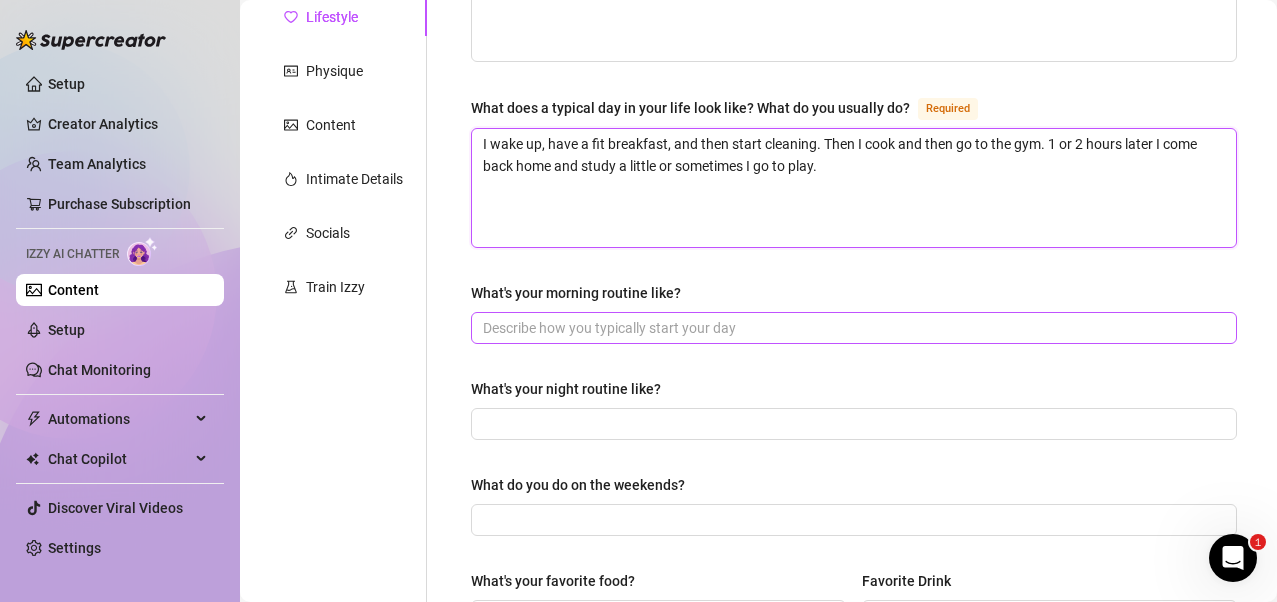 type on "I wake up, have a fit breakfast, and then start cleaning. Then I cook and then go to the gym. 1 or 2 hours later I come back home and study a little or sometimes I go to play." 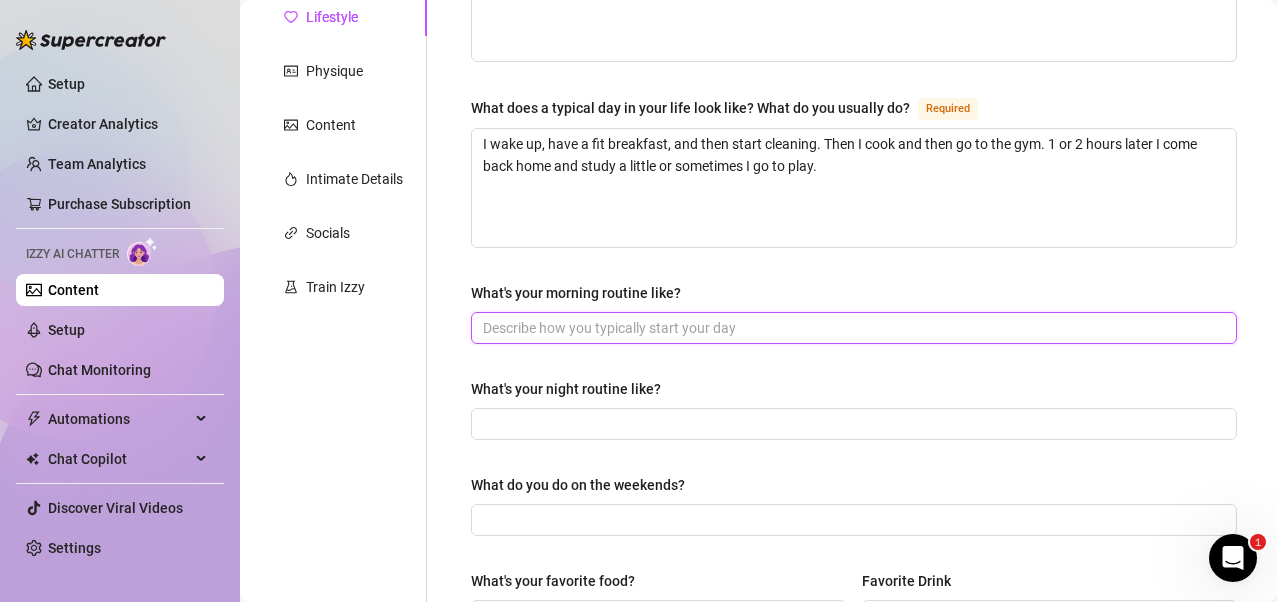 click on "What's your morning routine like?" at bounding box center (852, 328) 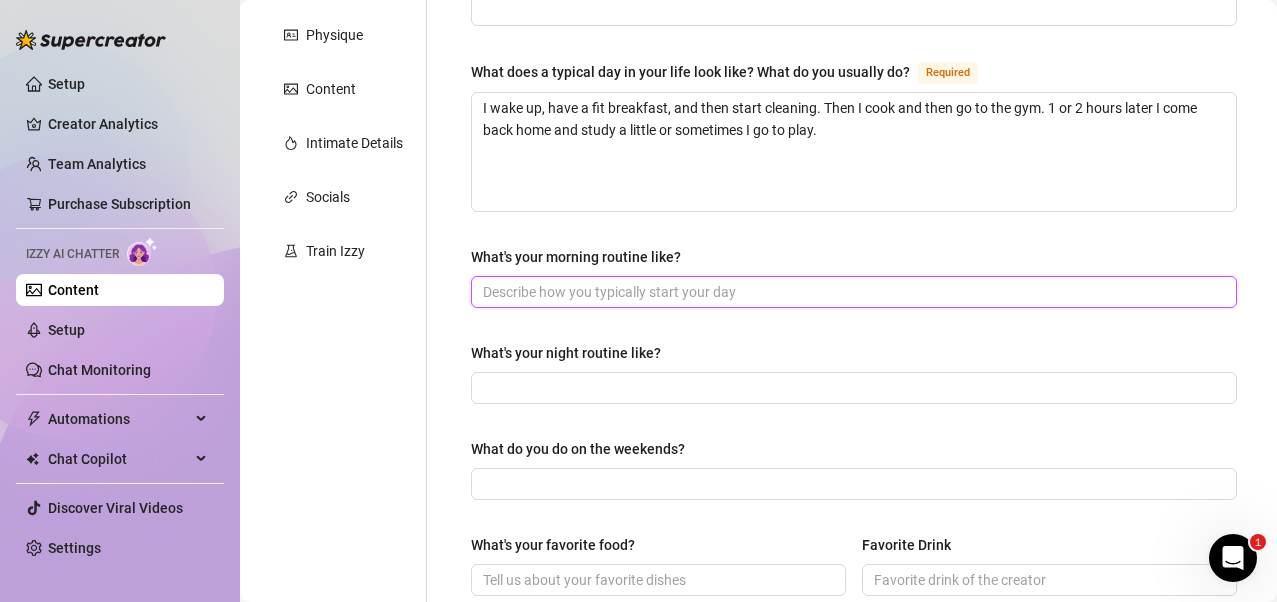scroll, scrollTop: 400, scrollLeft: 0, axis: vertical 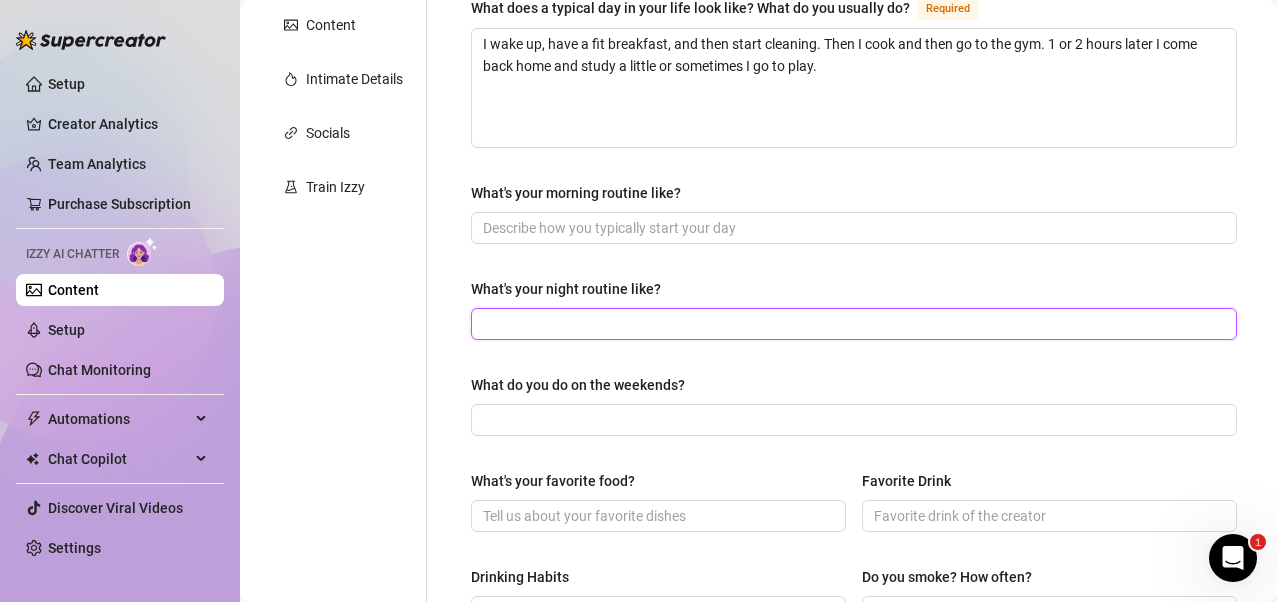 click on "What's your night routine like?" at bounding box center [852, 324] 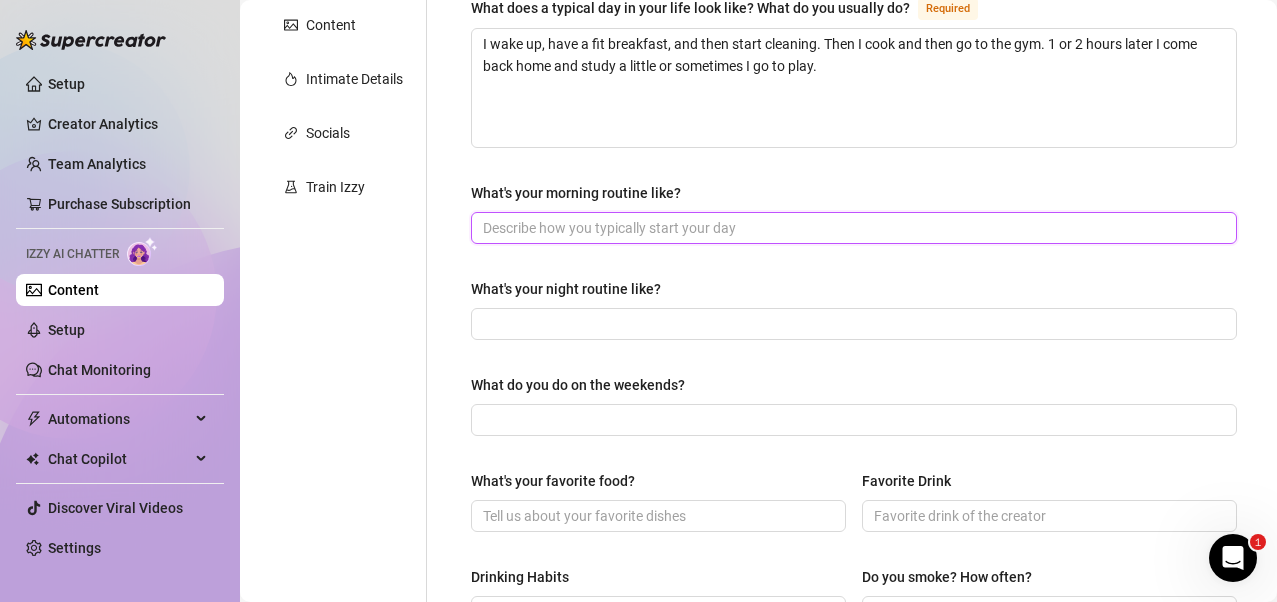 click on "What's your morning routine like?" at bounding box center (852, 228) 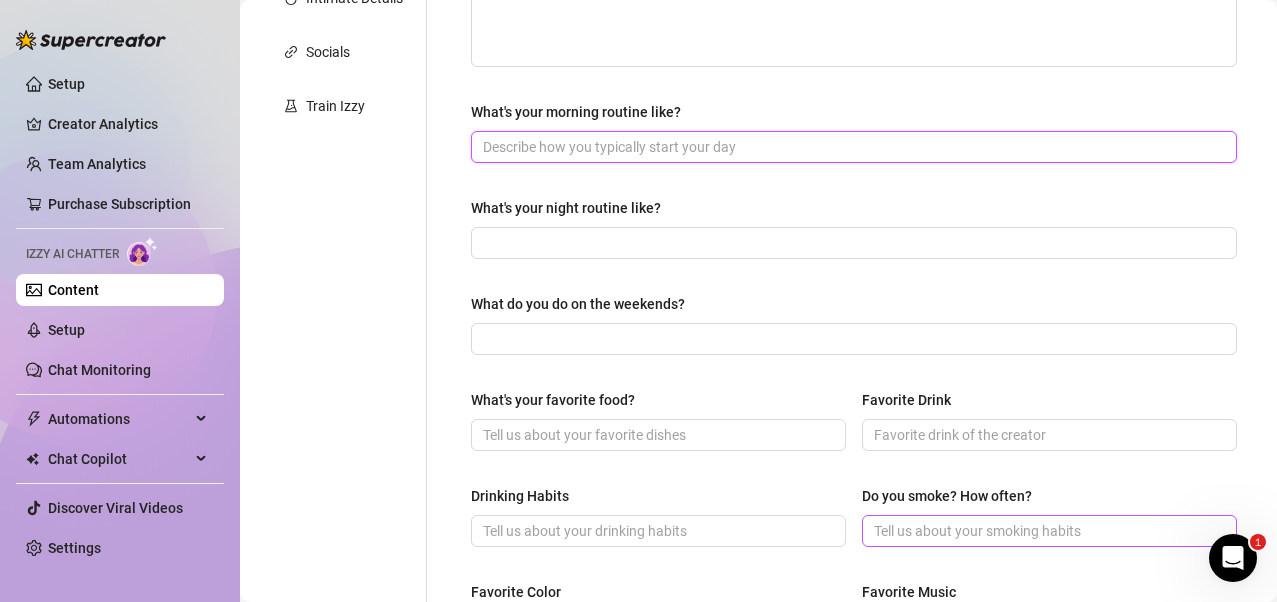 scroll, scrollTop: 400, scrollLeft: 0, axis: vertical 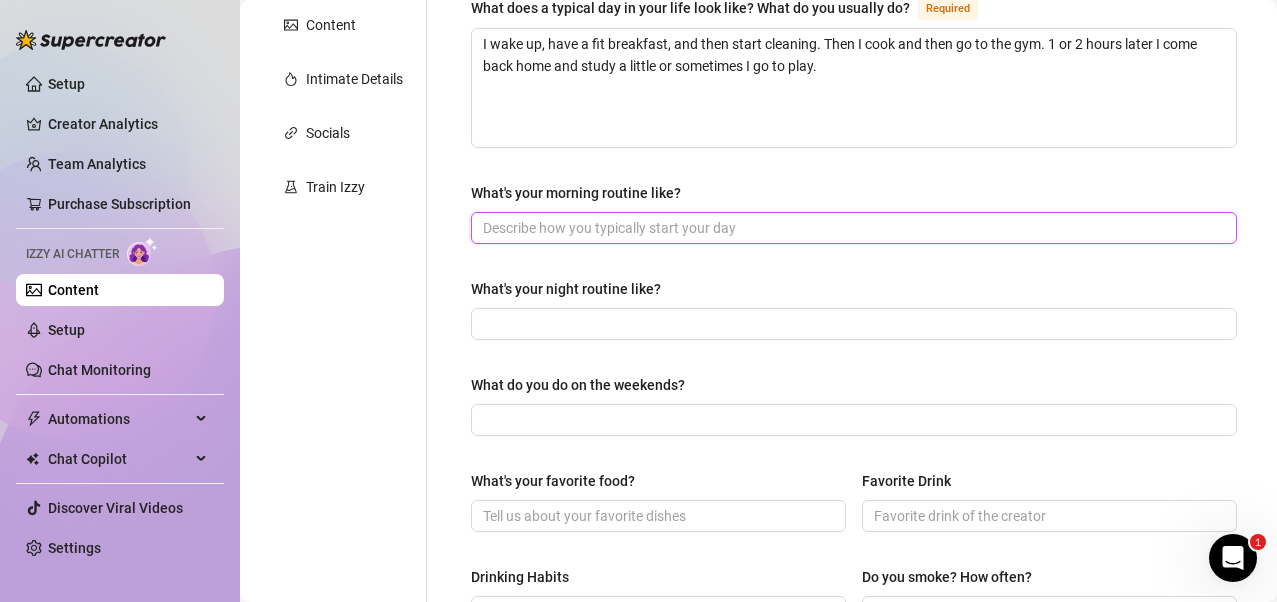 click on "What's your morning routine like?" at bounding box center [852, 228] 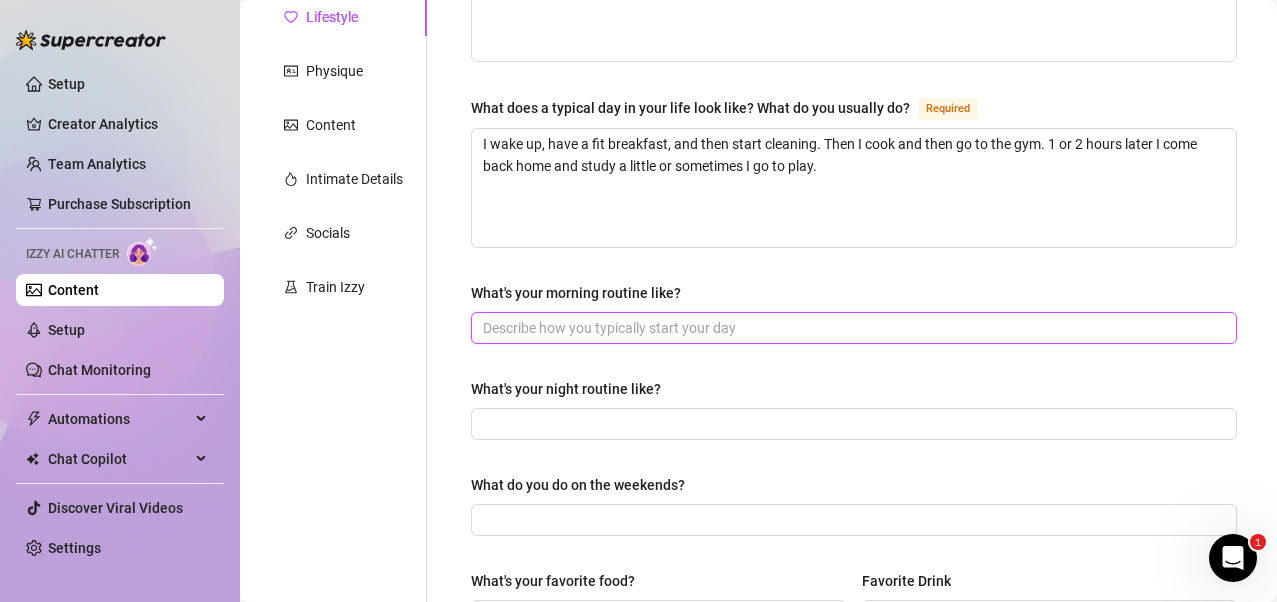 scroll, scrollTop: 500, scrollLeft: 0, axis: vertical 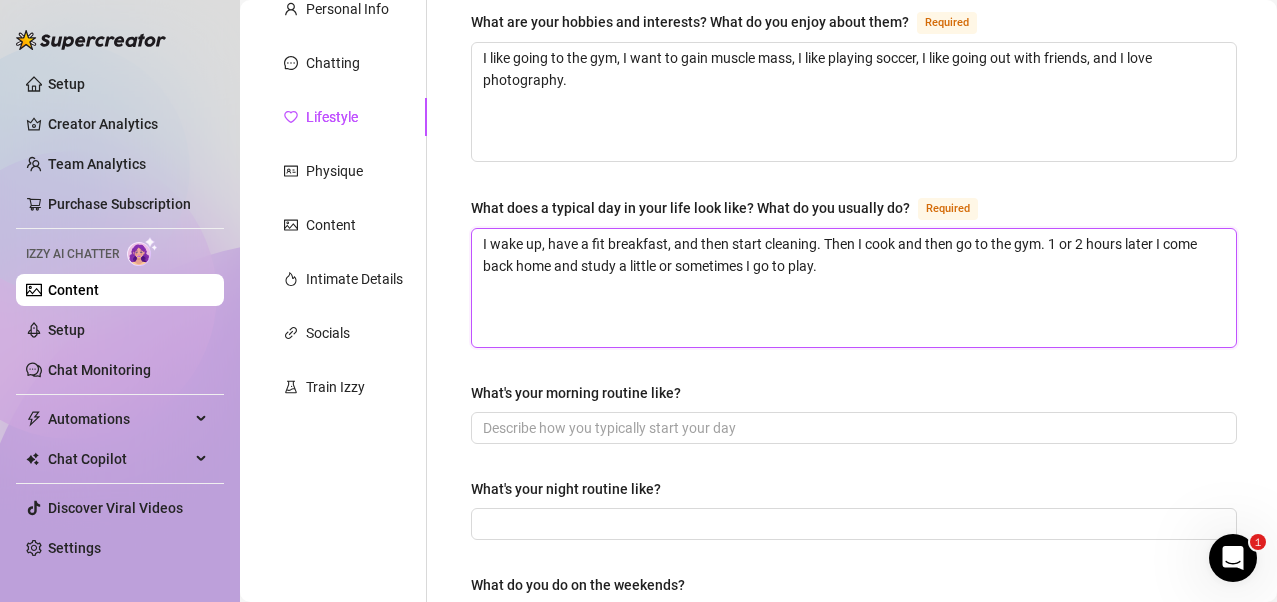 drag, startPoint x: 818, startPoint y: 242, endPoint x: 475, endPoint y: 243, distance: 343.00146 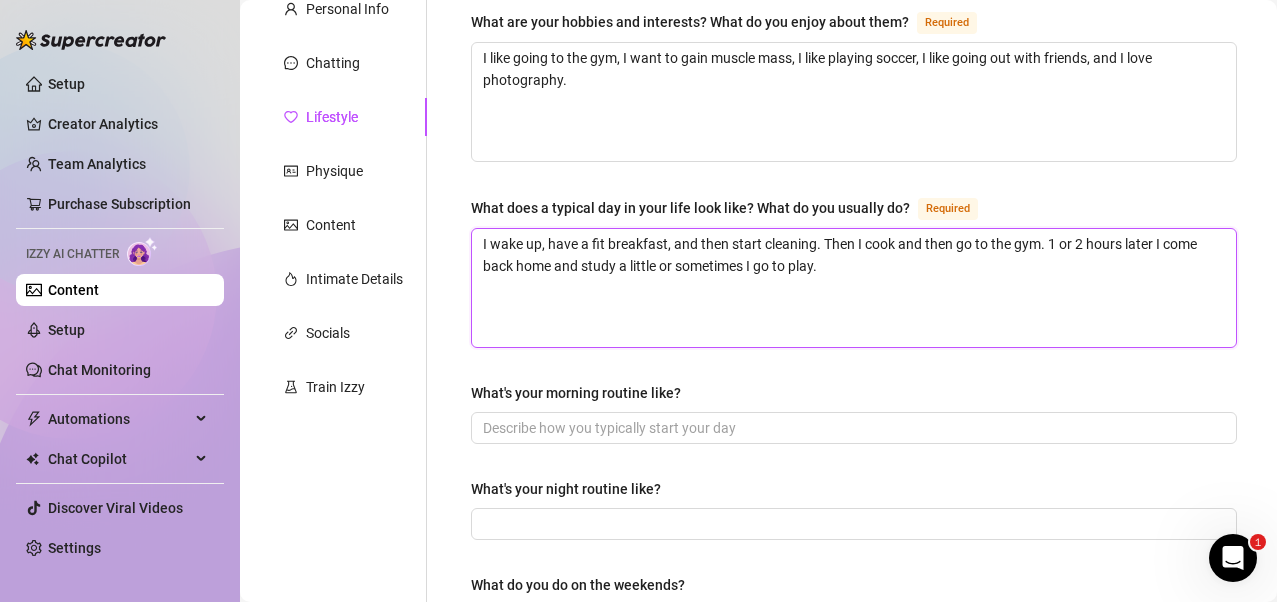 type 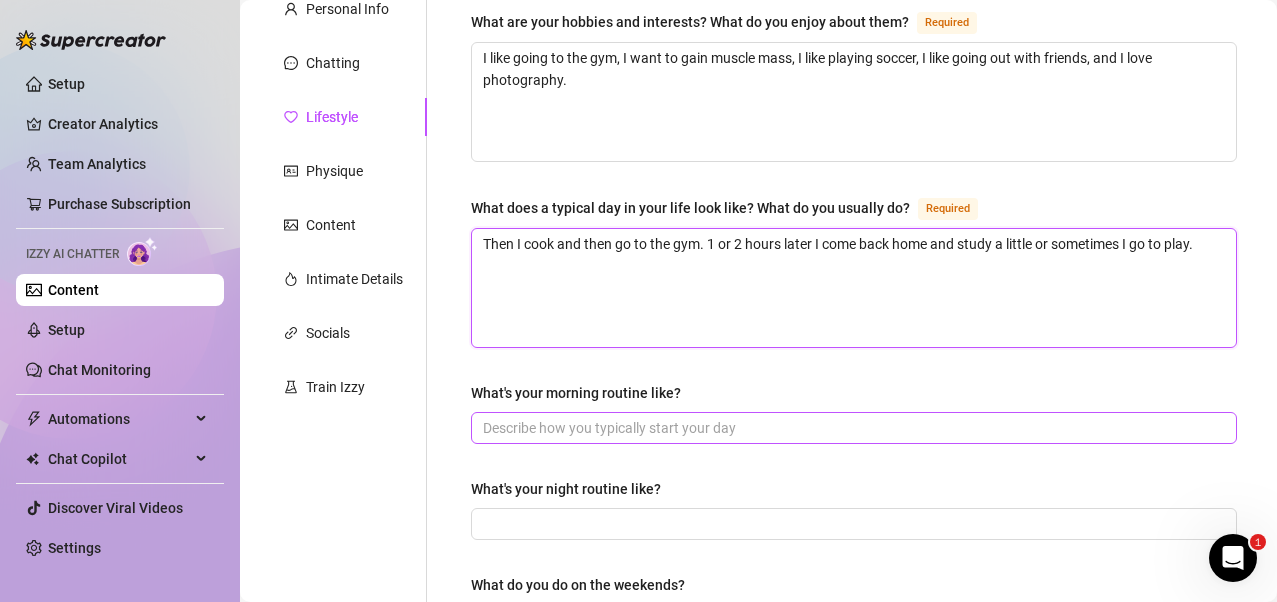 type on "Then I cook and then go to the gym. 1 or 2 hours later I come back home and study a little or sometimes I go to play." 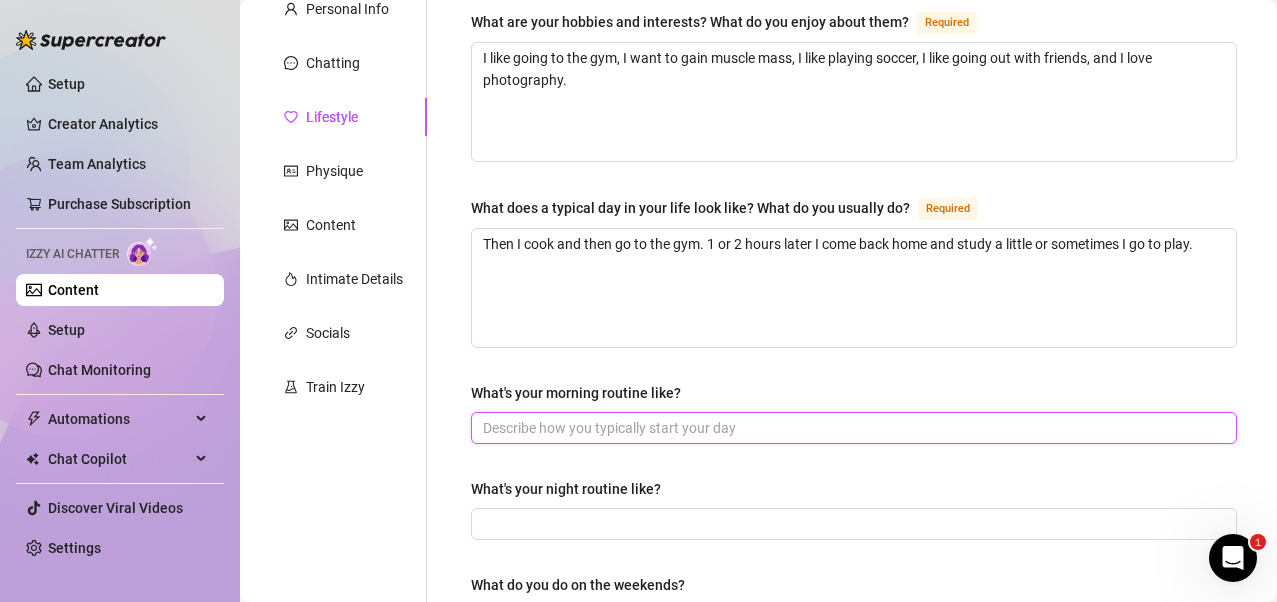 click on "What's your morning routine like?" at bounding box center [852, 428] 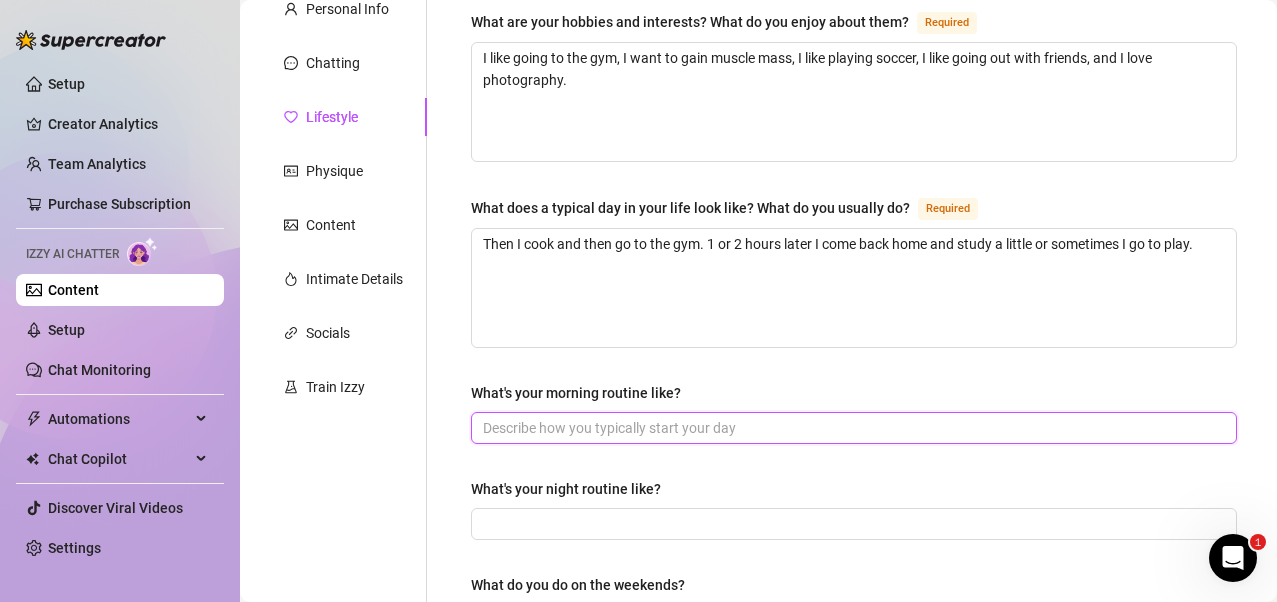paste on "I wake up, have a fit breakfast, and then start cleaning." 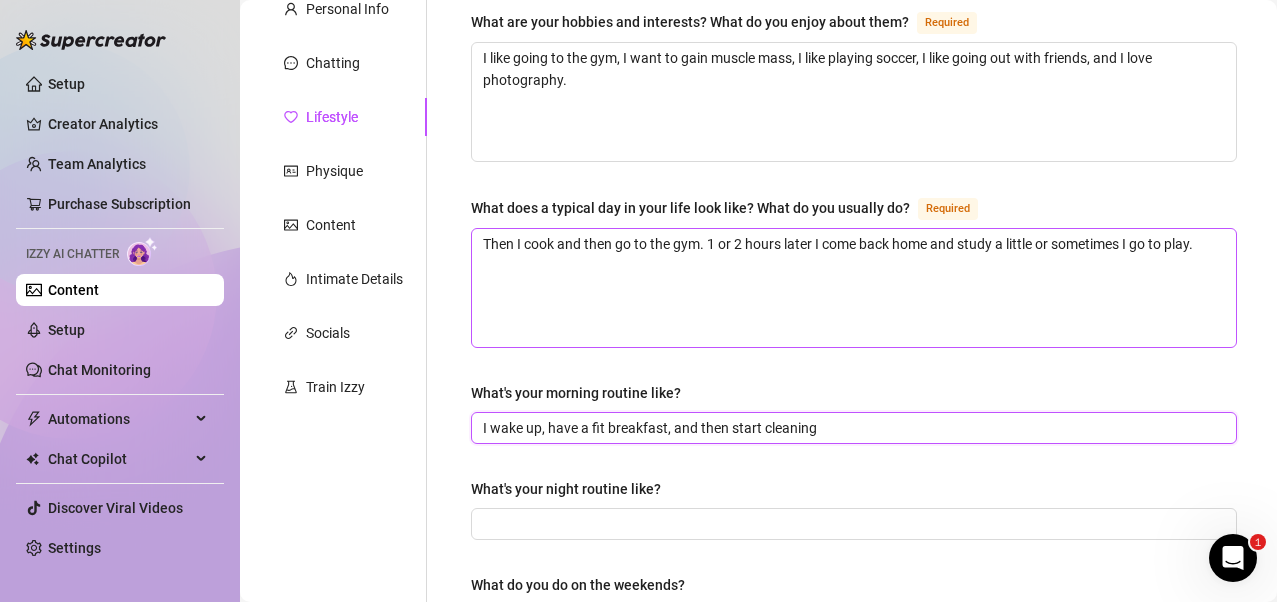 type on "I wake up, have a fit breakfast, and then start cleaning" 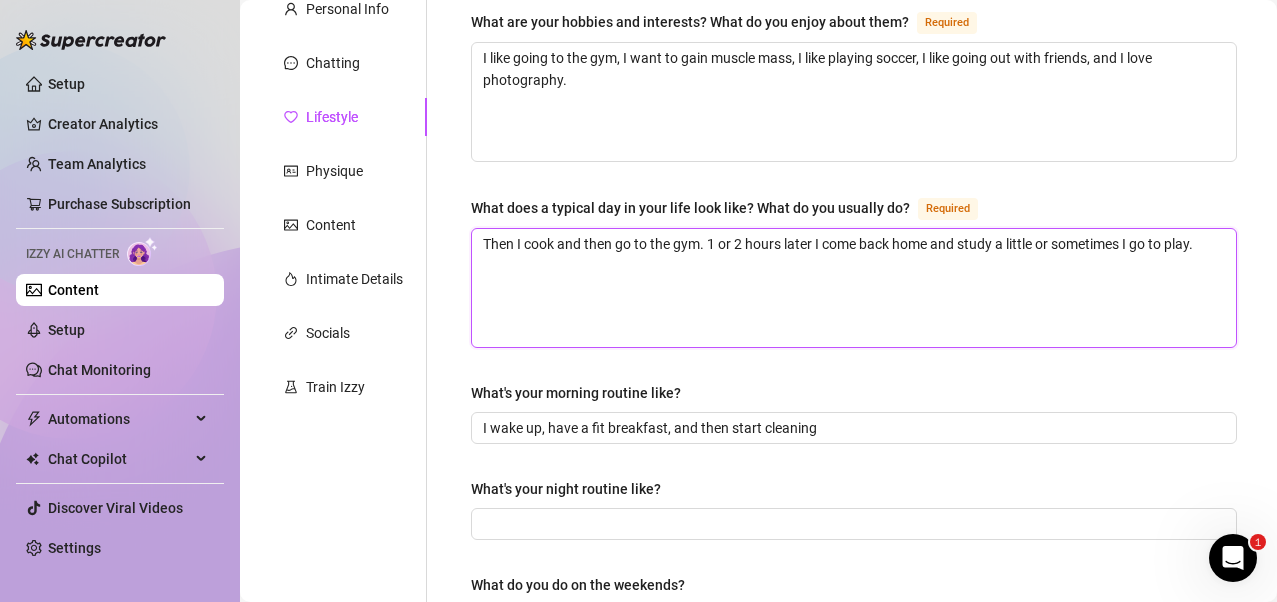drag, startPoint x: 519, startPoint y: 242, endPoint x: 453, endPoint y: 238, distance: 66.1211 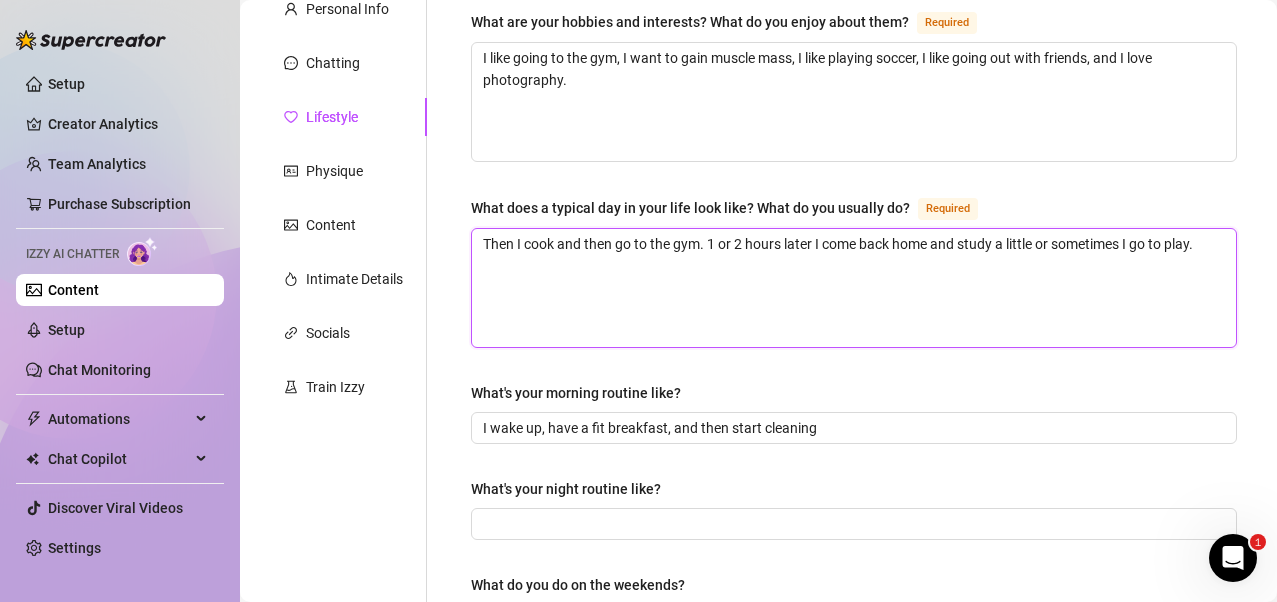 type 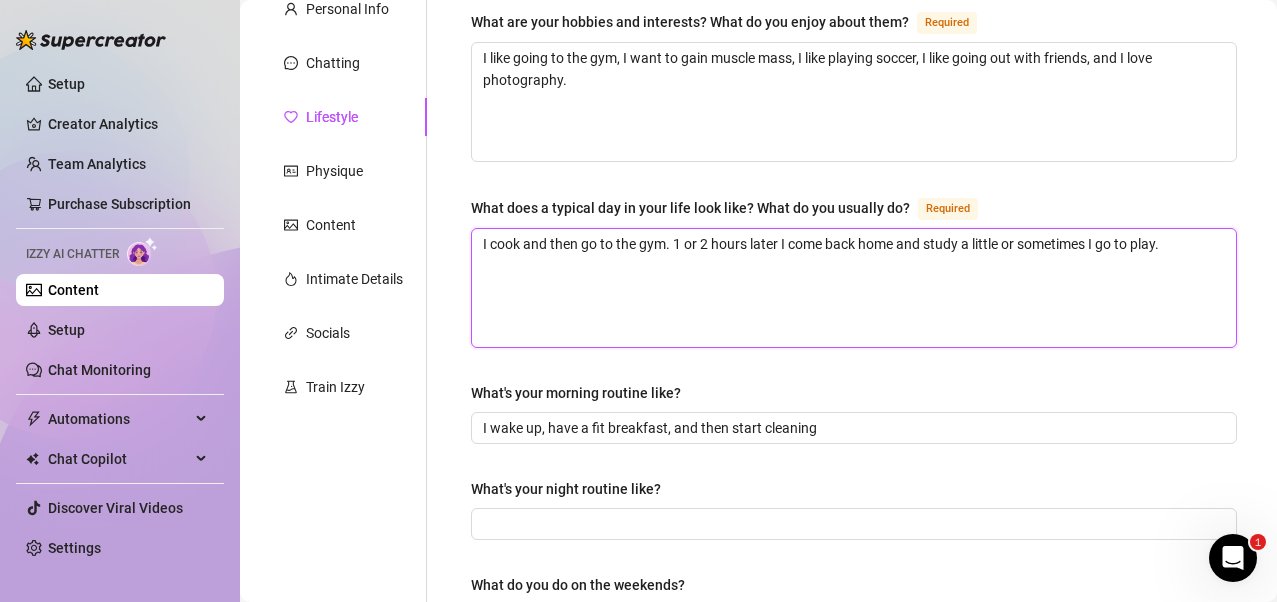 type 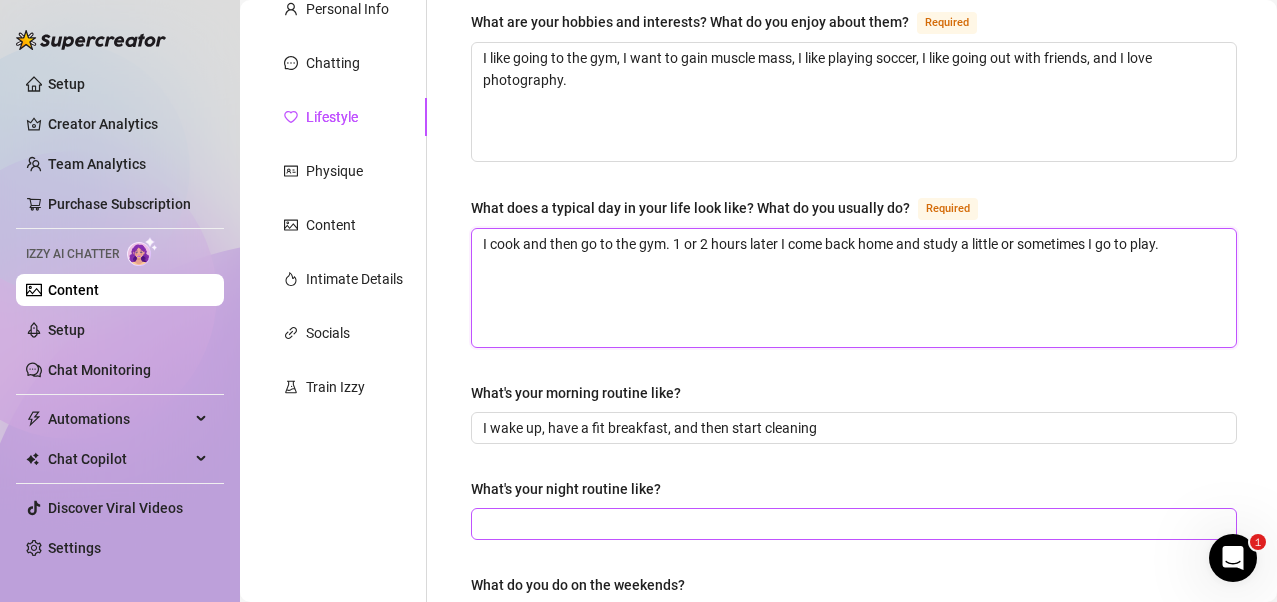 type on "I cook and then go to the gym. 1 or 2 hours later I come back home and study a little or sometimes I go to play." 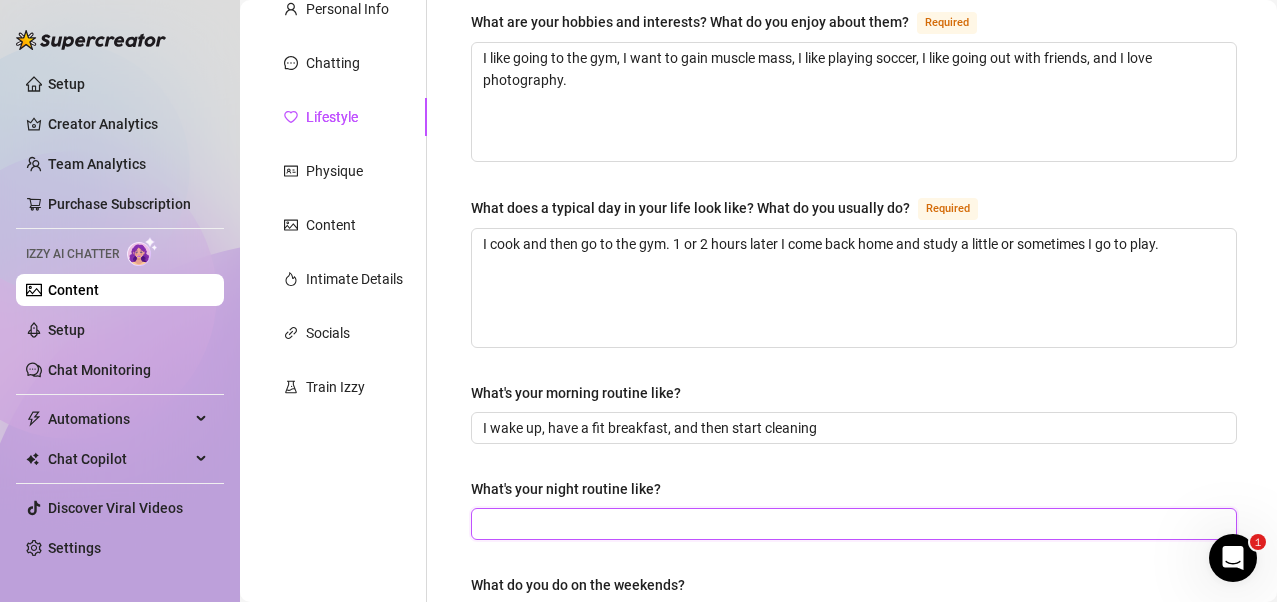 click on "What's your night routine like?" at bounding box center (852, 524) 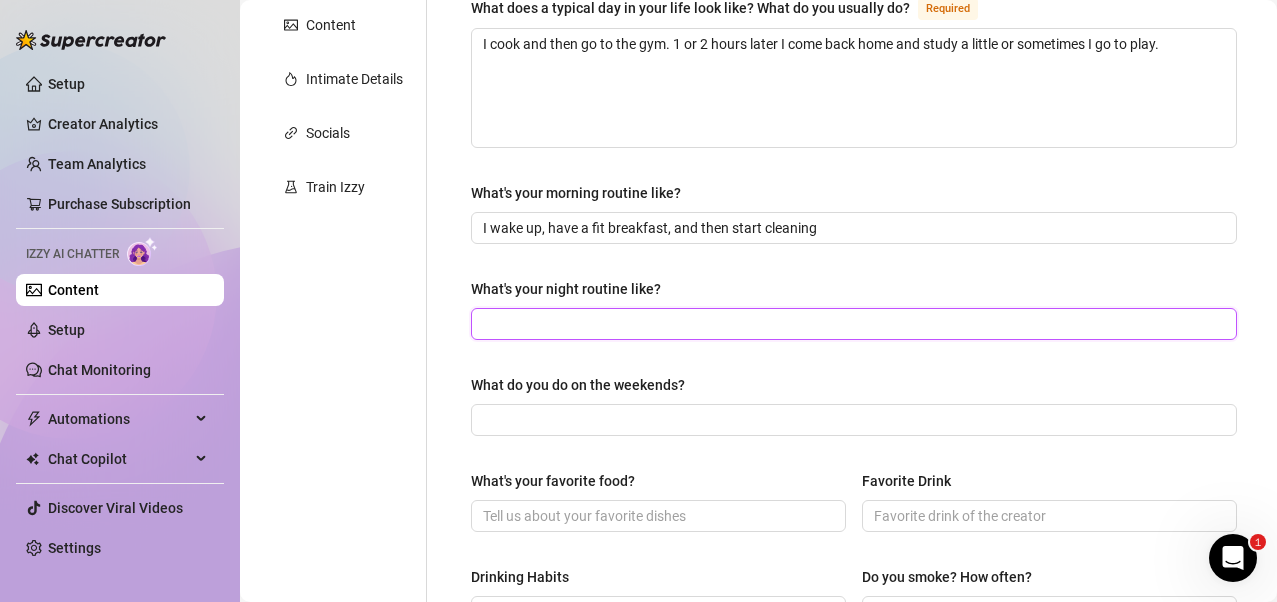 scroll, scrollTop: 500, scrollLeft: 0, axis: vertical 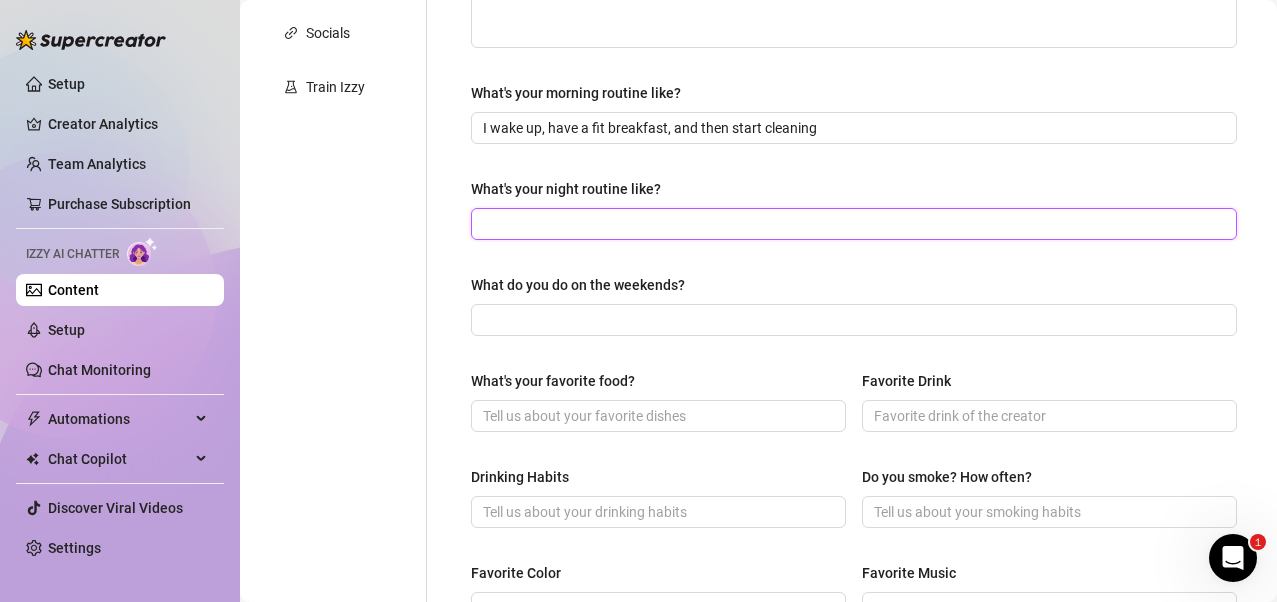 click on "What's your night routine like?" at bounding box center (852, 224) 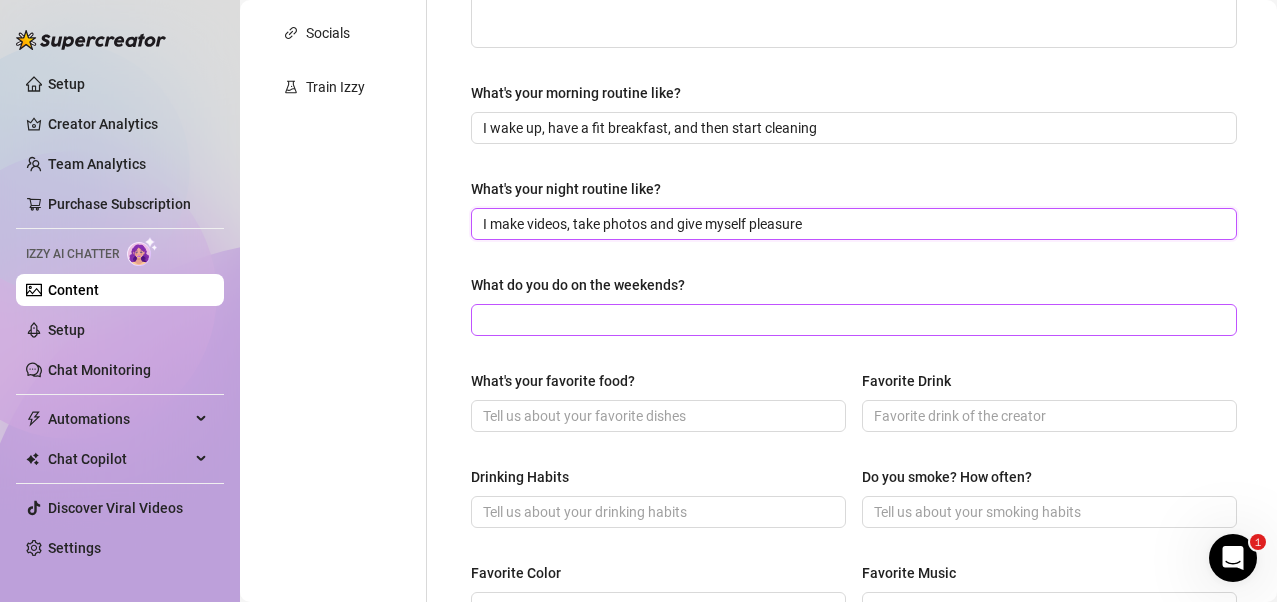 type on "I make videos, take photos and give myself pleasure" 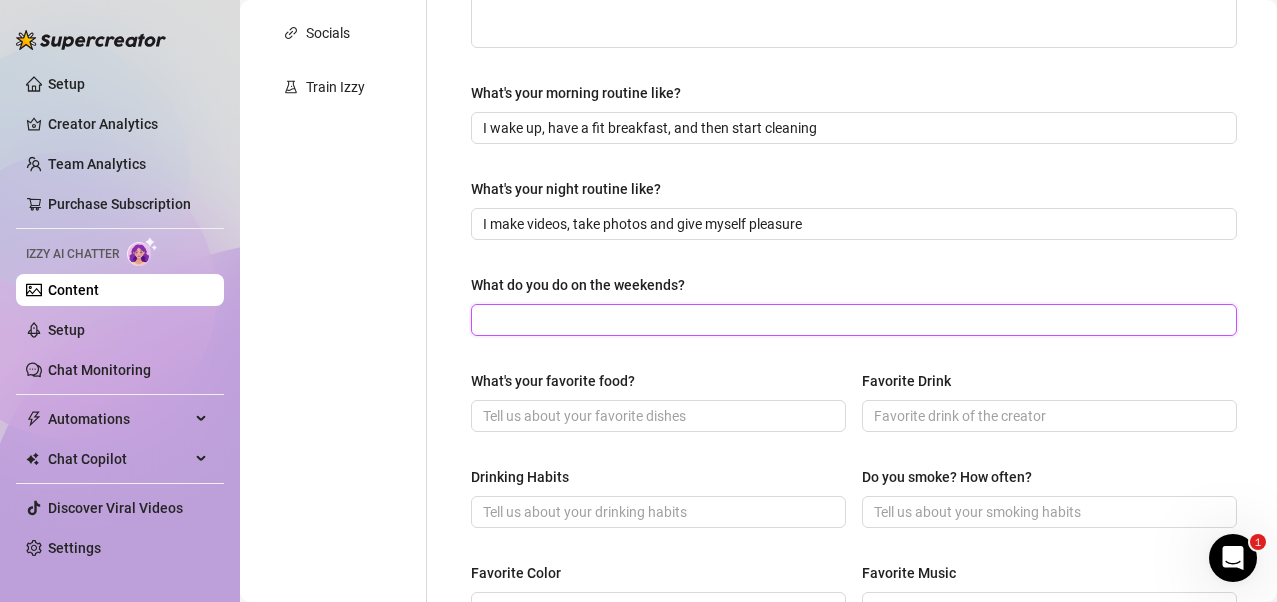 click on "What do you do on the weekends?" at bounding box center [852, 320] 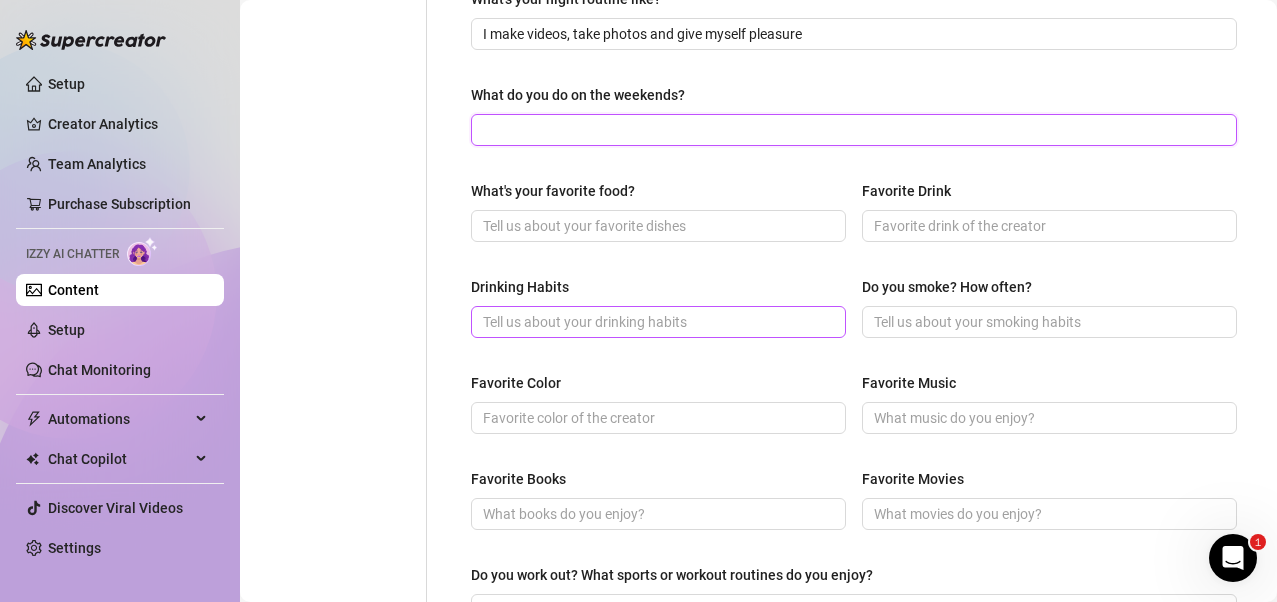 scroll, scrollTop: 700, scrollLeft: 0, axis: vertical 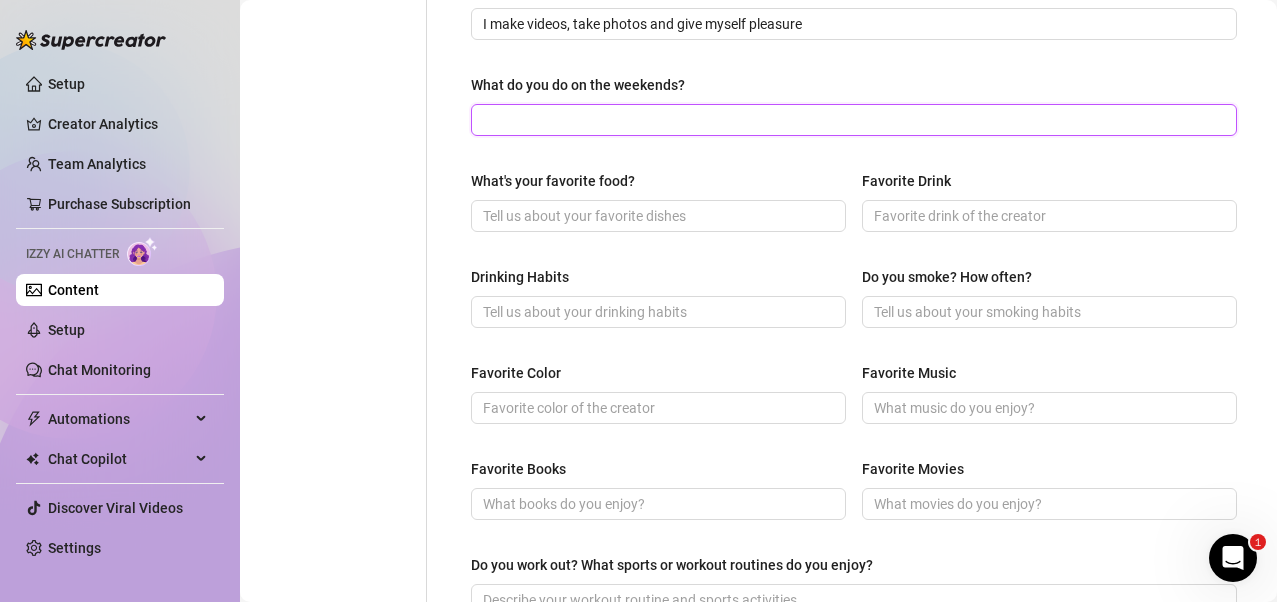 click on "What do you do on the weekends?" at bounding box center (852, 120) 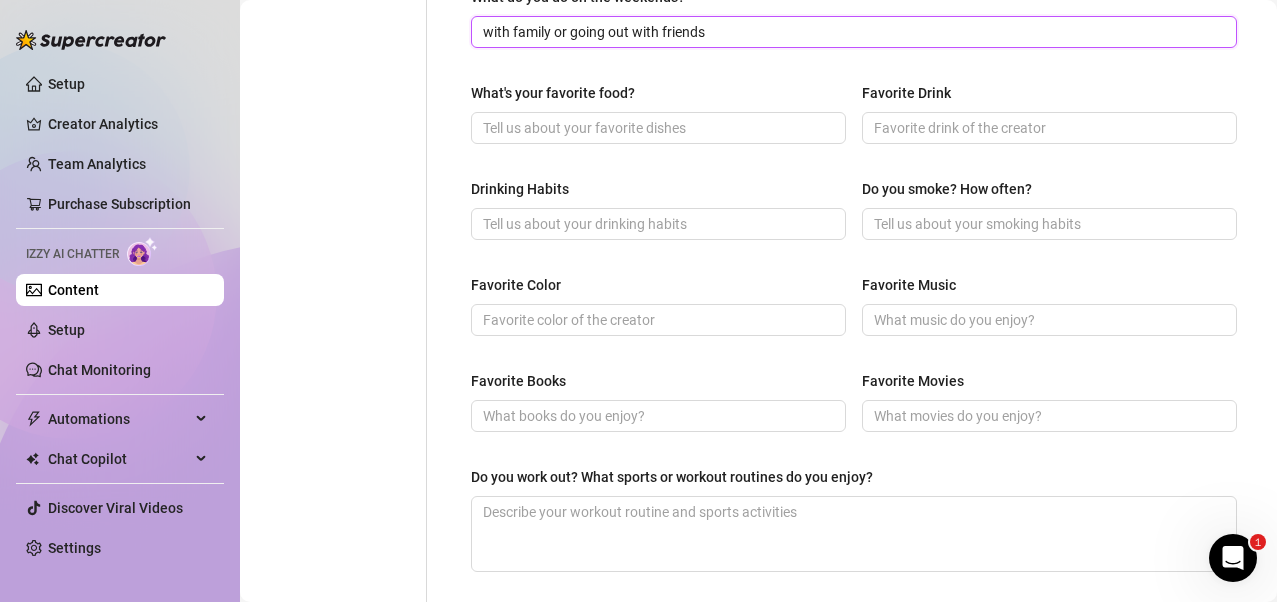 scroll, scrollTop: 800, scrollLeft: 0, axis: vertical 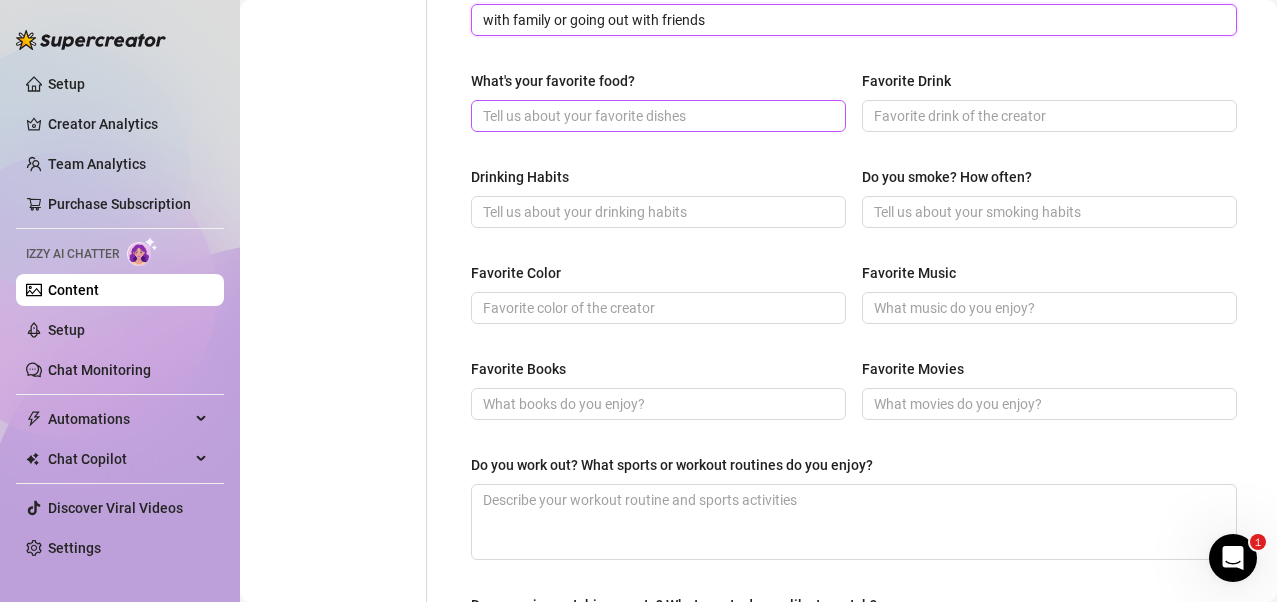 type on "with family or going out with friends" 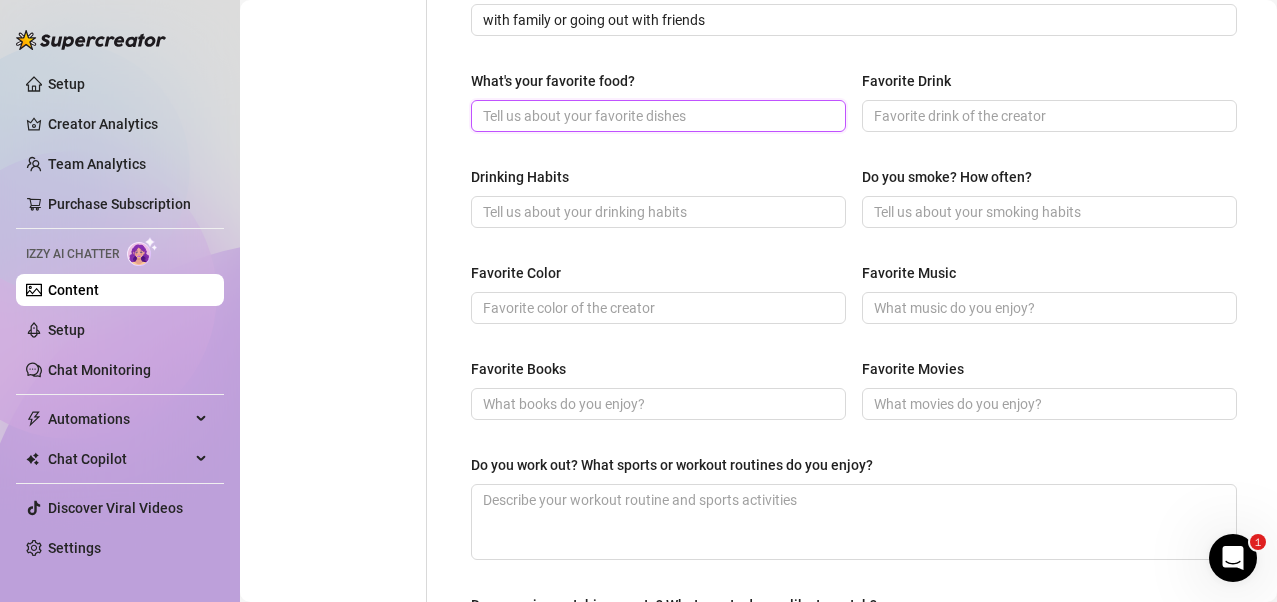 click on "What's your favorite food?" at bounding box center (656, 116) 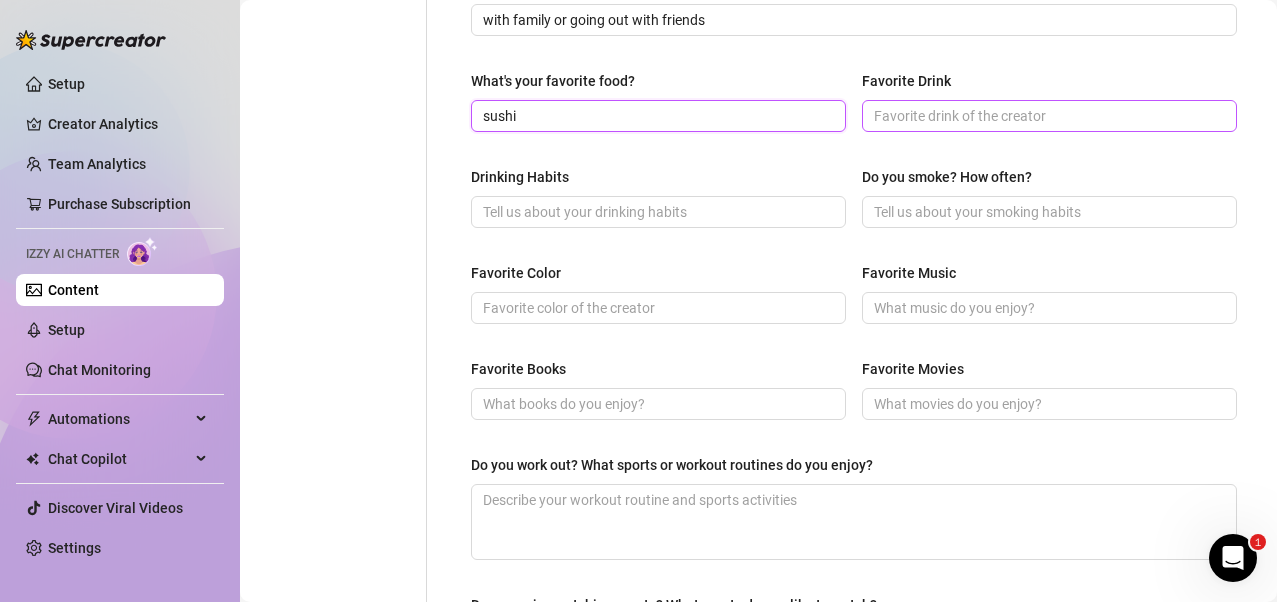 type on "sushi" 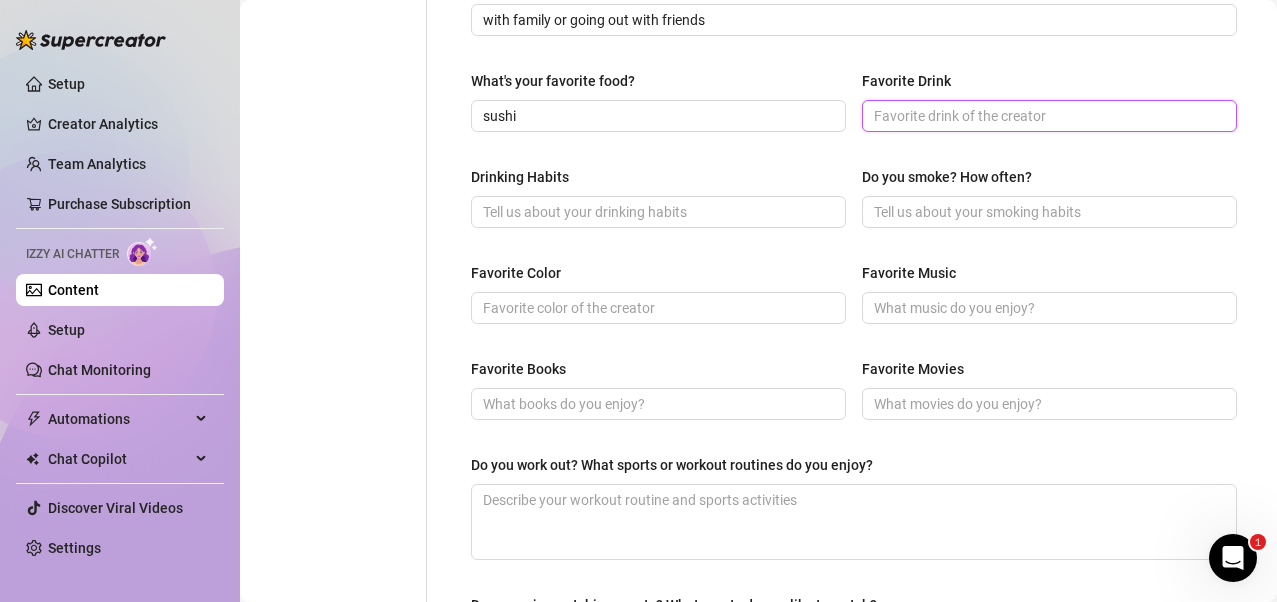 click on "Favorite Drink" at bounding box center [1047, 116] 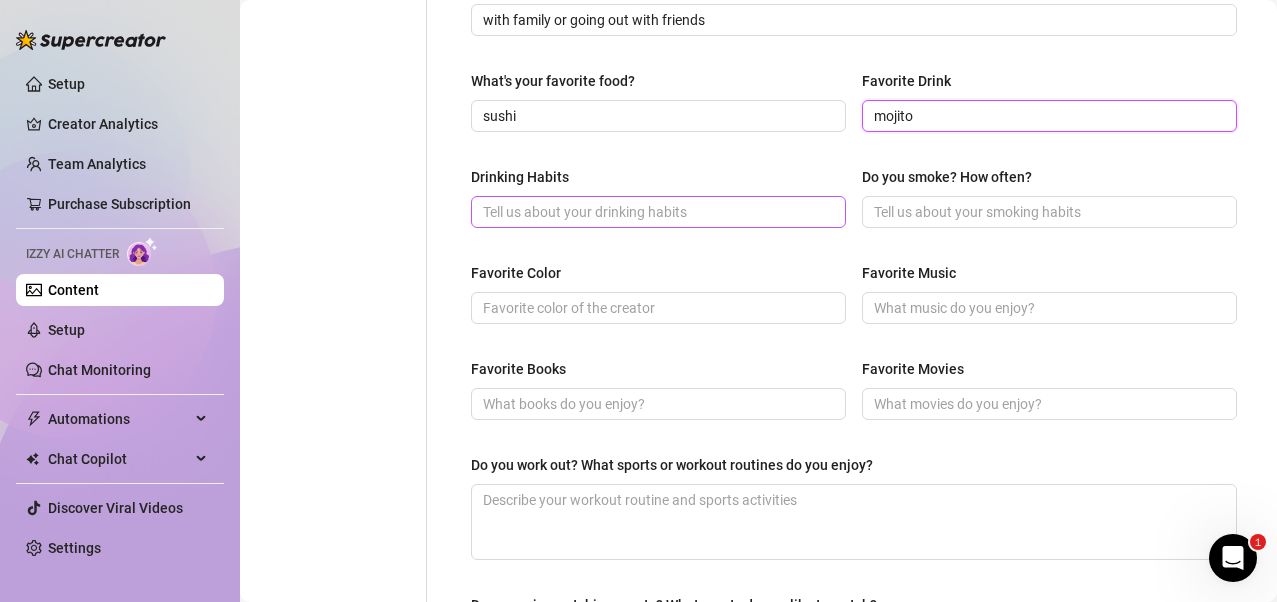 type on "mojito" 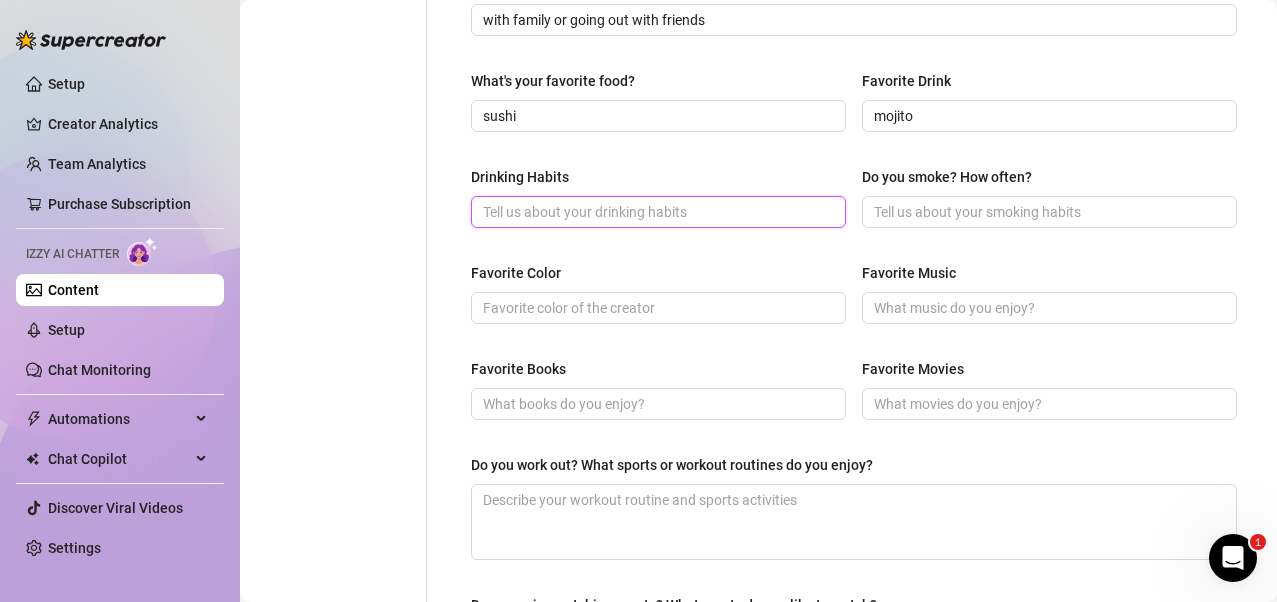click on "Drinking Habits" at bounding box center (656, 212) 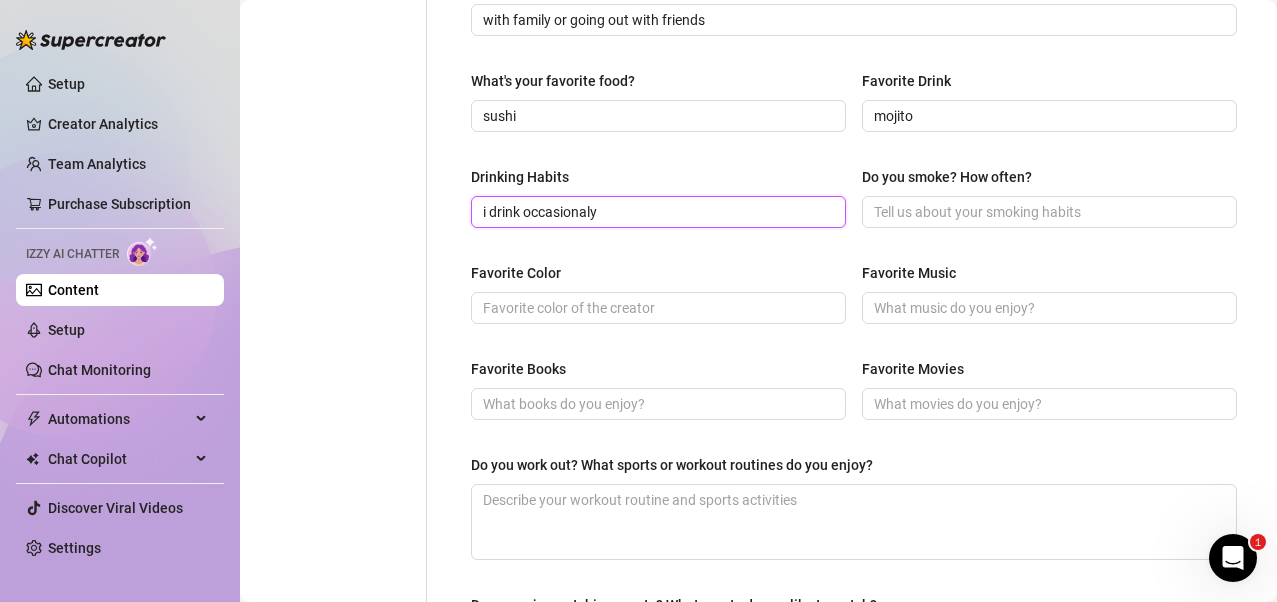 drag, startPoint x: 620, startPoint y: 215, endPoint x: 336, endPoint y: 194, distance: 284.77536 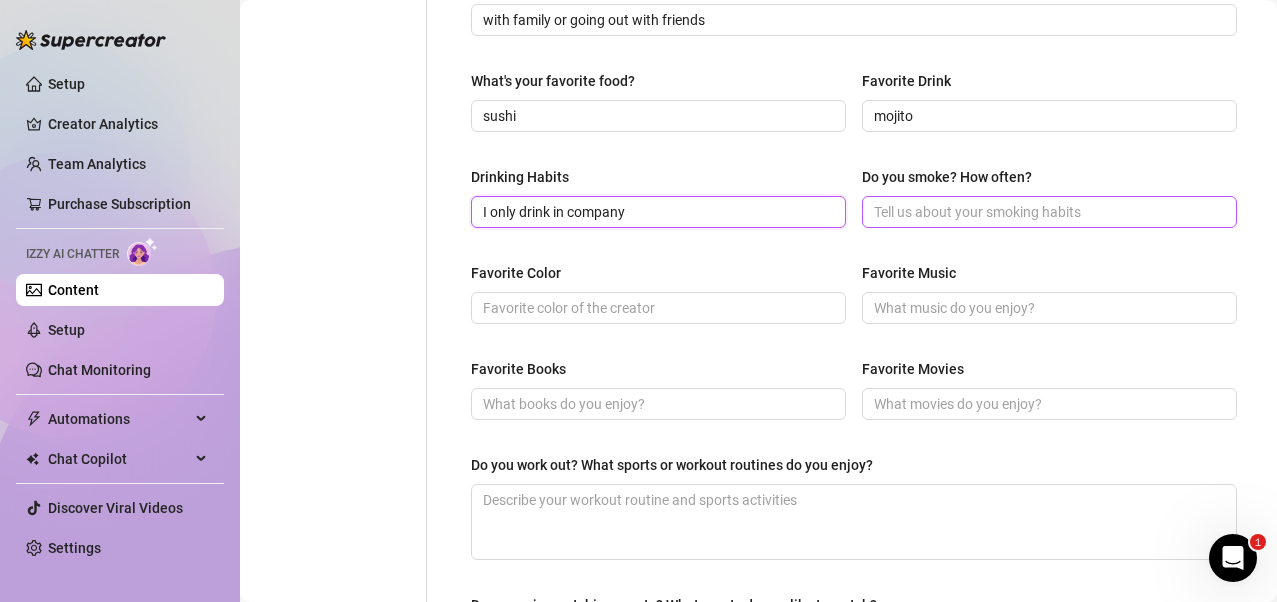 type on "I only drink in company" 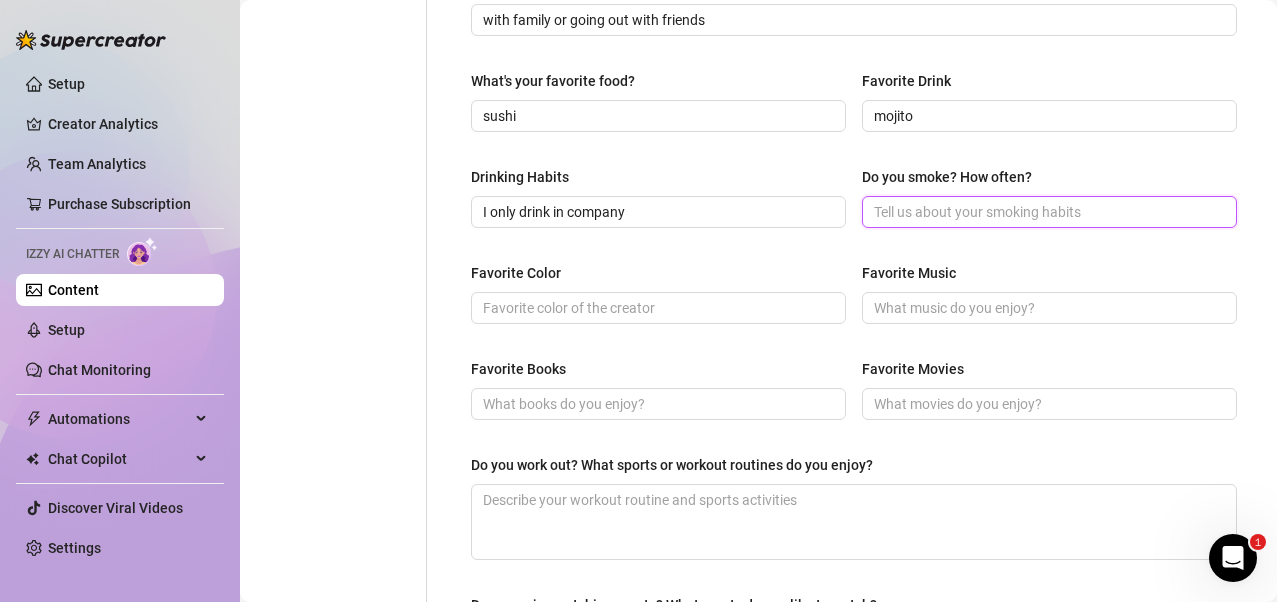 click on "Do you smoke? How often?" at bounding box center (1047, 212) 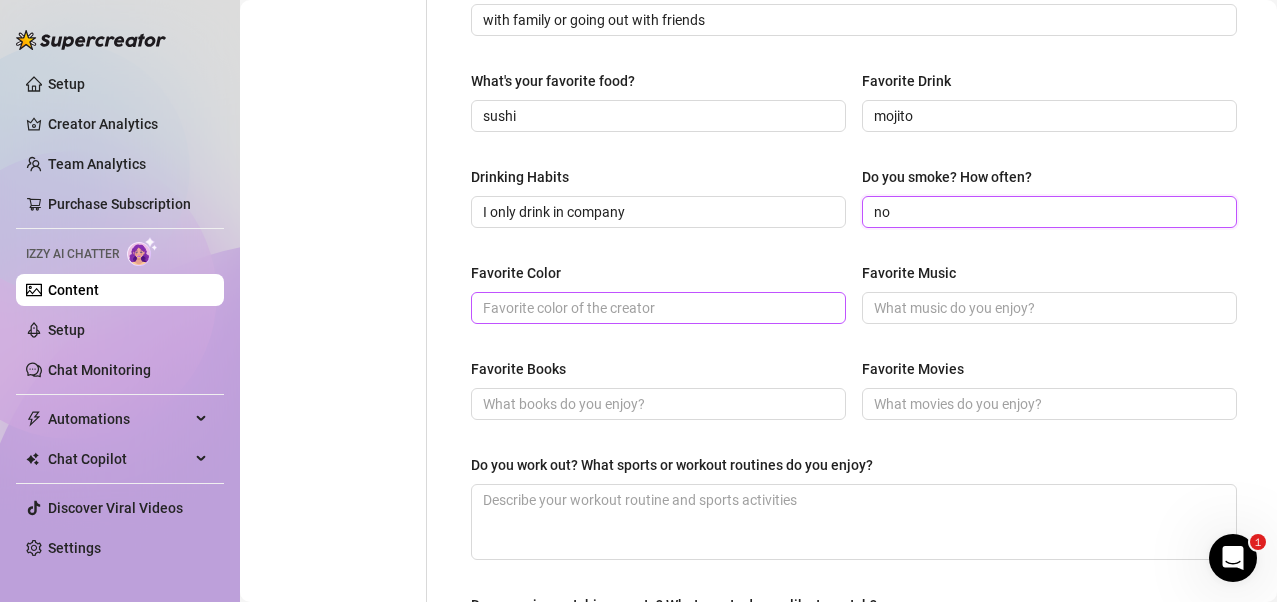 type on "no" 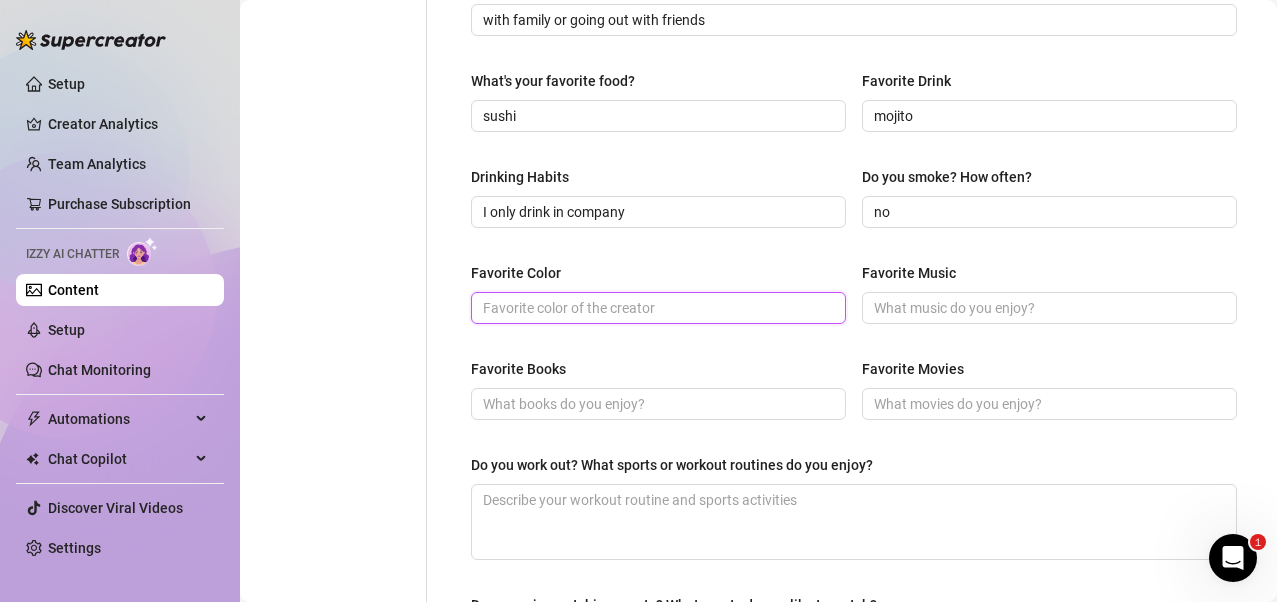 click on "Favorite Color" at bounding box center (656, 308) 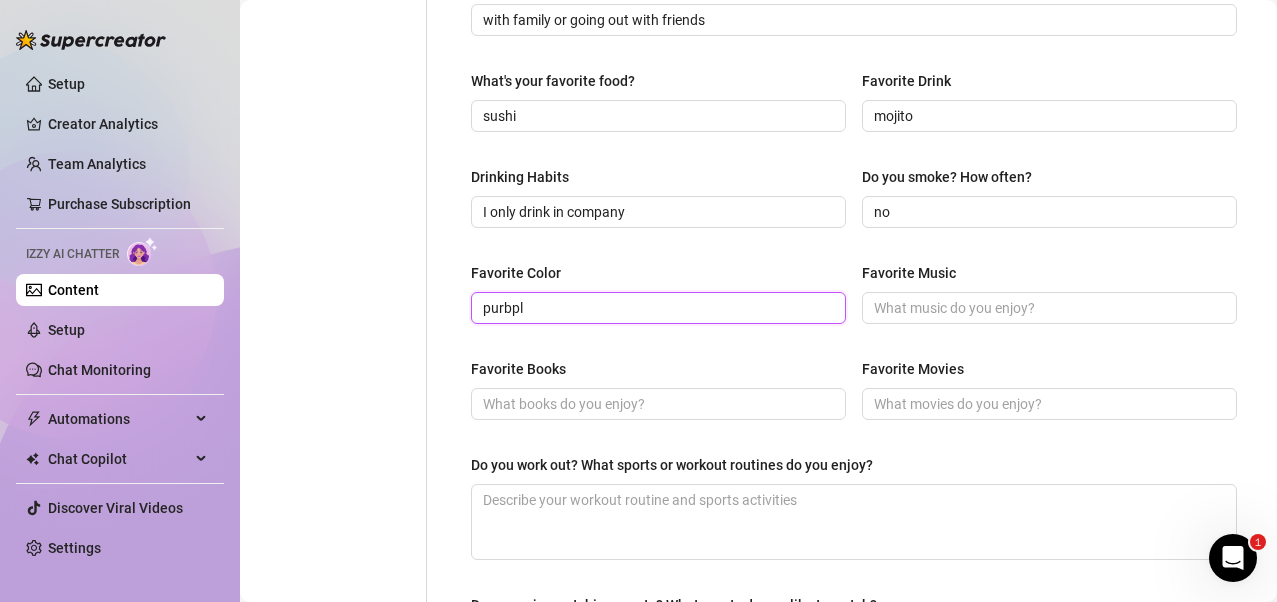 click on "purbpl" at bounding box center [656, 308] 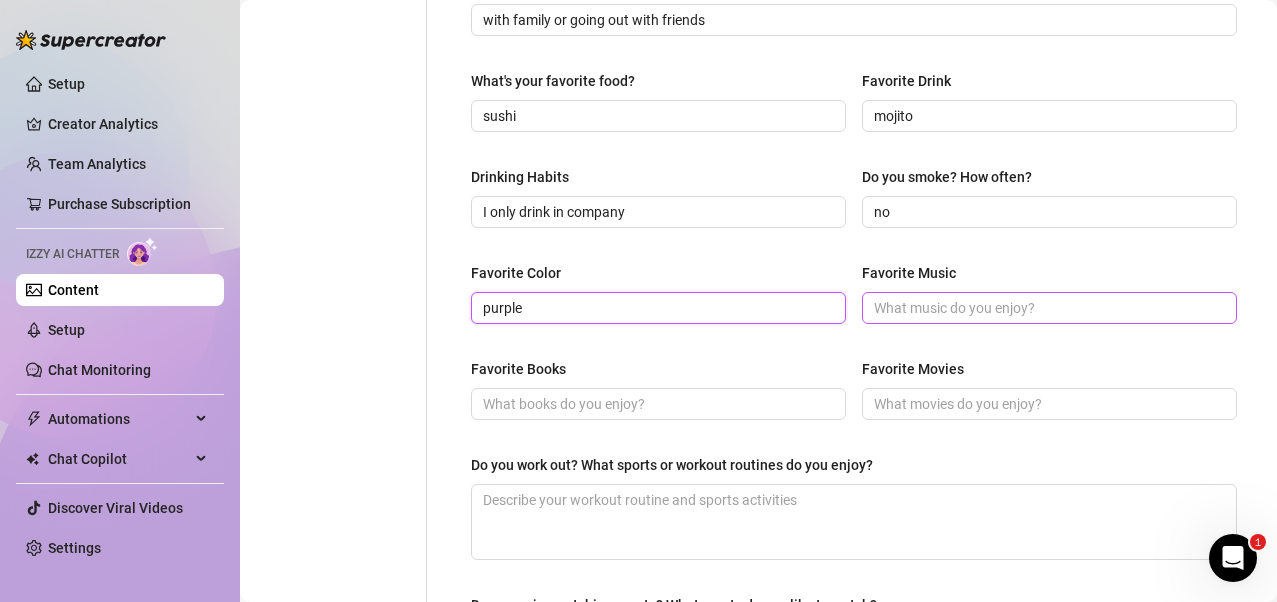 type on "purple" 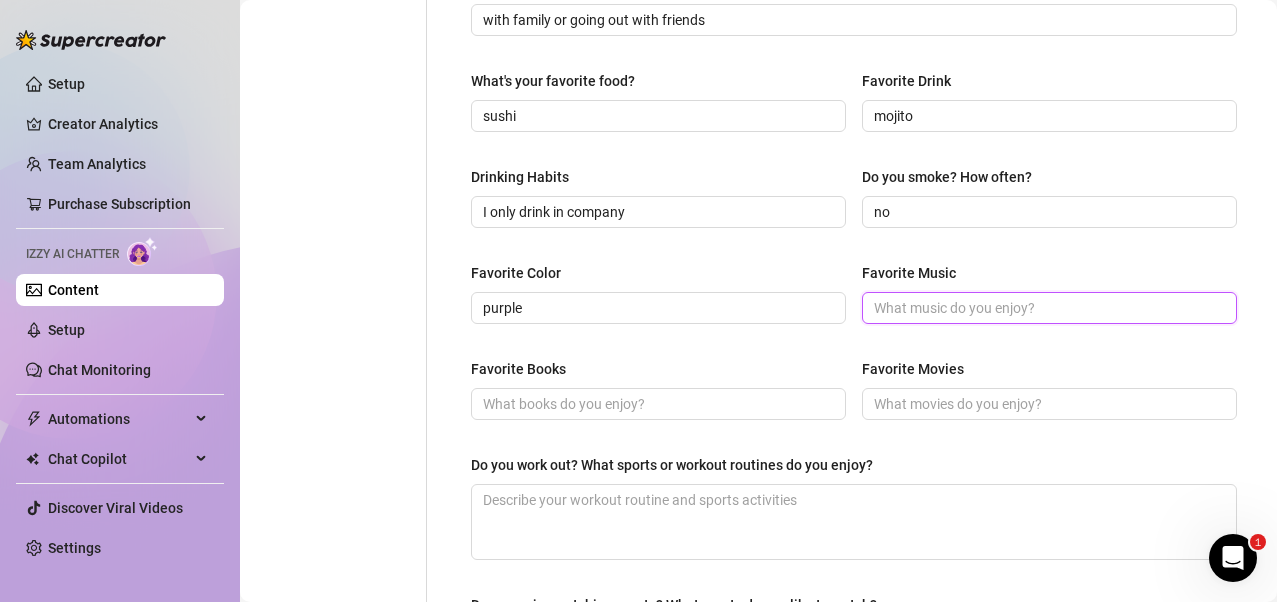 click on "Favorite Music" at bounding box center [1047, 308] 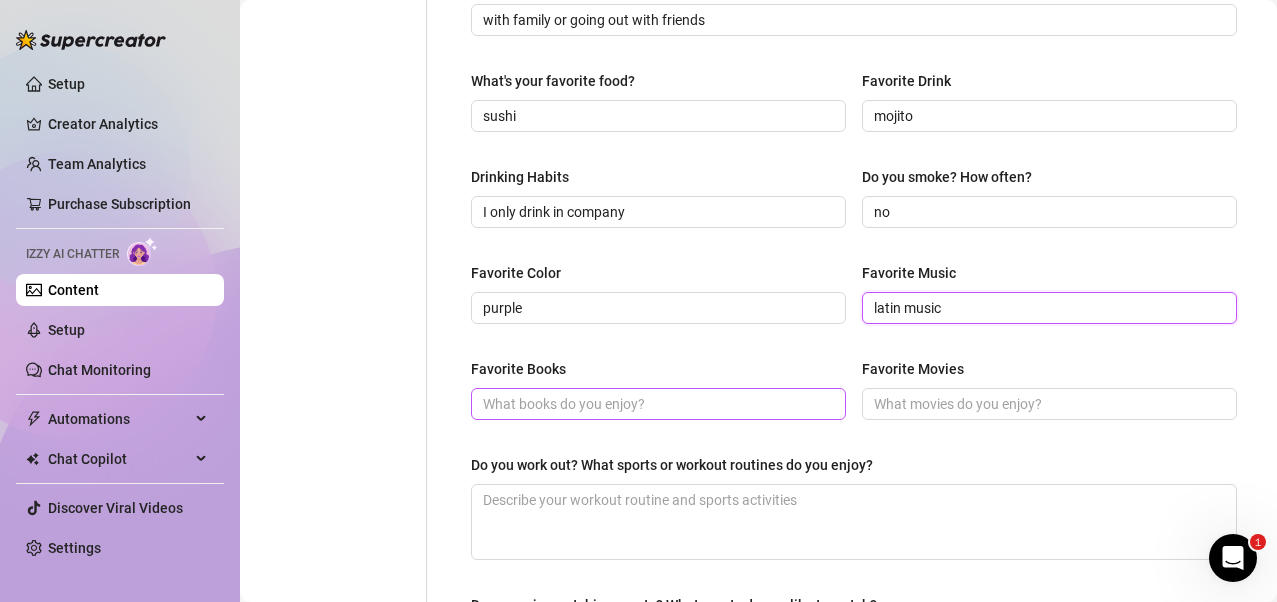 type on "latin music" 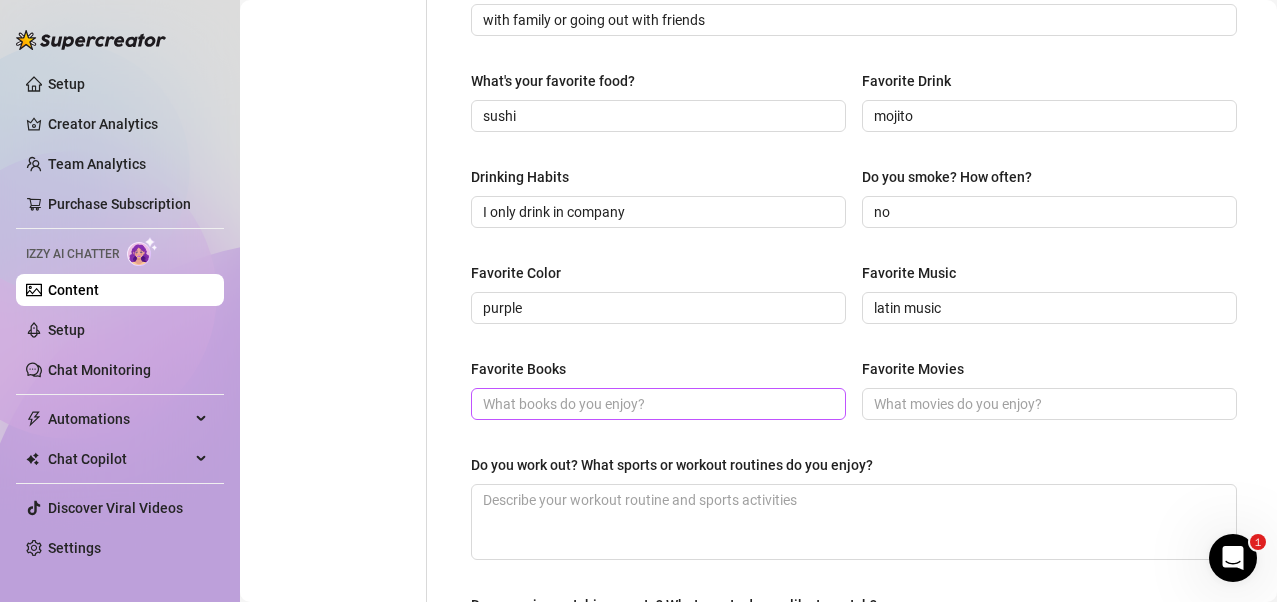 click at bounding box center [658, 404] 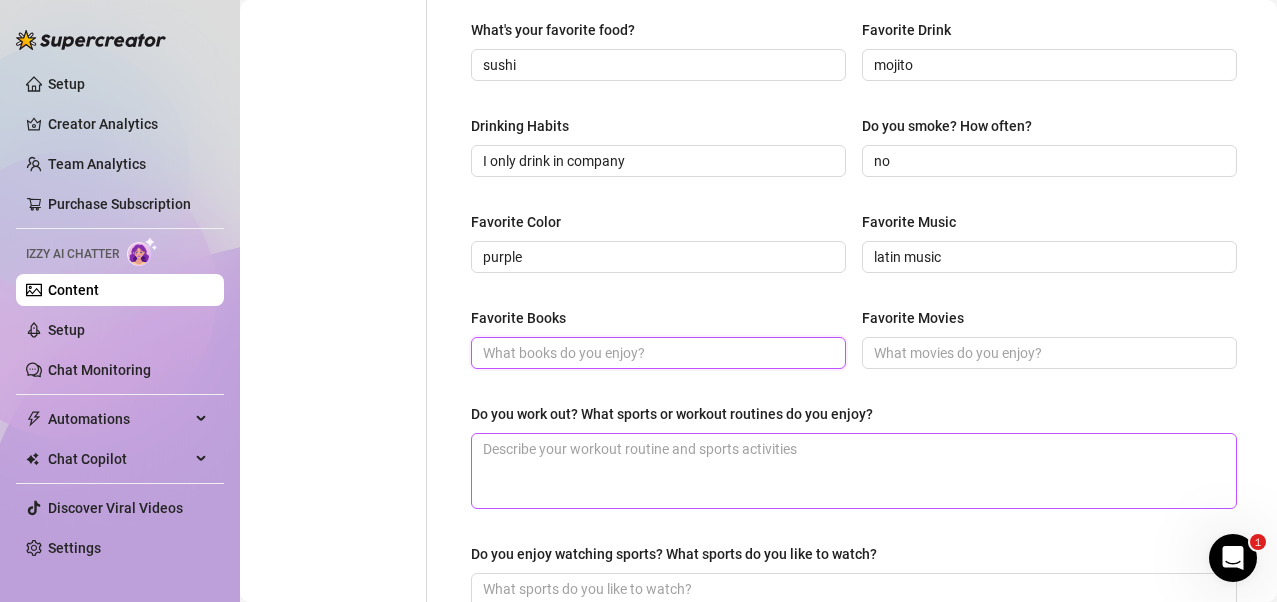 scroll, scrollTop: 900, scrollLeft: 0, axis: vertical 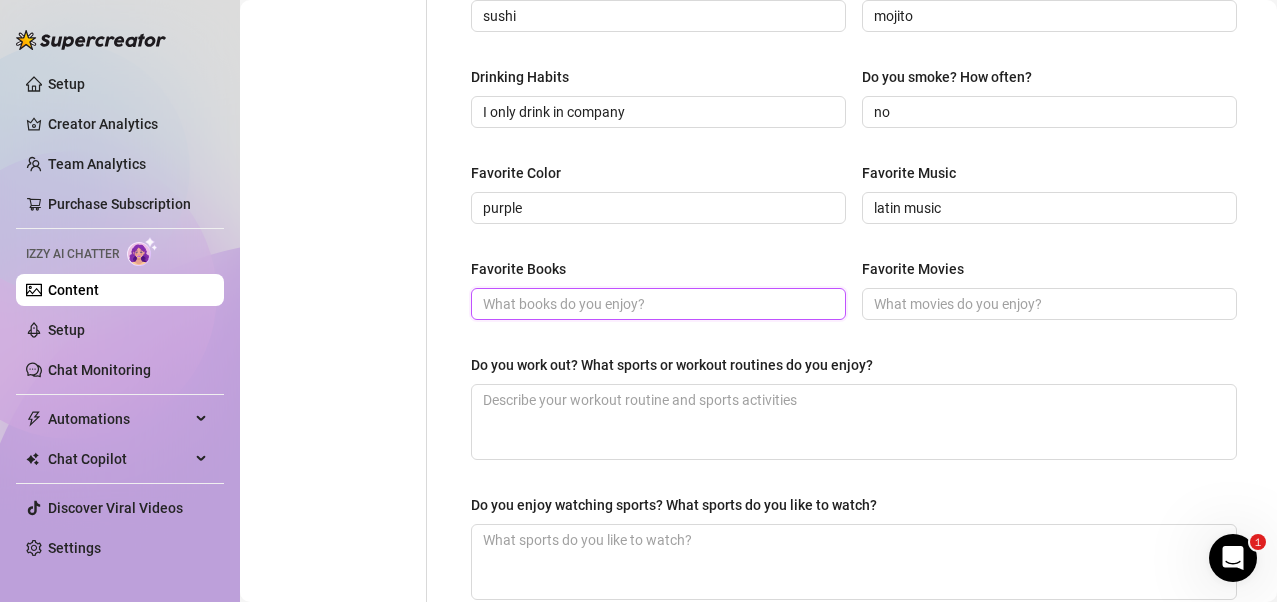 click on "Favorite Books" at bounding box center [656, 304] 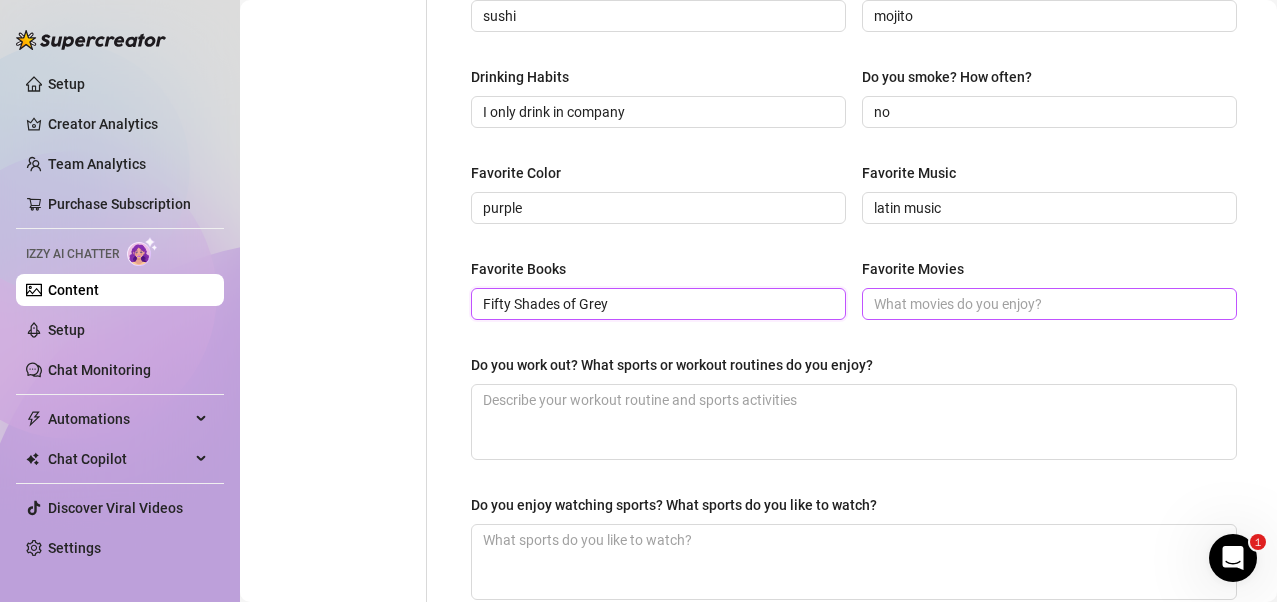 type on "Fifty Shades of Grey" 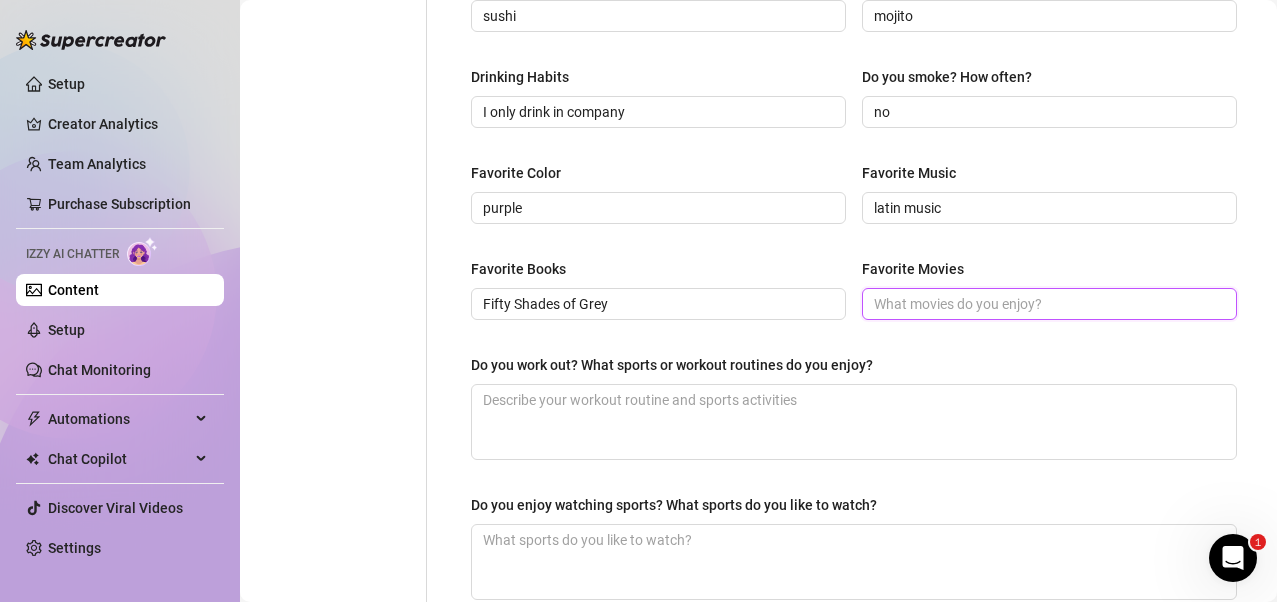 click on "Favorite Movies" at bounding box center [1047, 304] 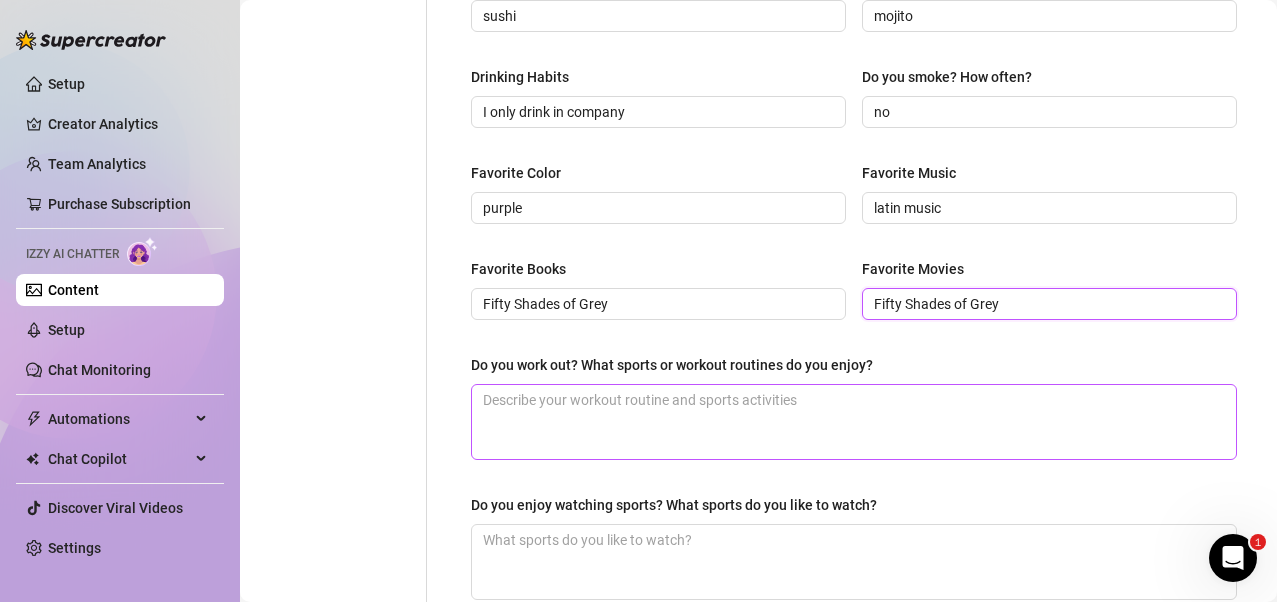 type on "Fifty Shades of Grey" 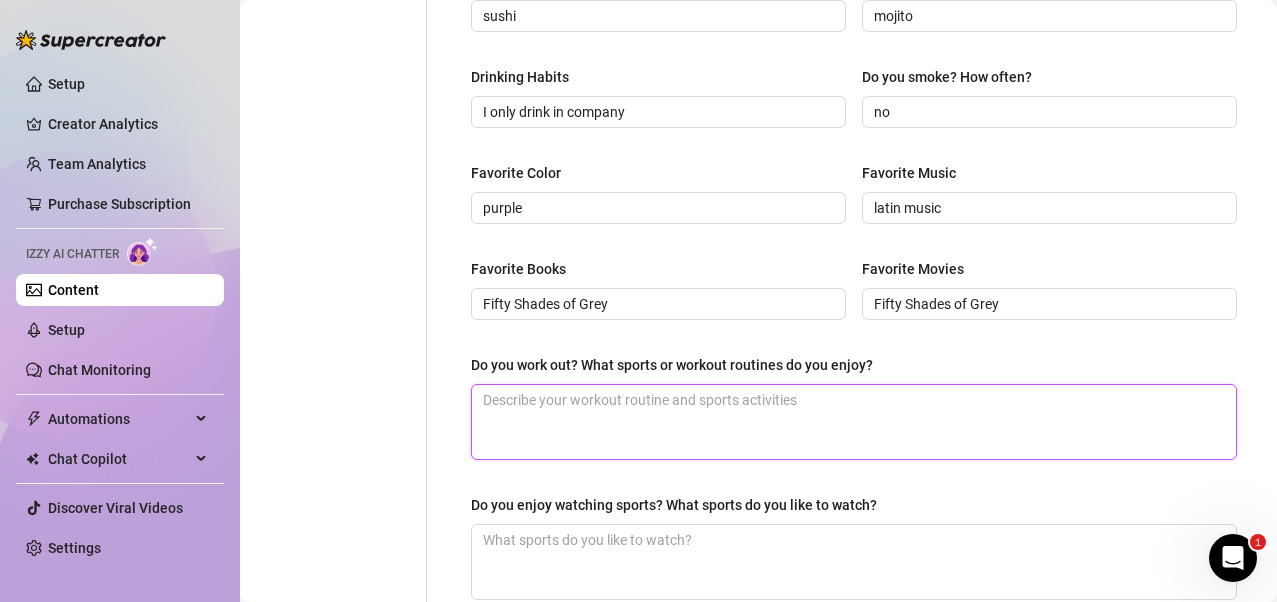 click on "Do you work out? What sports or workout routines do you enjoy?" at bounding box center (854, 422) 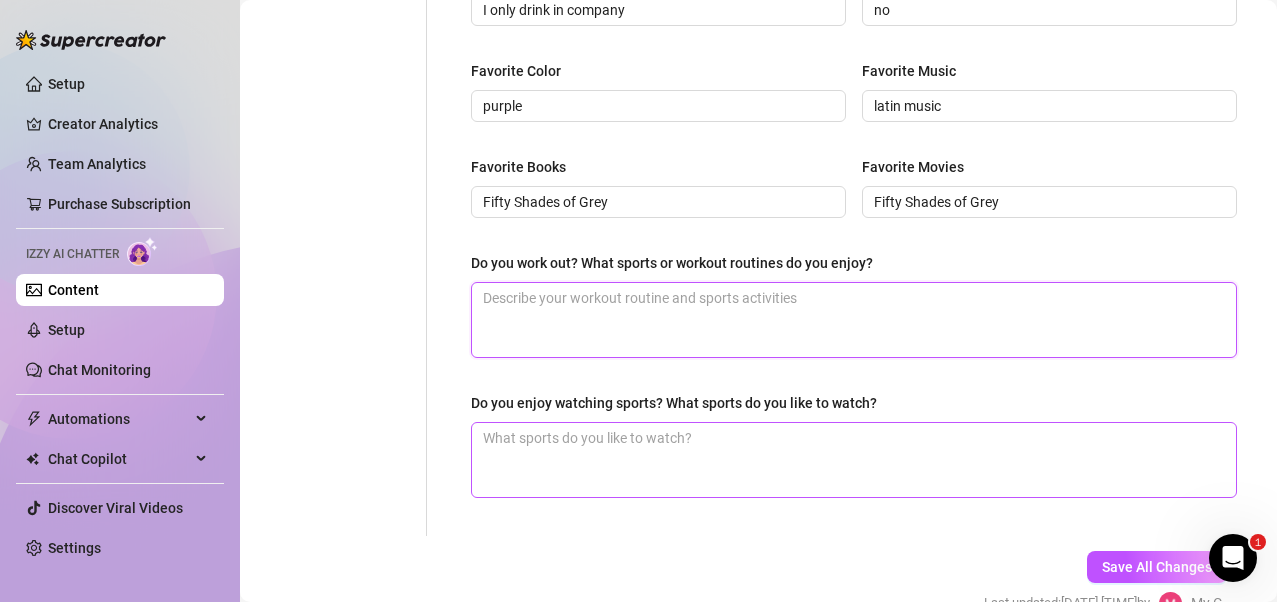 scroll, scrollTop: 1100, scrollLeft: 0, axis: vertical 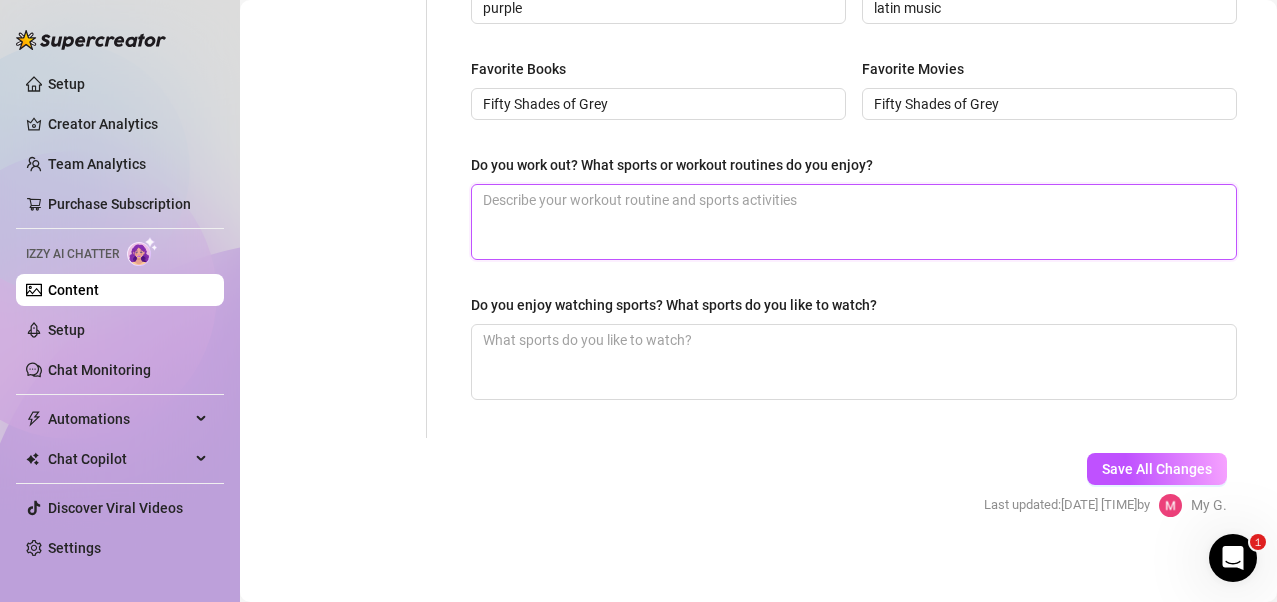 click on "Do you work out? What sports or workout routines do you enjoy?" at bounding box center [854, 222] 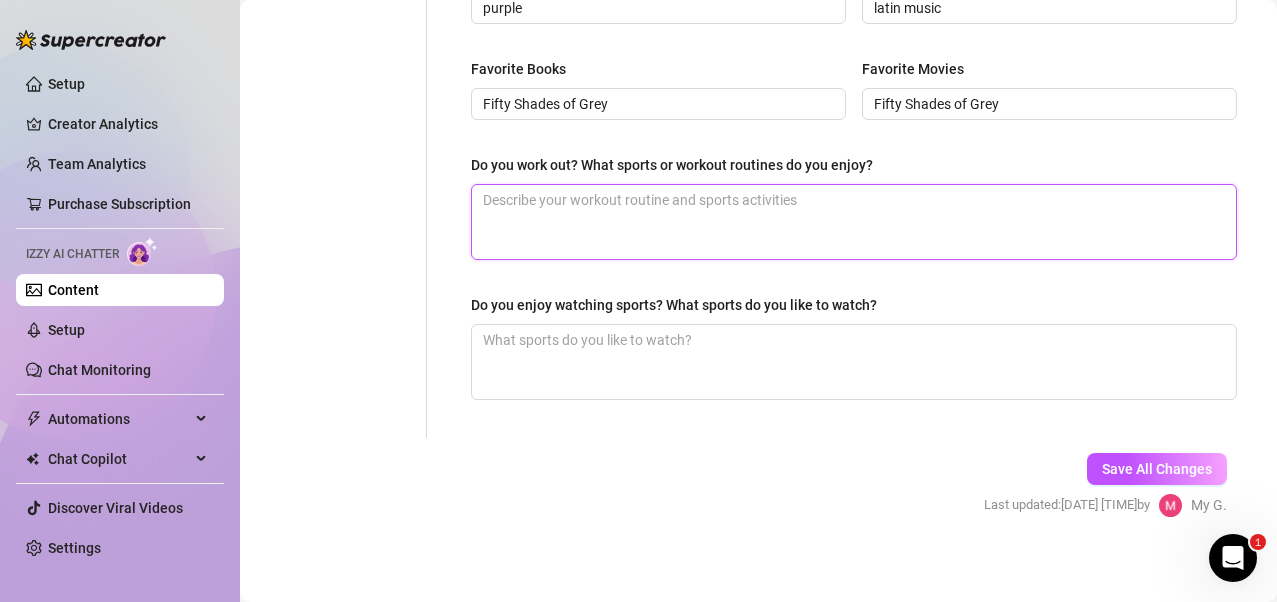 type on "s" 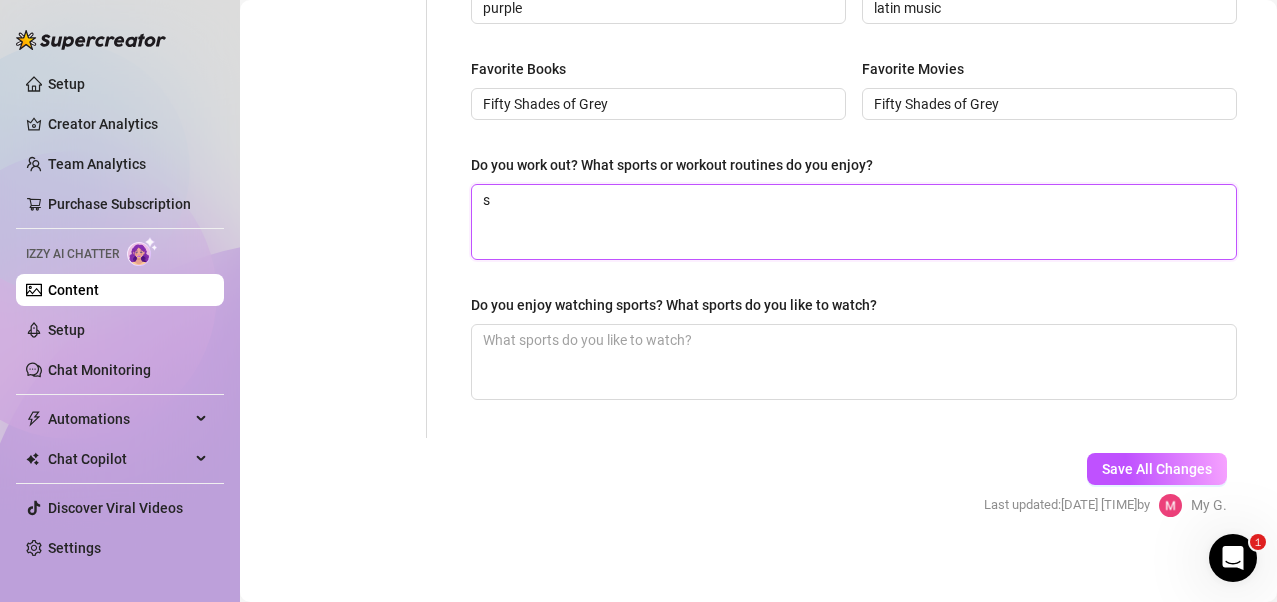 type 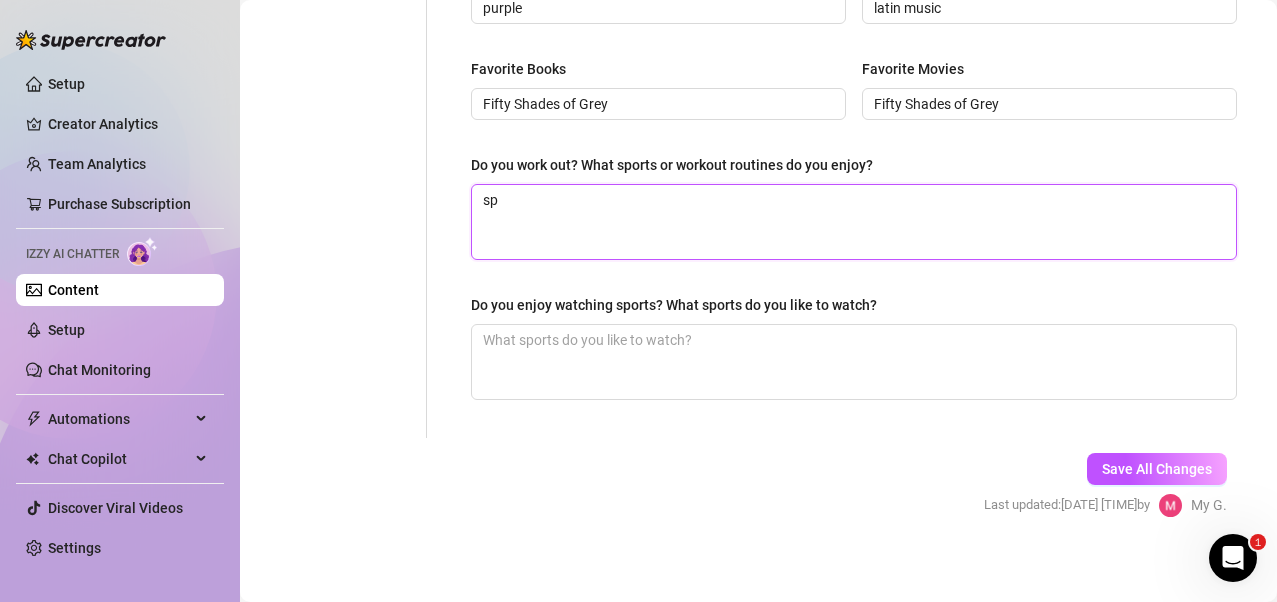 type 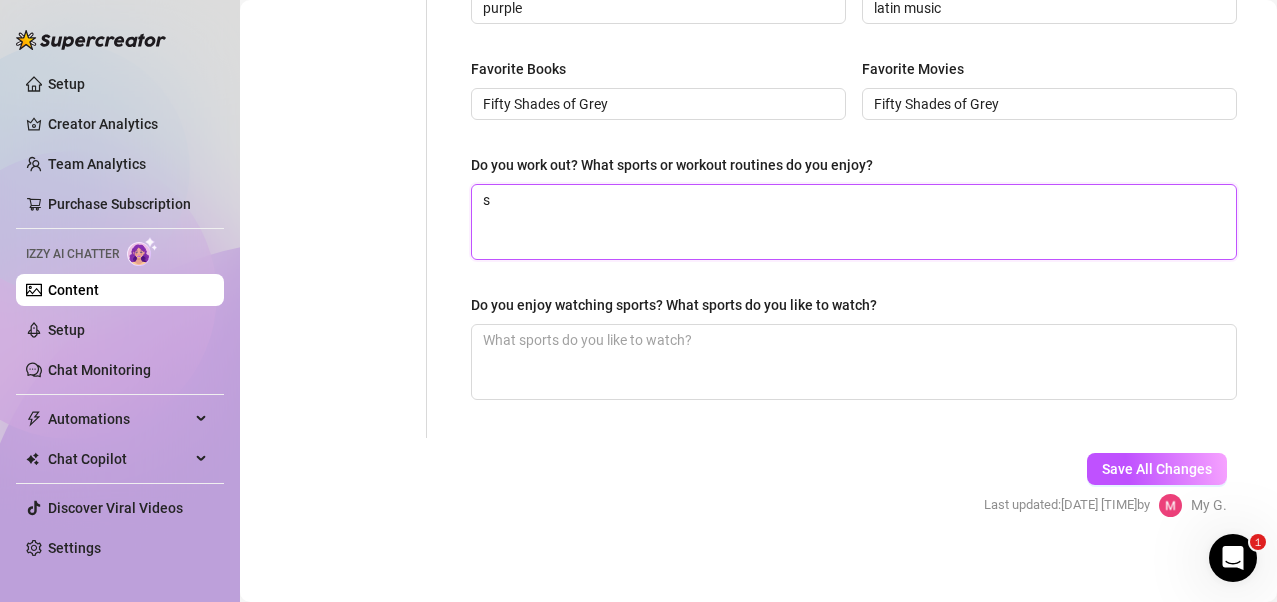 type 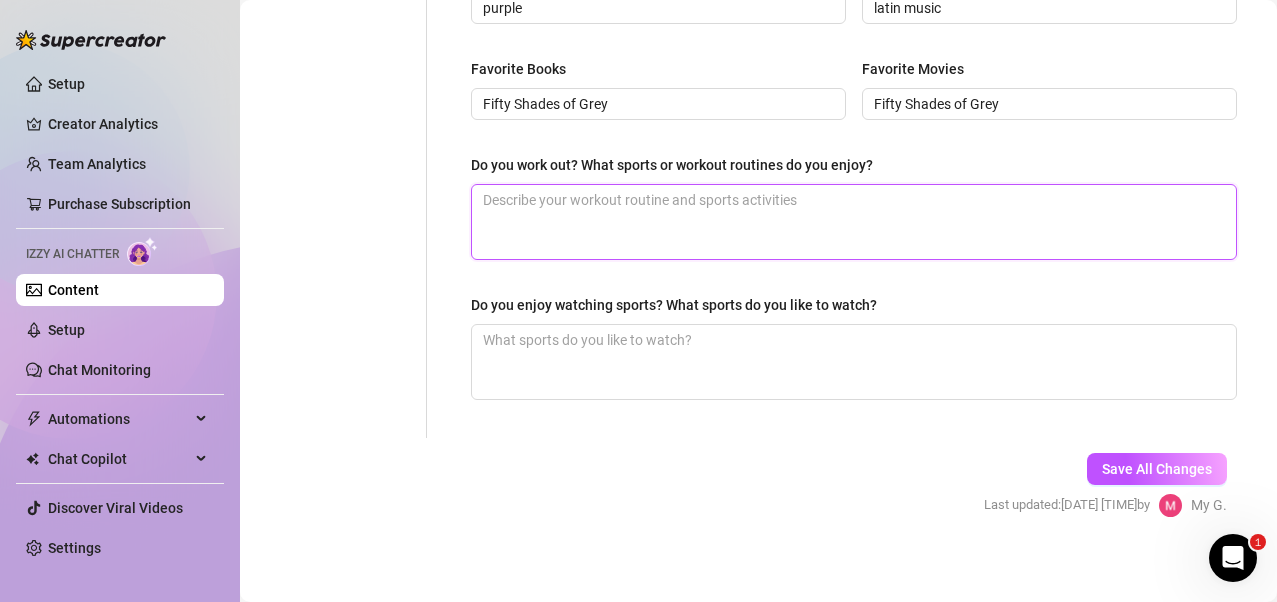 type 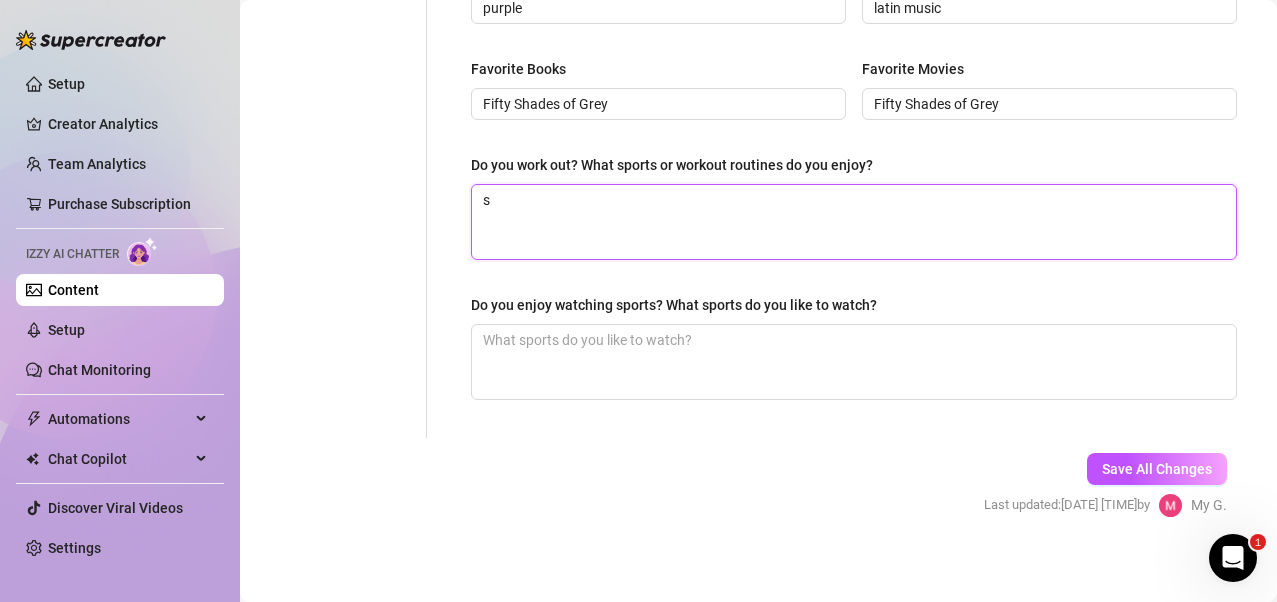 type 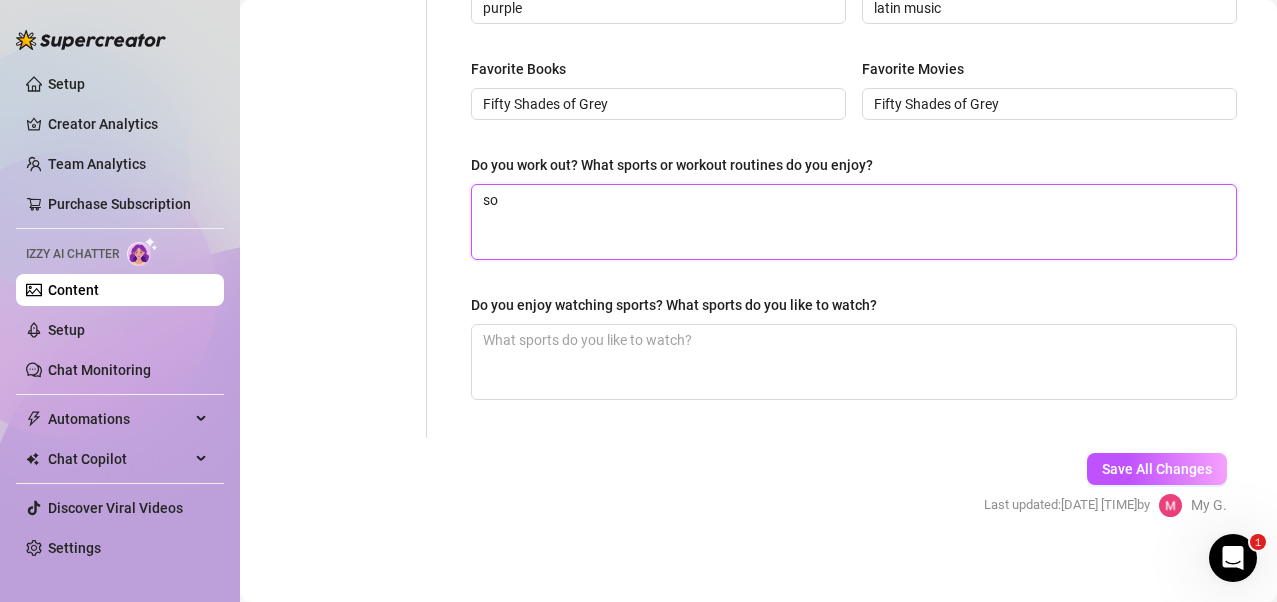 type 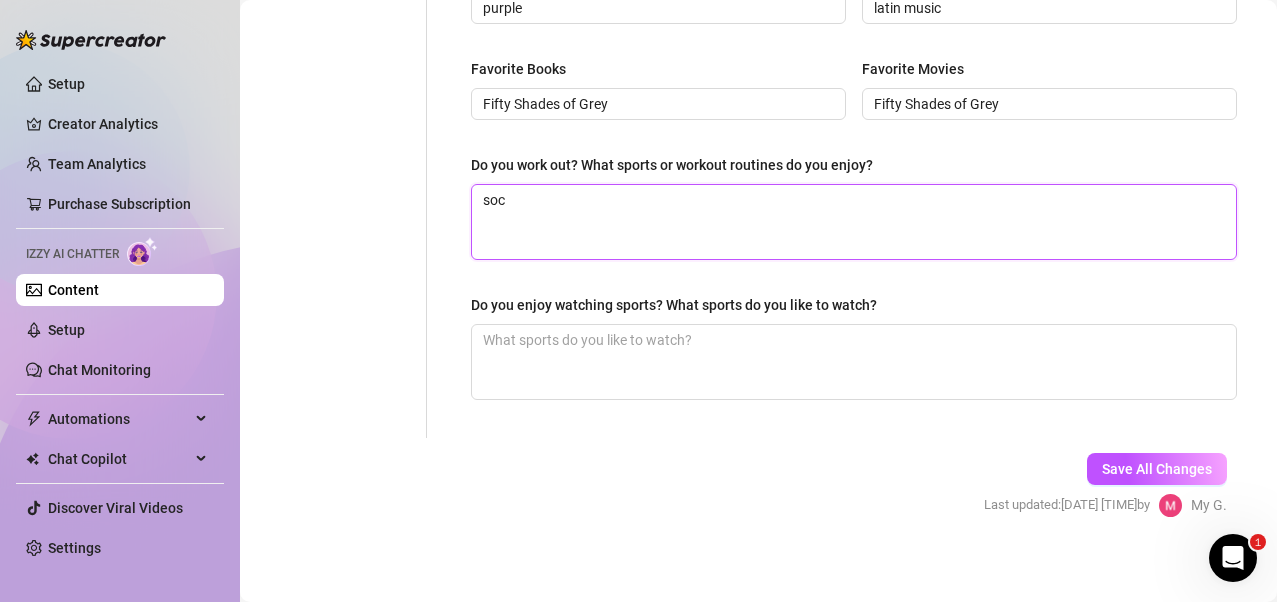 type 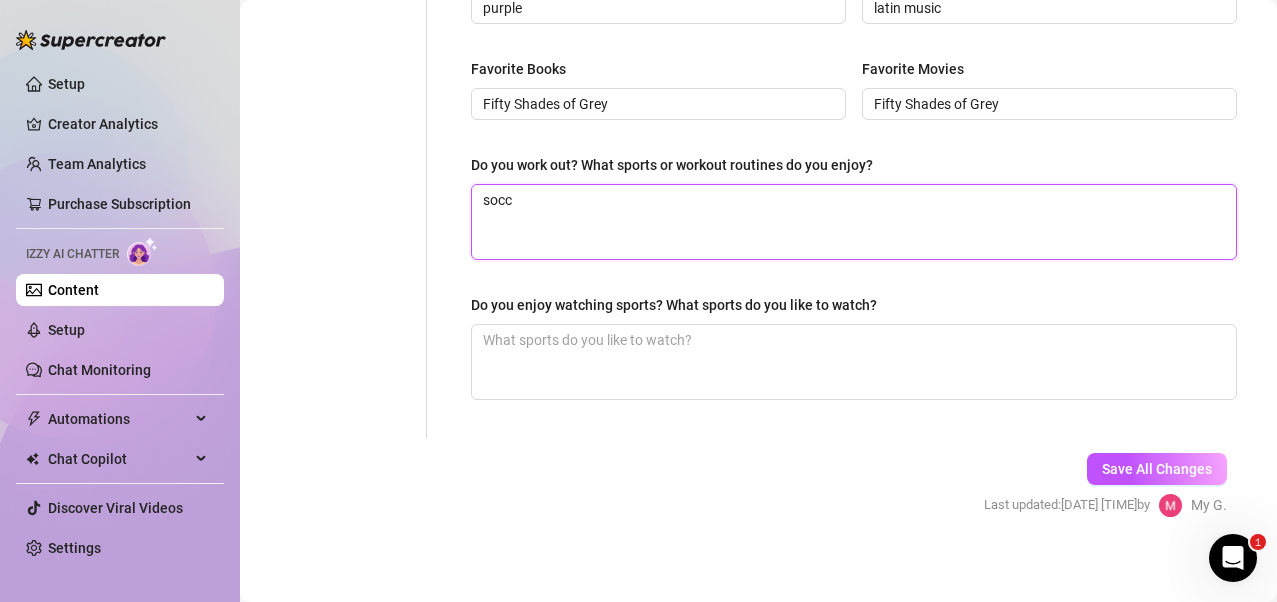 type 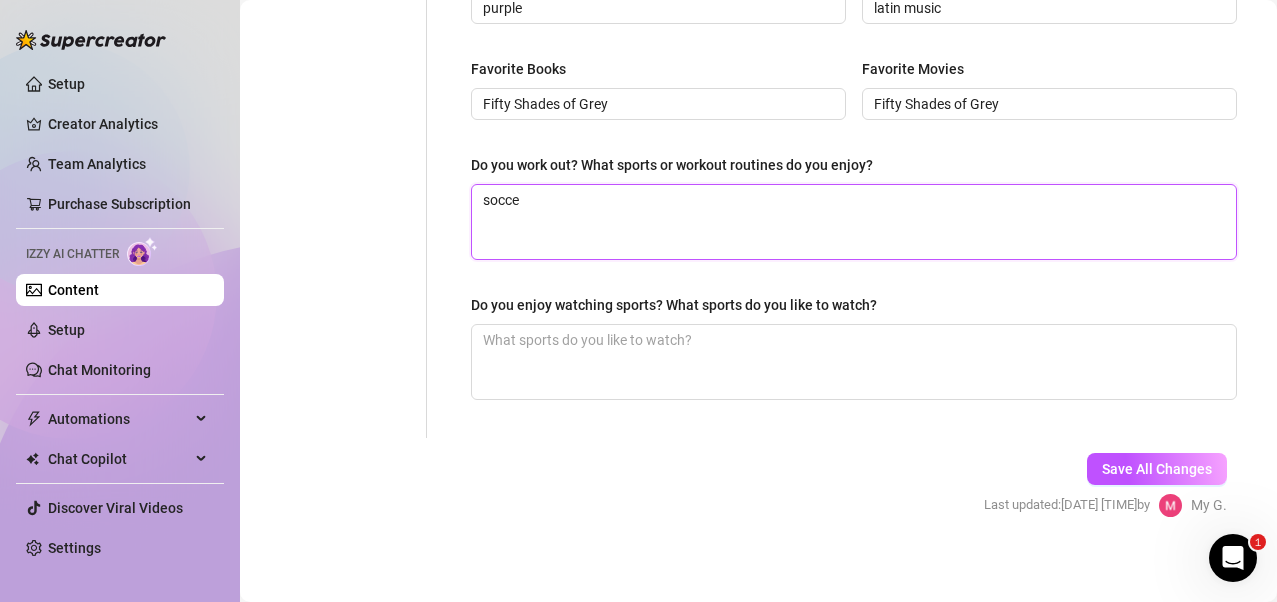 type 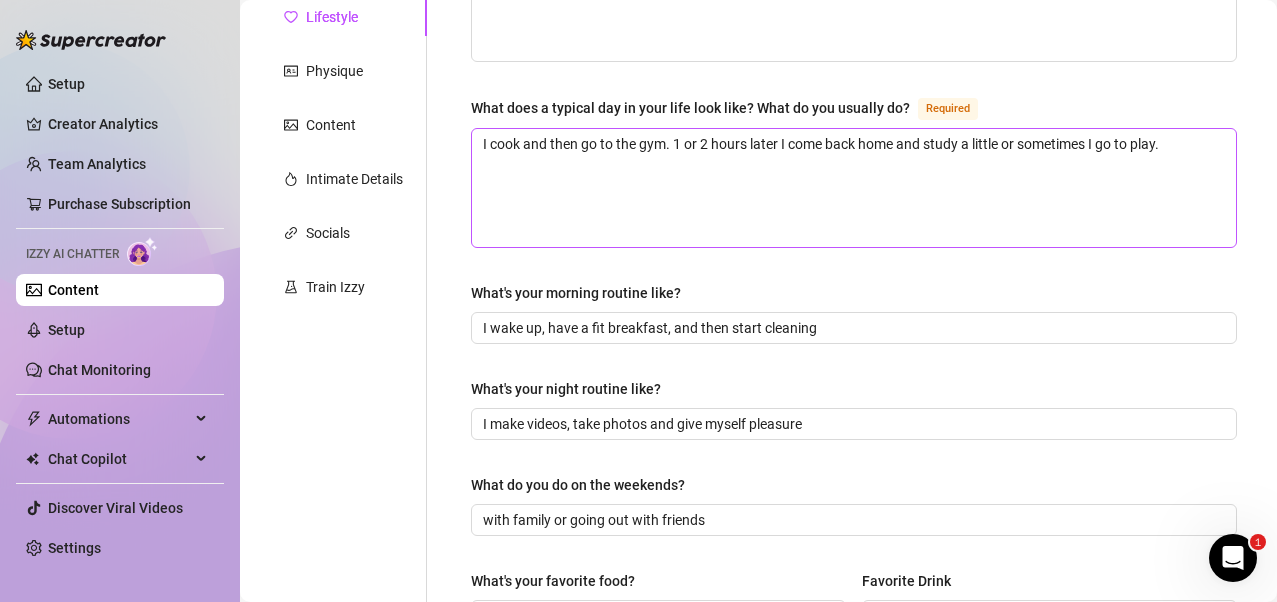 scroll, scrollTop: 0, scrollLeft: 0, axis: both 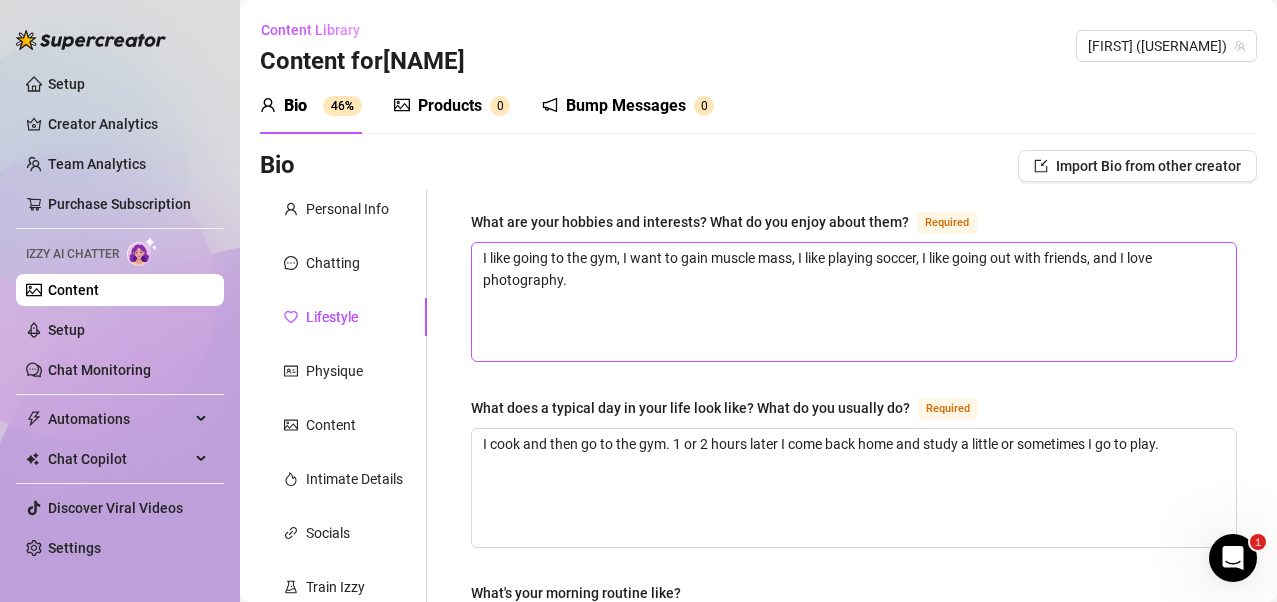 type on "soccer" 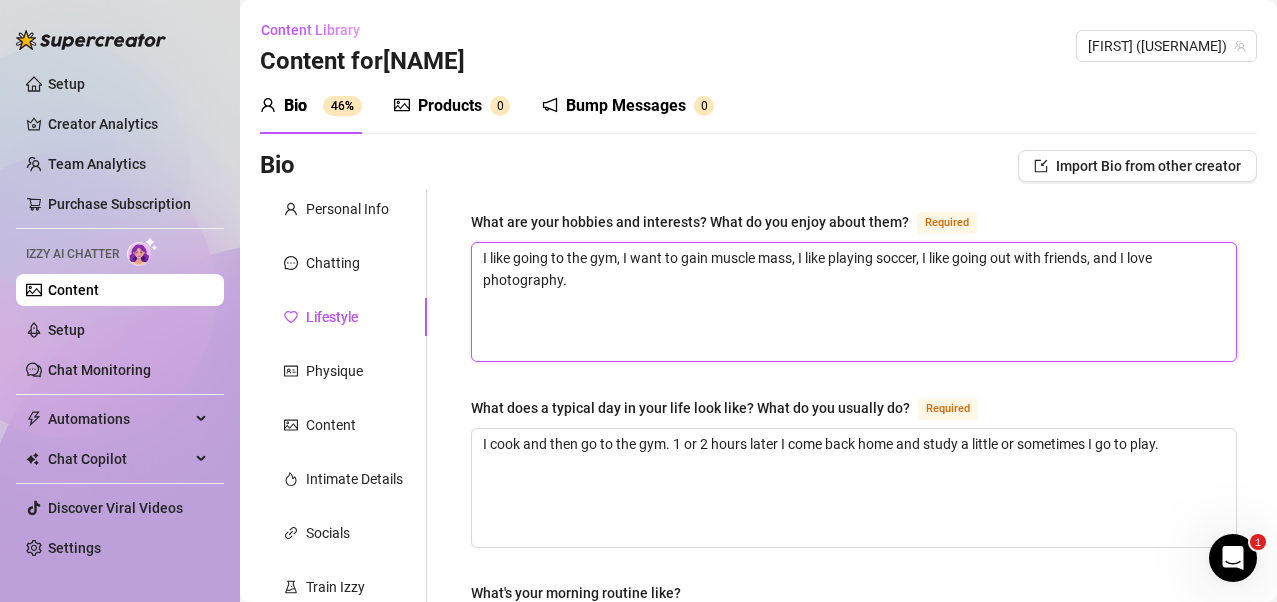 drag, startPoint x: 883, startPoint y: 260, endPoint x: 923, endPoint y: 257, distance: 40.112343 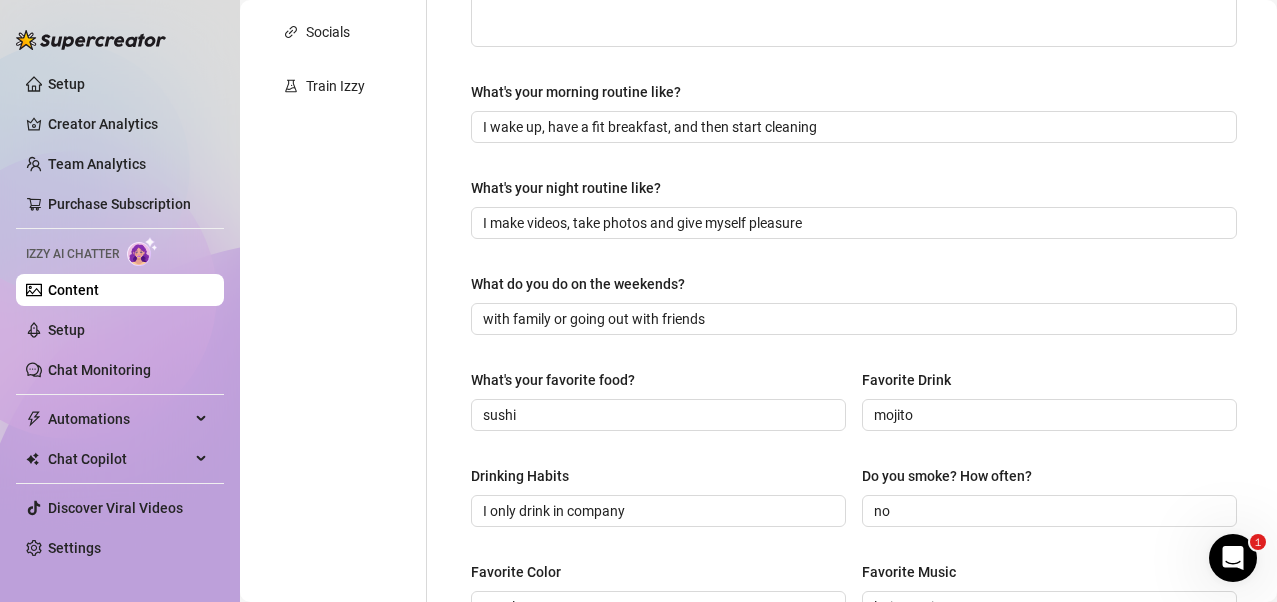 scroll, scrollTop: 1000, scrollLeft: 0, axis: vertical 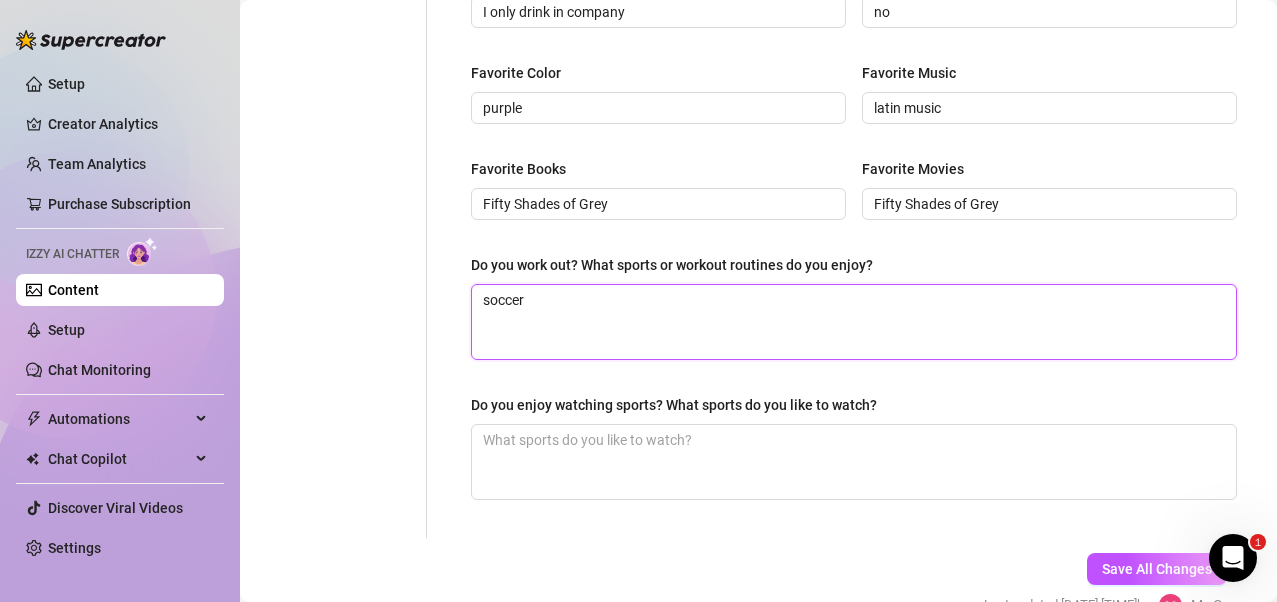 drag, startPoint x: 668, startPoint y: 325, endPoint x: 486, endPoint y: 316, distance: 182.2224 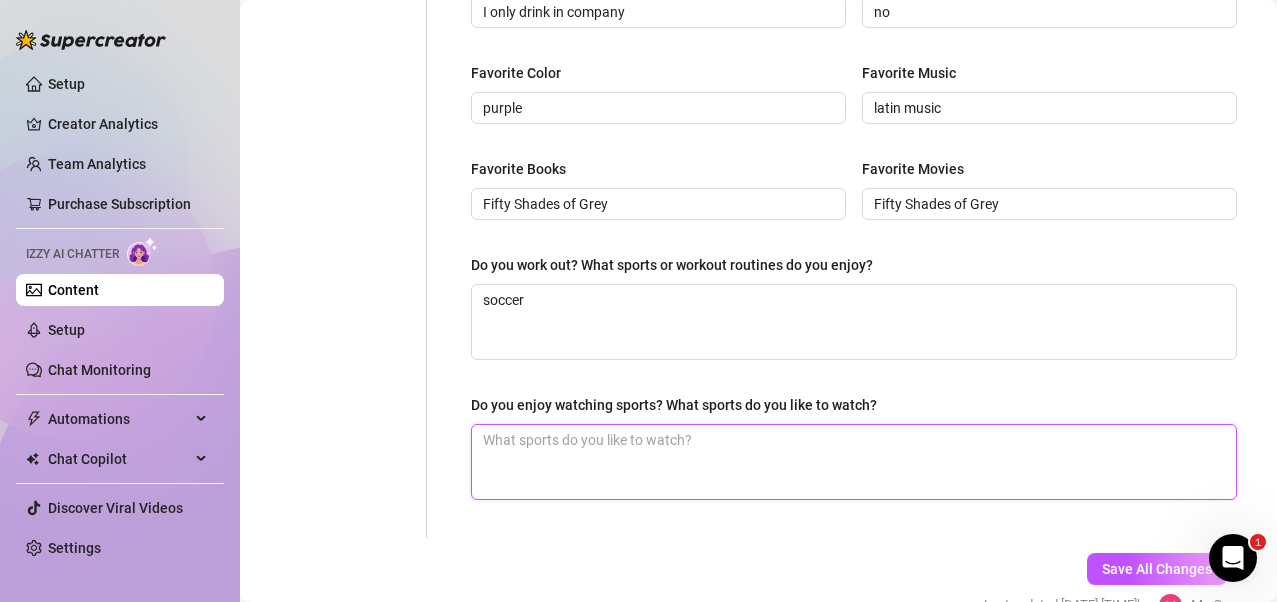 click on "Do you enjoy watching sports? What sports do you like to watch?" at bounding box center [854, 462] 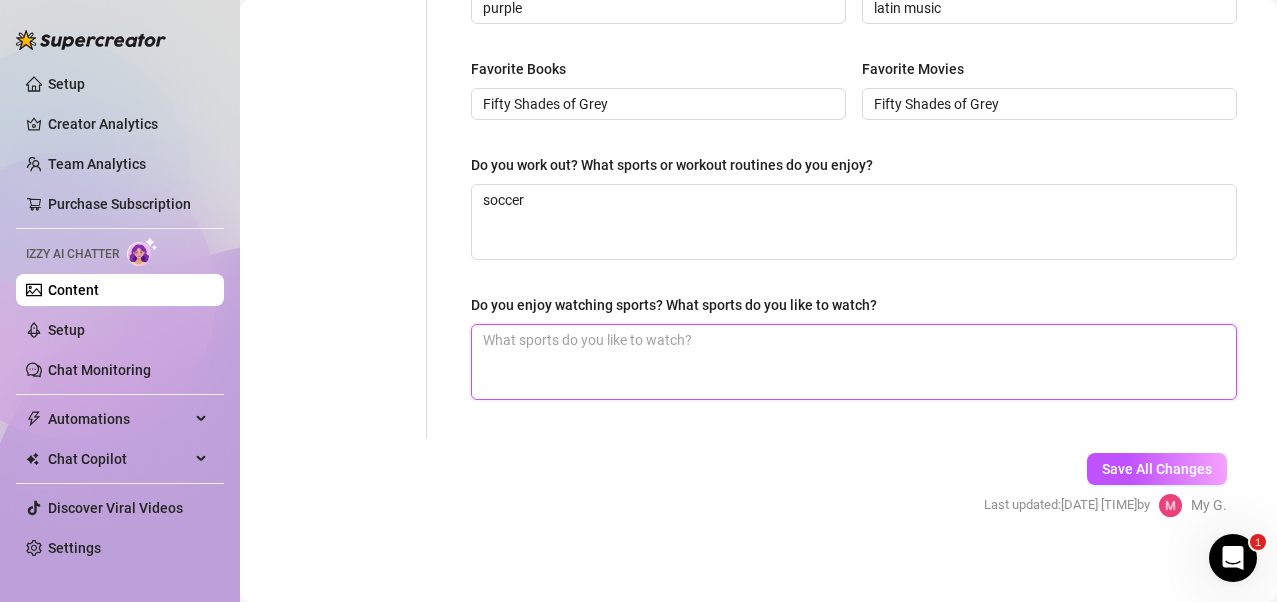 scroll, scrollTop: 1109, scrollLeft: 0, axis: vertical 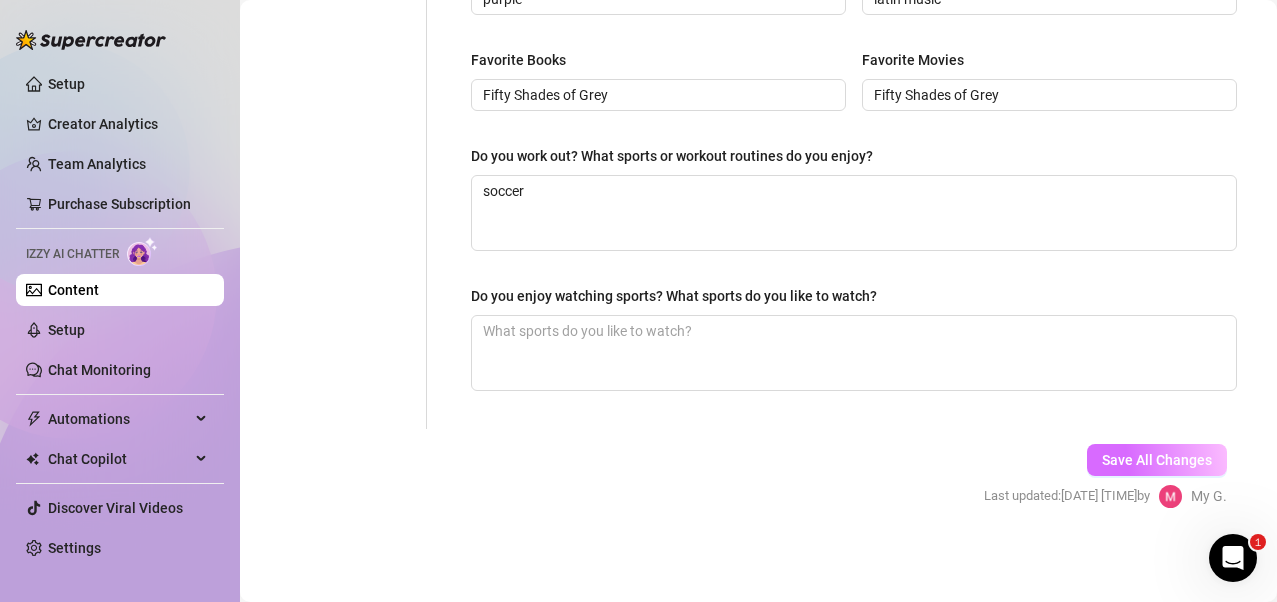 click on "Save All Changes" at bounding box center [1157, 460] 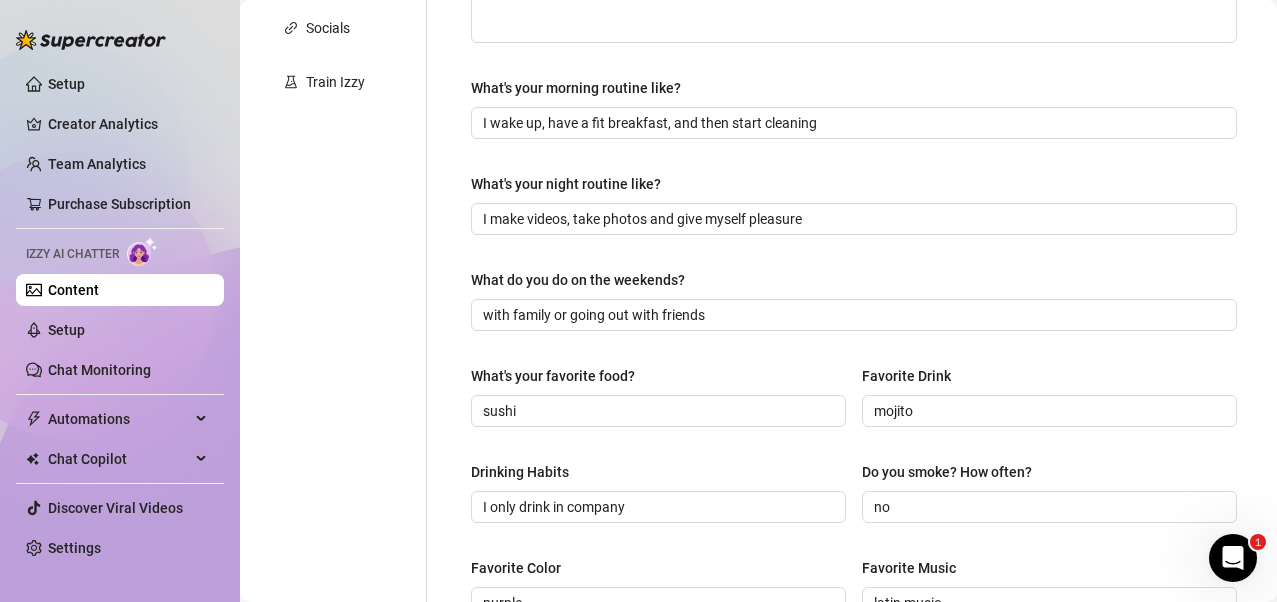 scroll, scrollTop: 9, scrollLeft: 0, axis: vertical 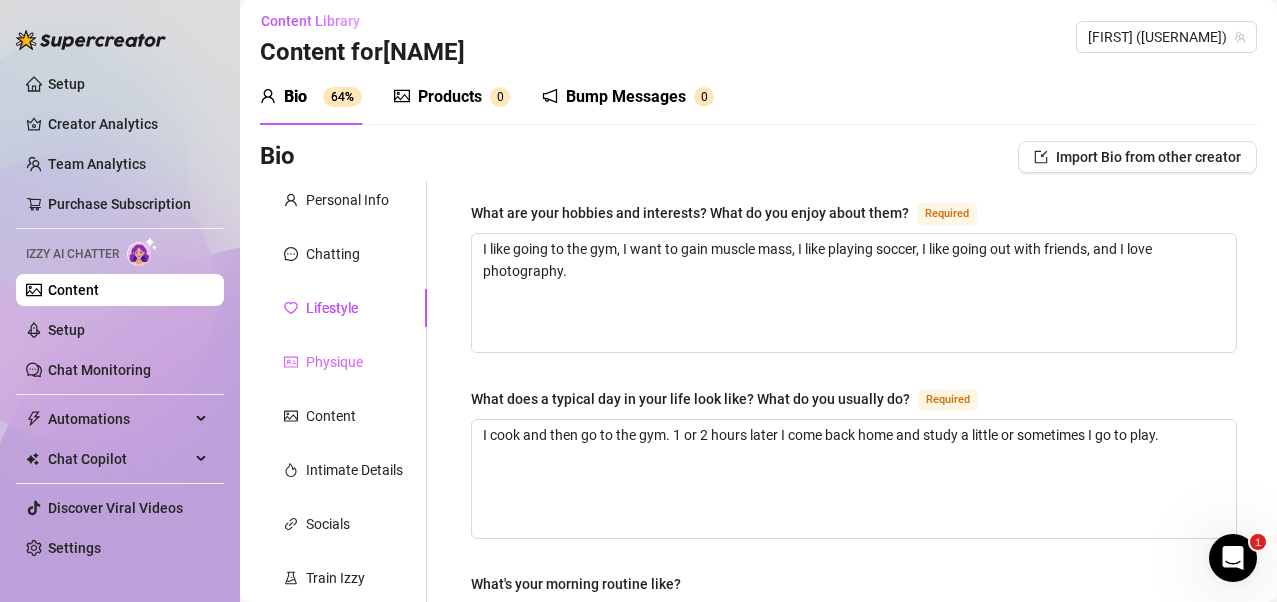 click on "Physique" at bounding box center [343, 362] 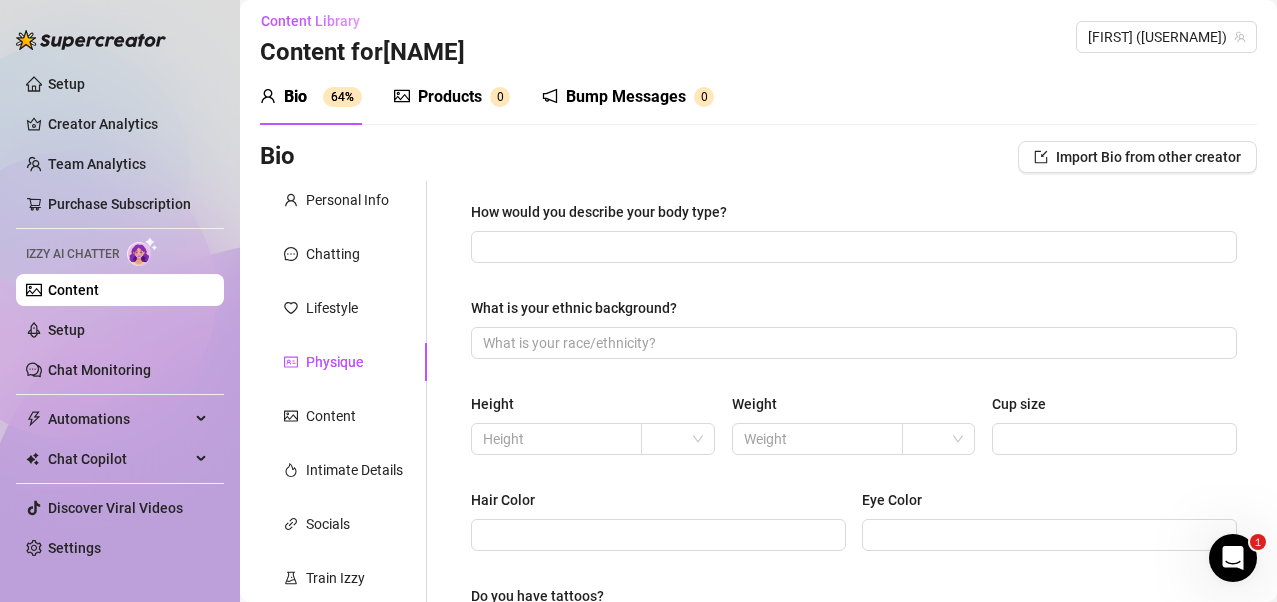 type 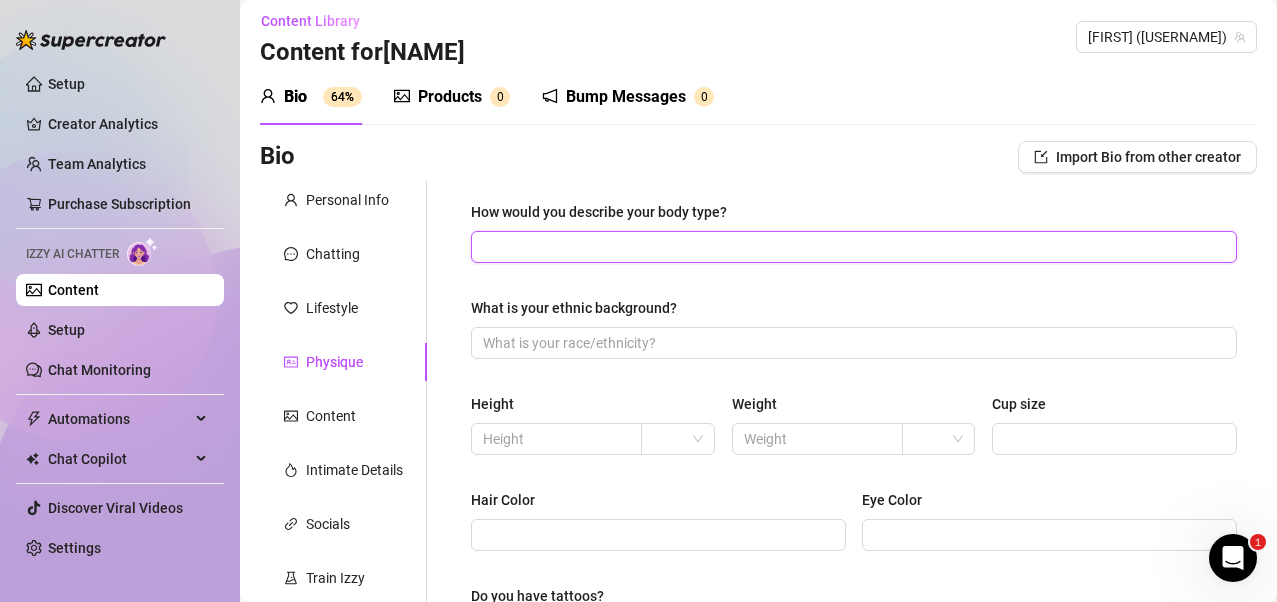 click on "How would you describe your body type?" at bounding box center [852, 247] 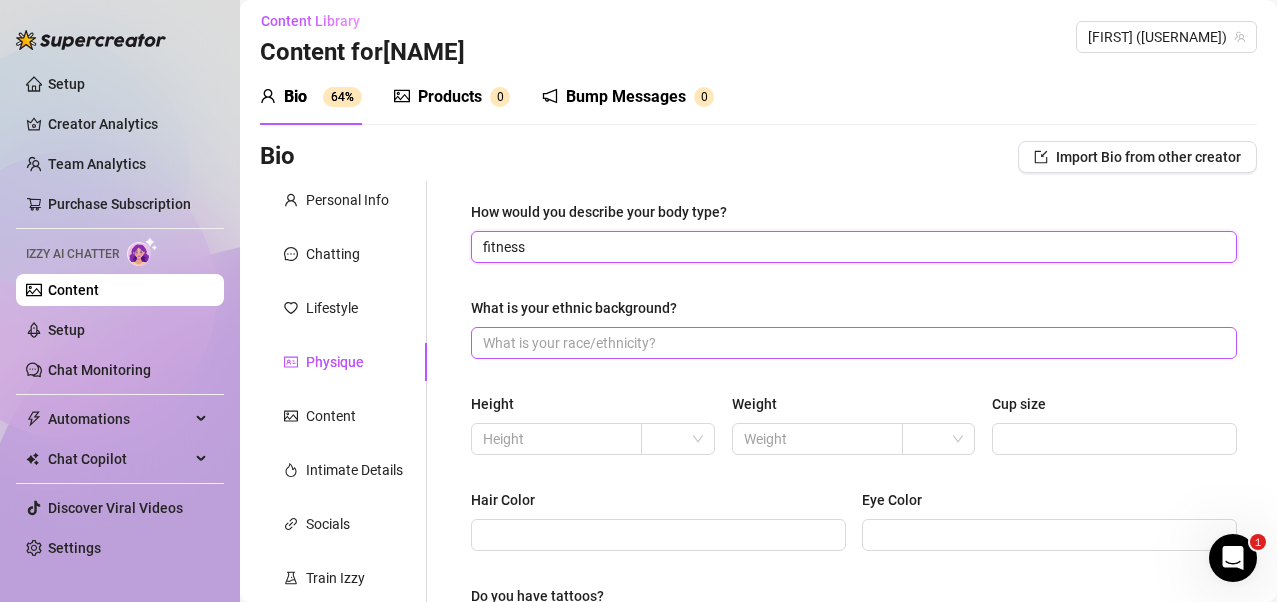 type on "fitness" 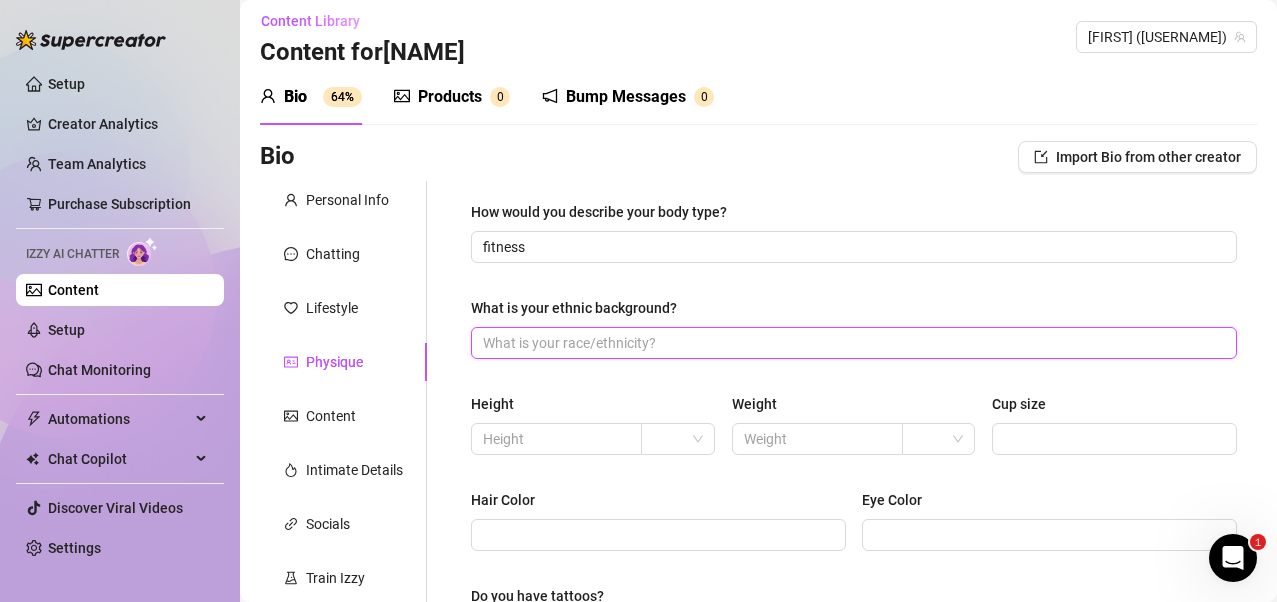 click on "What is your ethnic background?" at bounding box center (852, 343) 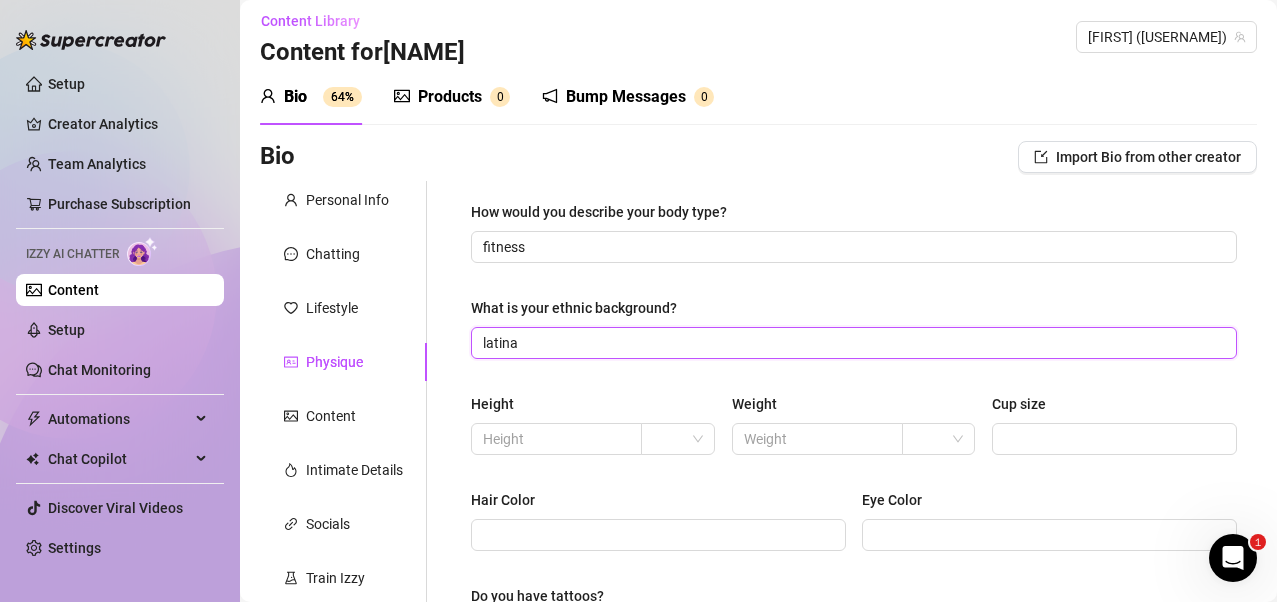 scroll, scrollTop: 209, scrollLeft: 0, axis: vertical 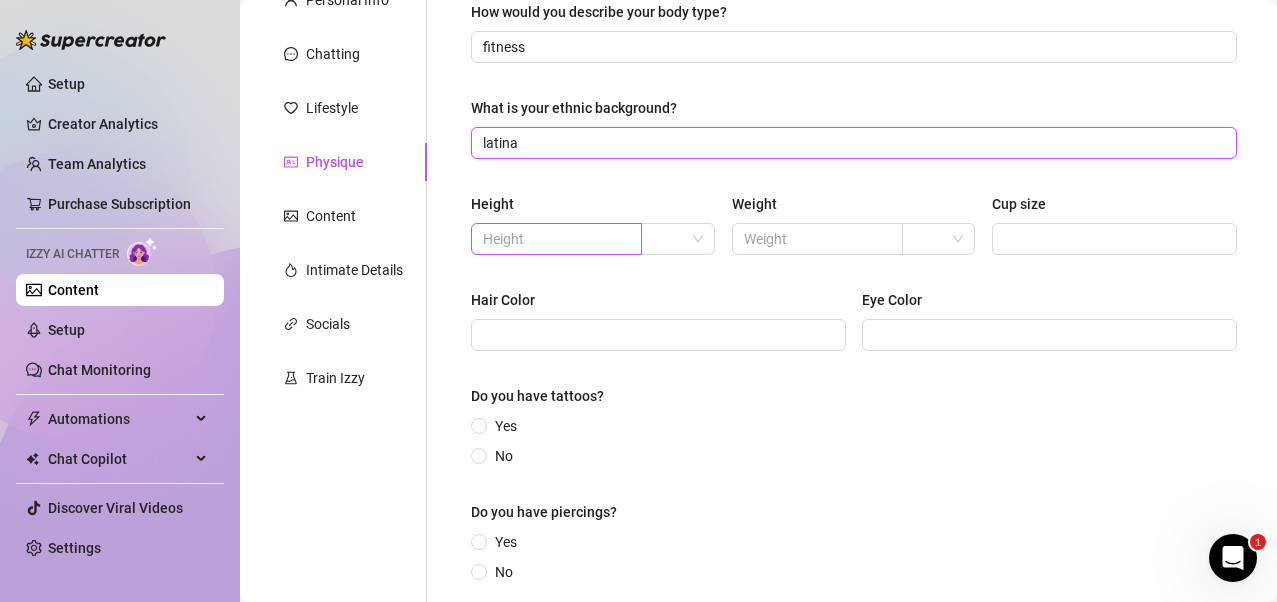 type on "latina" 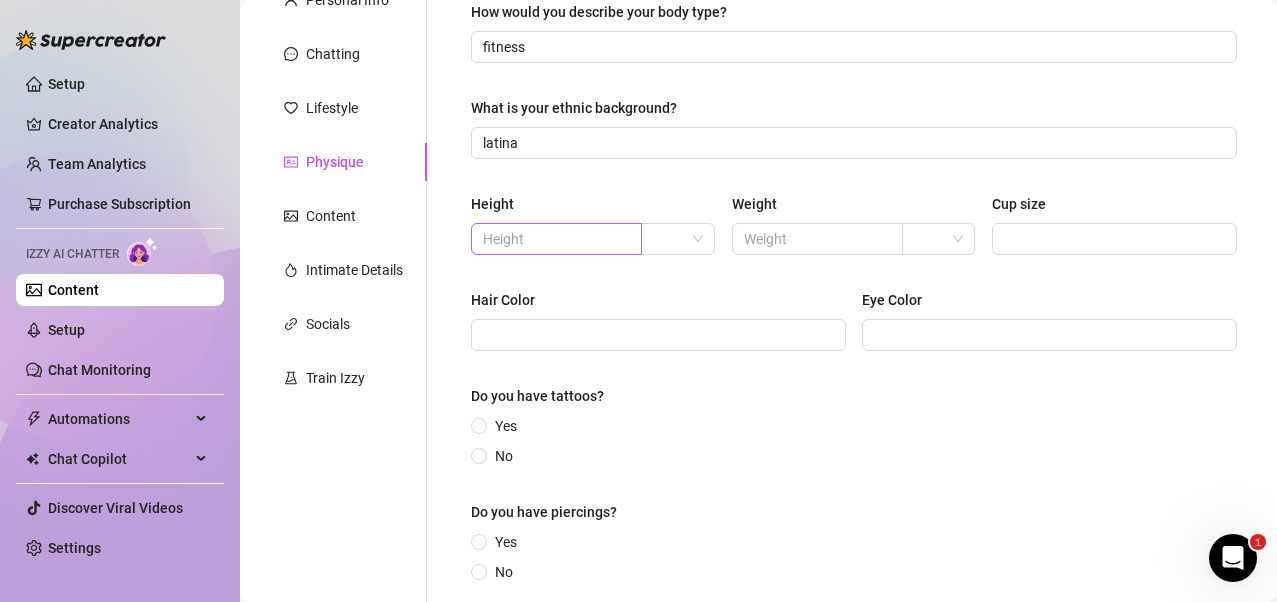 click at bounding box center (556, 239) 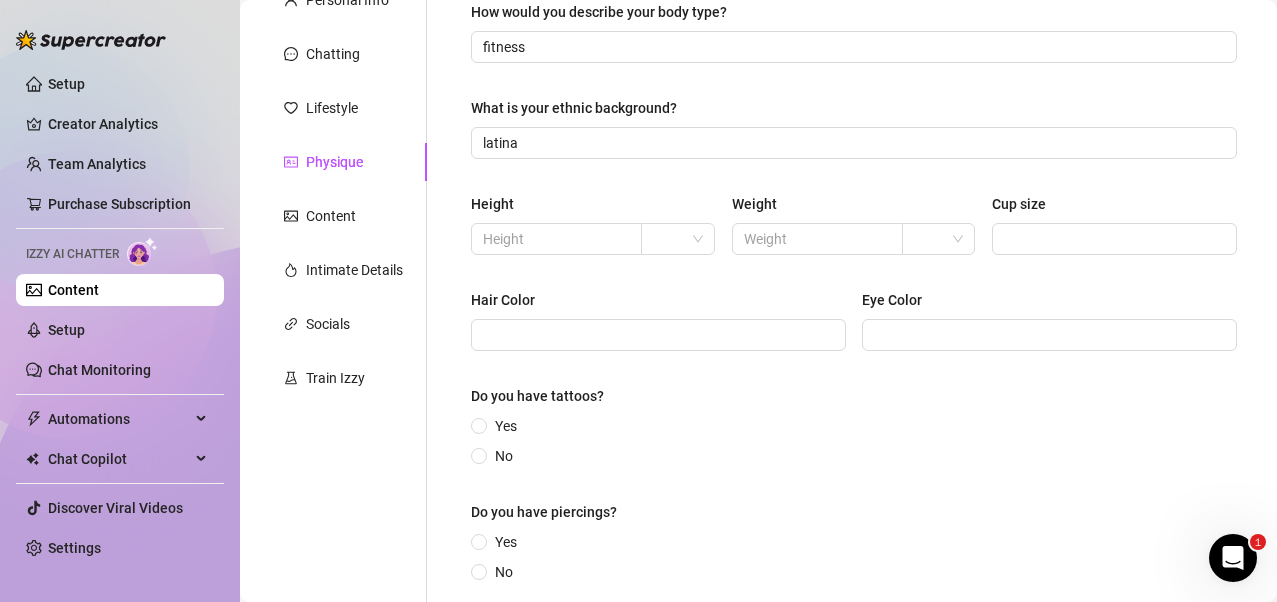 click on "Hair Color" at bounding box center (658, 304) 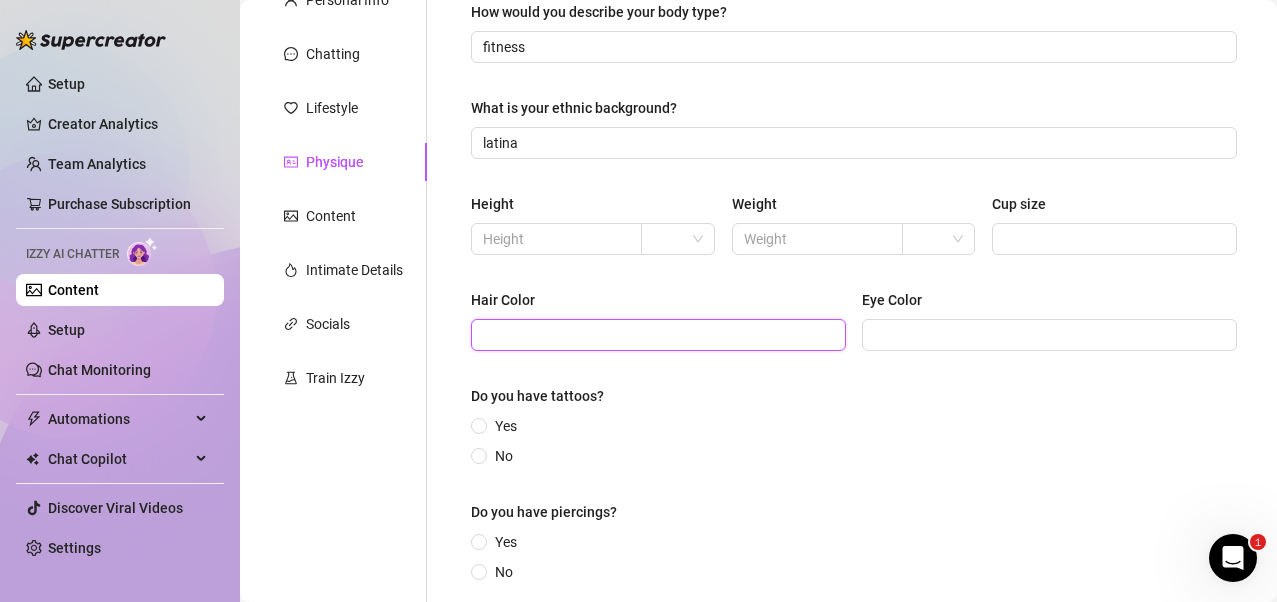 click on "Hair Color" at bounding box center [656, 335] 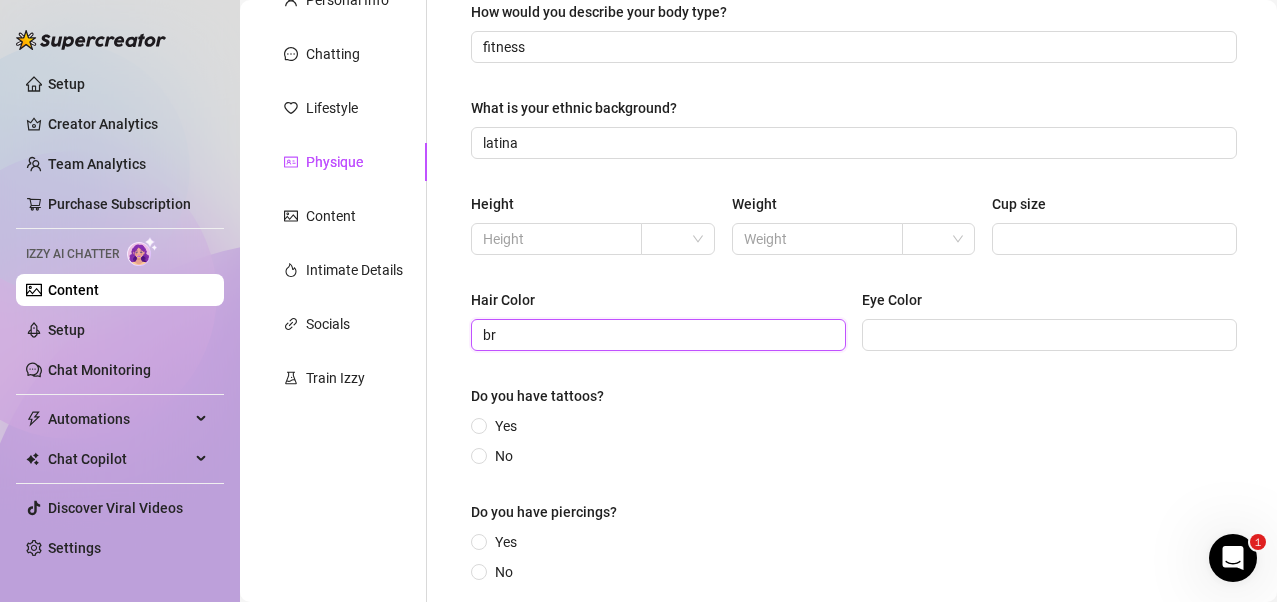 type on "b" 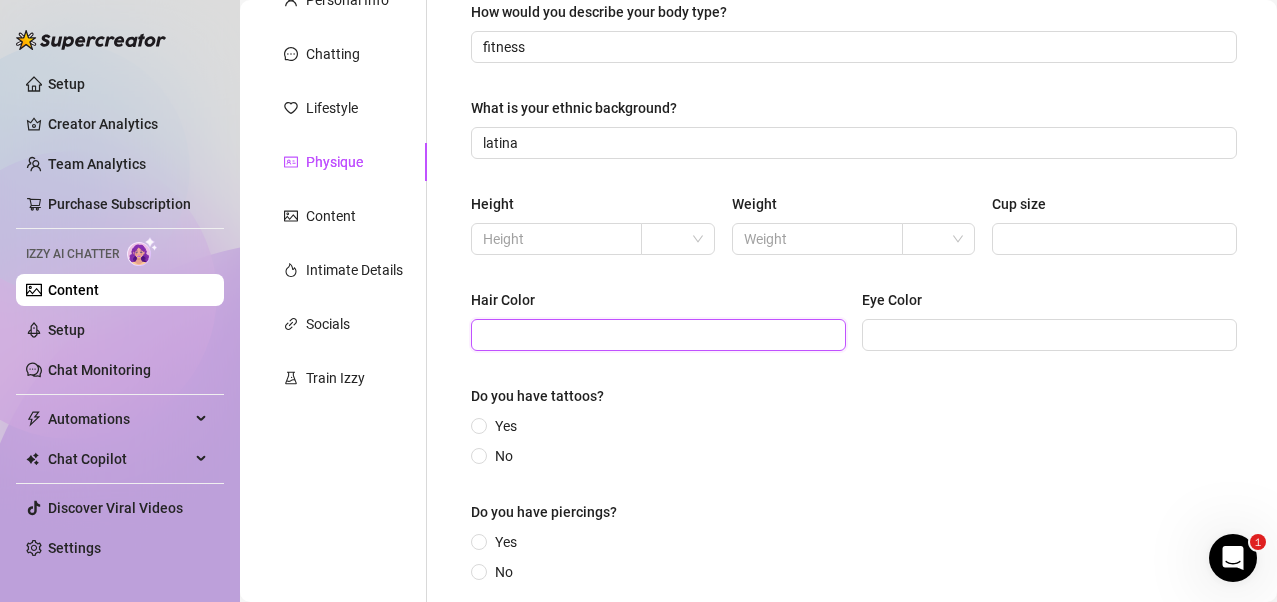 type on "b" 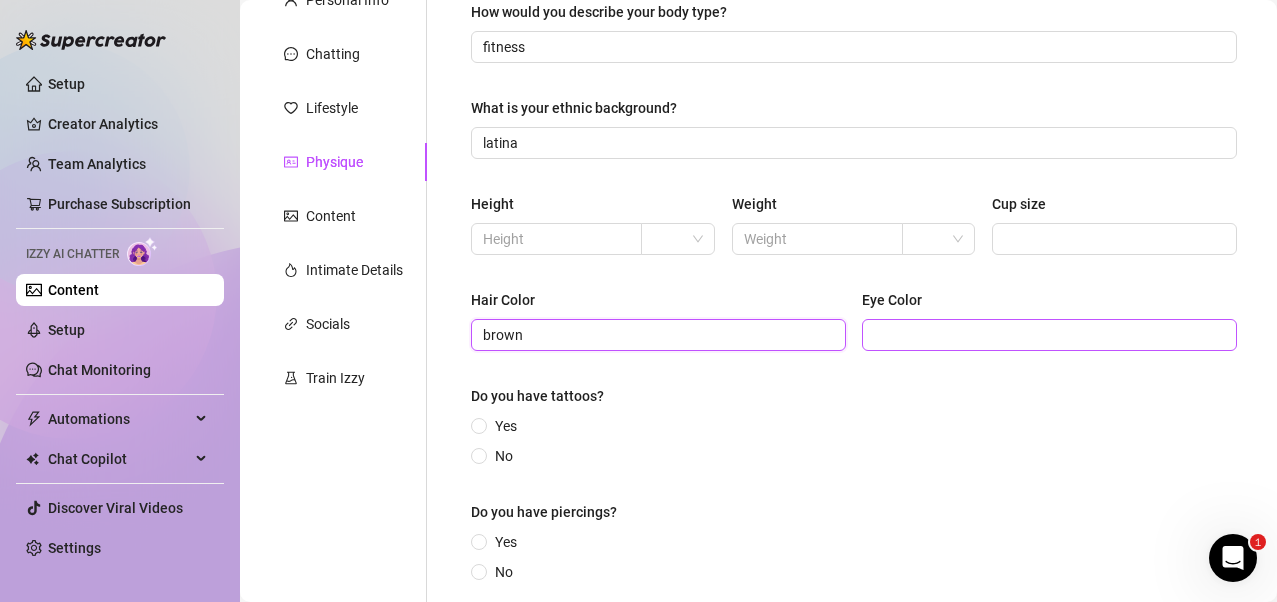 type on "brown" 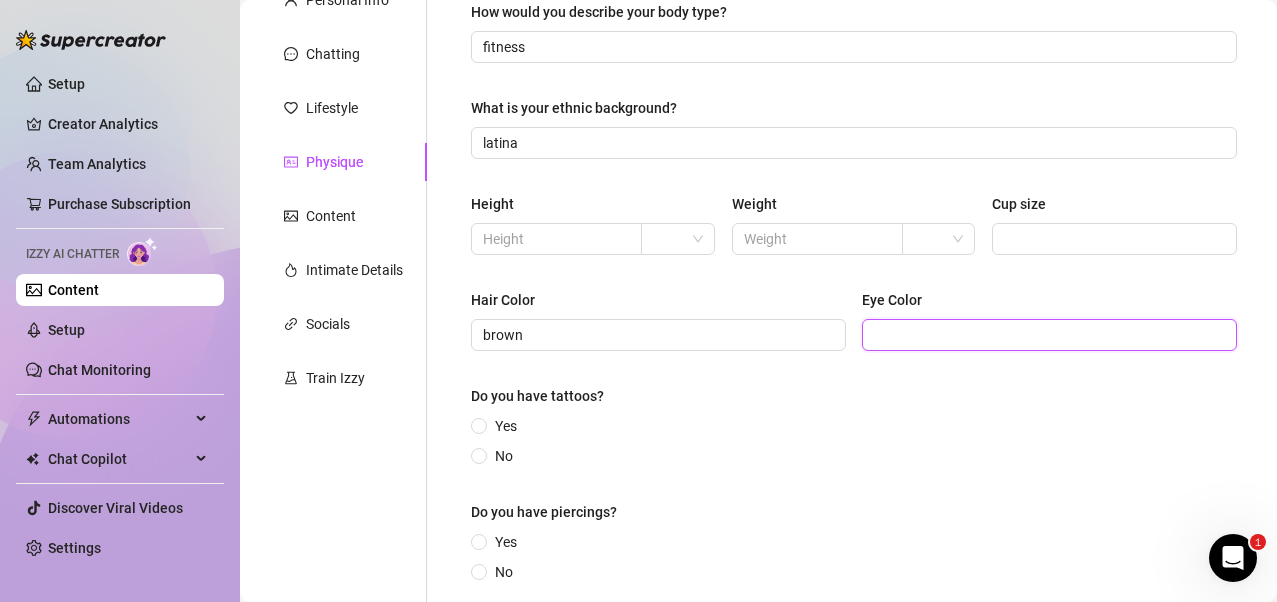 click on "Eye Color" at bounding box center [1047, 335] 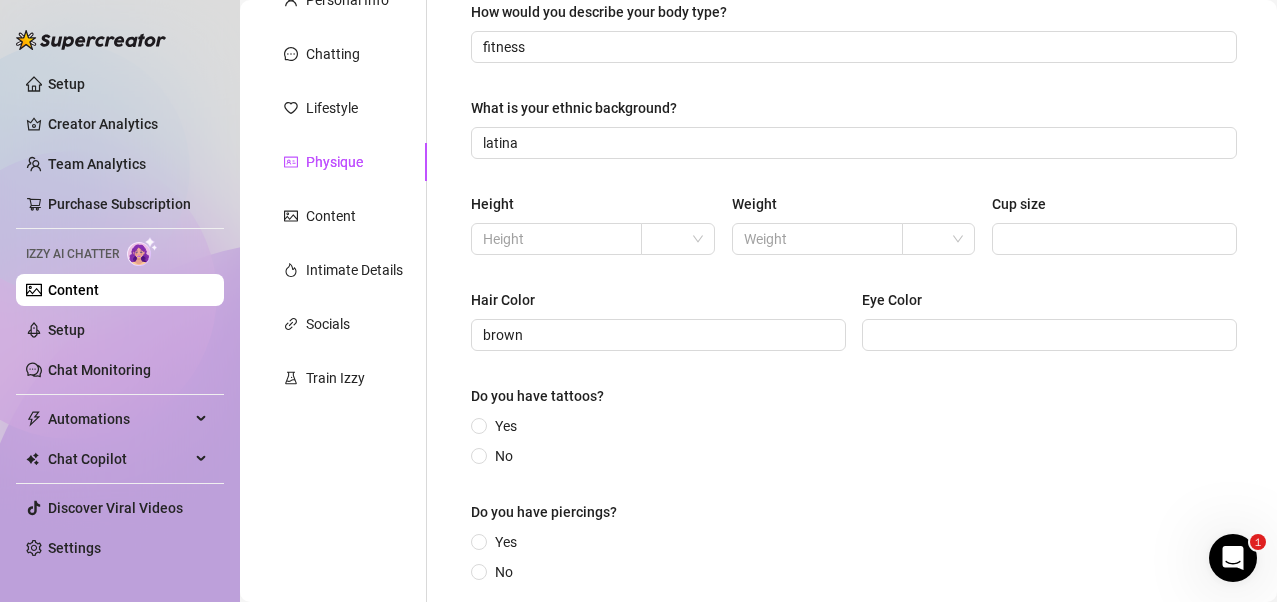 click on "Yes" at bounding box center (480, 427) 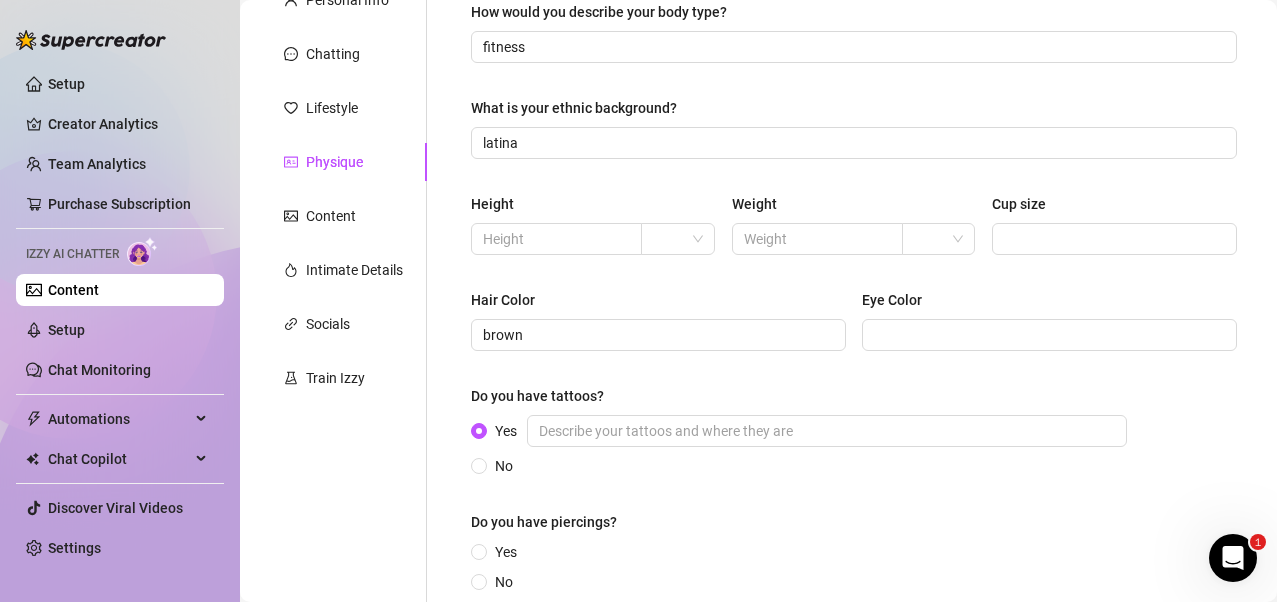scroll, scrollTop: 409, scrollLeft: 0, axis: vertical 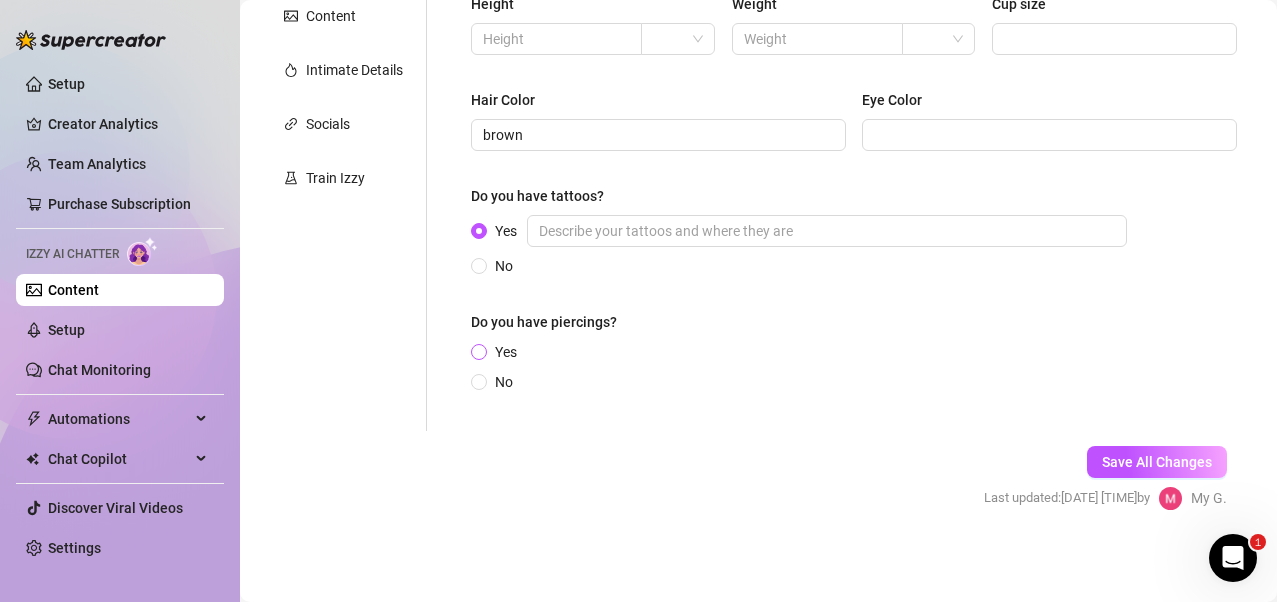 click on "Yes" at bounding box center (506, 352) 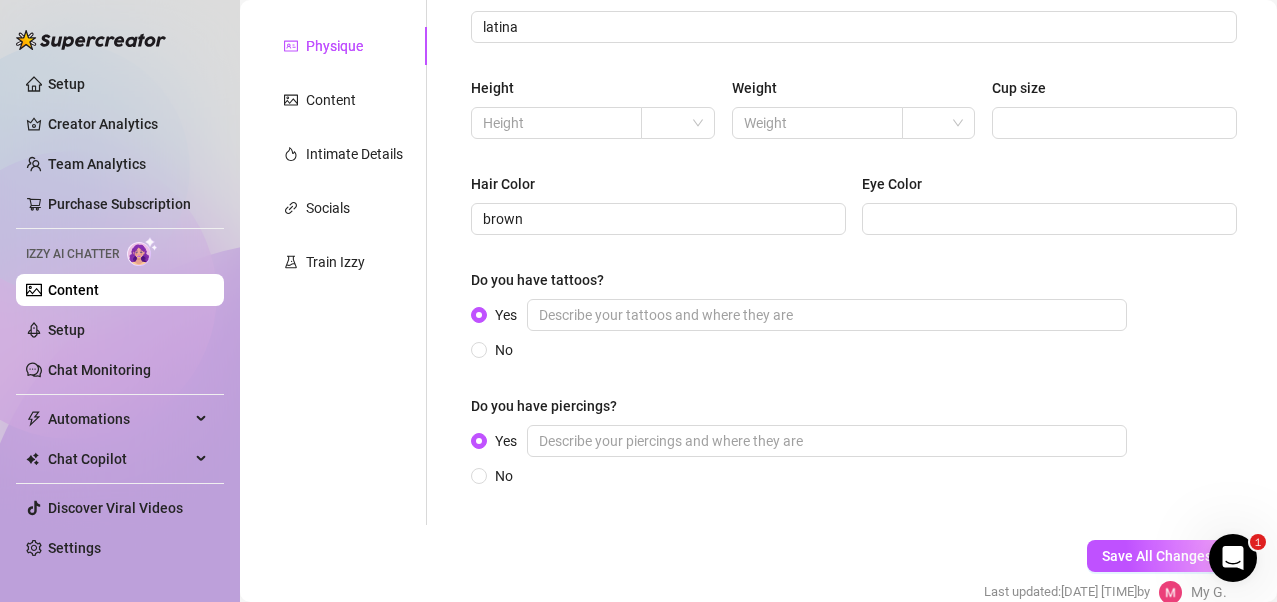 scroll, scrollTop: 109, scrollLeft: 0, axis: vertical 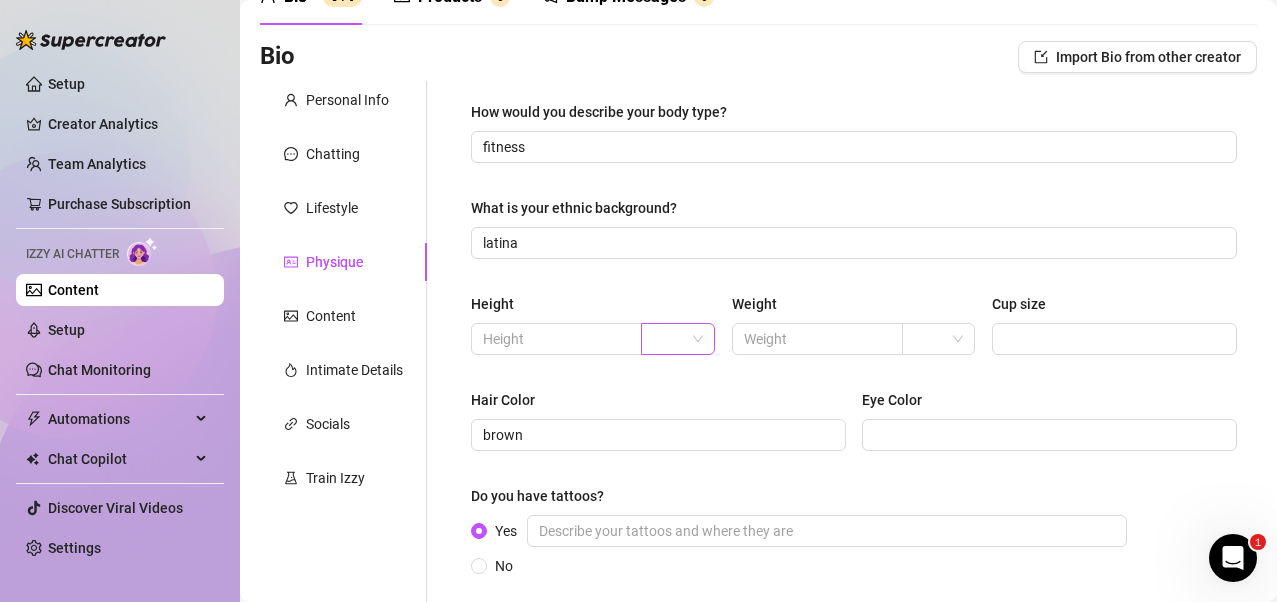 click at bounding box center (668, 339) 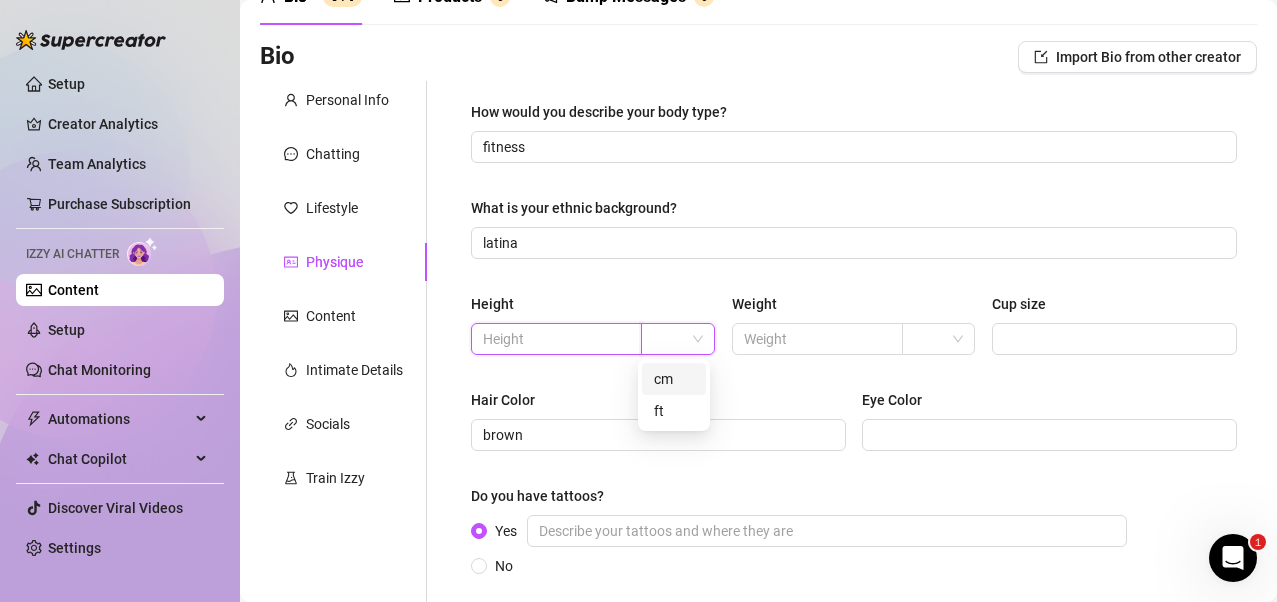 click at bounding box center [554, 339] 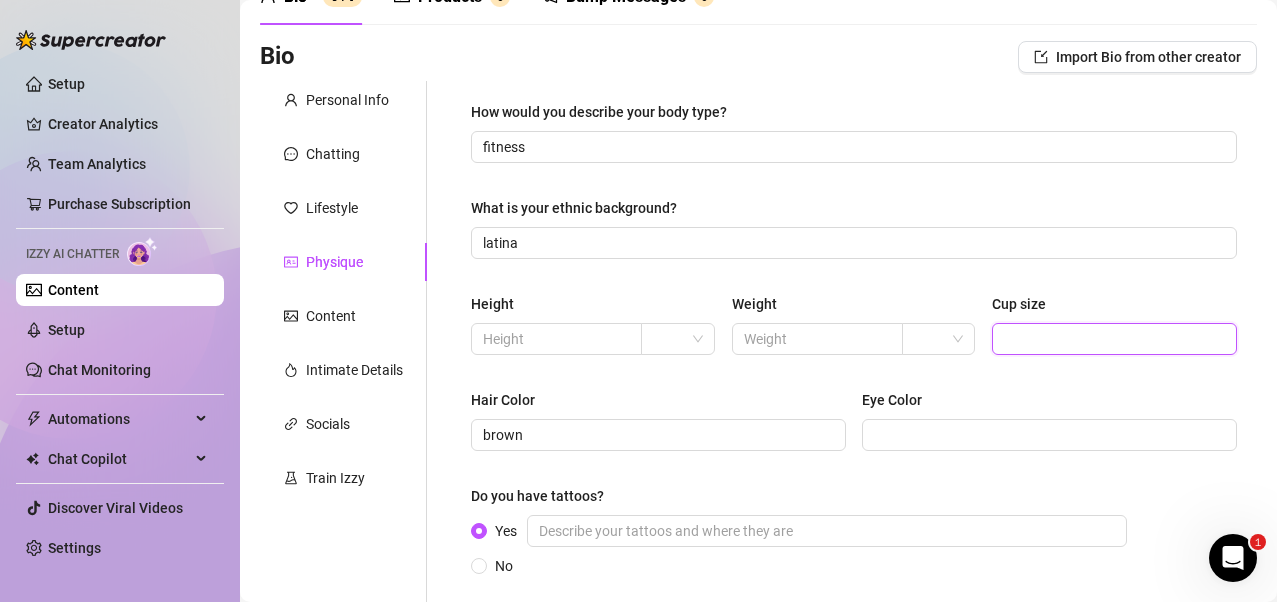 click on "Cup size" at bounding box center (1112, 339) 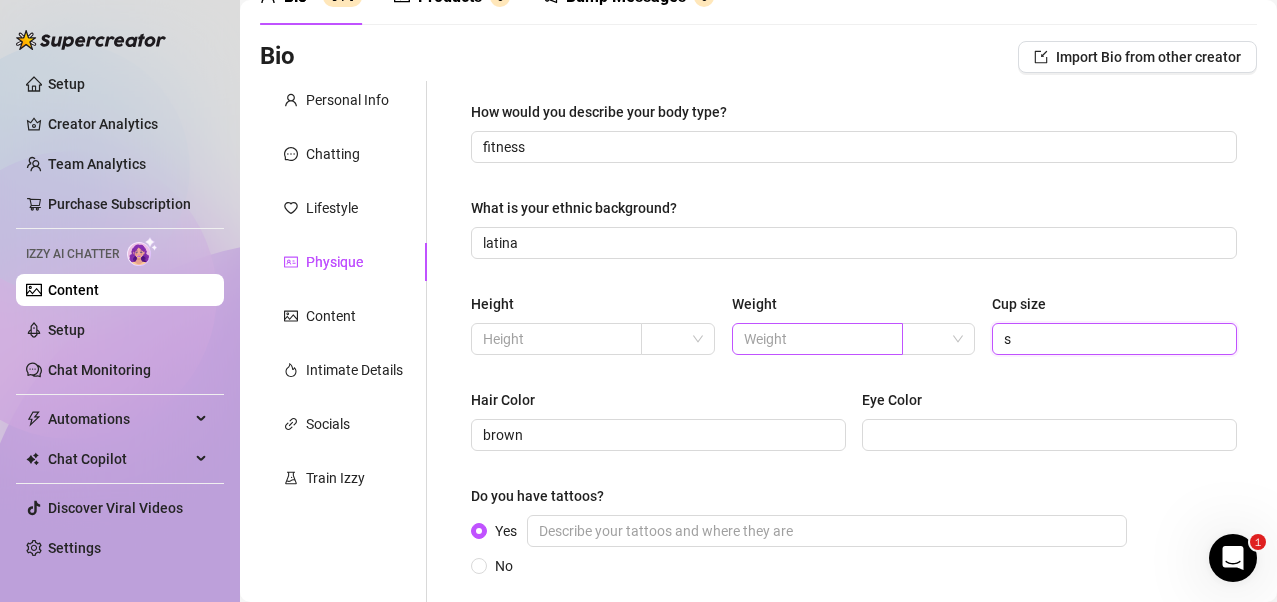 type on "s" 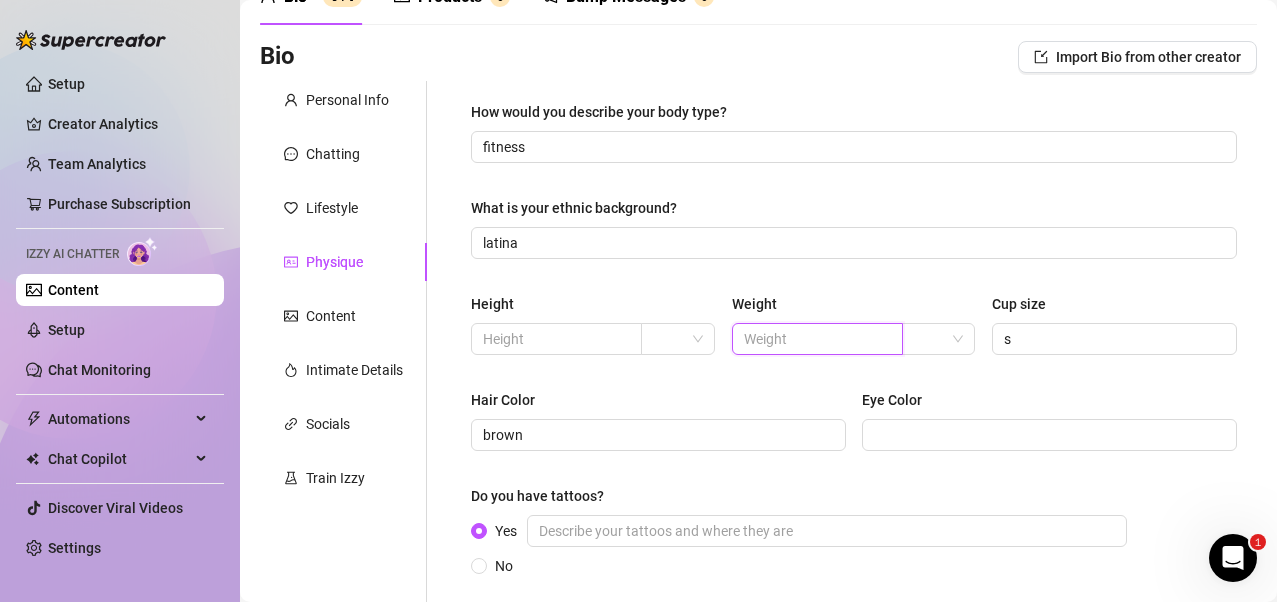 click at bounding box center [815, 339] 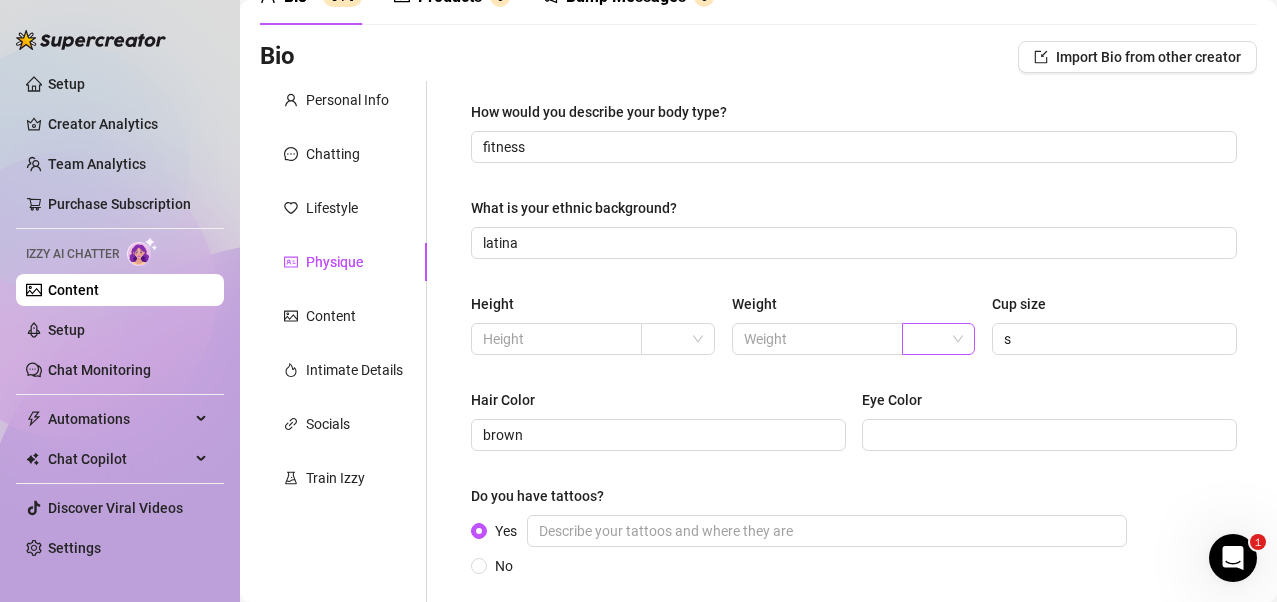 click at bounding box center [929, 339] 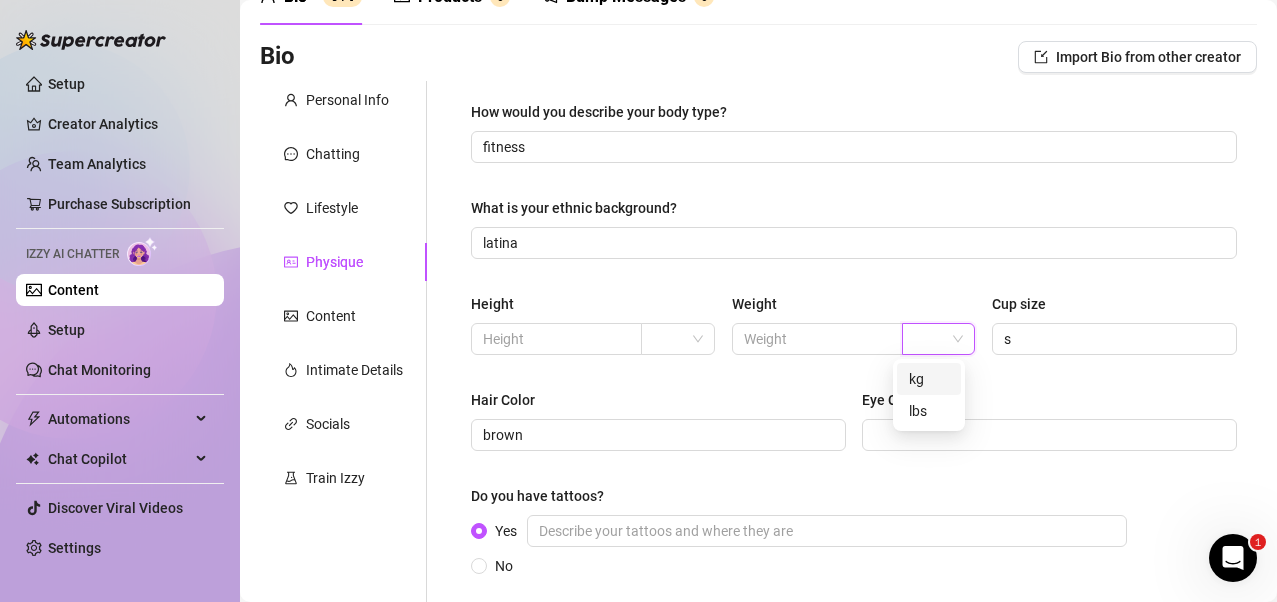 click on "kg" at bounding box center (929, 379) 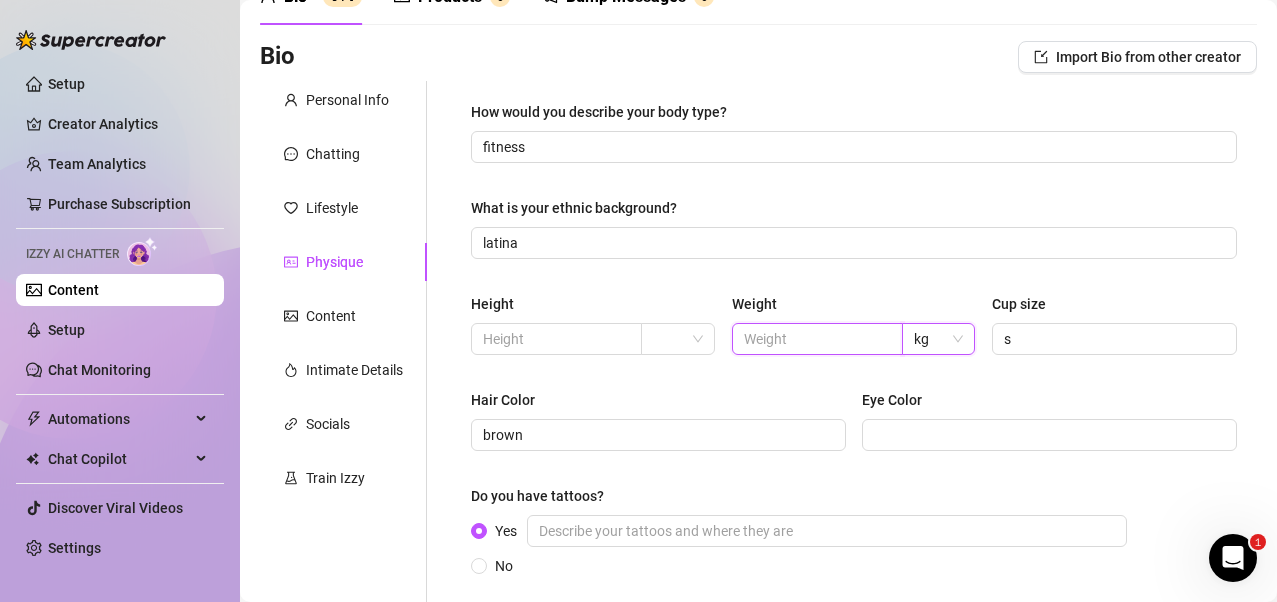 click at bounding box center [815, 339] 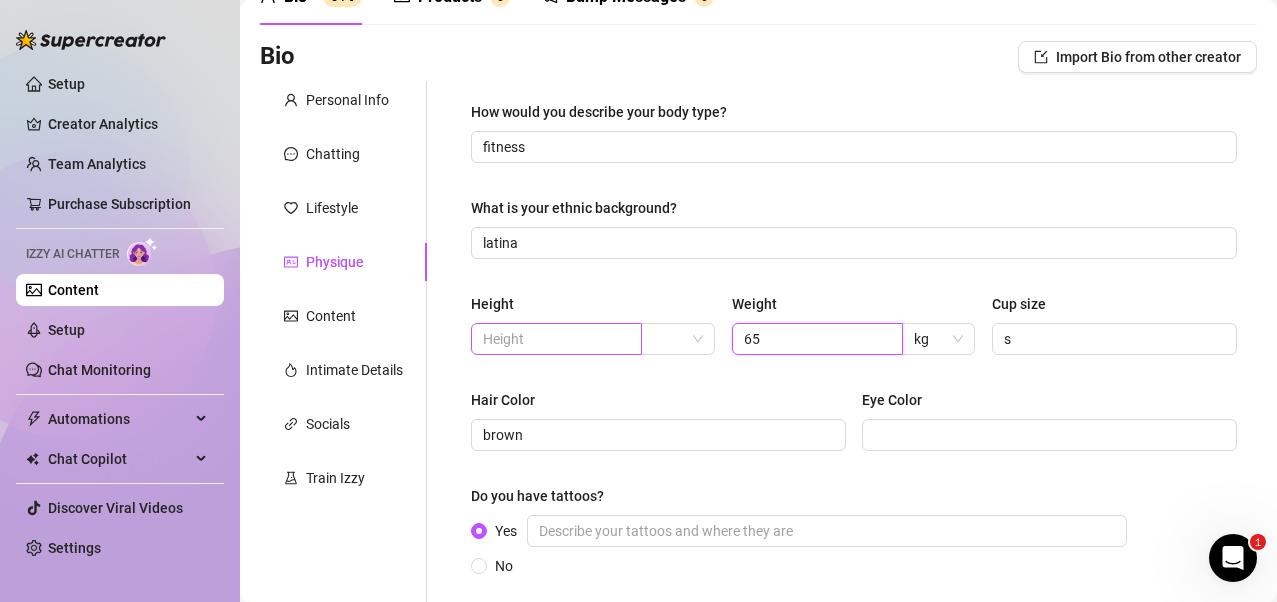 type on "65" 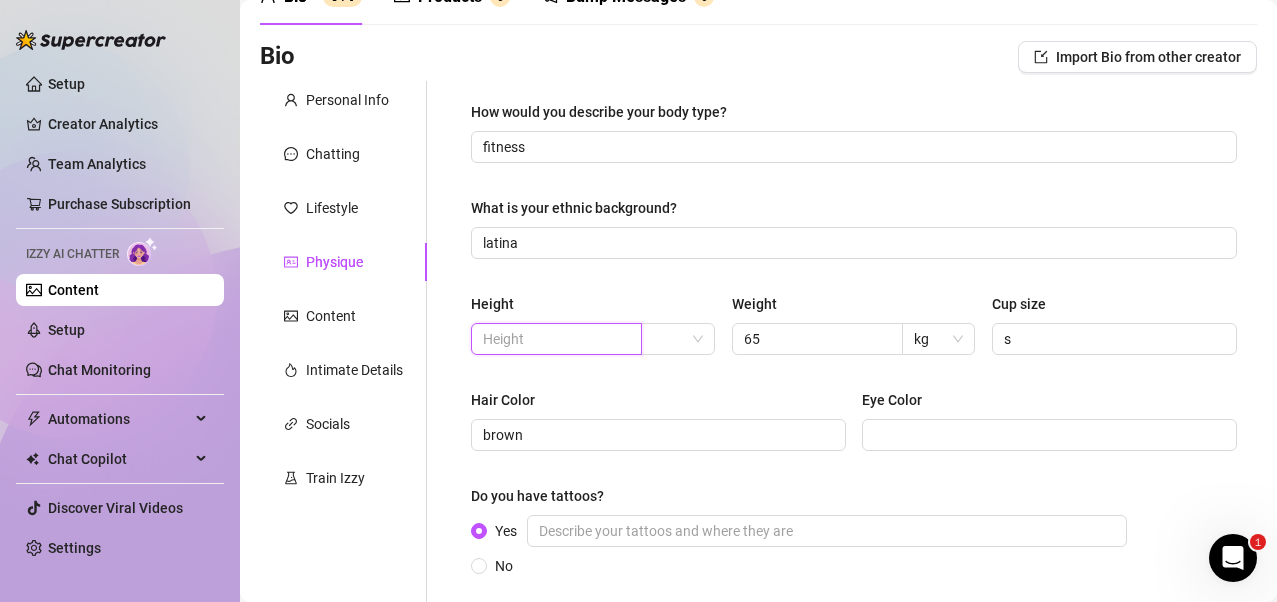 click at bounding box center (554, 339) 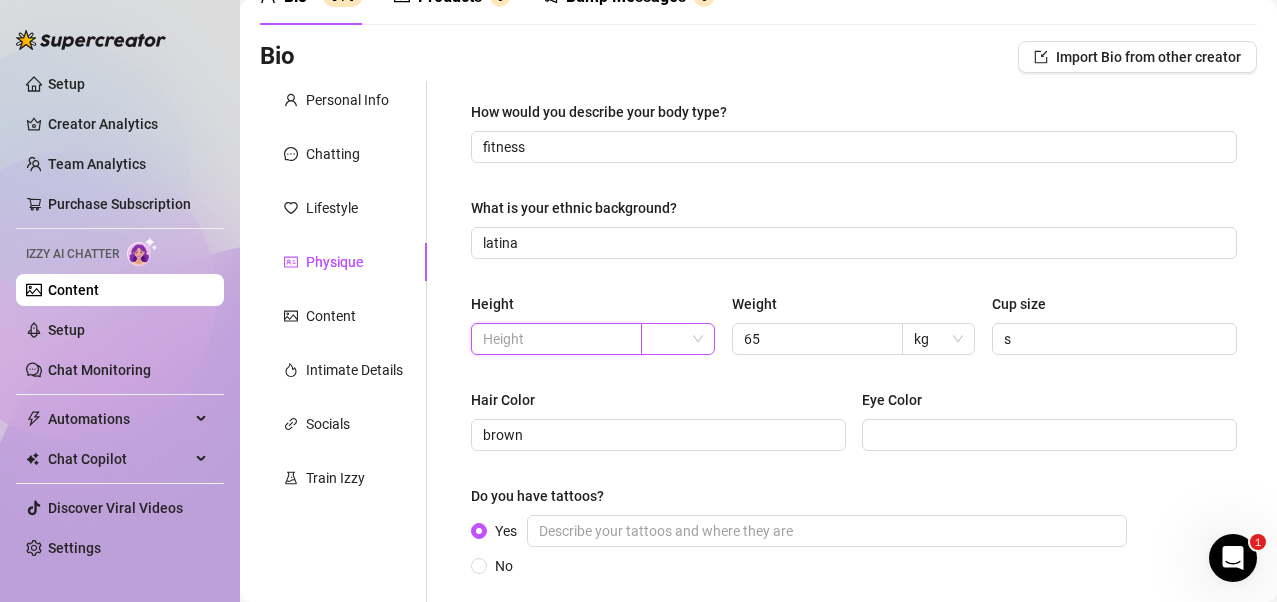 click at bounding box center (677, 339) 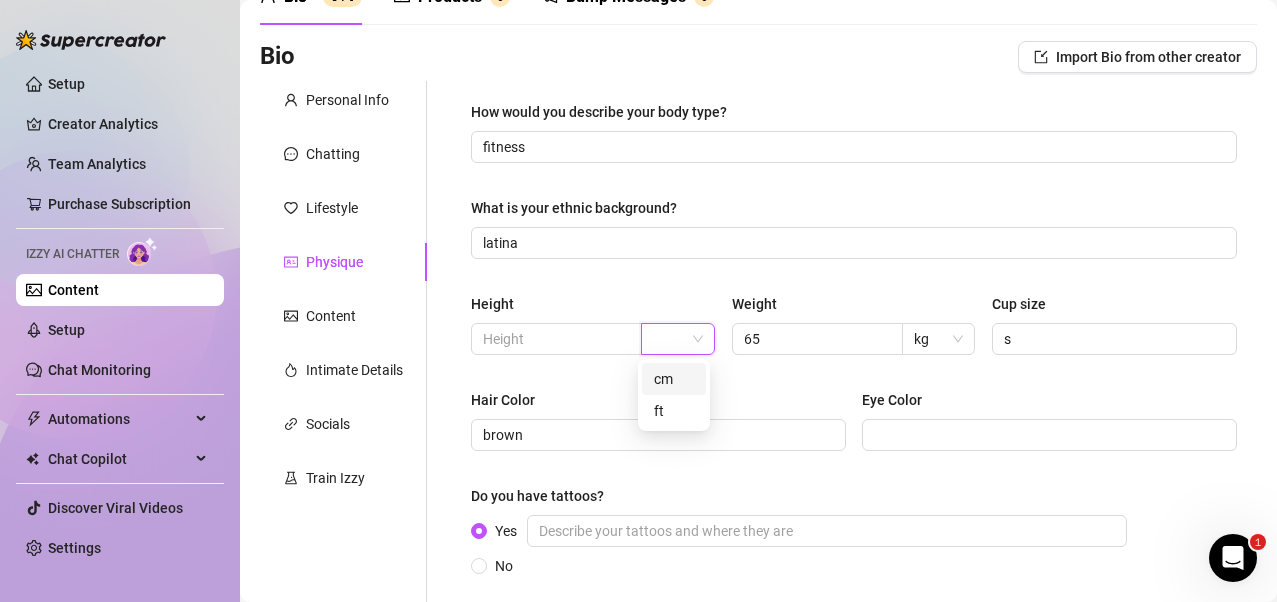 click on "cm" at bounding box center (674, 379) 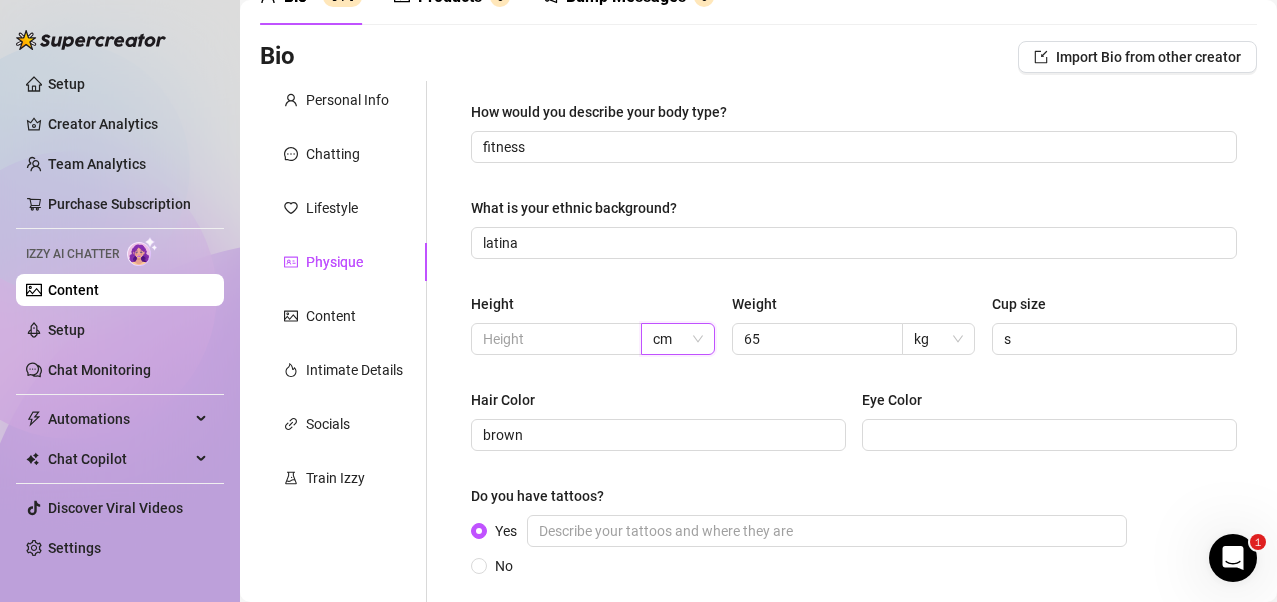 click on "cm" at bounding box center (677, 339) 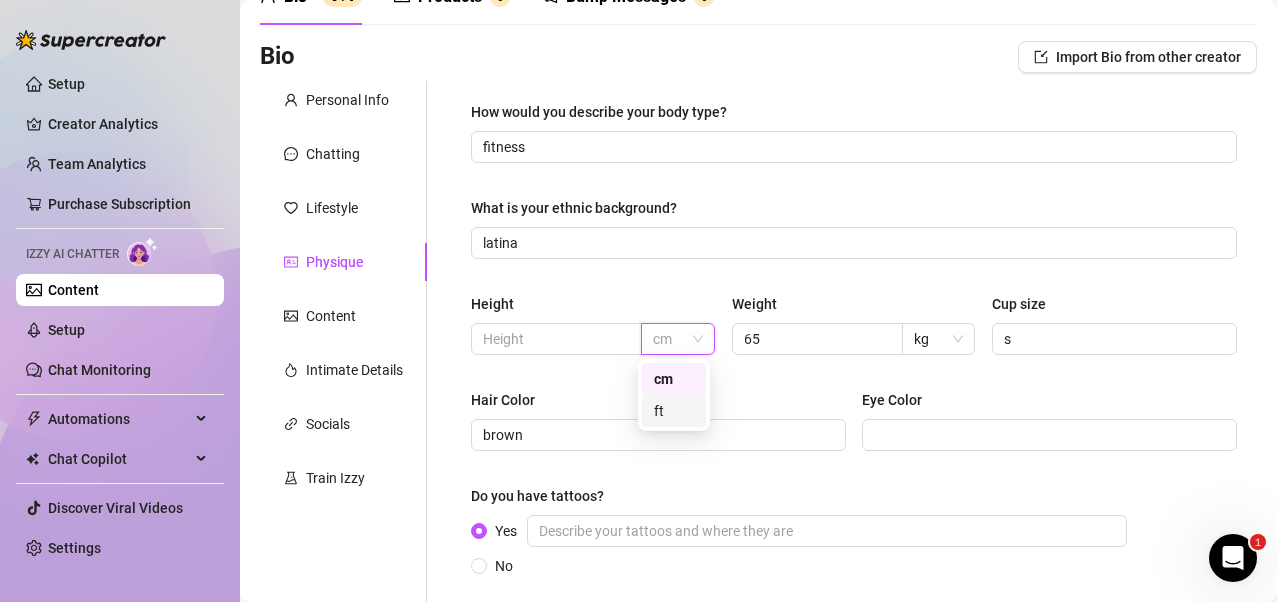 click on "ft" at bounding box center (674, 411) 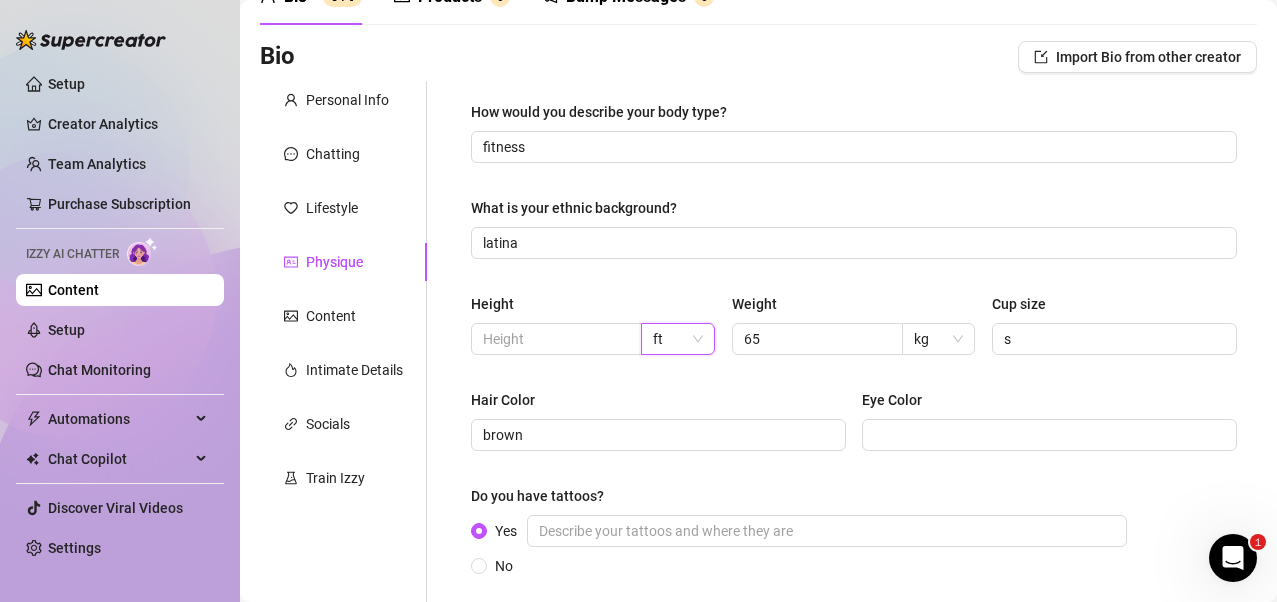 click on "Height" at bounding box center [593, 308] 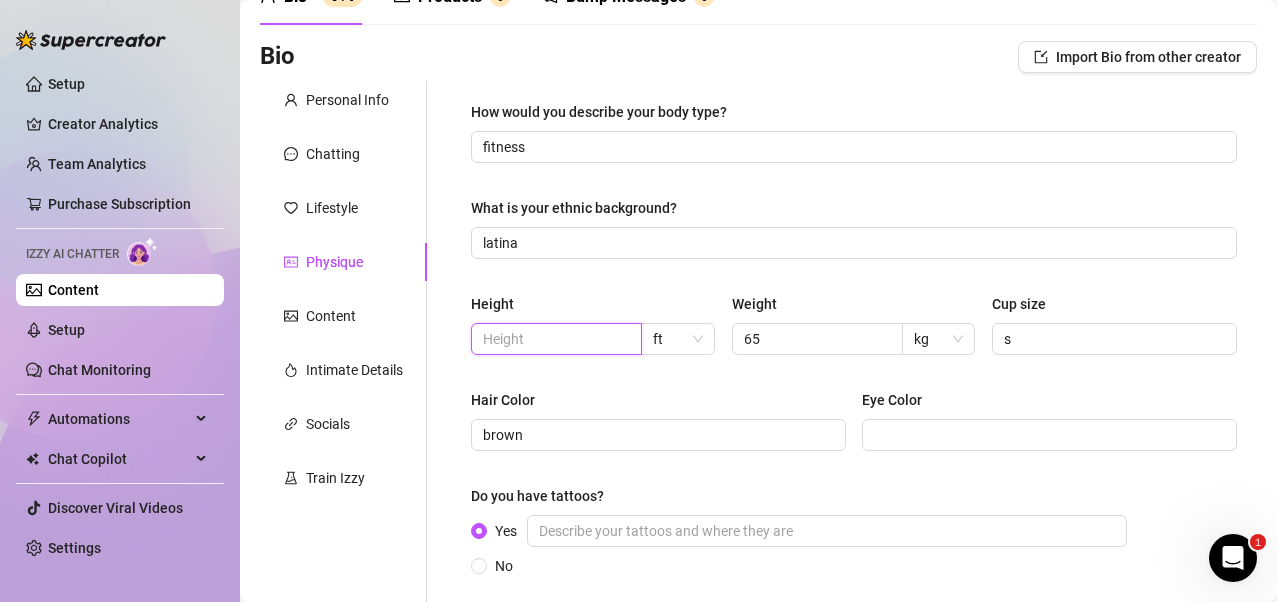click at bounding box center [554, 339] 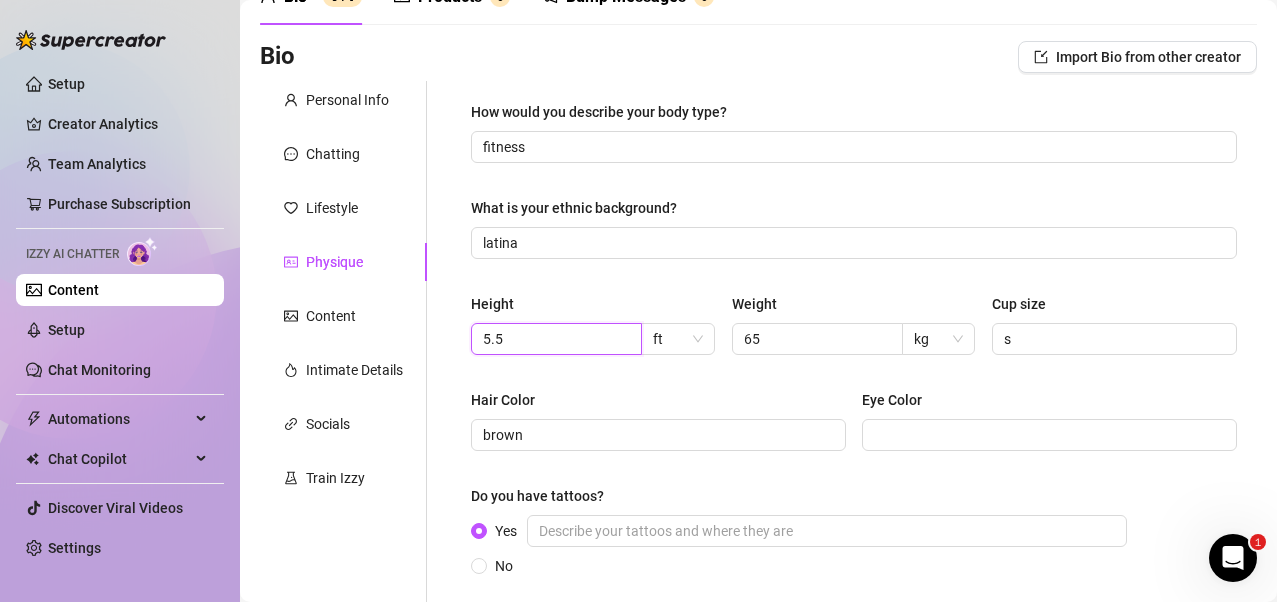 scroll, scrollTop: 409, scrollLeft: 0, axis: vertical 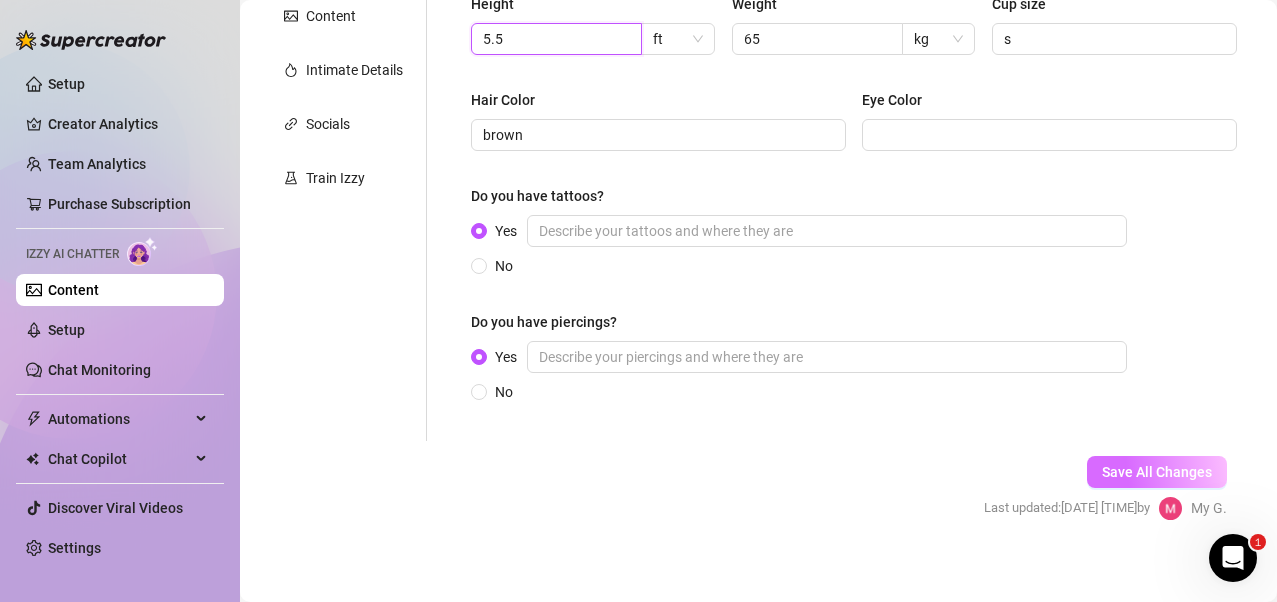 type on "5.5" 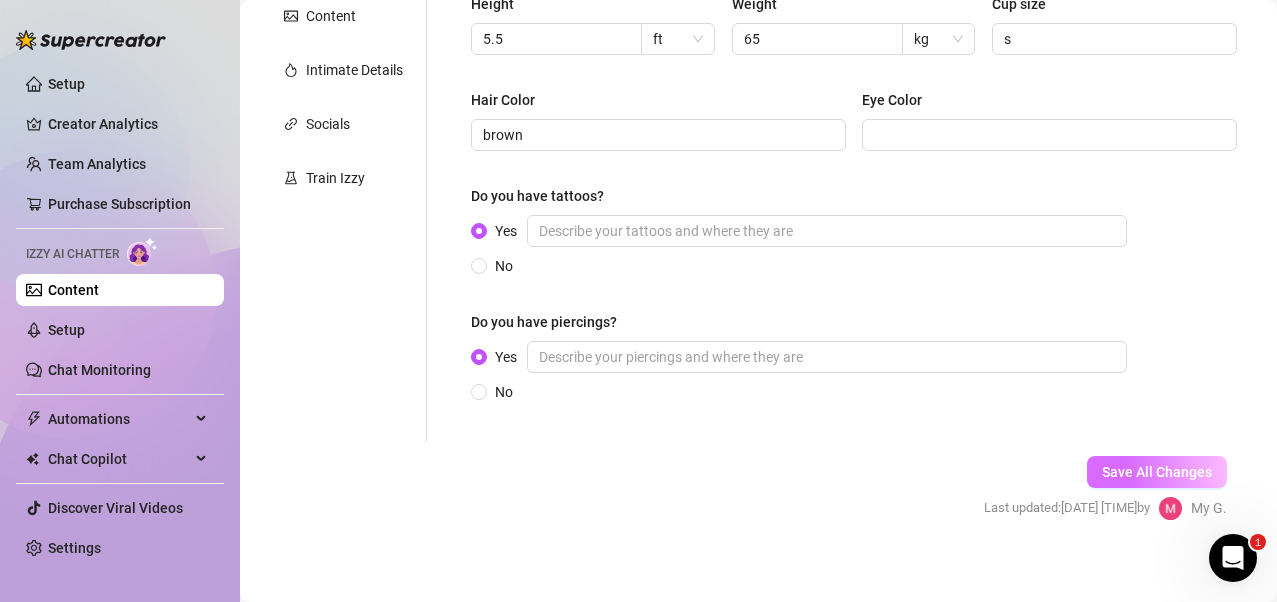 click on "Save All Changes" at bounding box center (1157, 472) 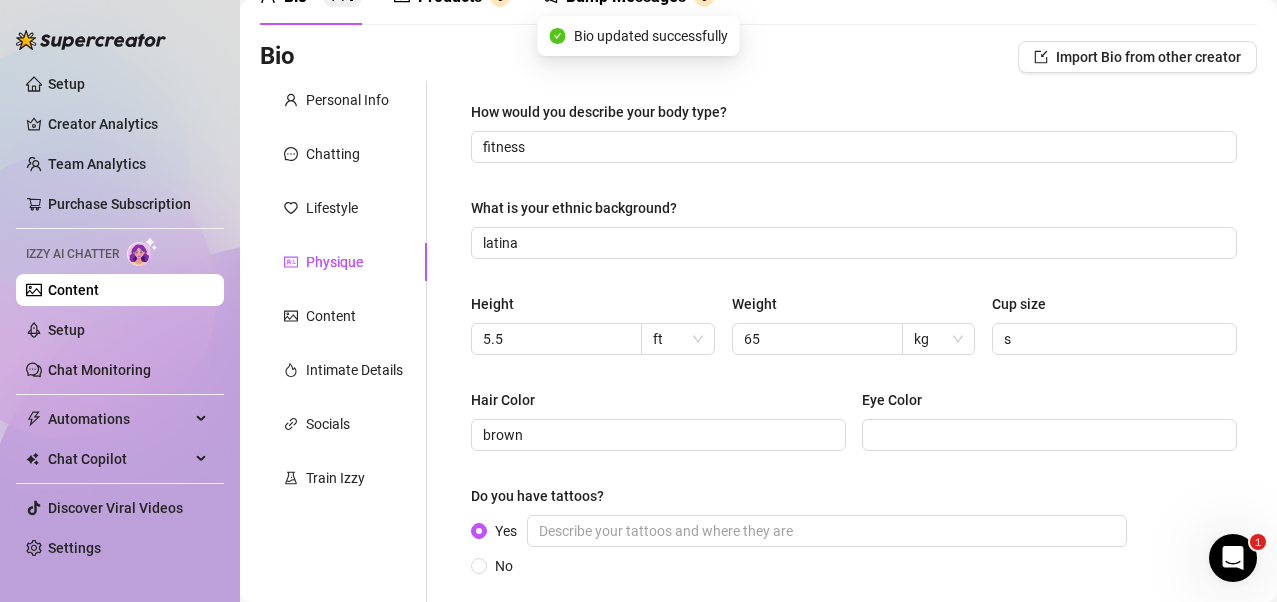 scroll, scrollTop: 0, scrollLeft: 0, axis: both 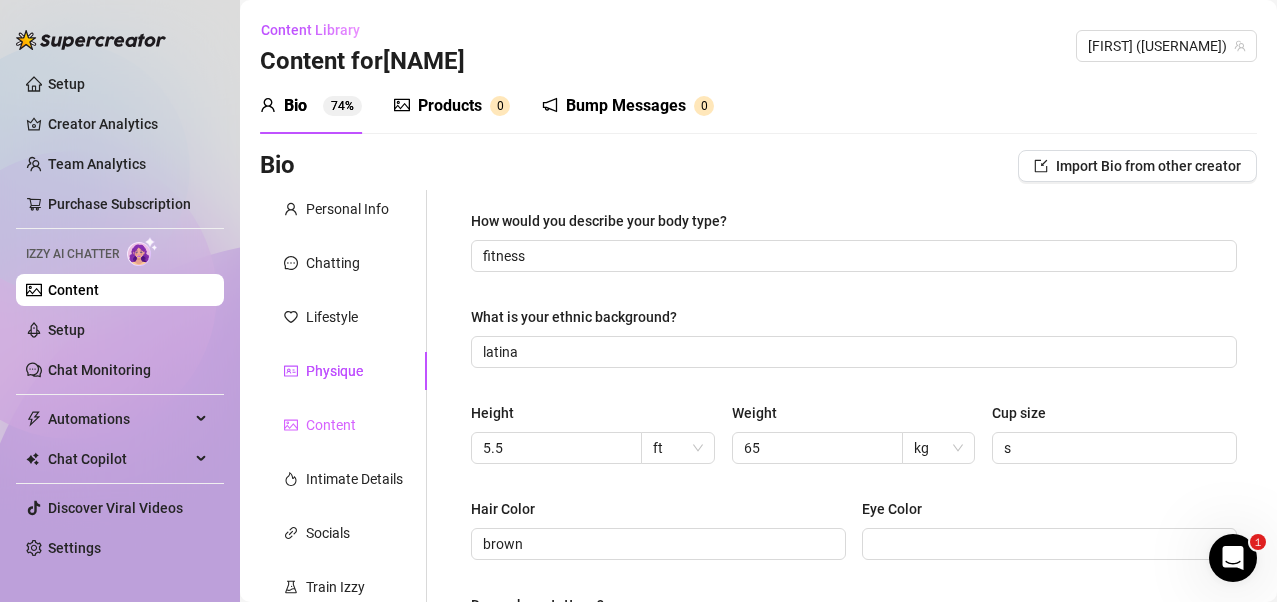click on "Content" at bounding box center (343, 425) 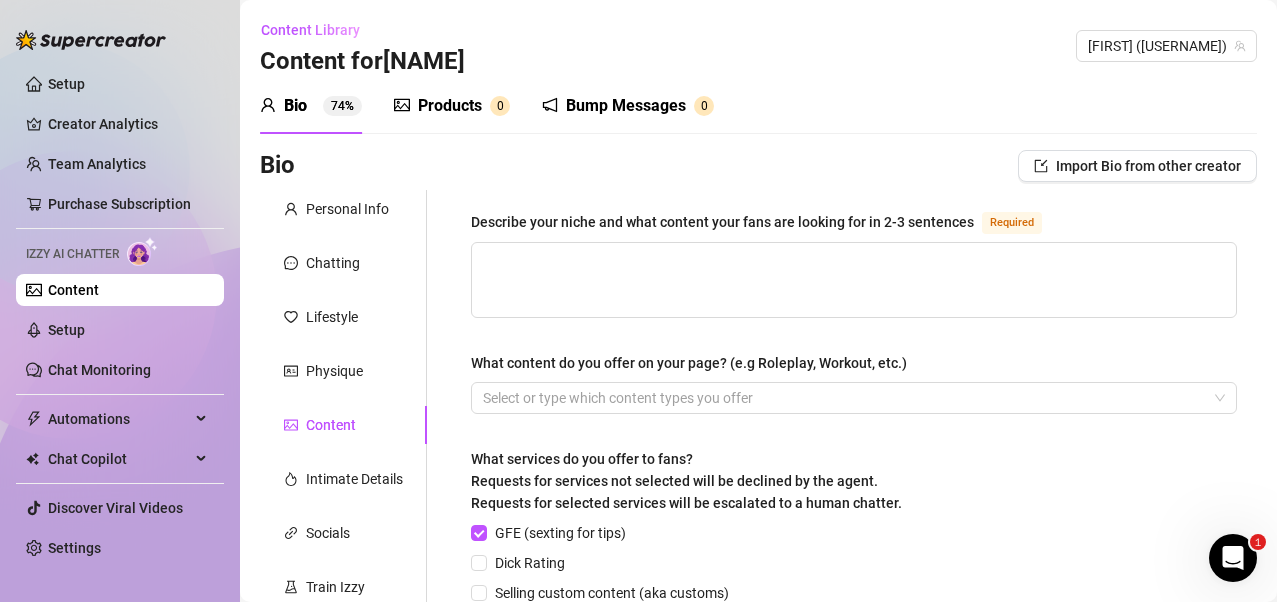 type 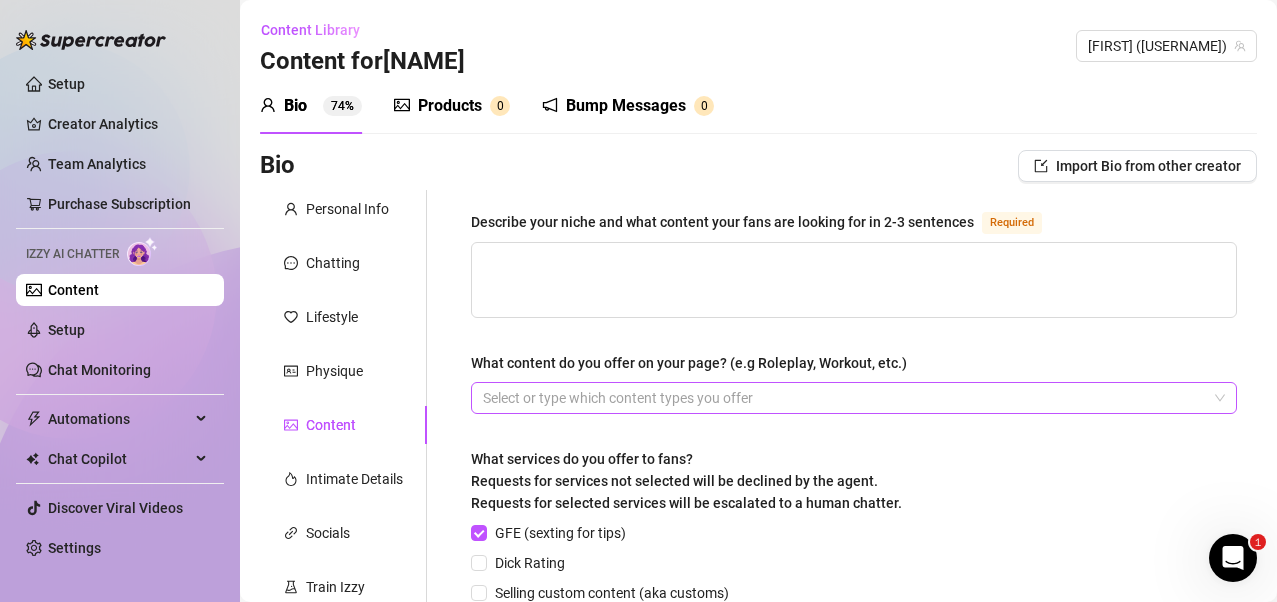 click at bounding box center [843, 398] 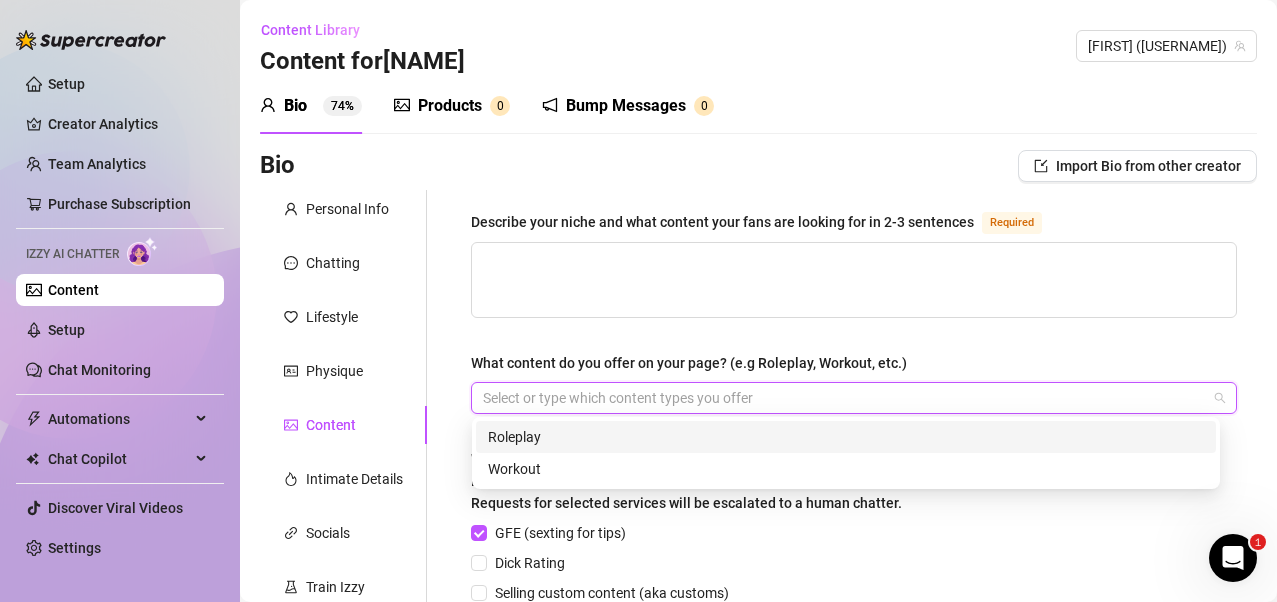 click on "Roleplay" at bounding box center (846, 437) 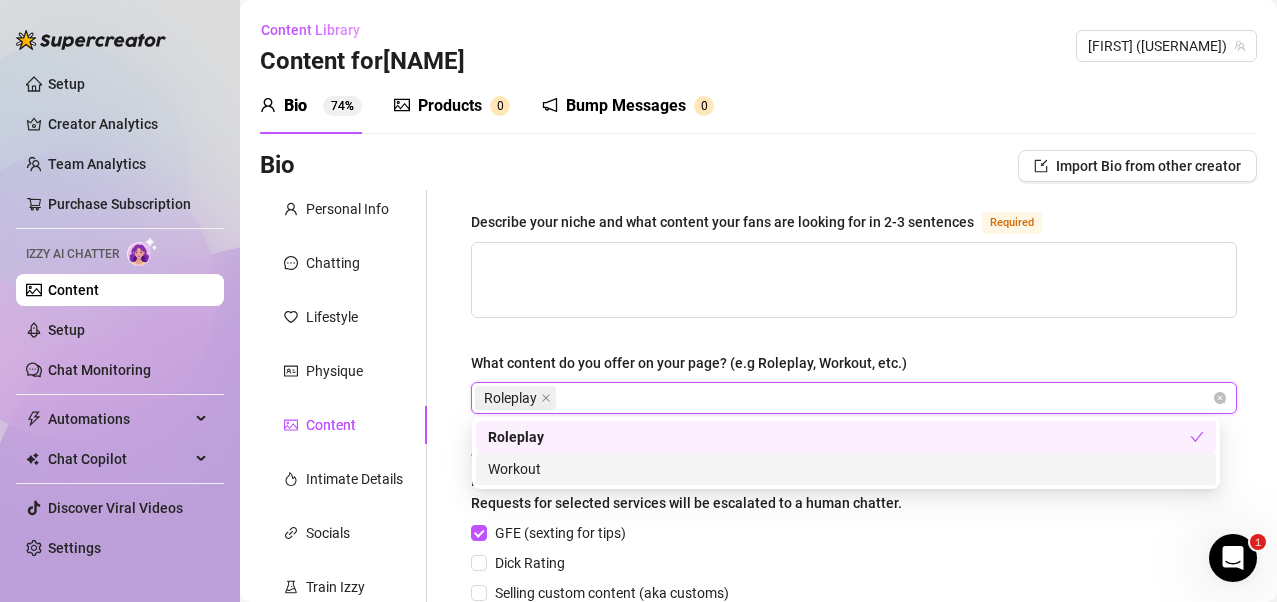 click on "Workout" at bounding box center (846, 469) 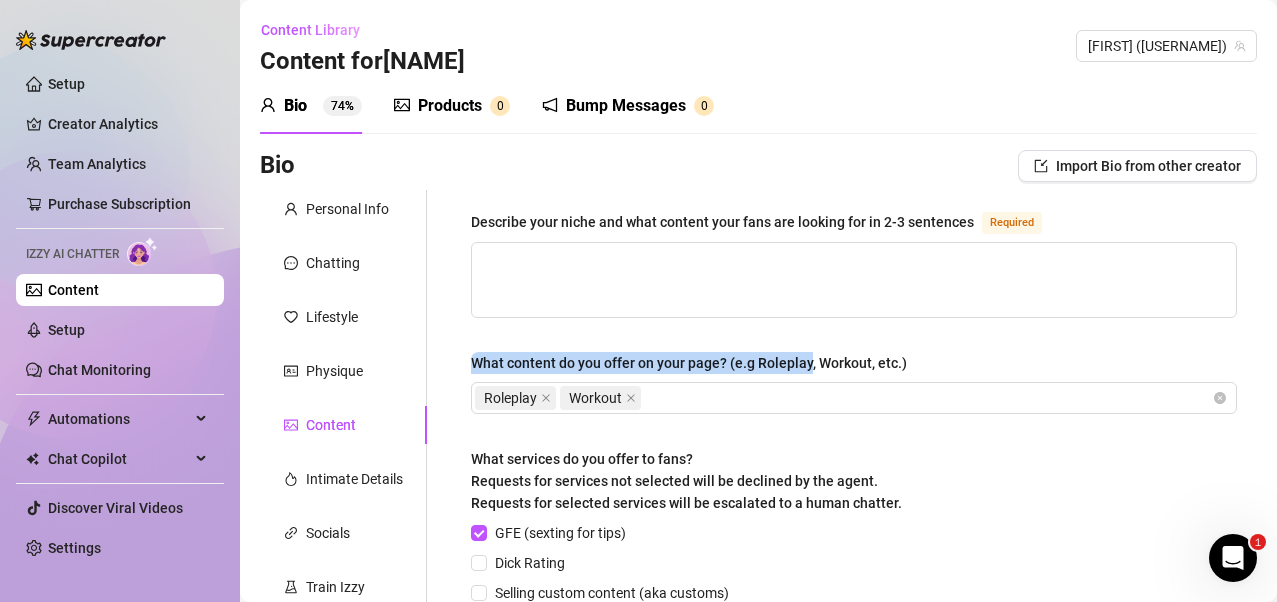 drag, startPoint x: 473, startPoint y: 355, endPoint x: 809, endPoint y: 363, distance: 336.0952 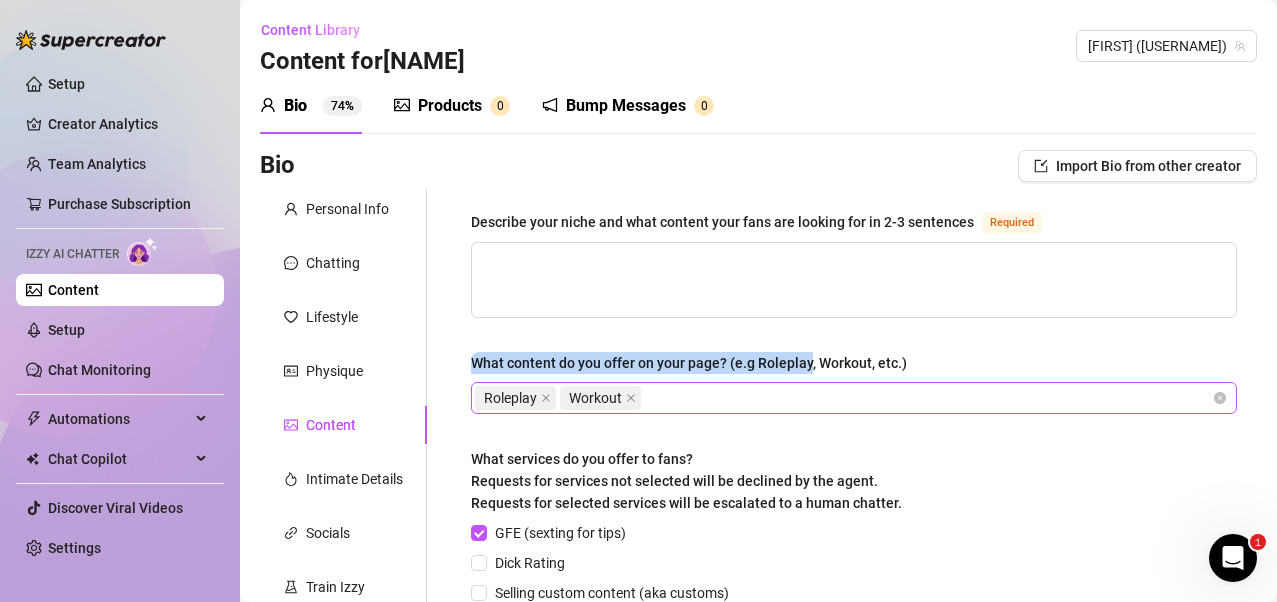 copy on "What content do you offer on your page? (e.g Roleplay" 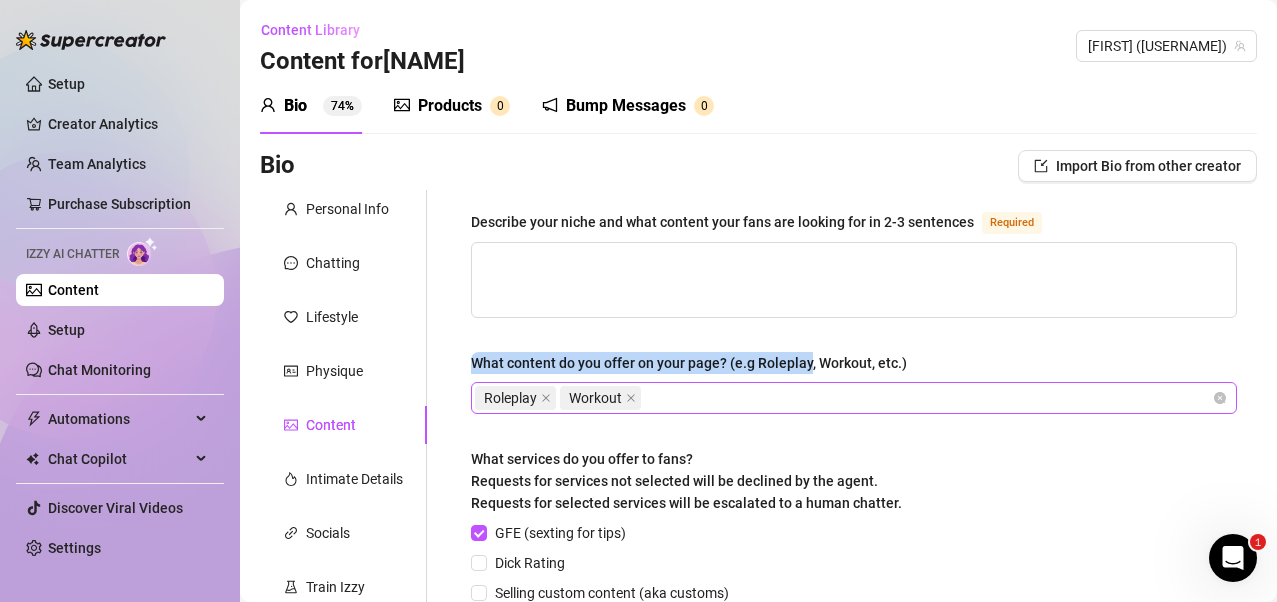click on "Roleplay Workout" at bounding box center [843, 398] 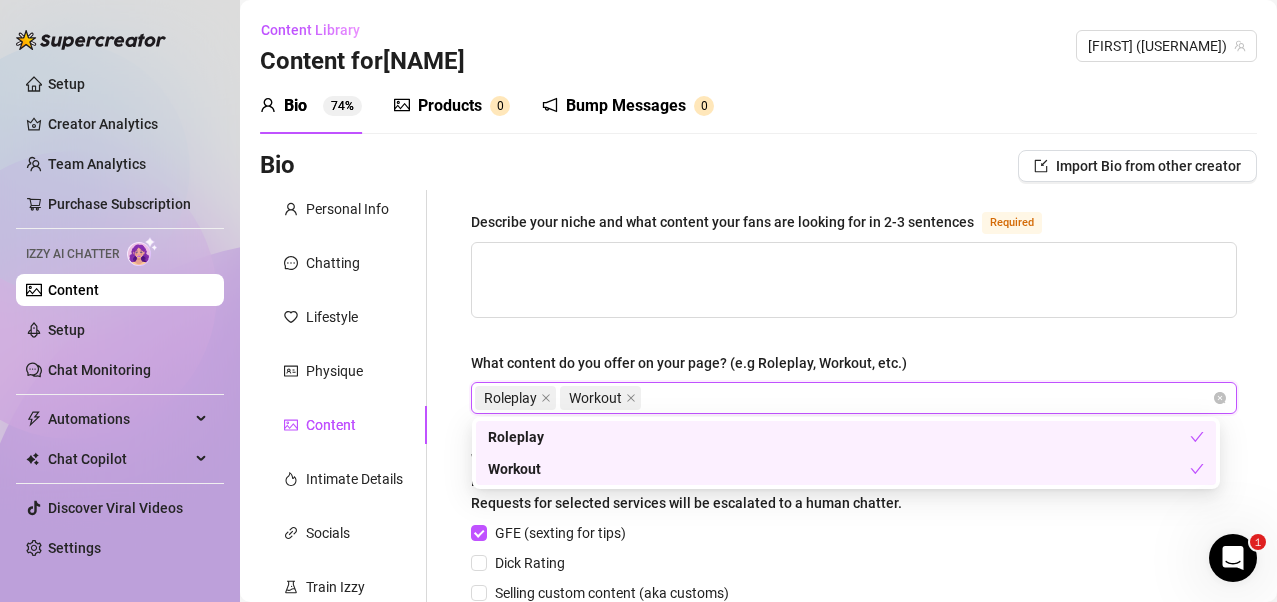 paste on "Fitness" 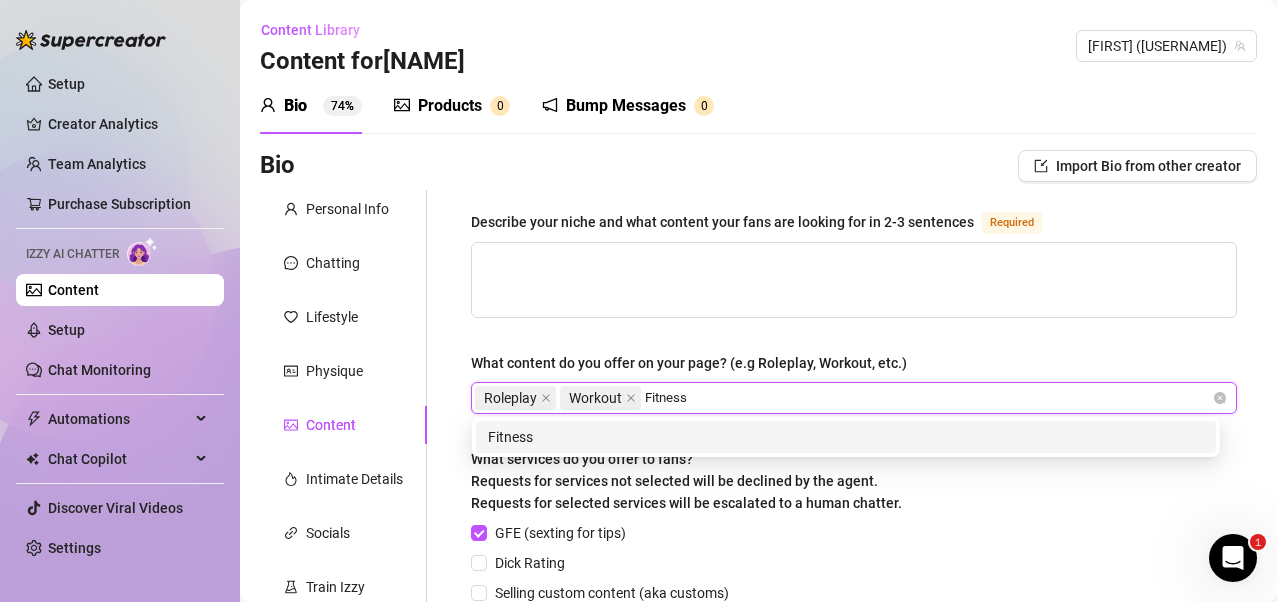 type on "Fitness" 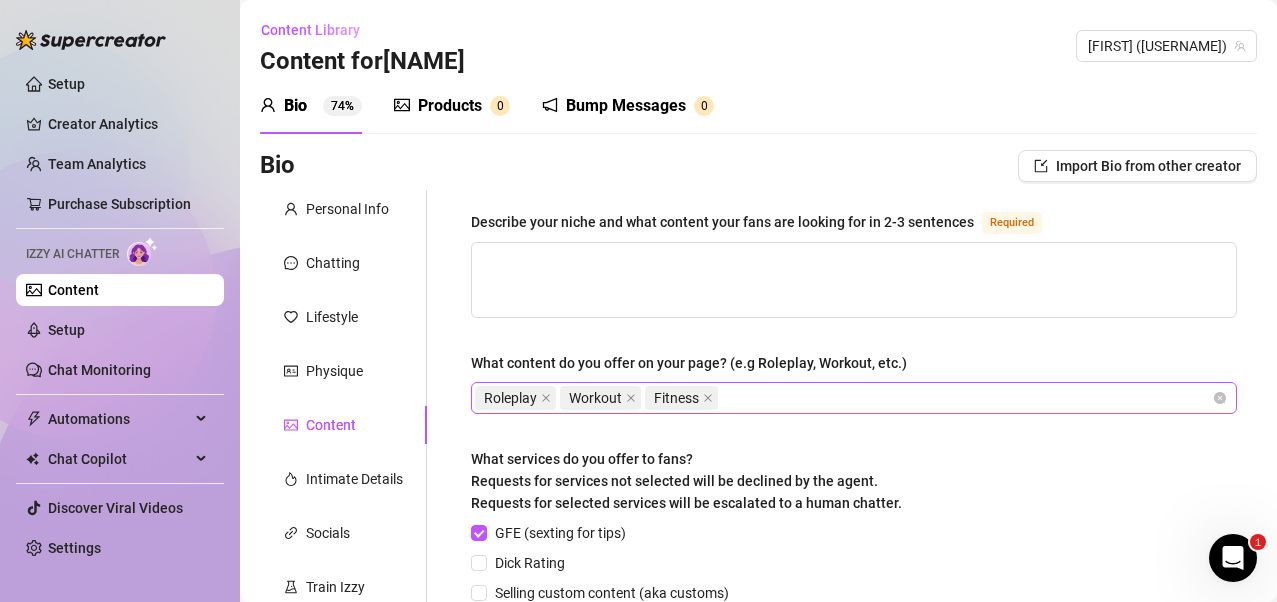 click on "Roleplay Workout Fitness" at bounding box center [843, 398] 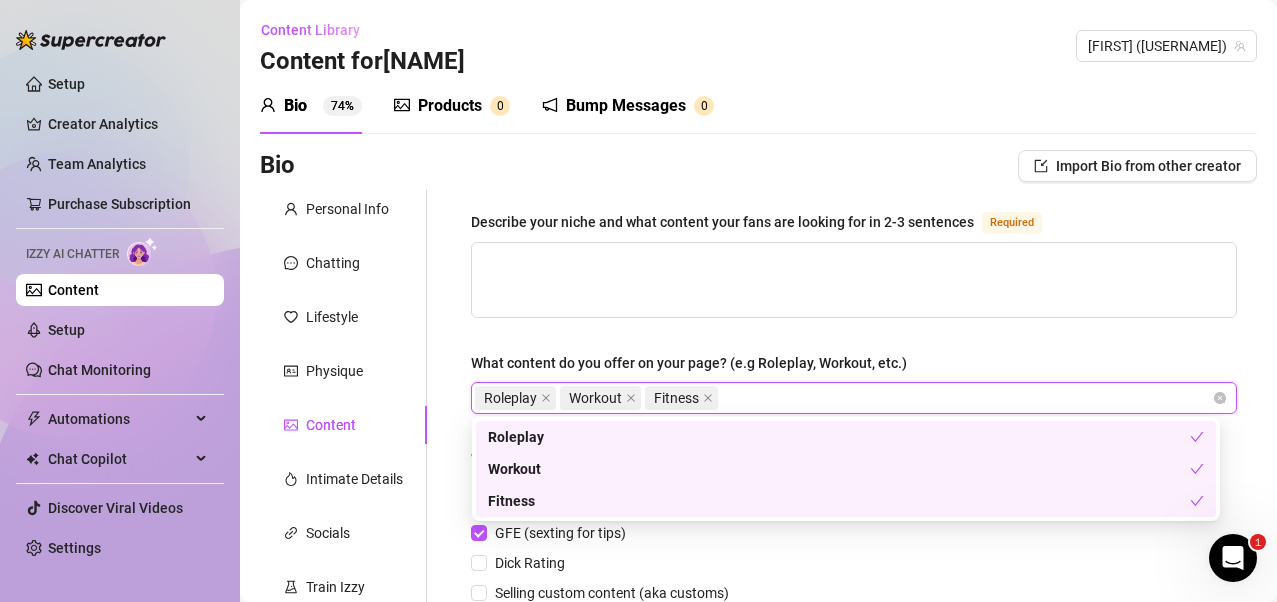 paste on "Specific Fetishes" 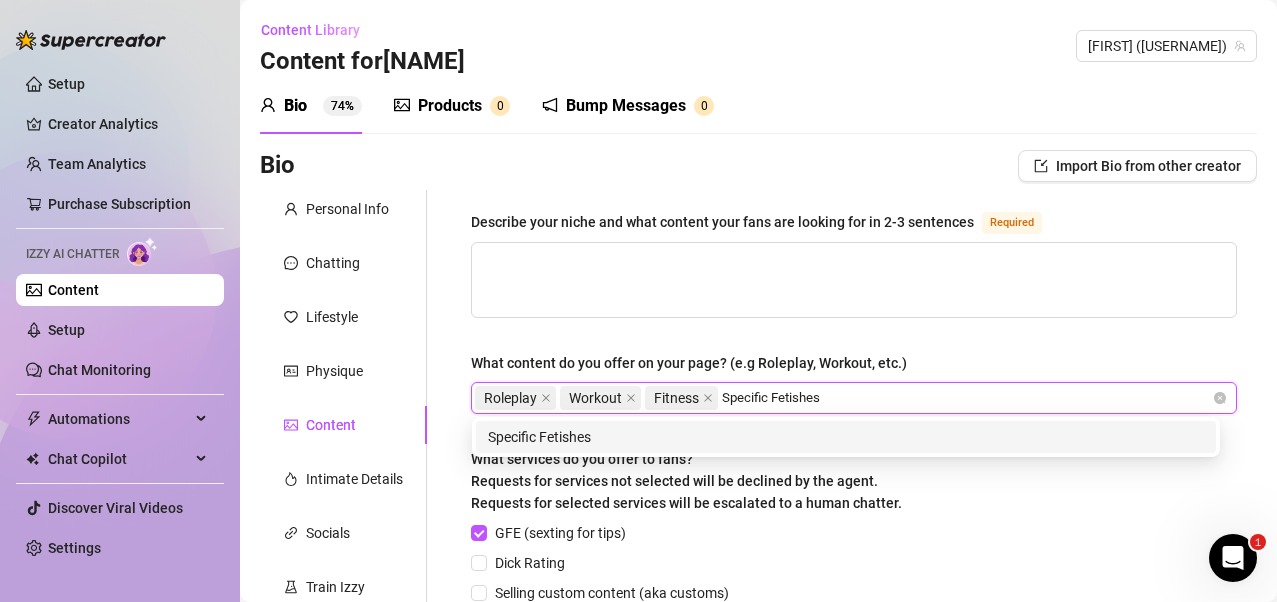 click on "Specific Fetishes" at bounding box center (776, 398) 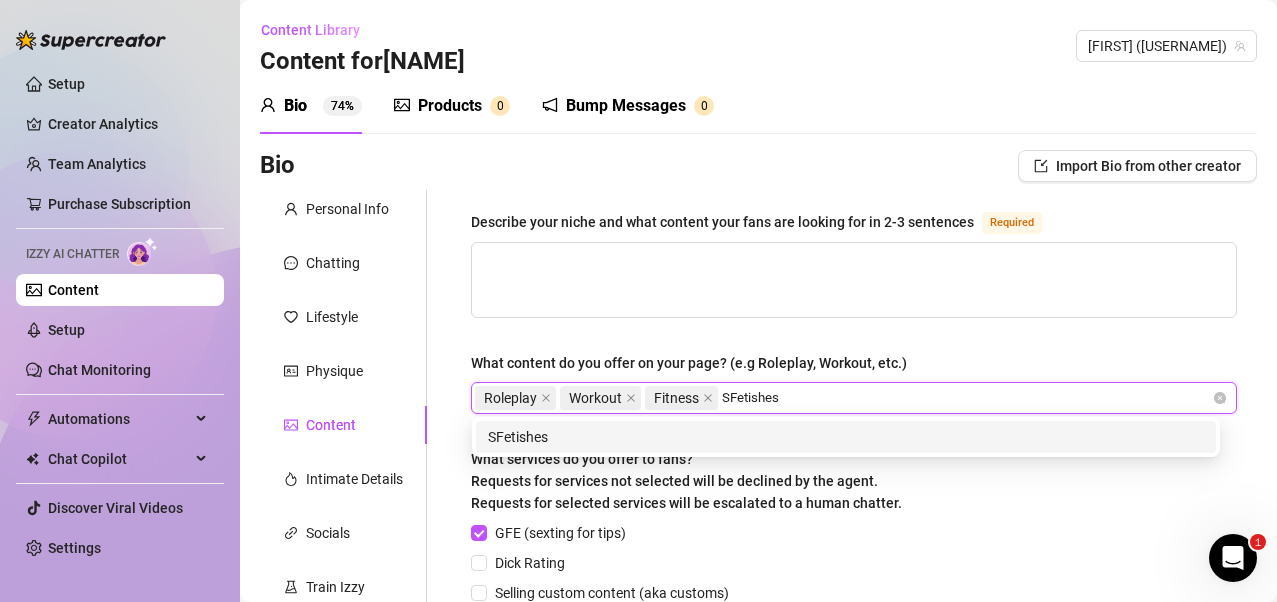 type on "Fetishes" 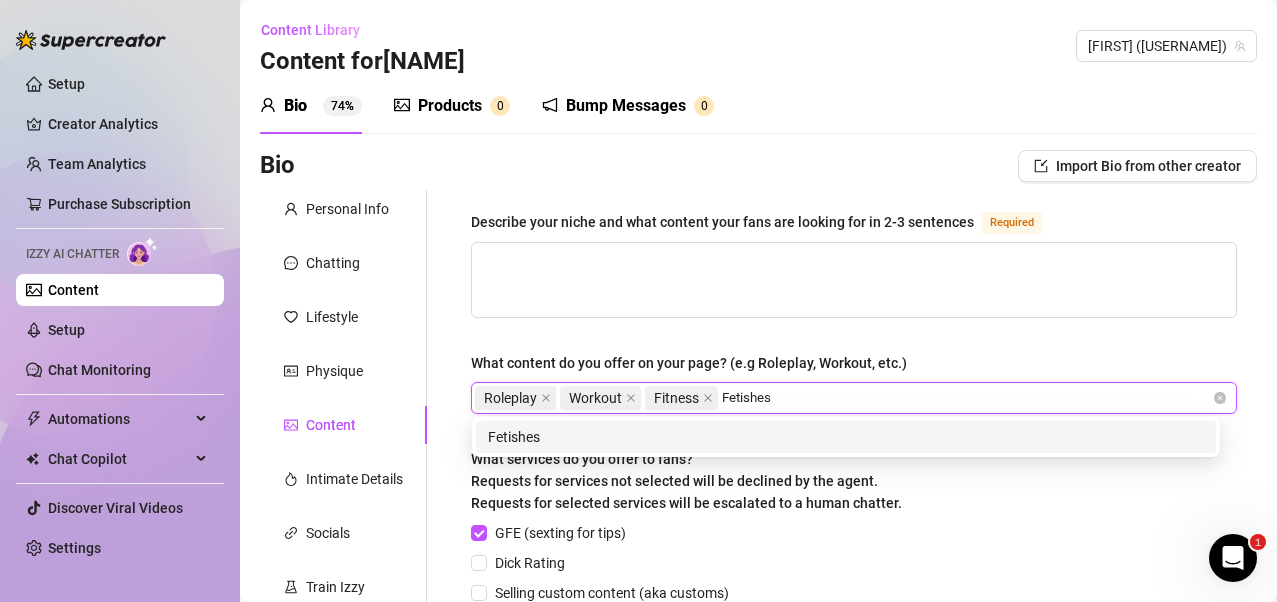 type 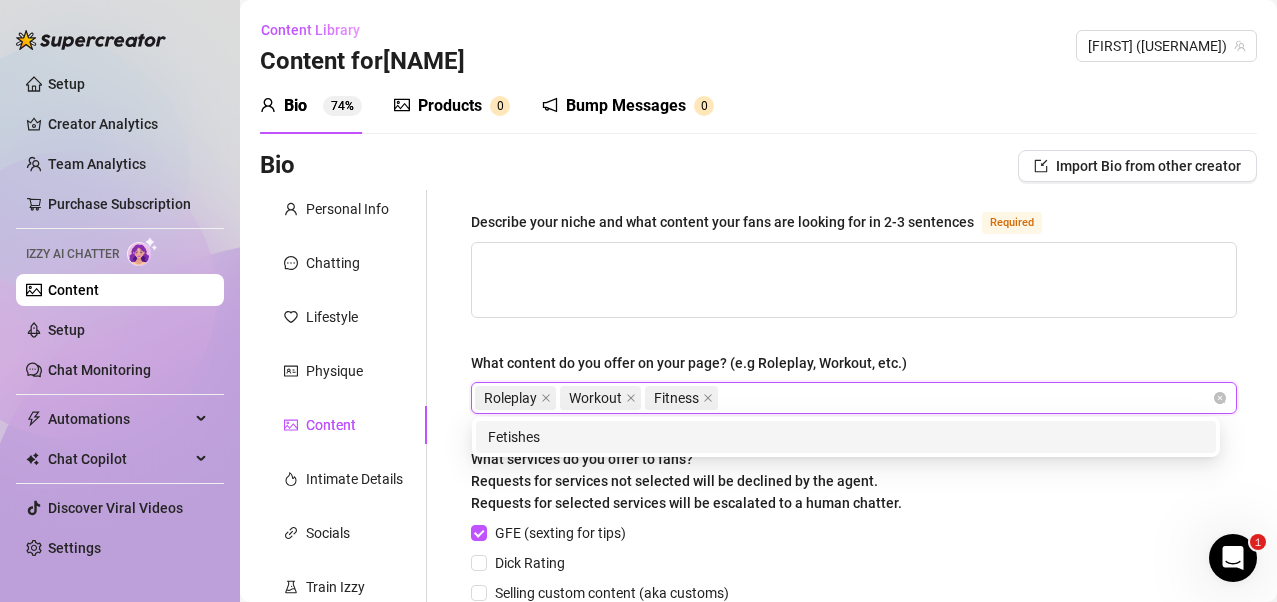 click on "Roleplay Workout Fitness   Fetishes" at bounding box center (843, 398) 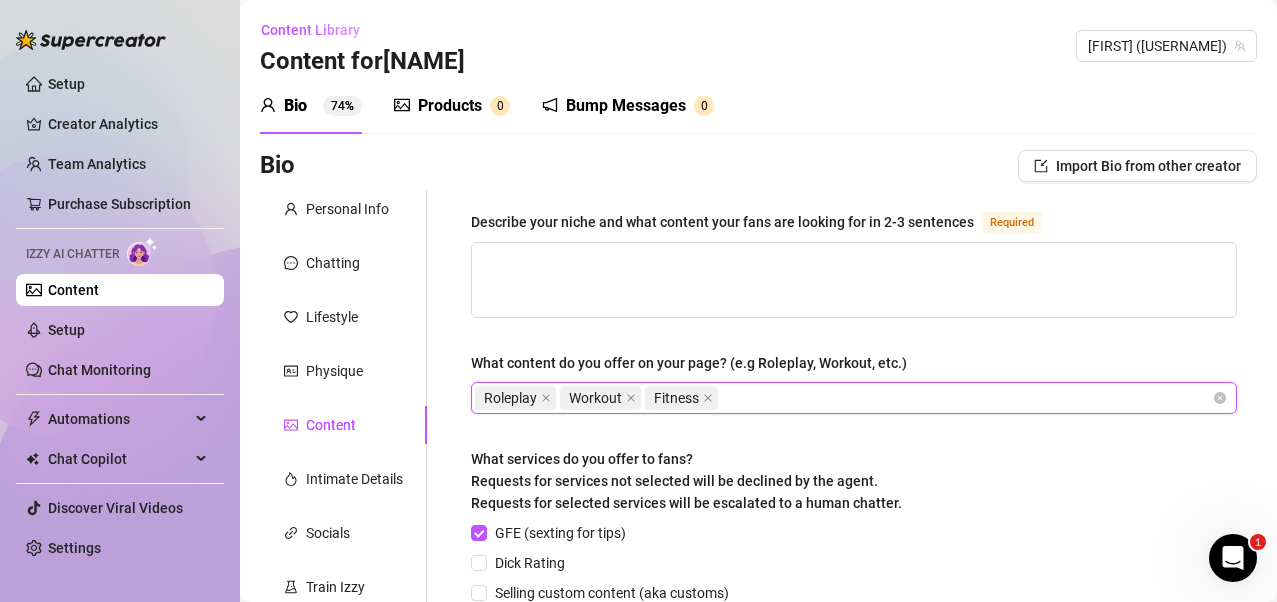 click on "Roleplay Workout Fitness" at bounding box center [843, 398] 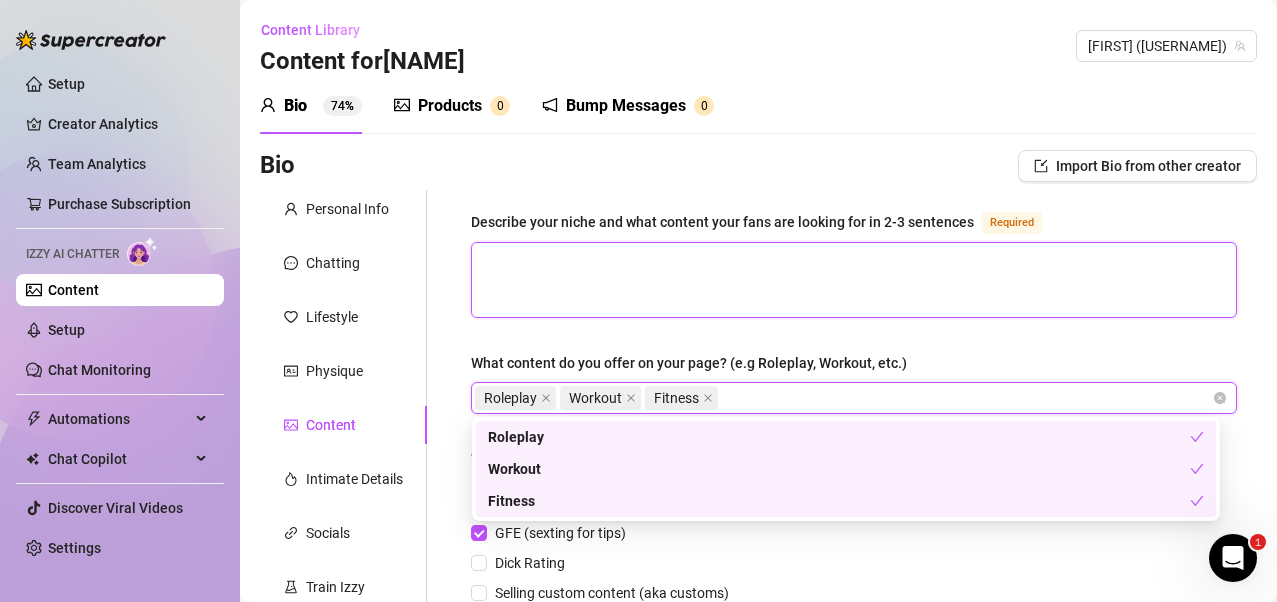 click on "Describe your niche and what content your fans are looking for in 2-3 sentences Required" at bounding box center [854, 280] 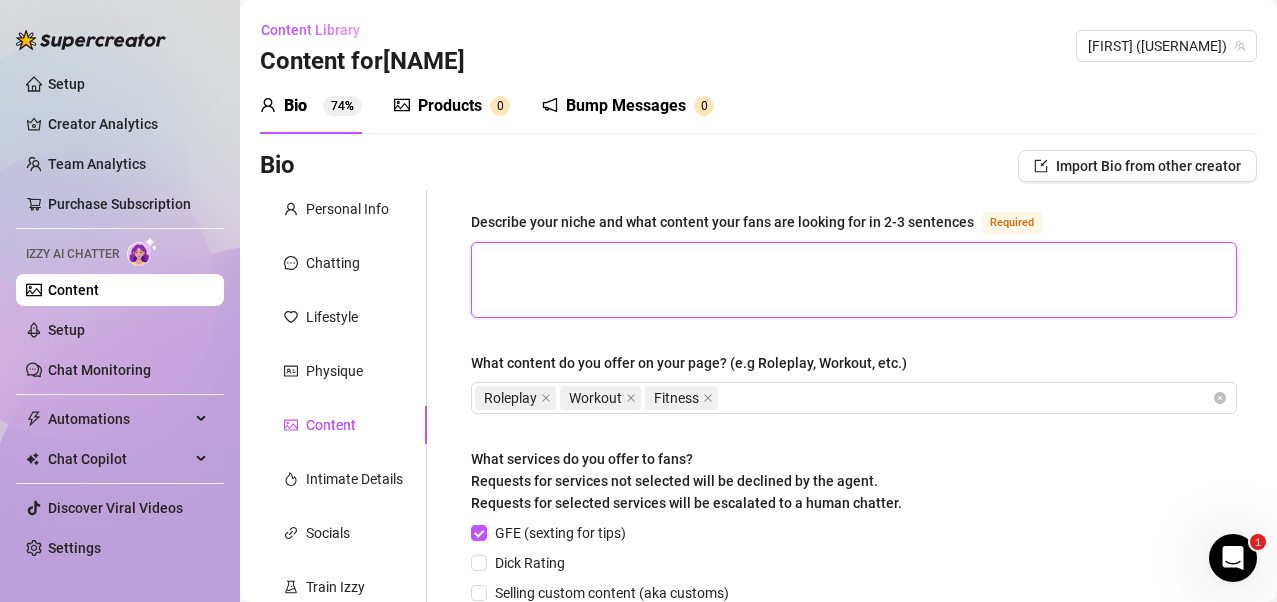 paste on "Specific Fetishes" 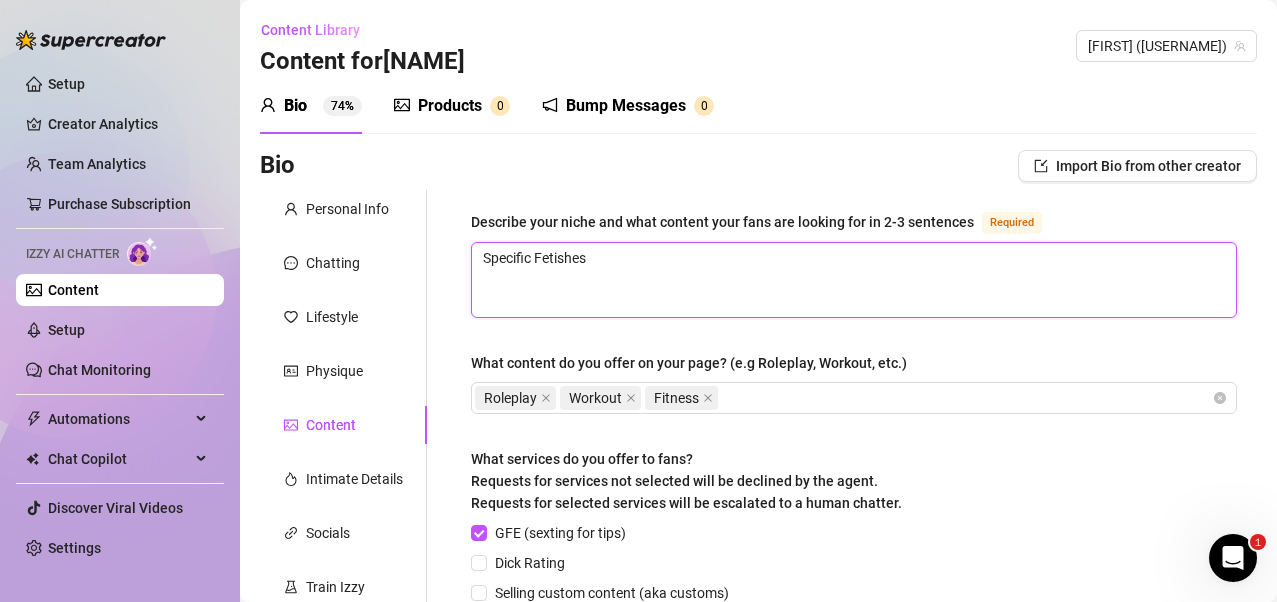 drag, startPoint x: 536, startPoint y: 257, endPoint x: 589, endPoint y: 256, distance: 53.009434 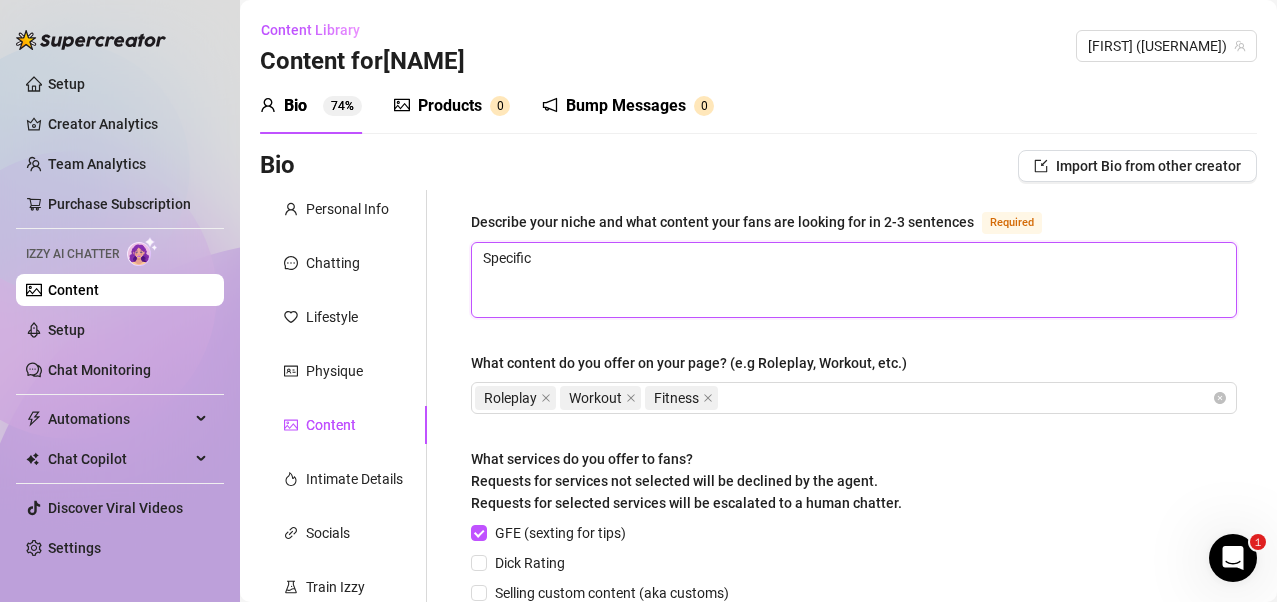 type 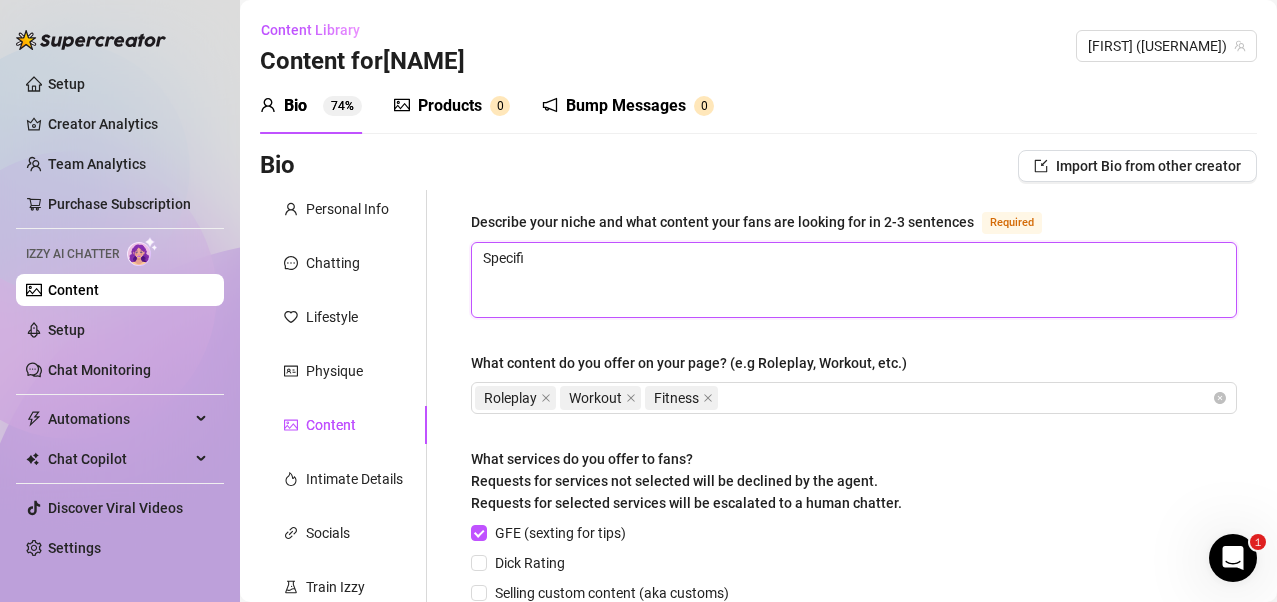 type 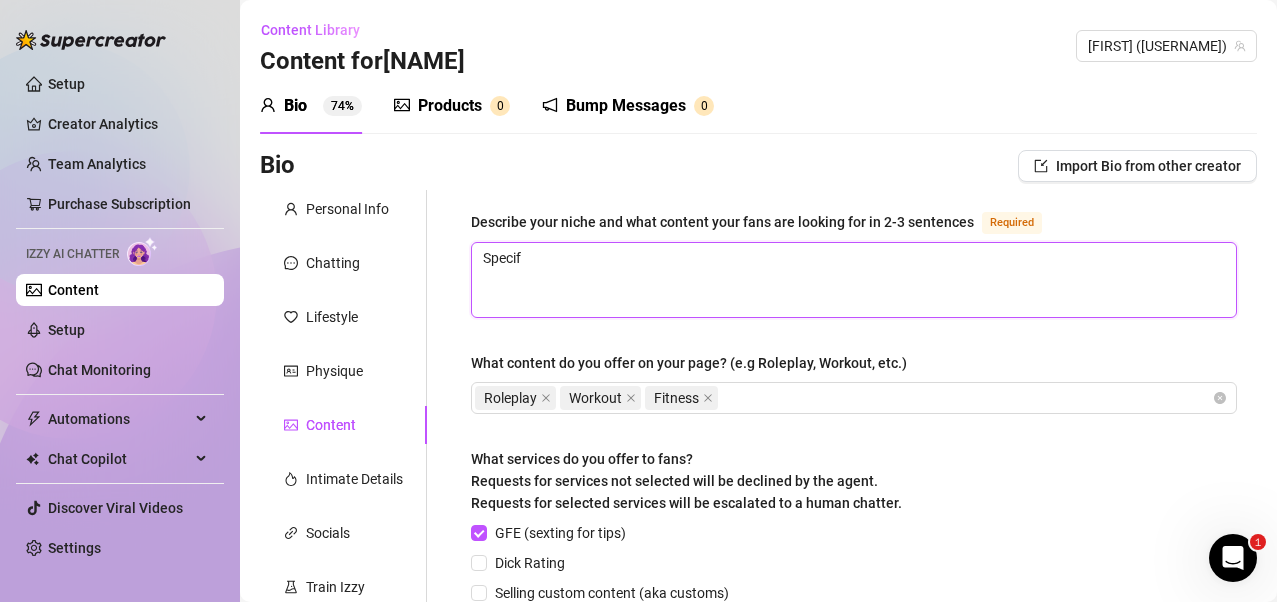 type 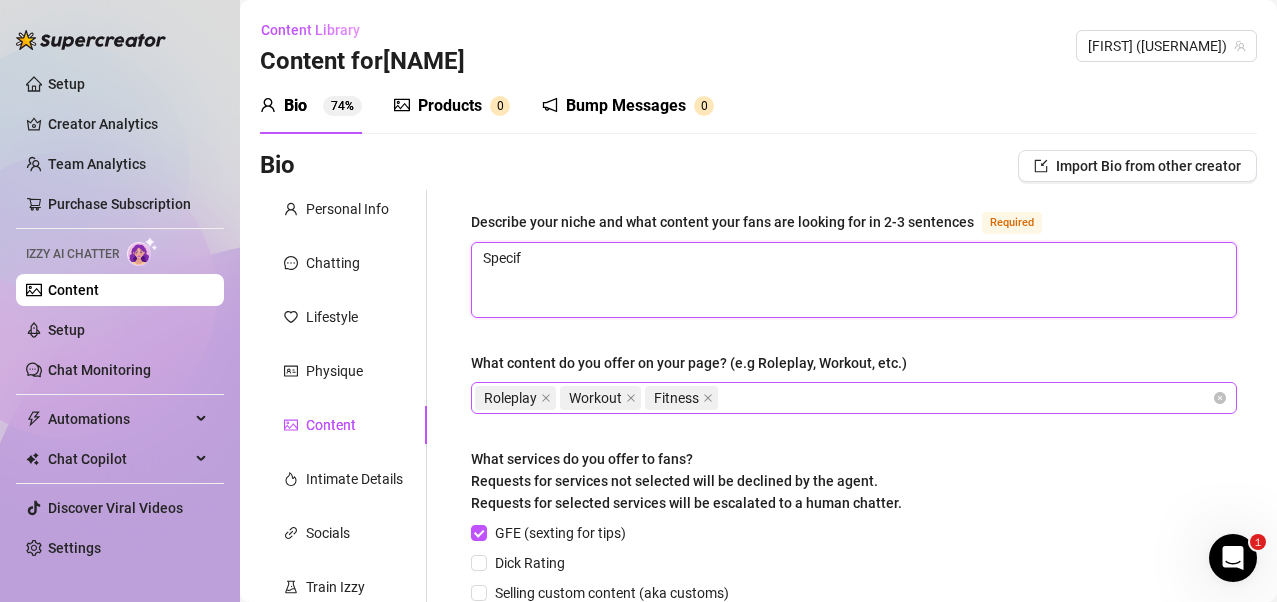 type on "Speci" 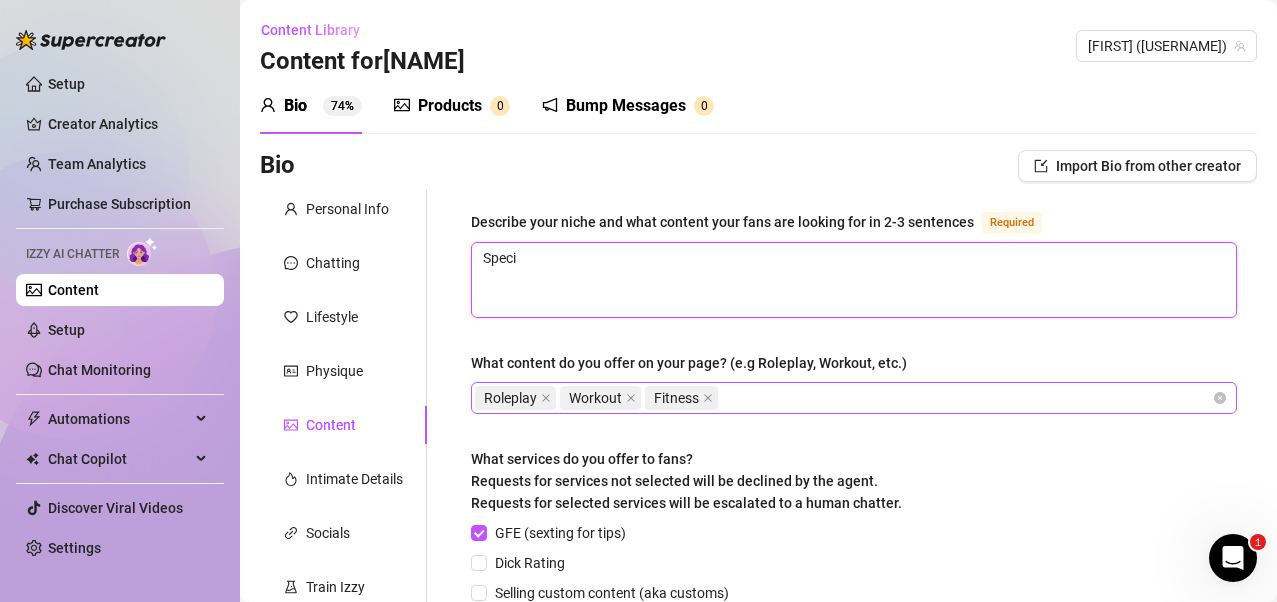 type 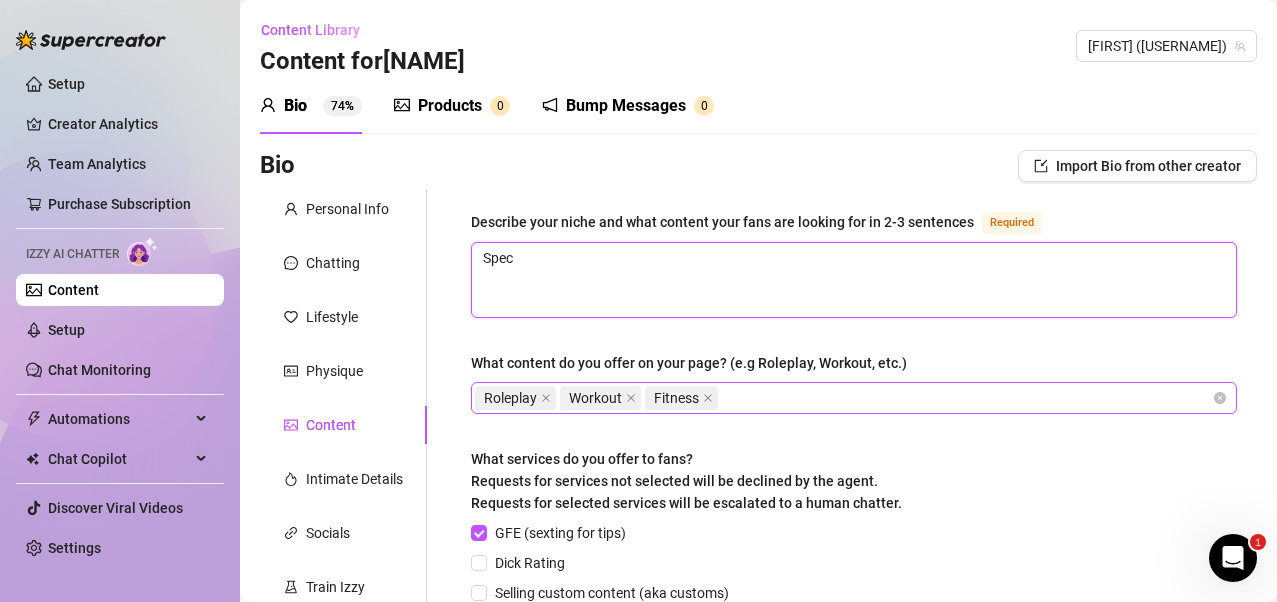 type 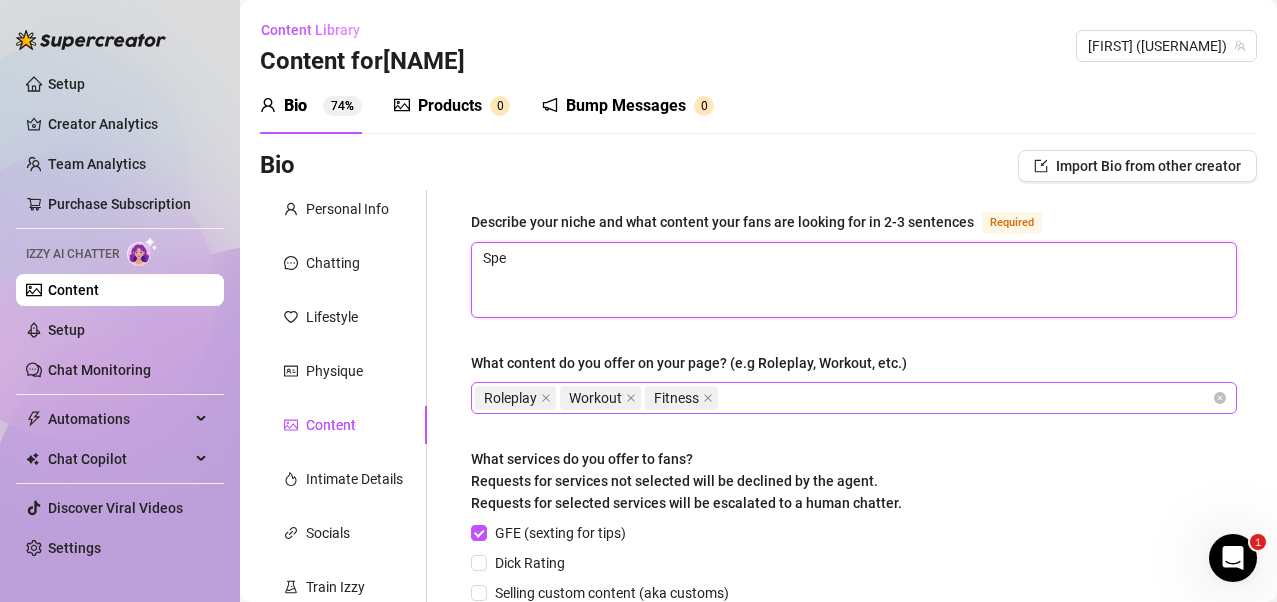 type 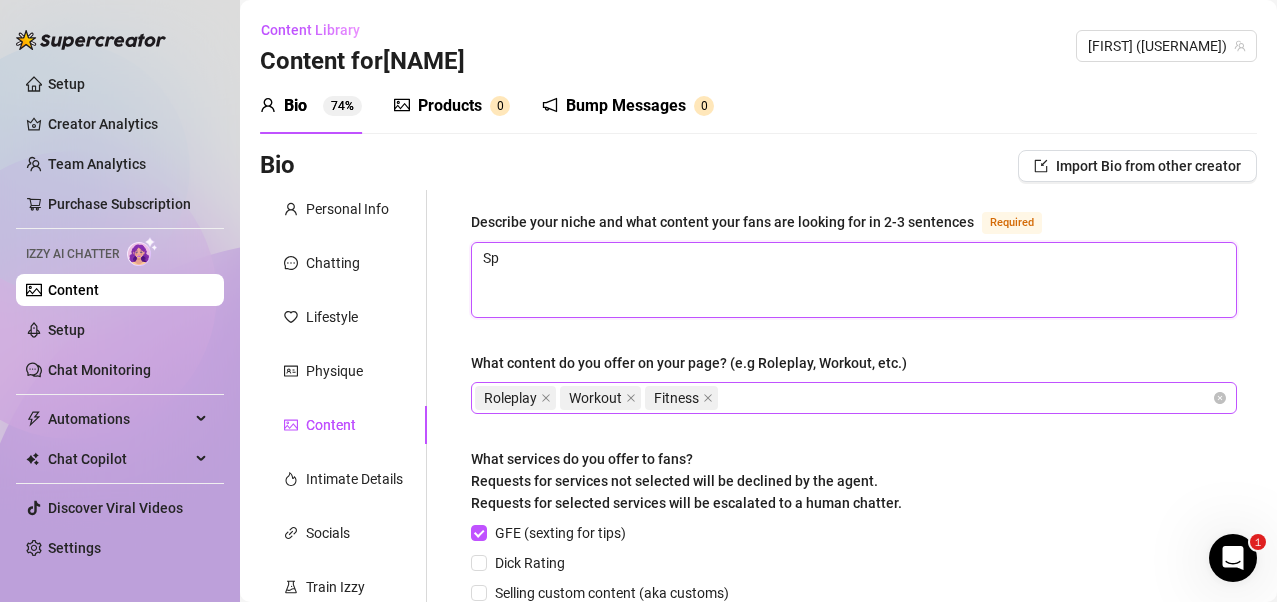 type 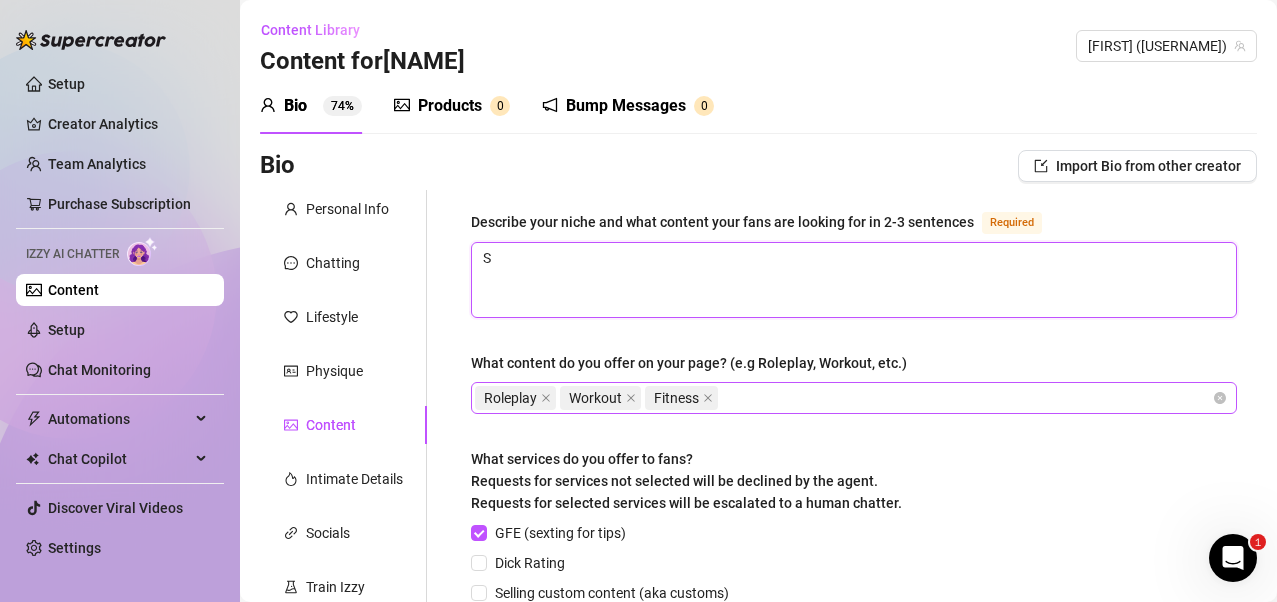 type 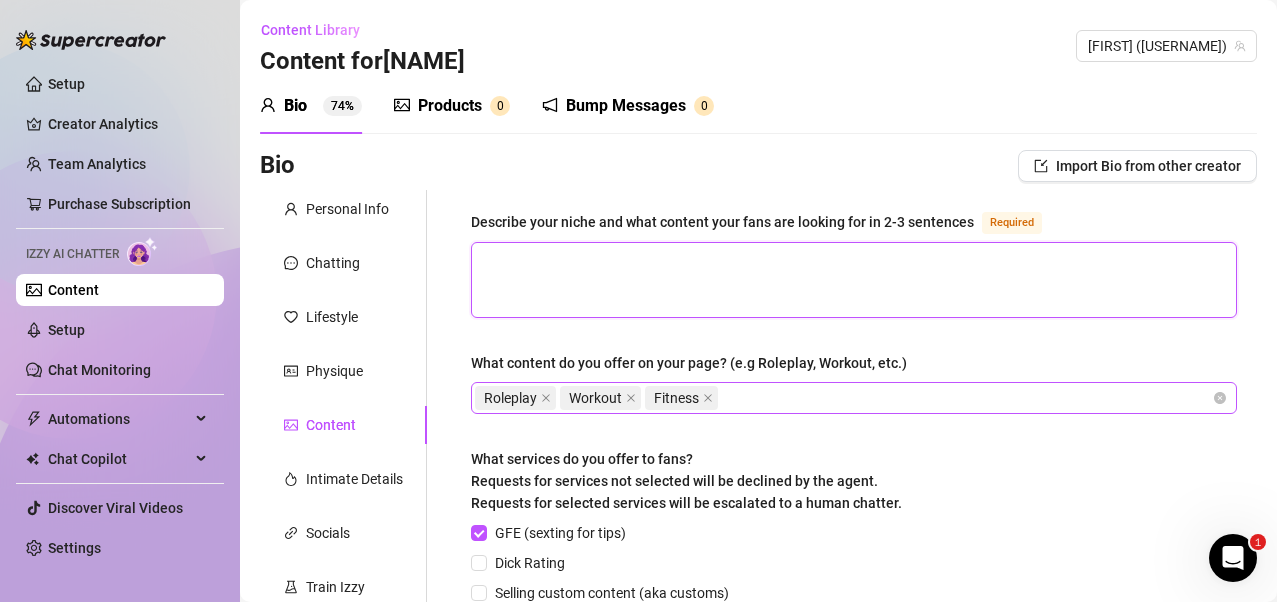 type 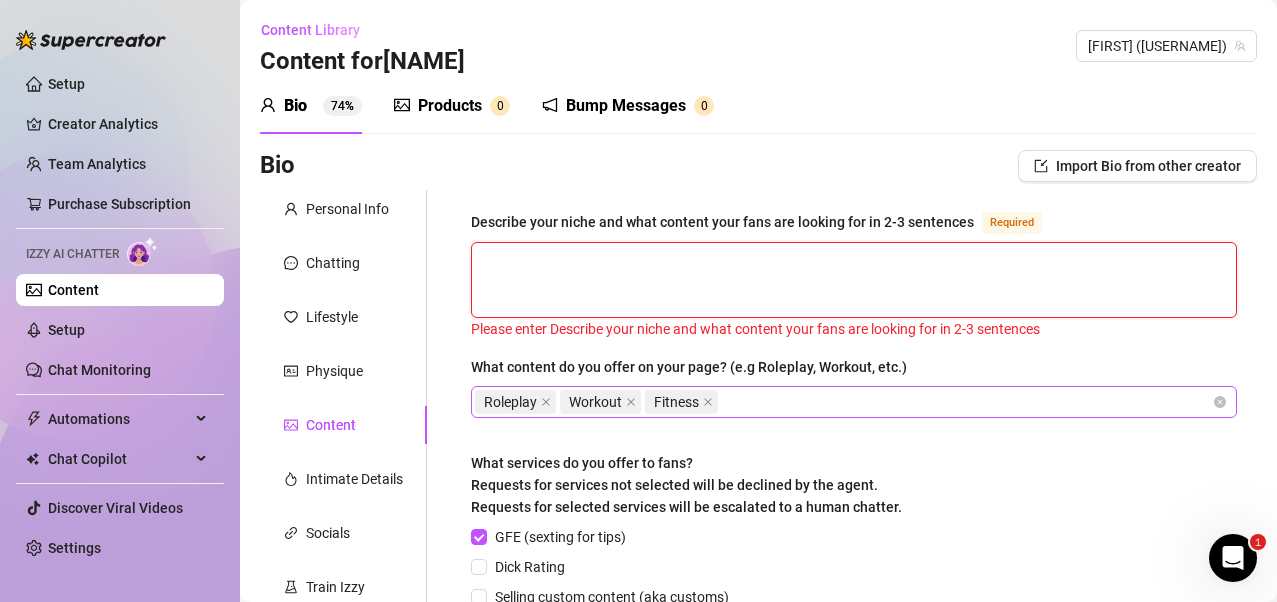 click on "Roleplay Workout Fitness" at bounding box center (854, 402) 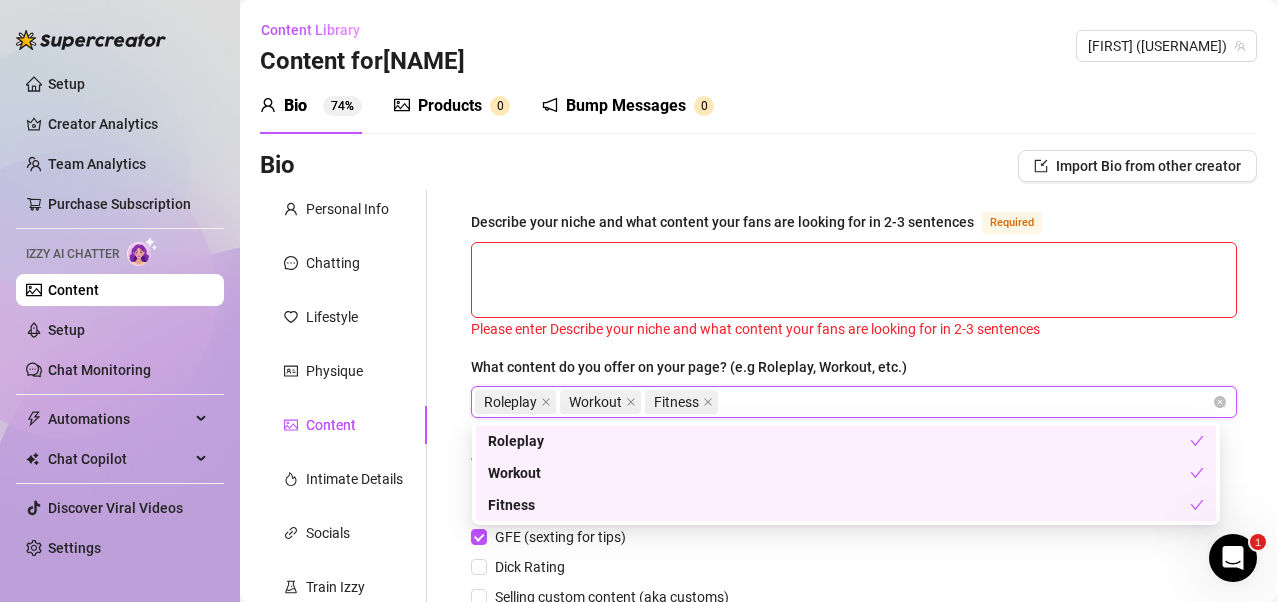 paste on "Fetishes" 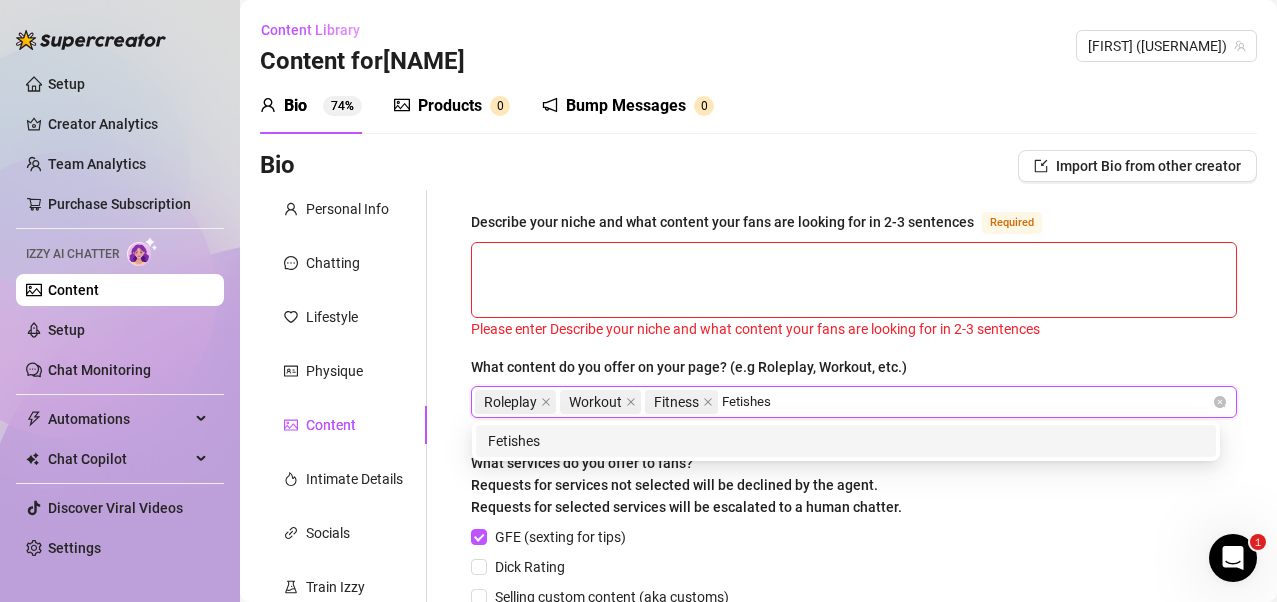click on "Fetishes" at bounding box center [846, 441] 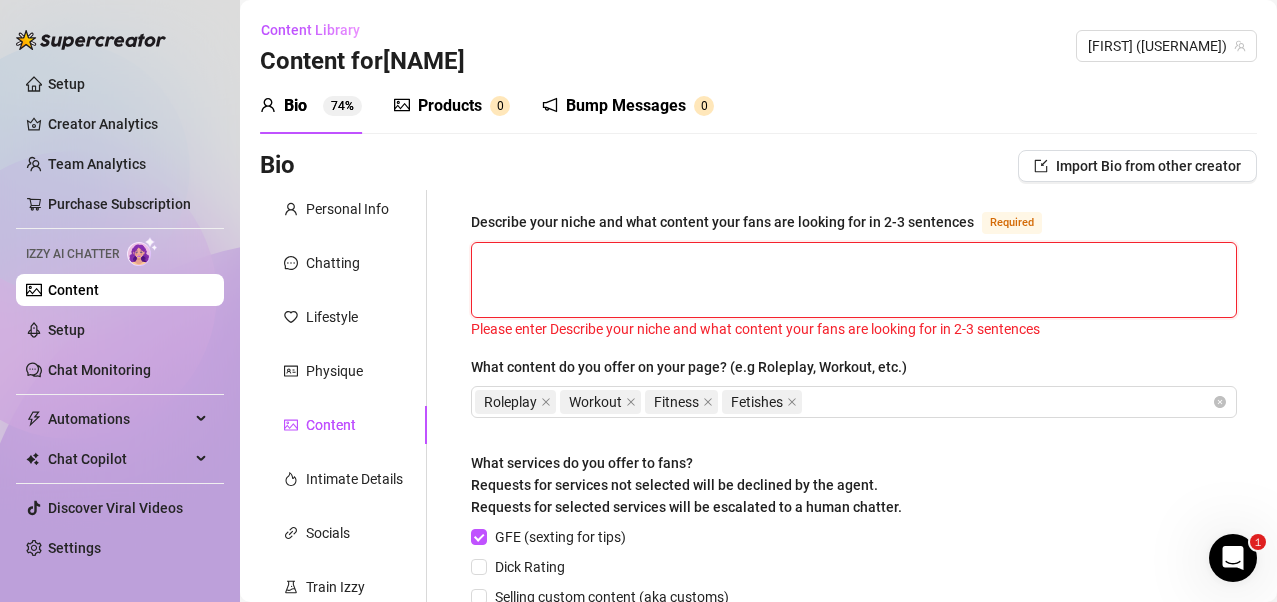 click on "Describe your niche and what content your fans are looking for in 2-3 sentences Required" at bounding box center [854, 280] 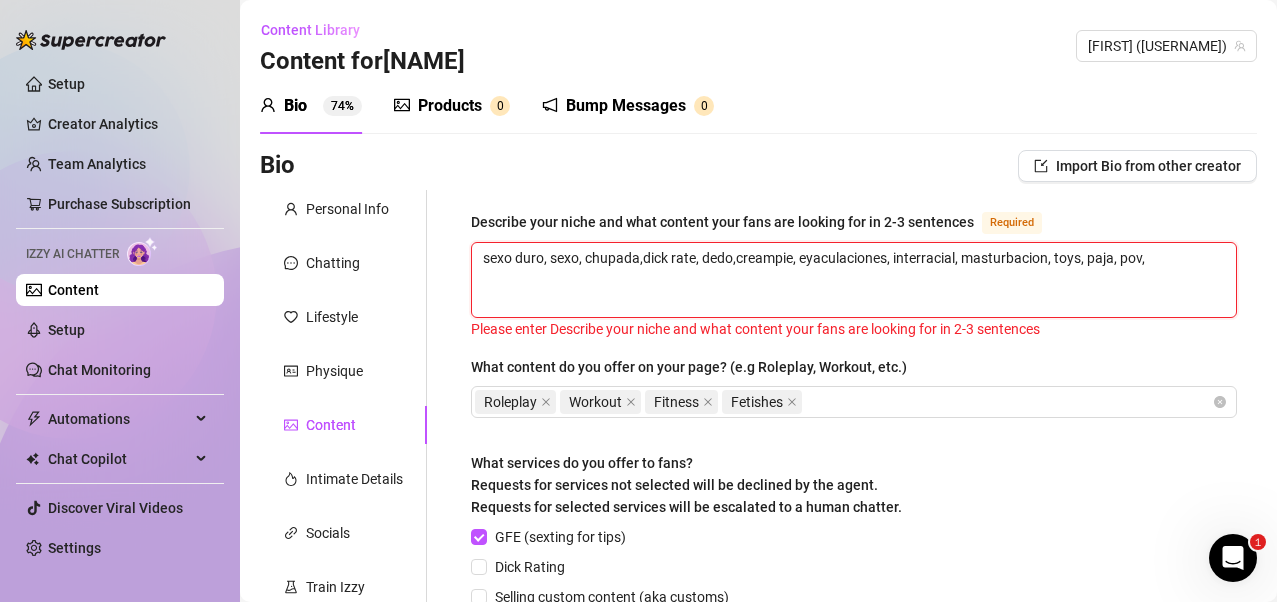 type 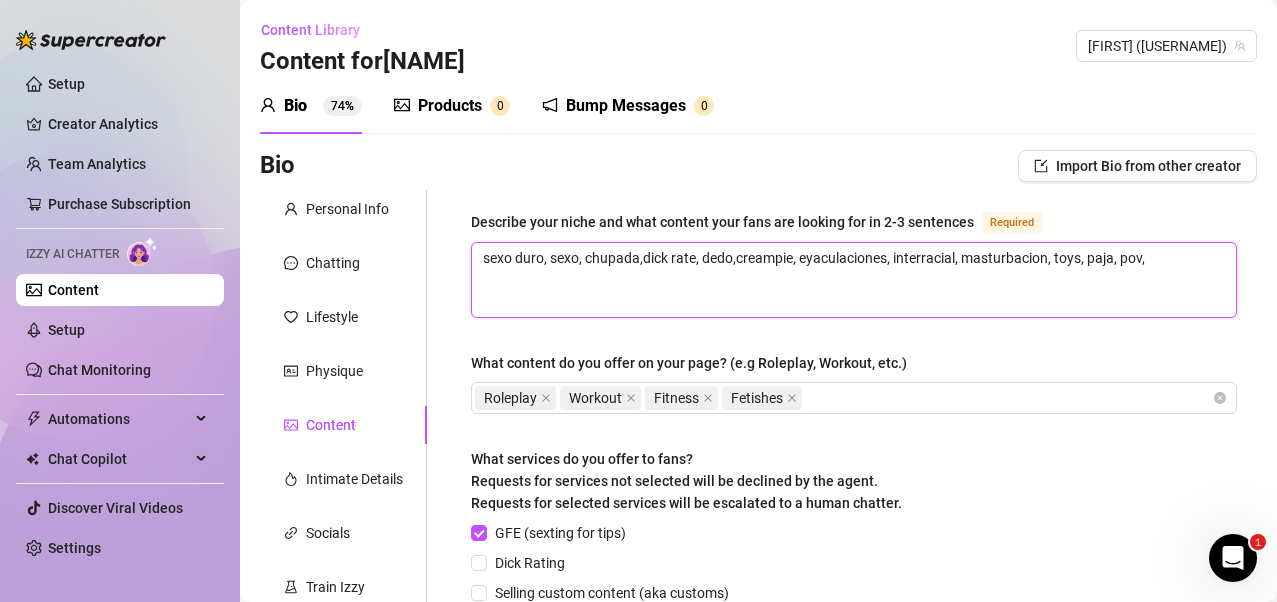 type 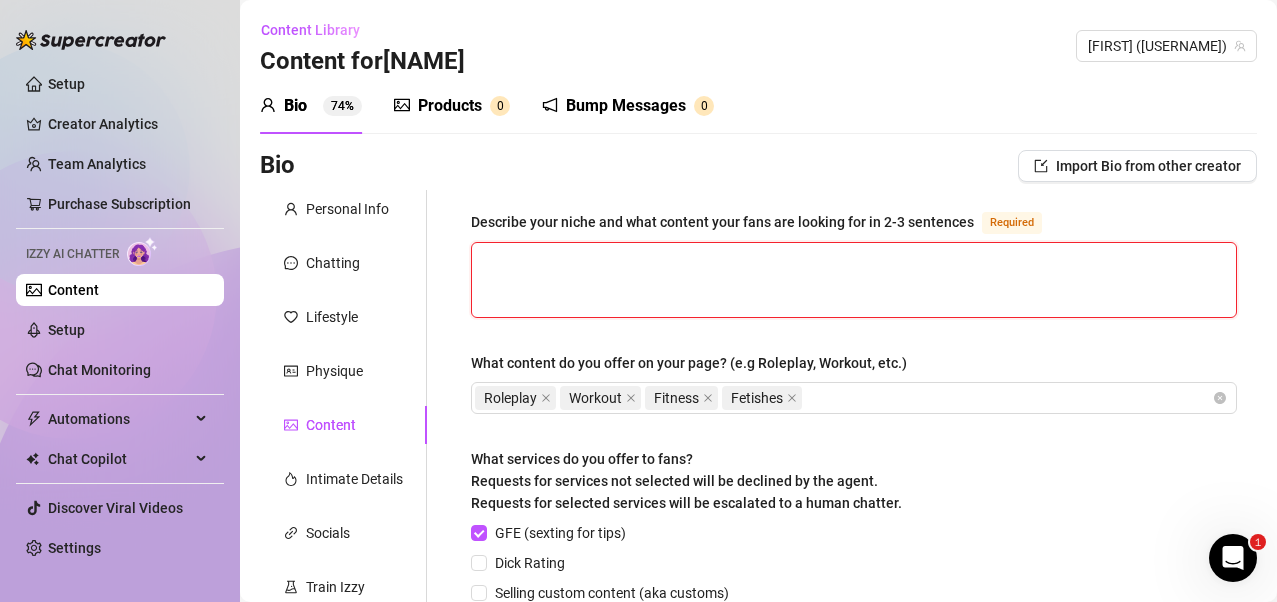 type 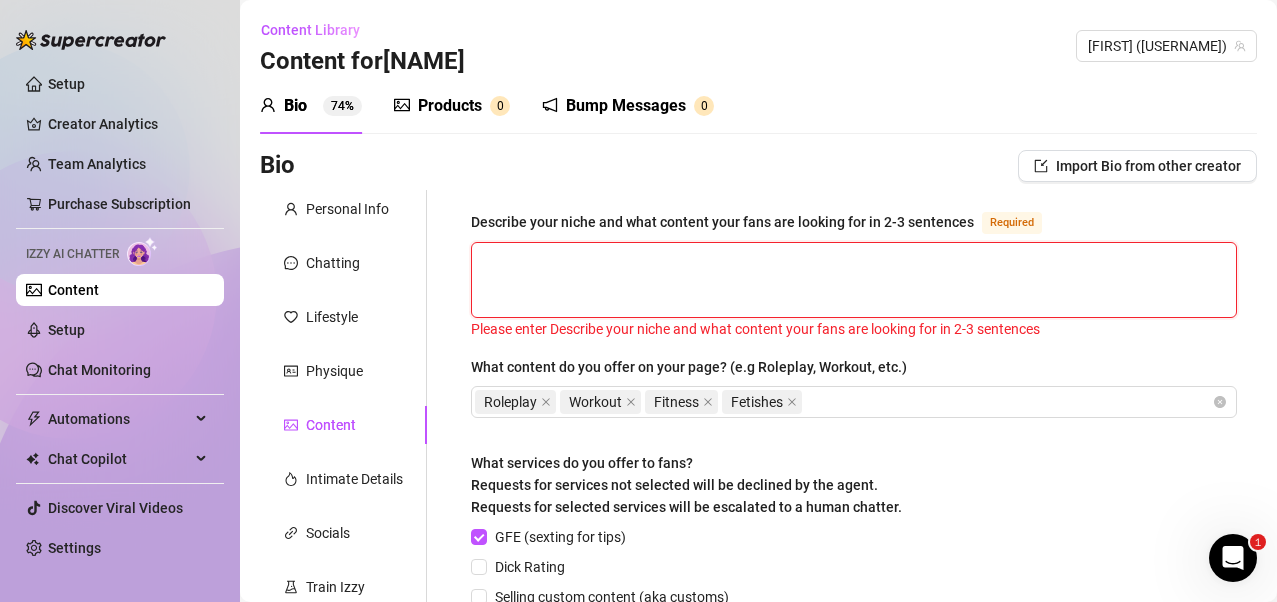 click on "Describe your niche and what content your fans are looking for in 2-3 sentences Required" at bounding box center (854, 280) 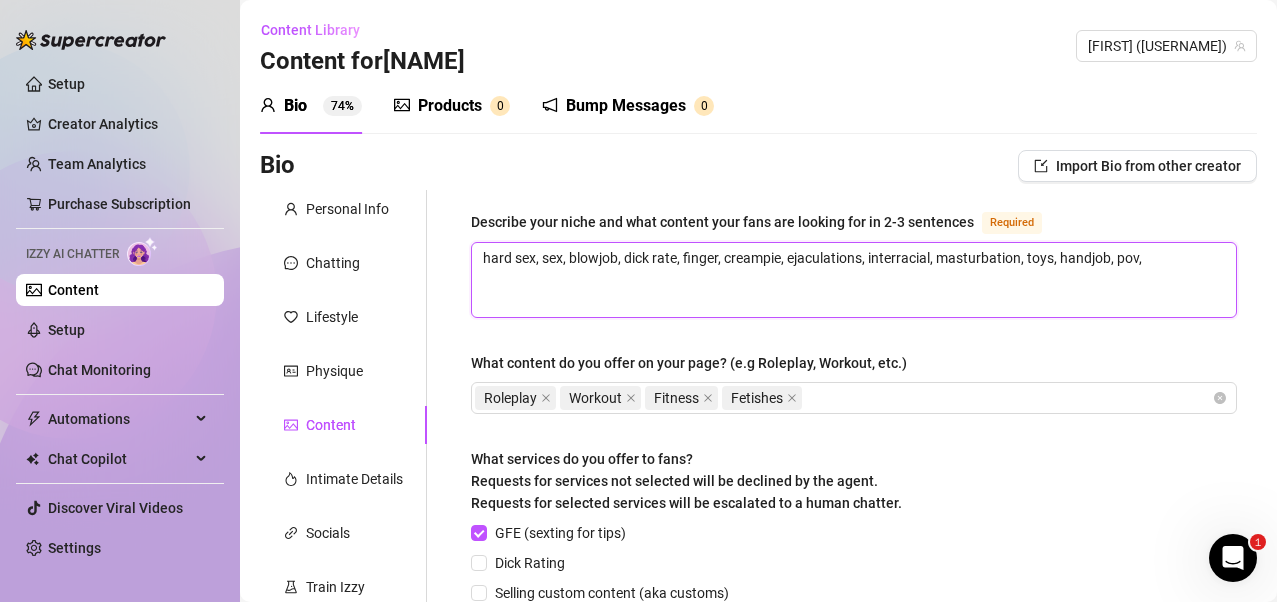 type 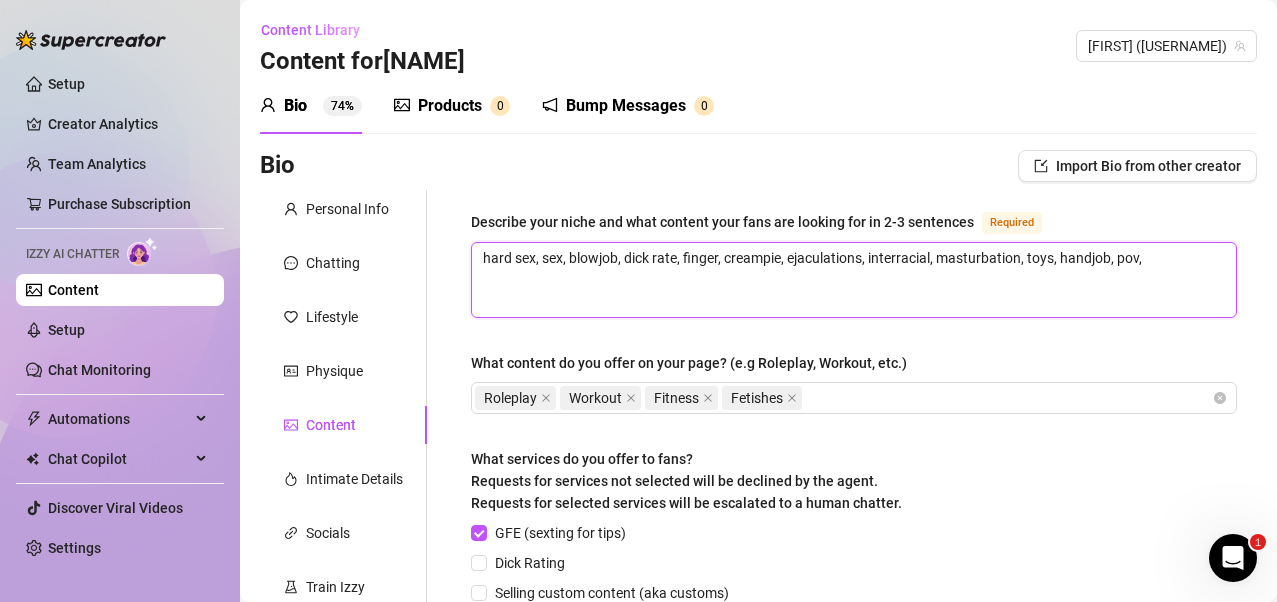type 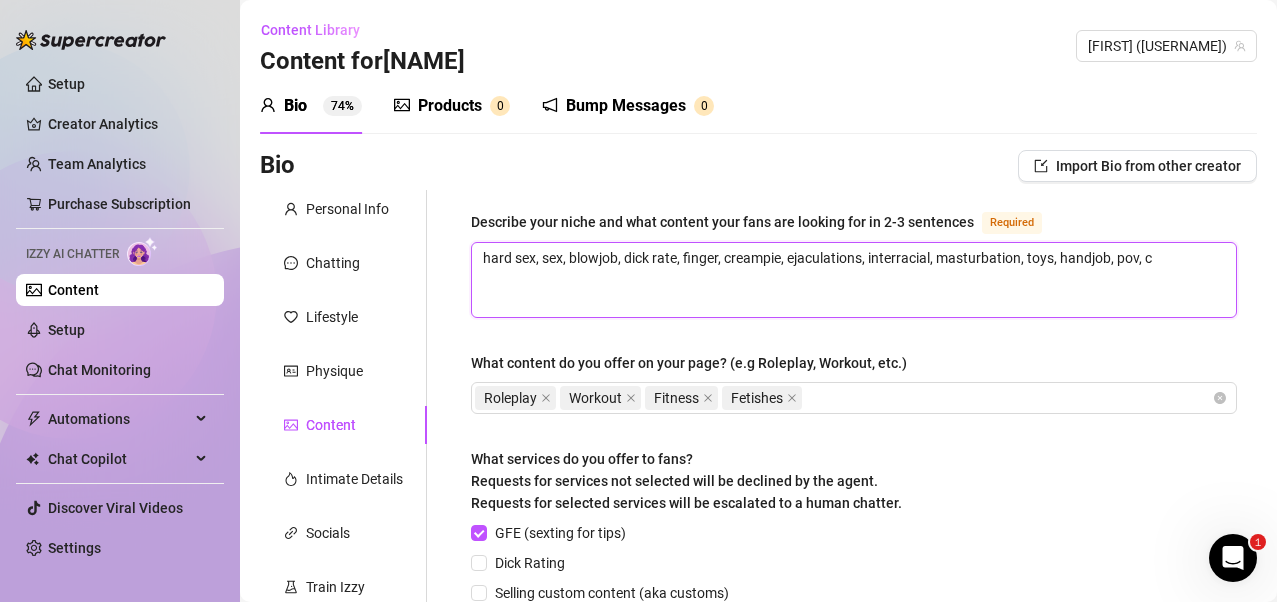 type 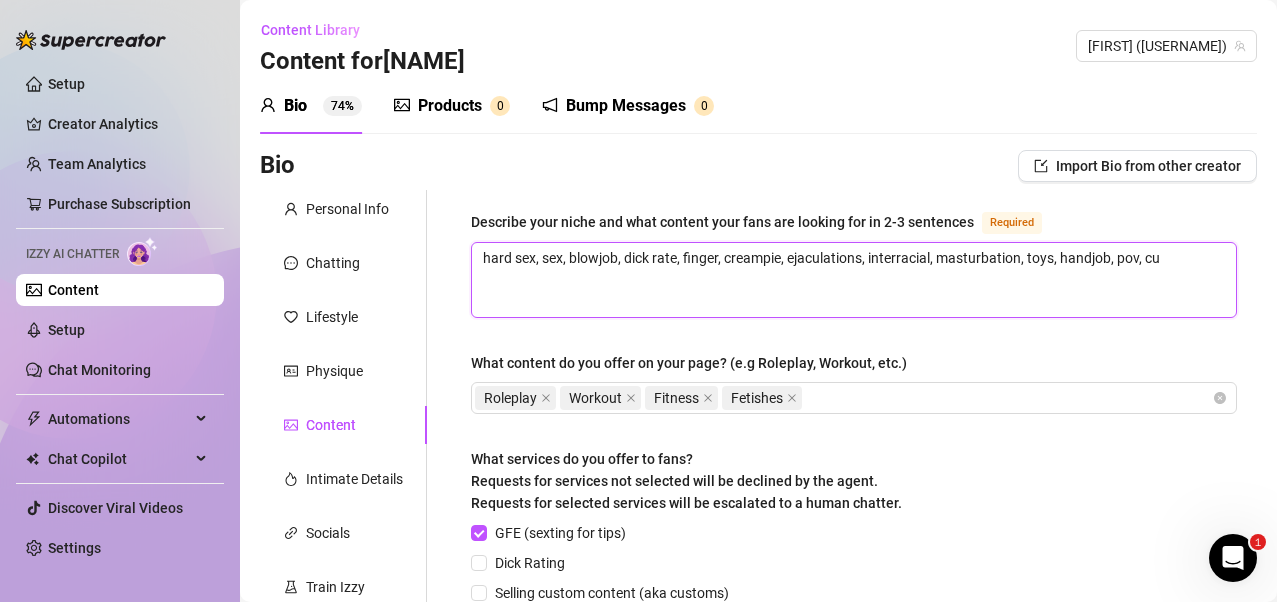 type 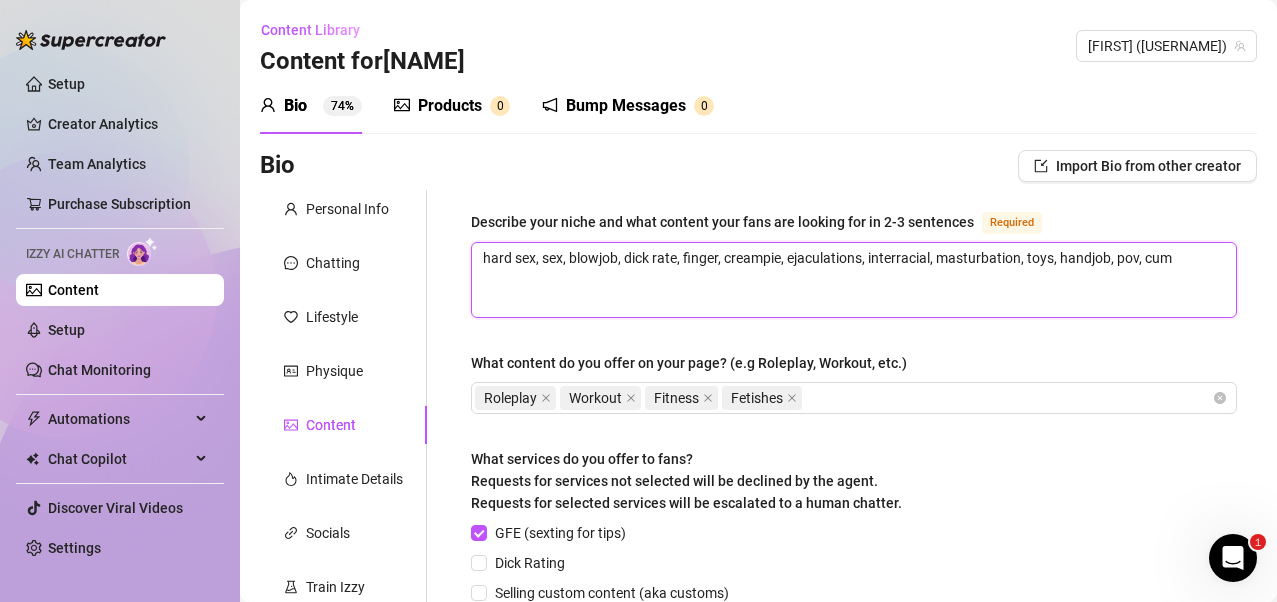 type 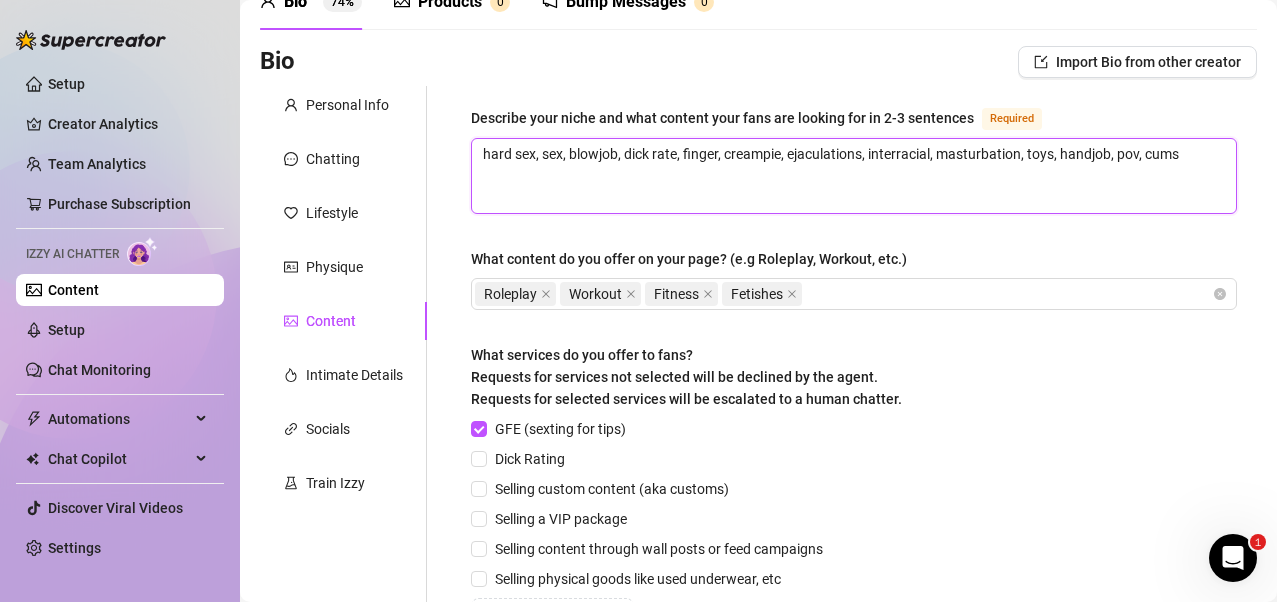 scroll, scrollTop: 100, scrollLeft: 0, axis: vertical 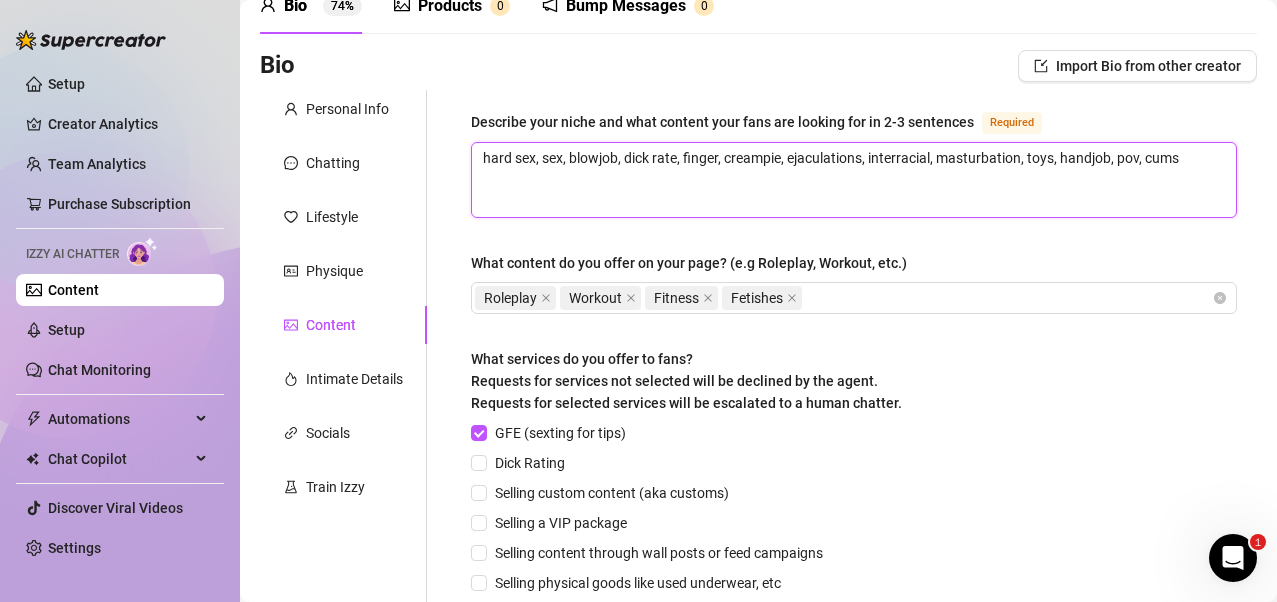 click on "hard sex, sex, blowjob, dick rate, finger, creampie, ejaculations, interracial, masturbation, toys, handjob, pov, cums" at bounding box center [854, 180] 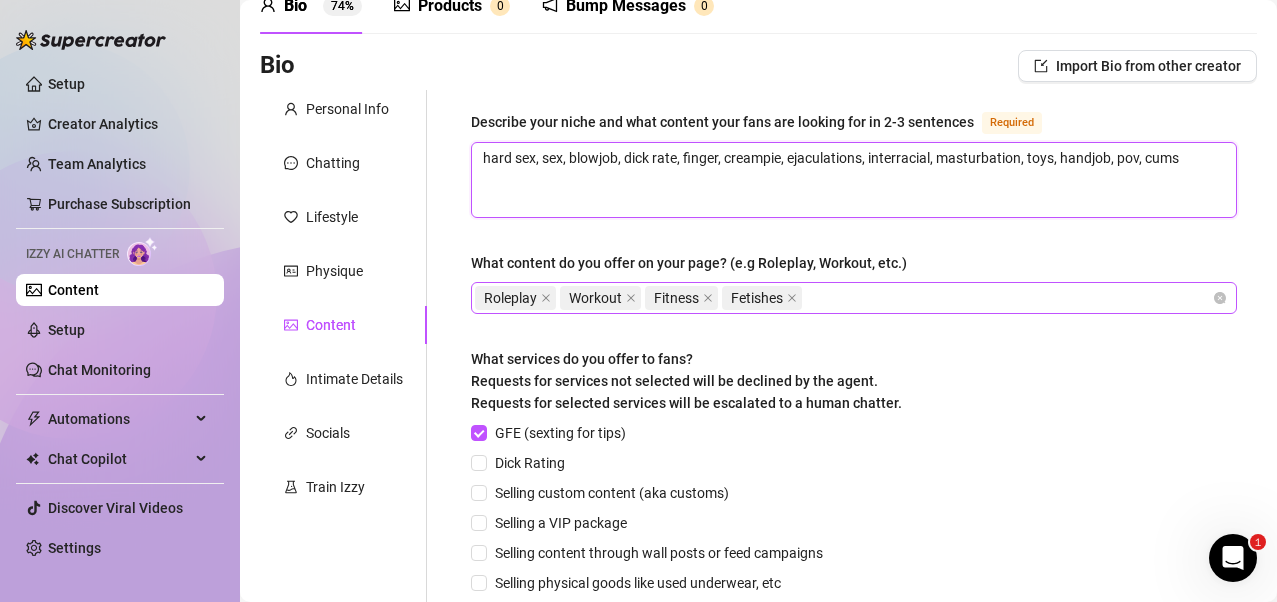 click on "Roleplay Workout Fitness   Fetishes" at bounding box center [843, 298] 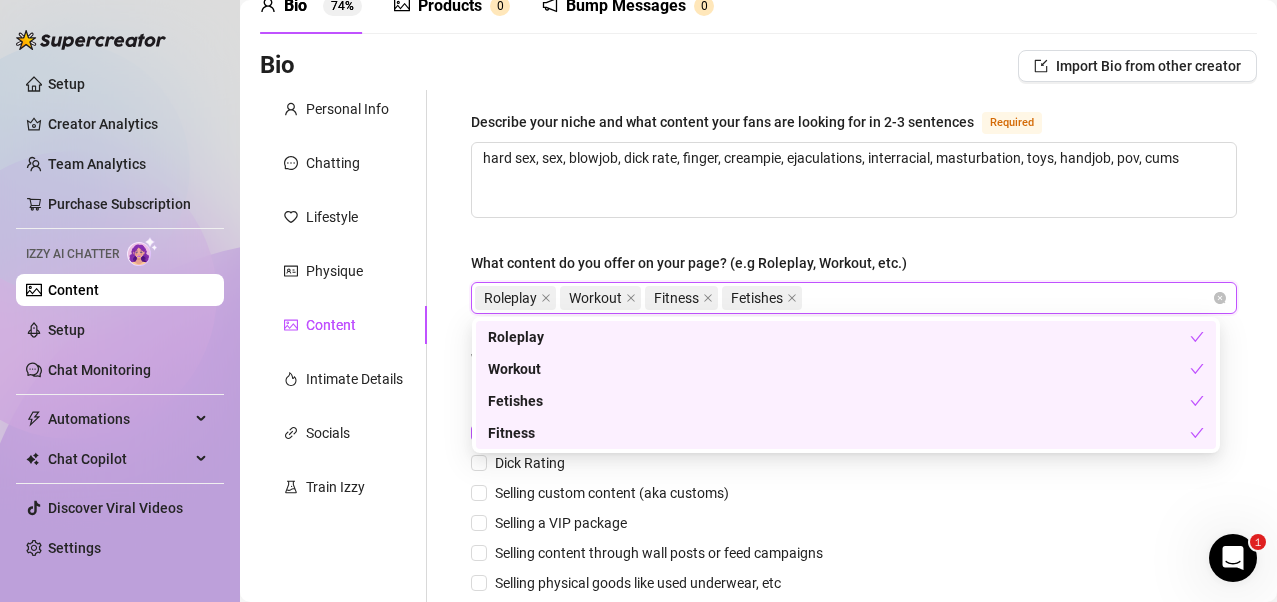 paste 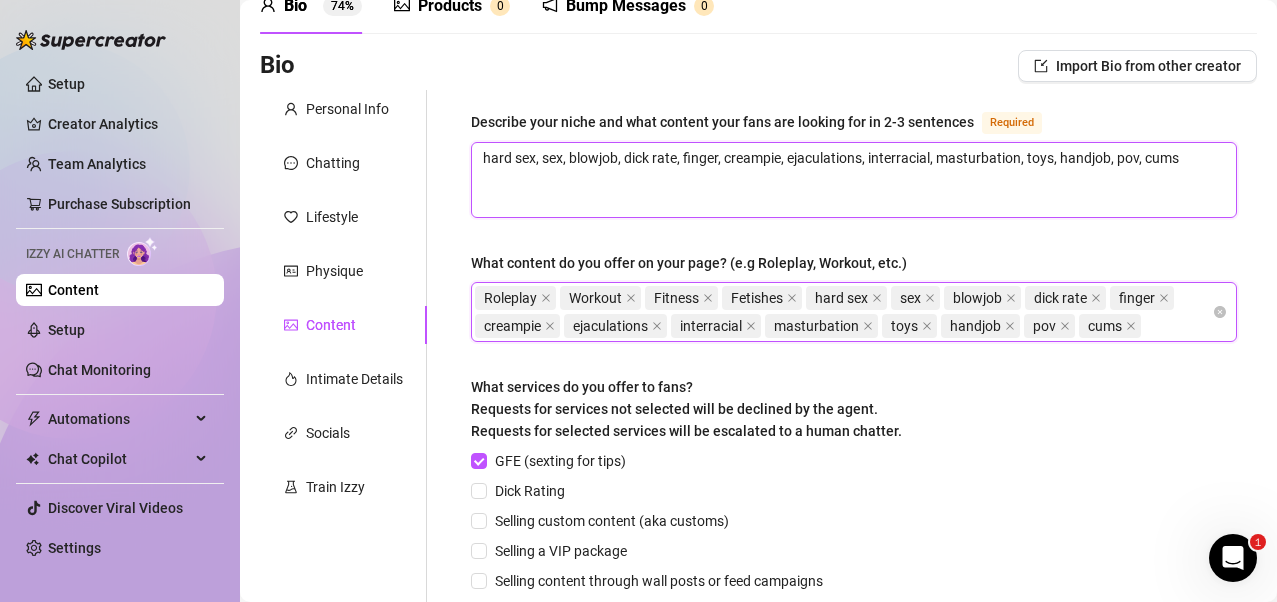 click on "hard sex, sex, blowjob, dick rate, finger, creampie, ejaculations, interracial, masturbation, toys, handjob, pov, cums" at bounding box center [854, 180] 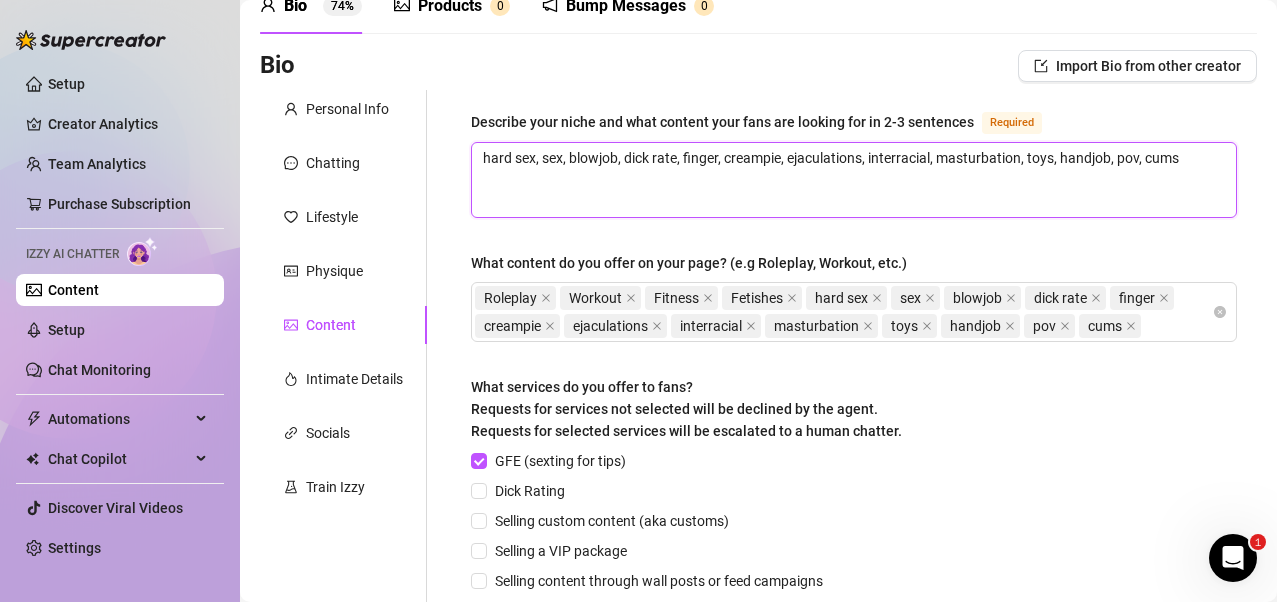 drag, startPoint x: 1198, startPoint y: 162, endPoint x: 489, endPoint y: 153, distance: 709.0571 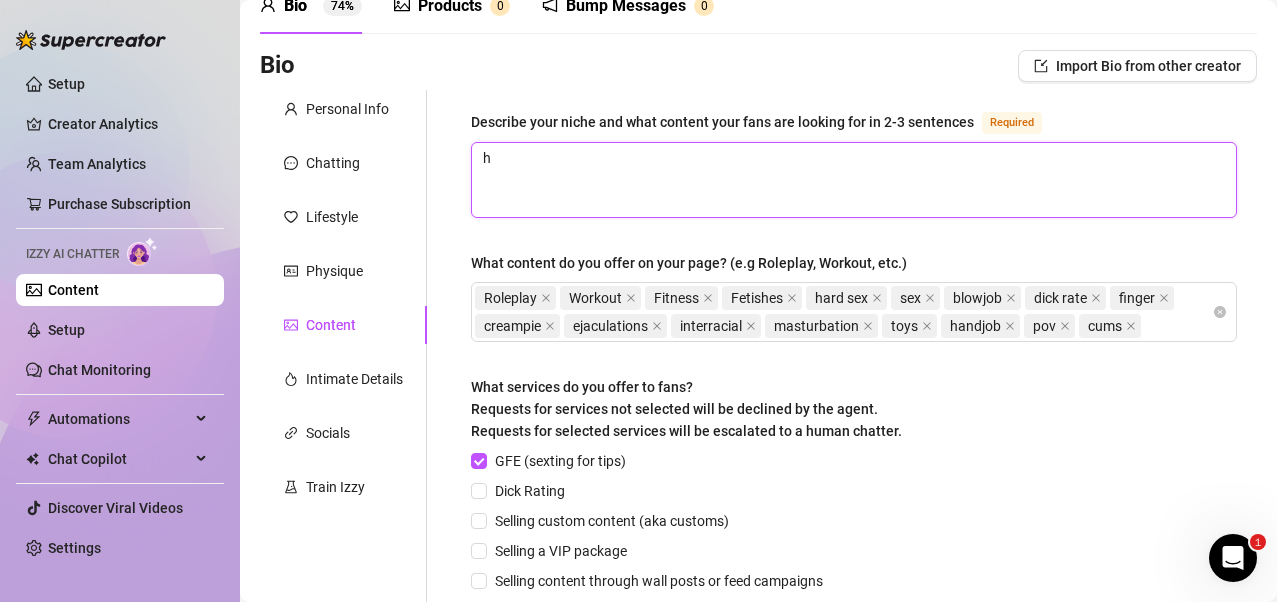 type 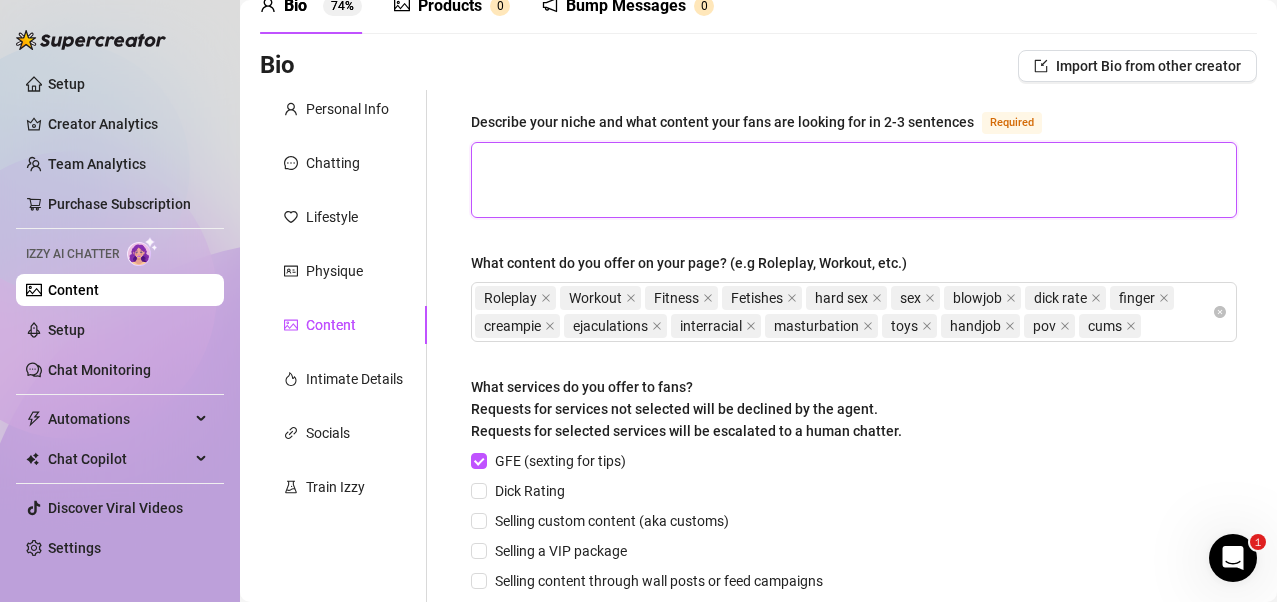 type 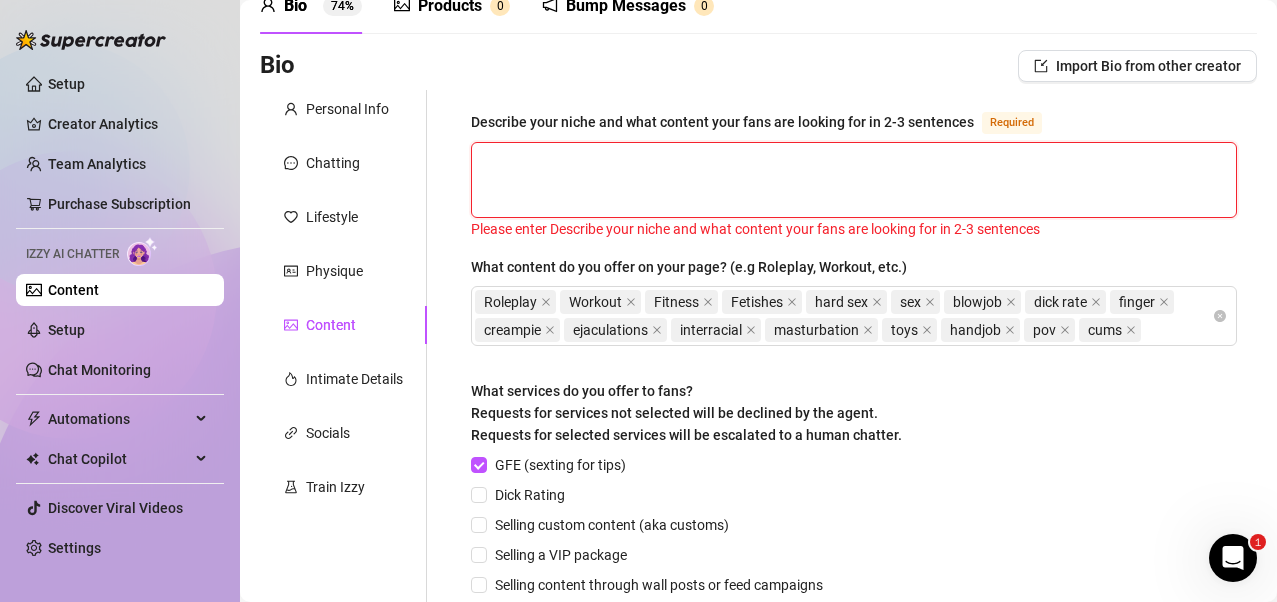type on "b" 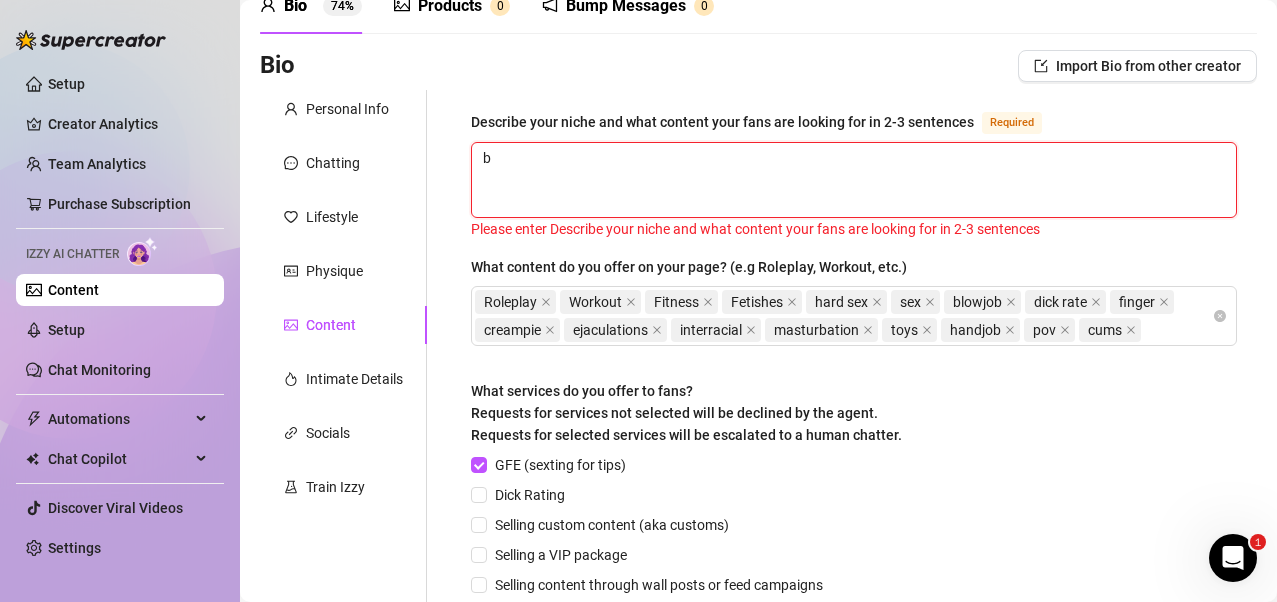 type 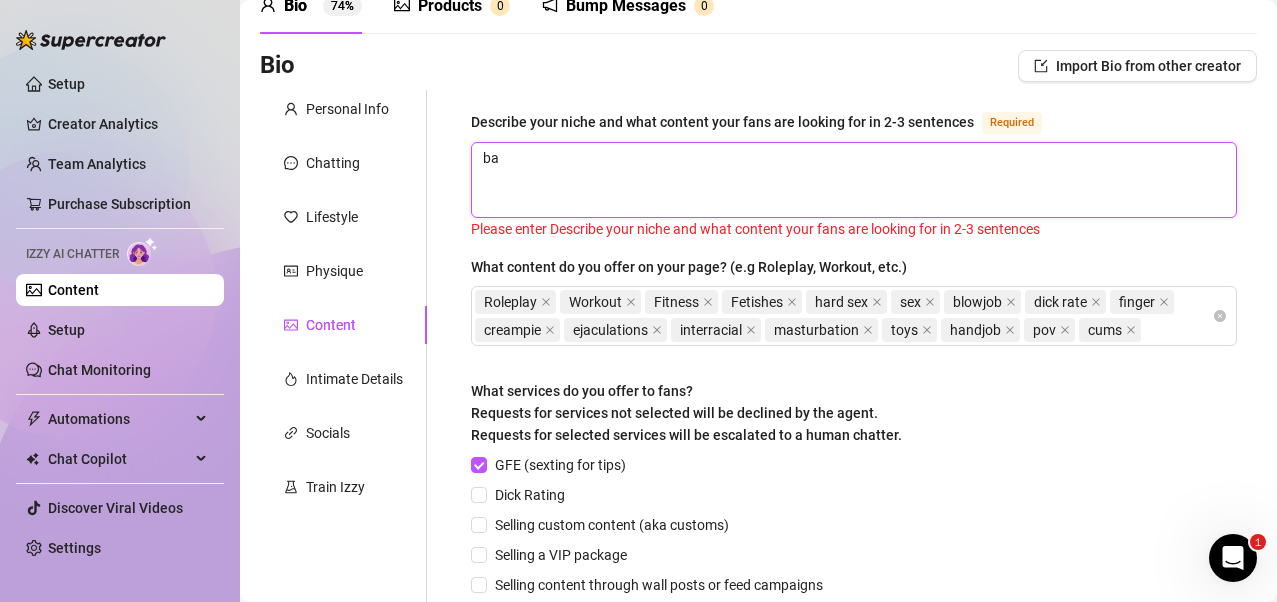 type 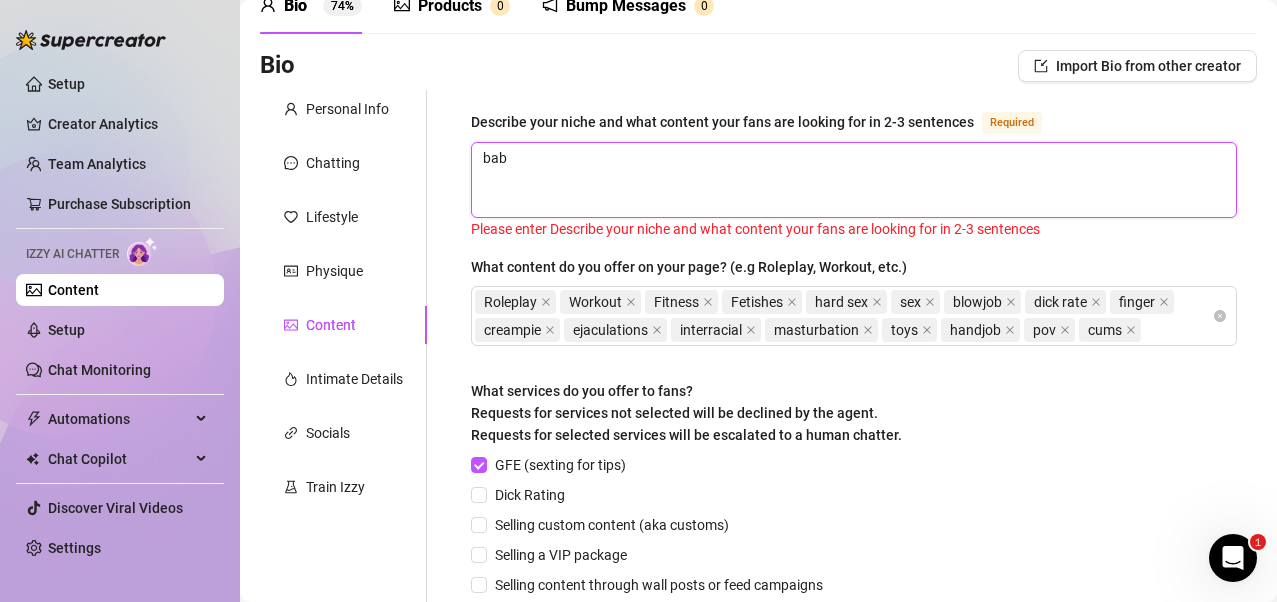 type 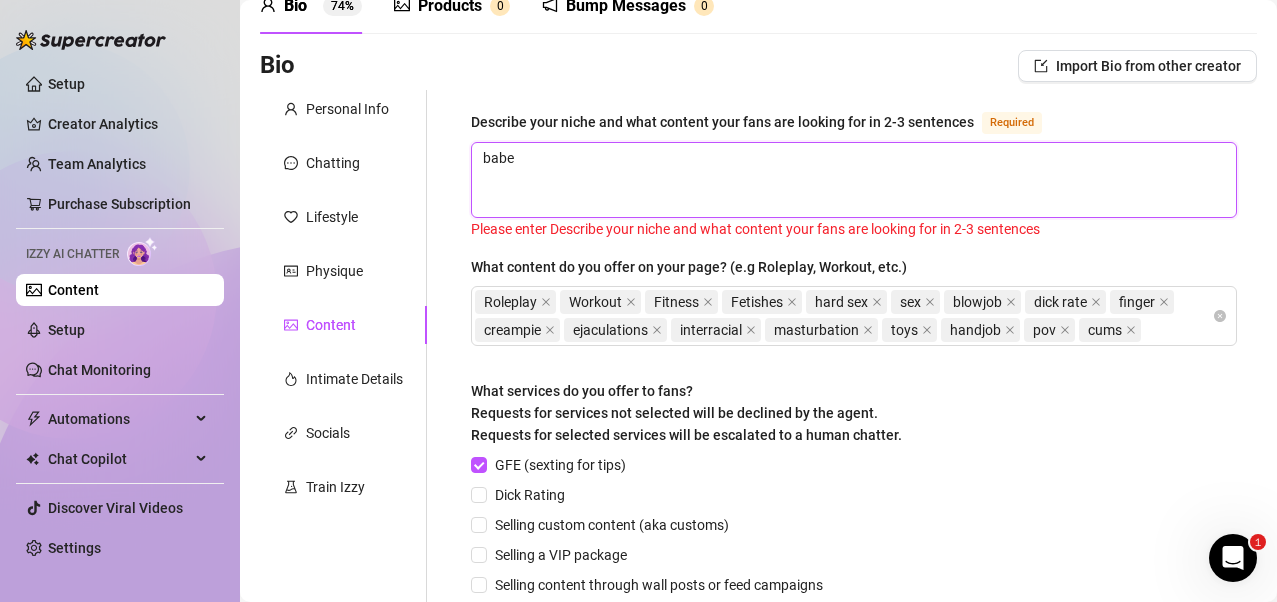 type 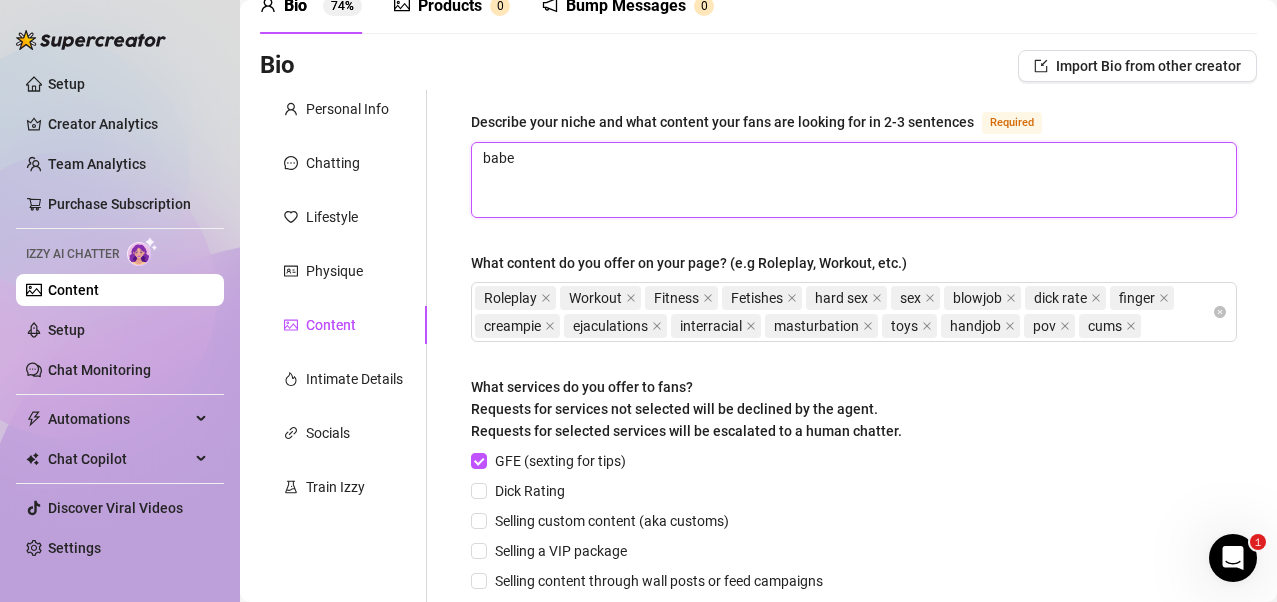 type 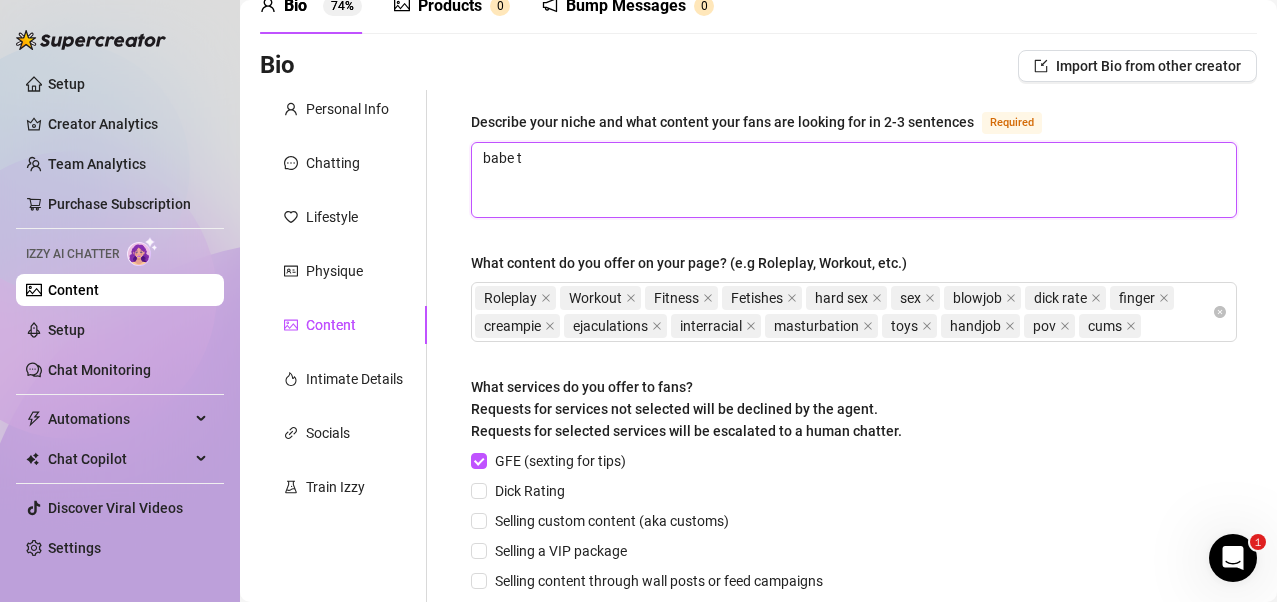 type on "babe te" 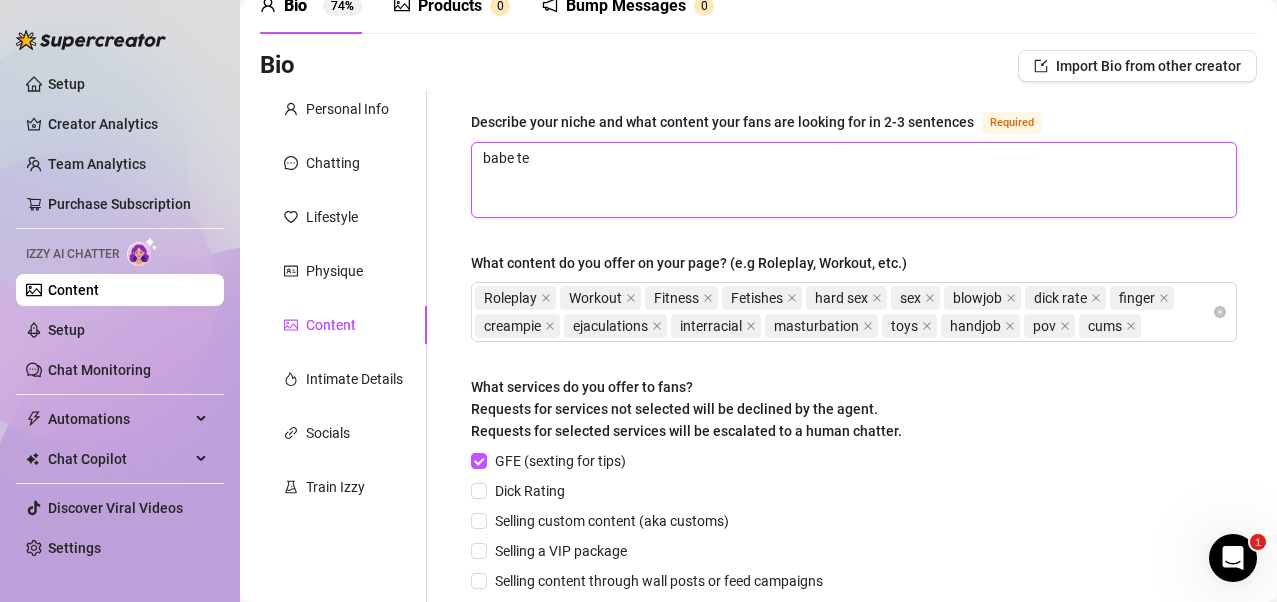 type 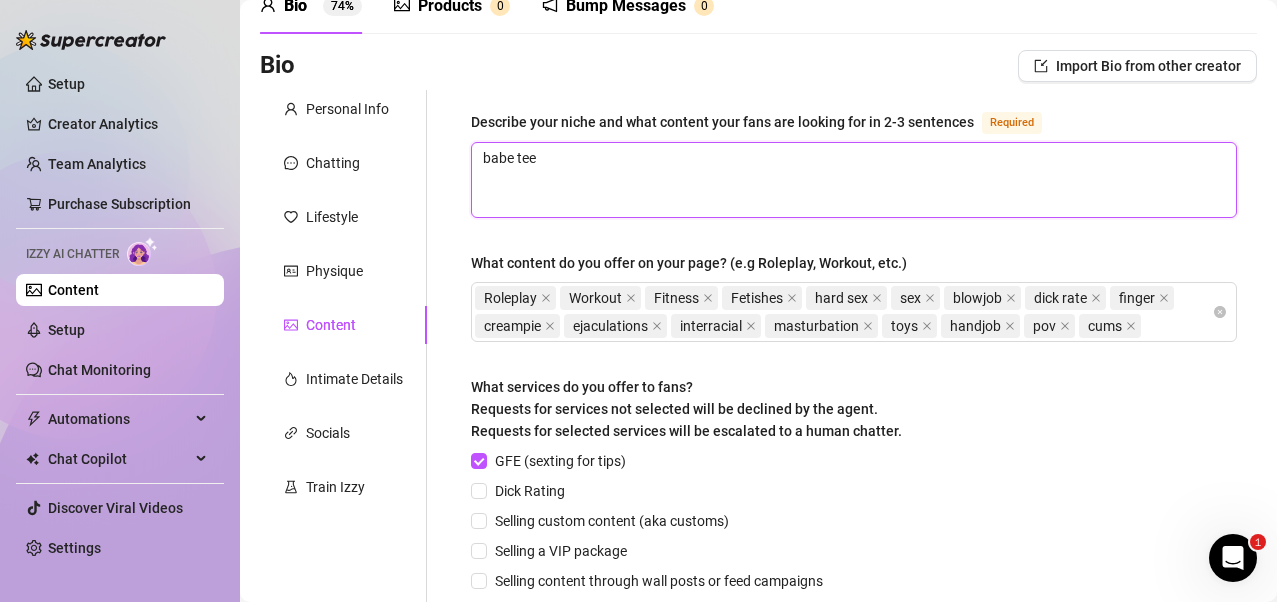 type 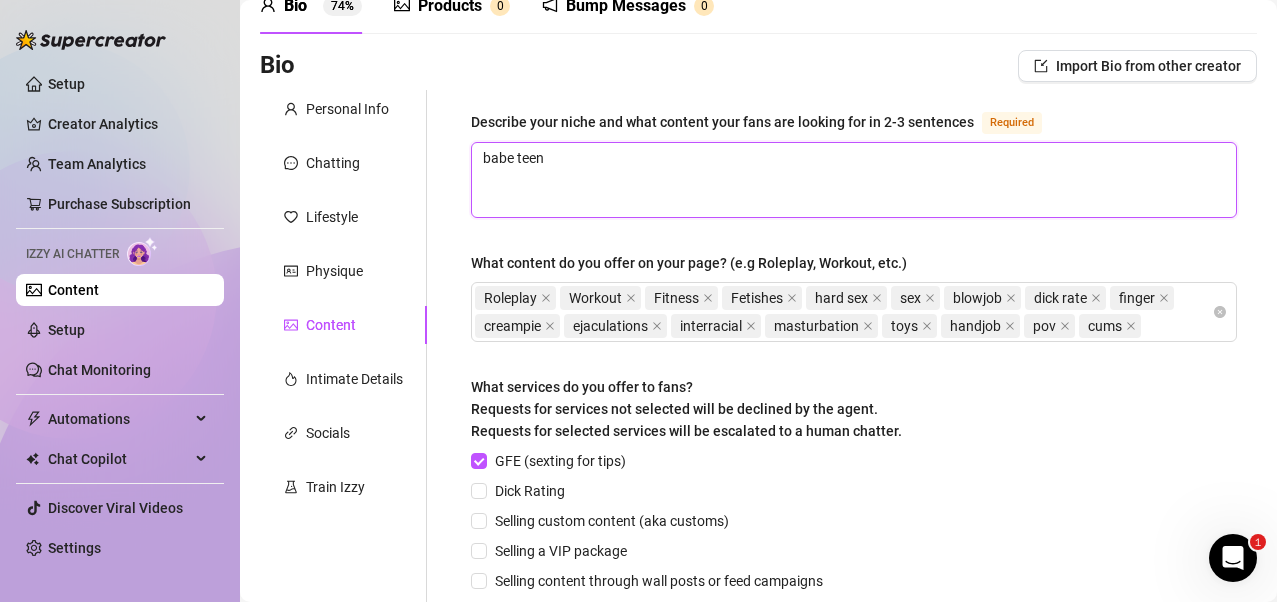 type 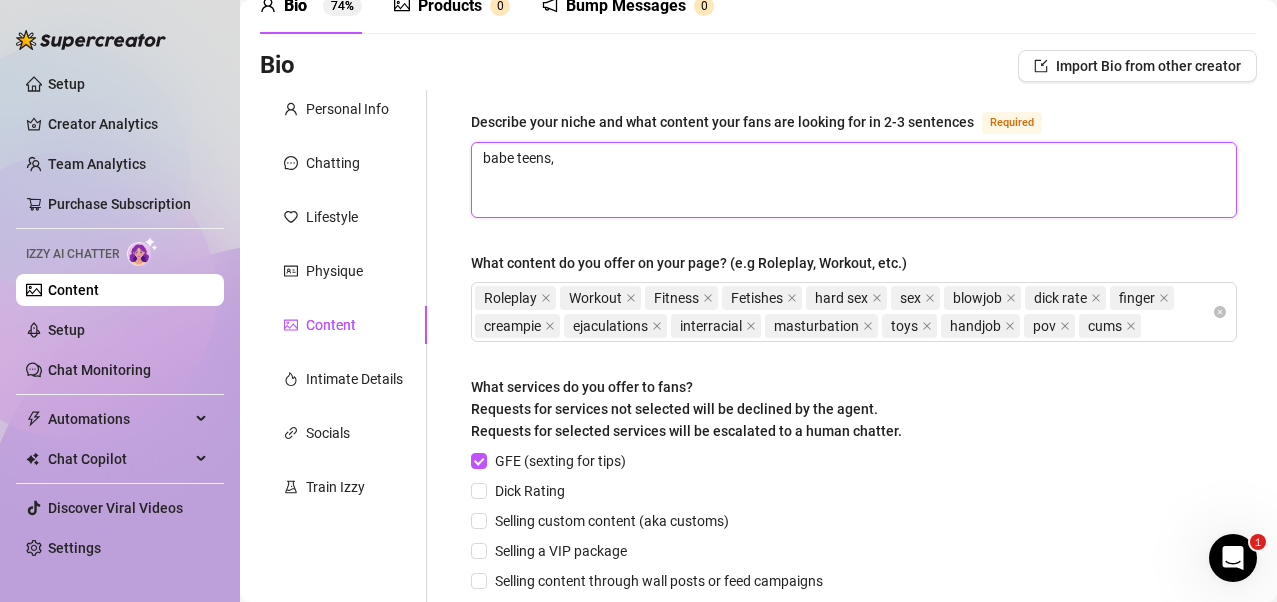 type on "babe teens," 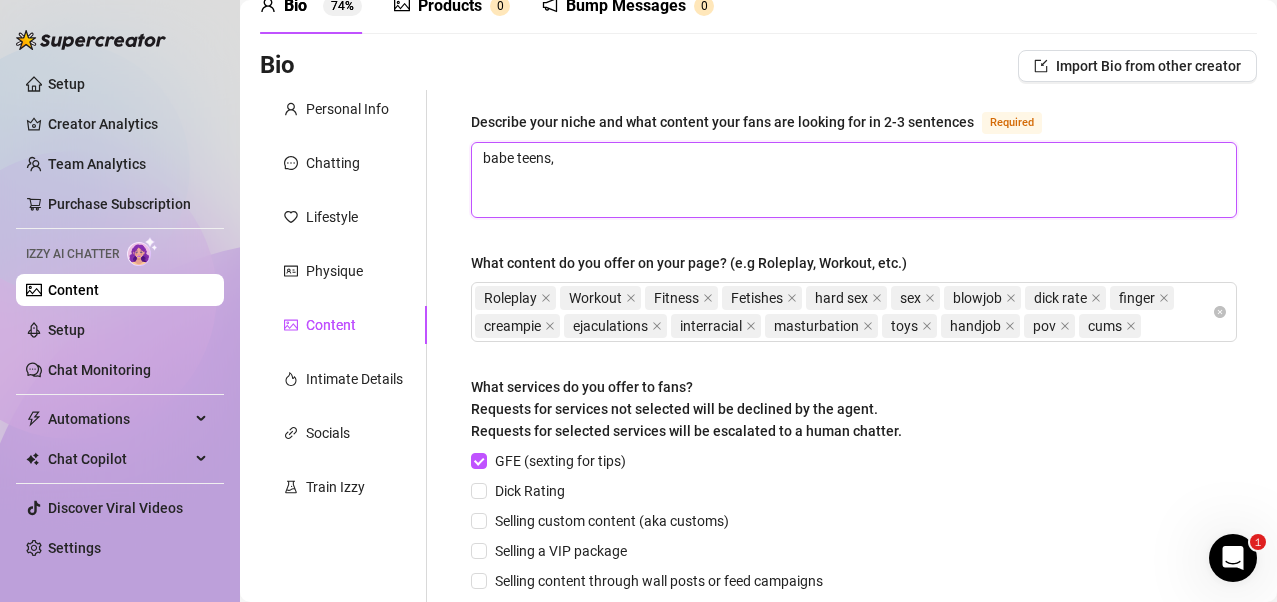 type on "babe teens," 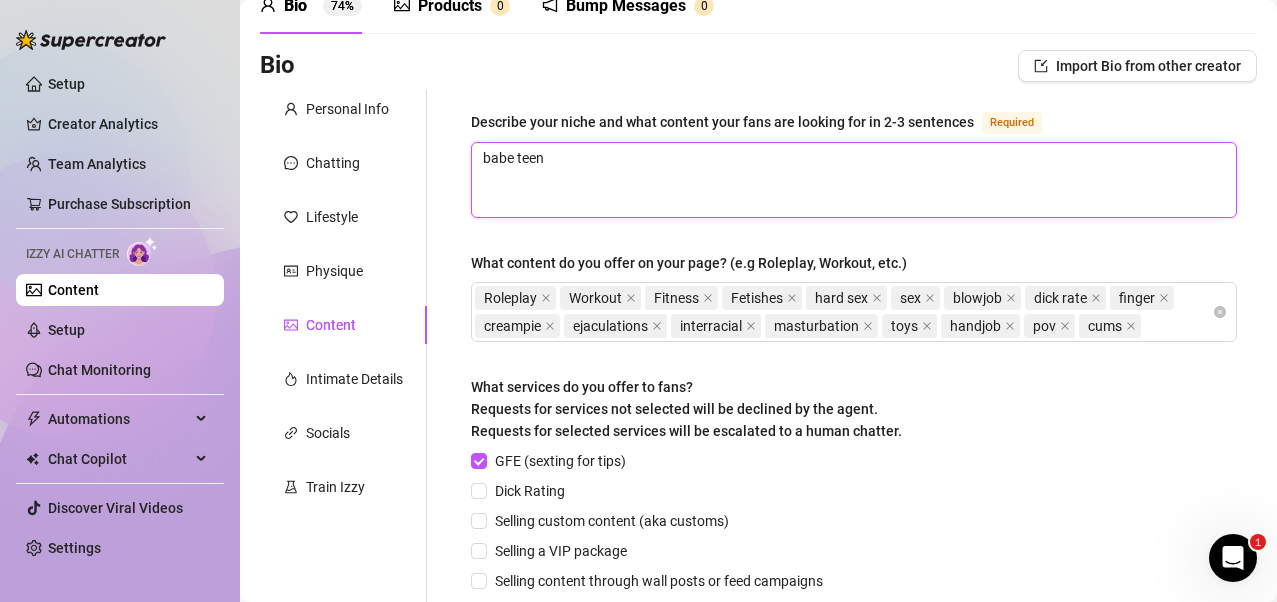 type 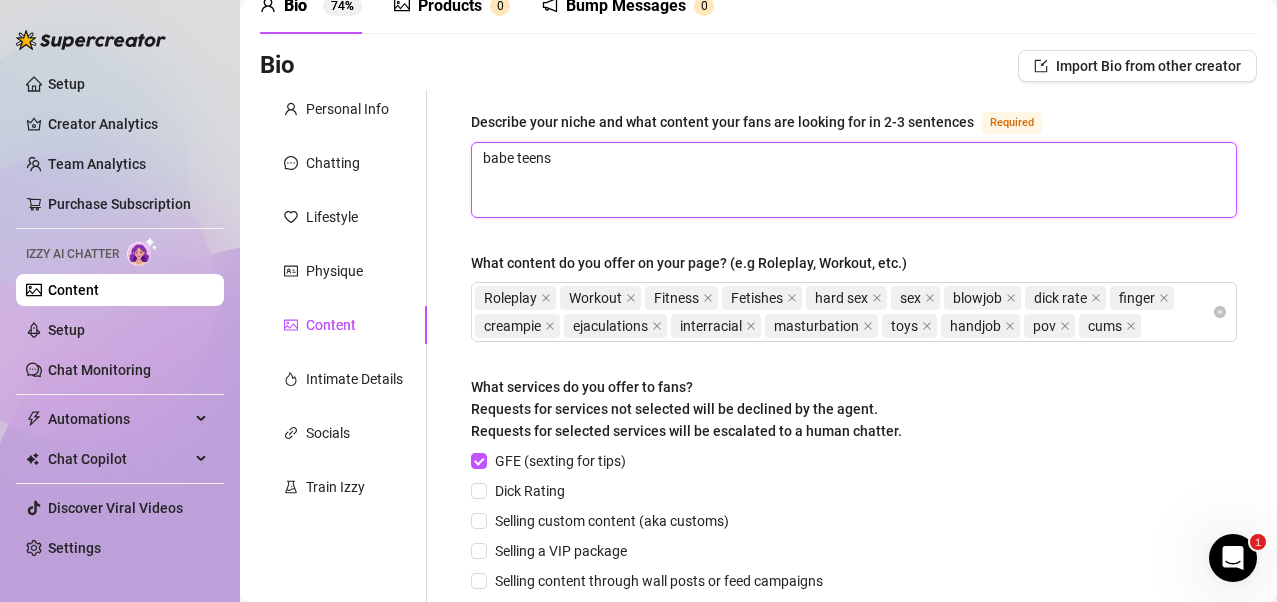 type 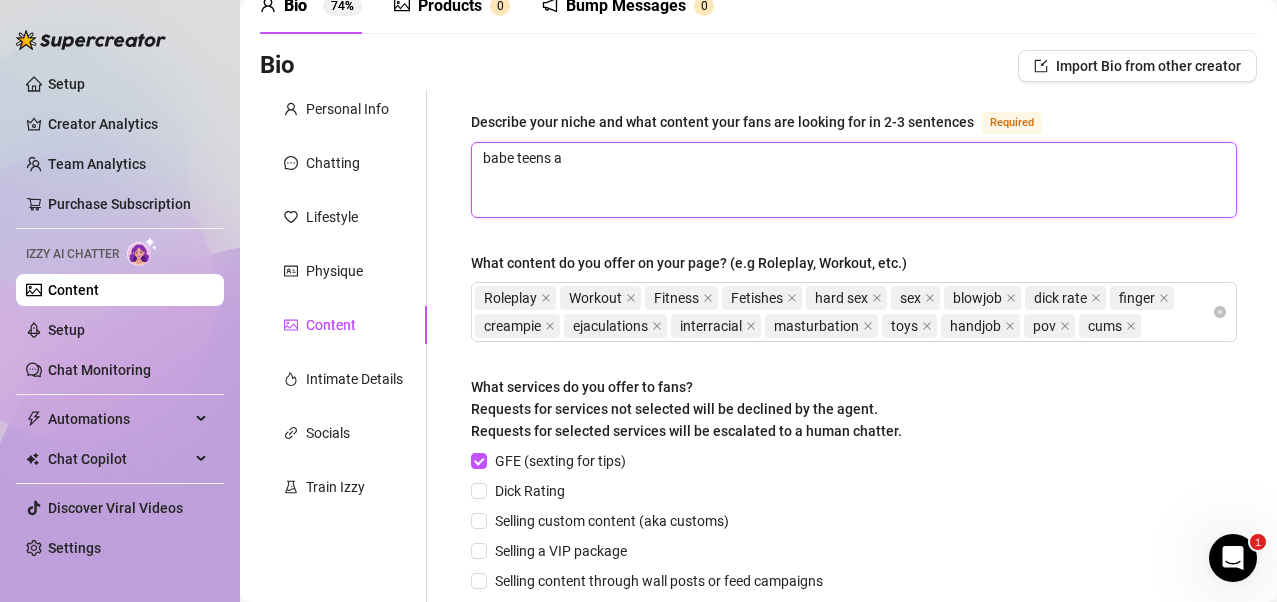 type 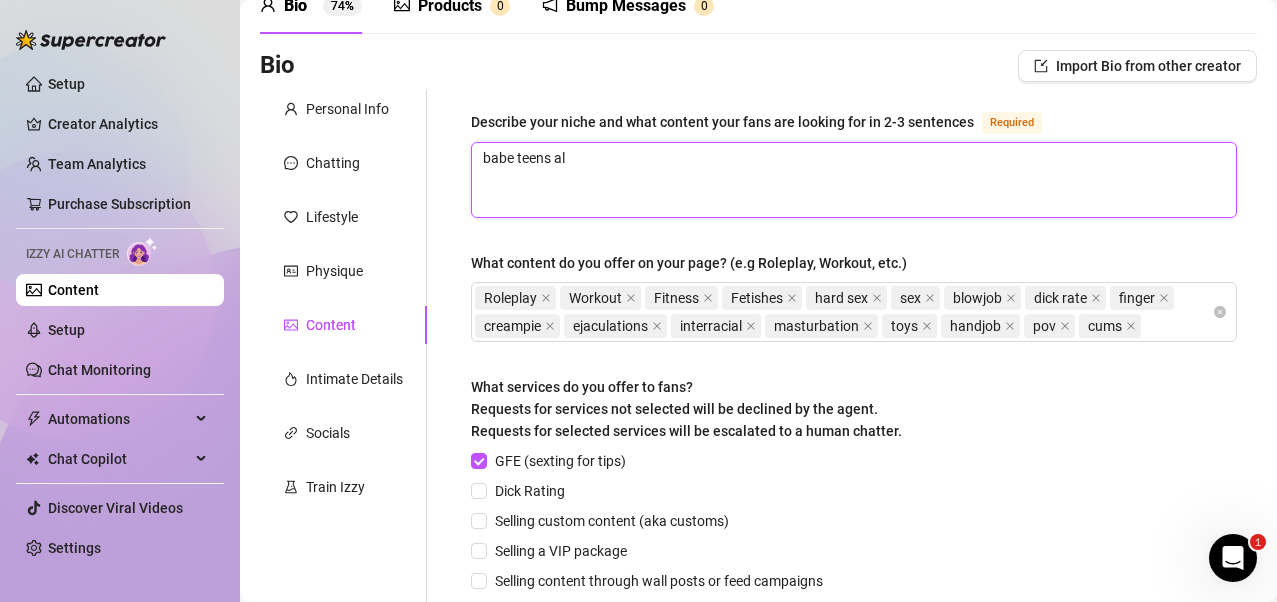 type 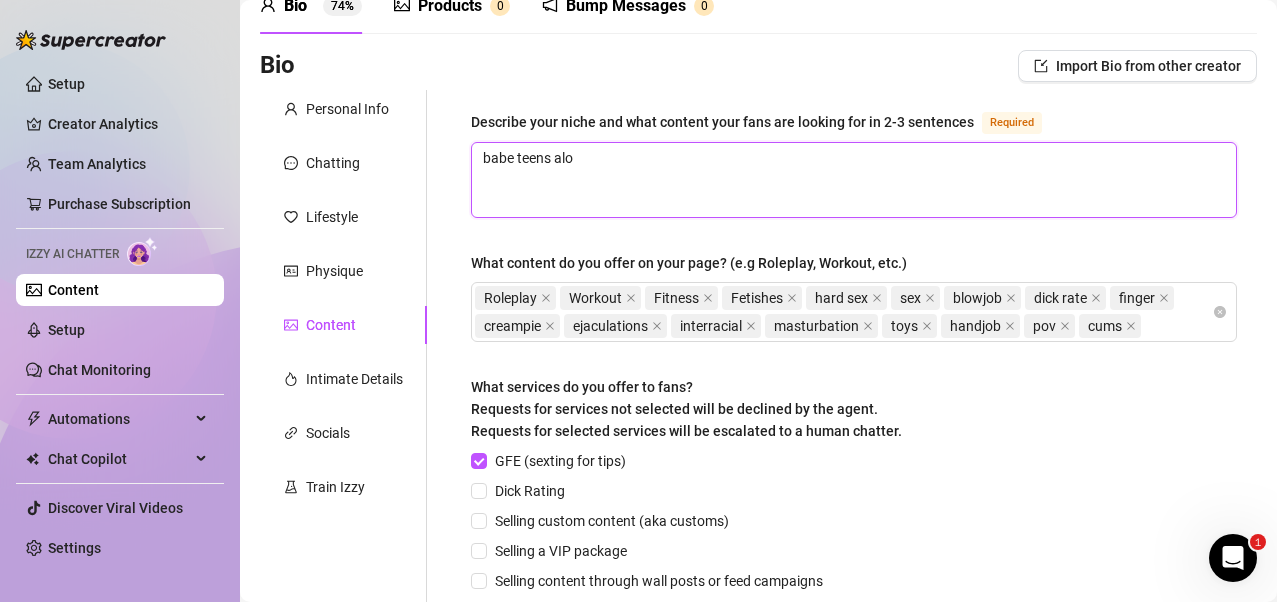 type 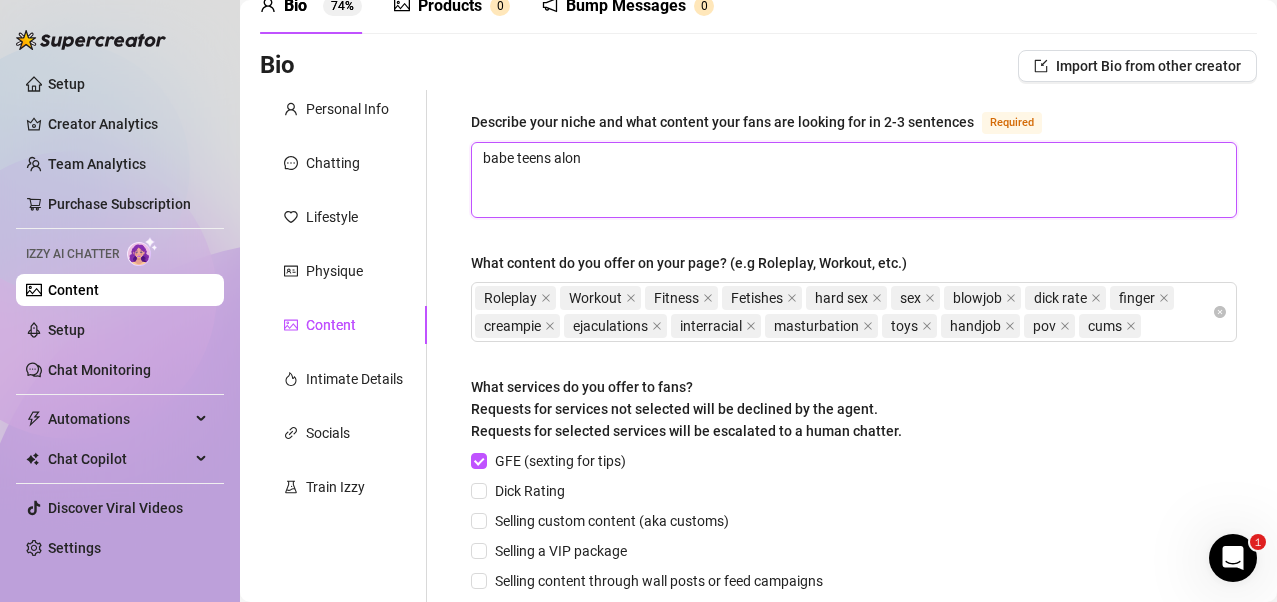 type 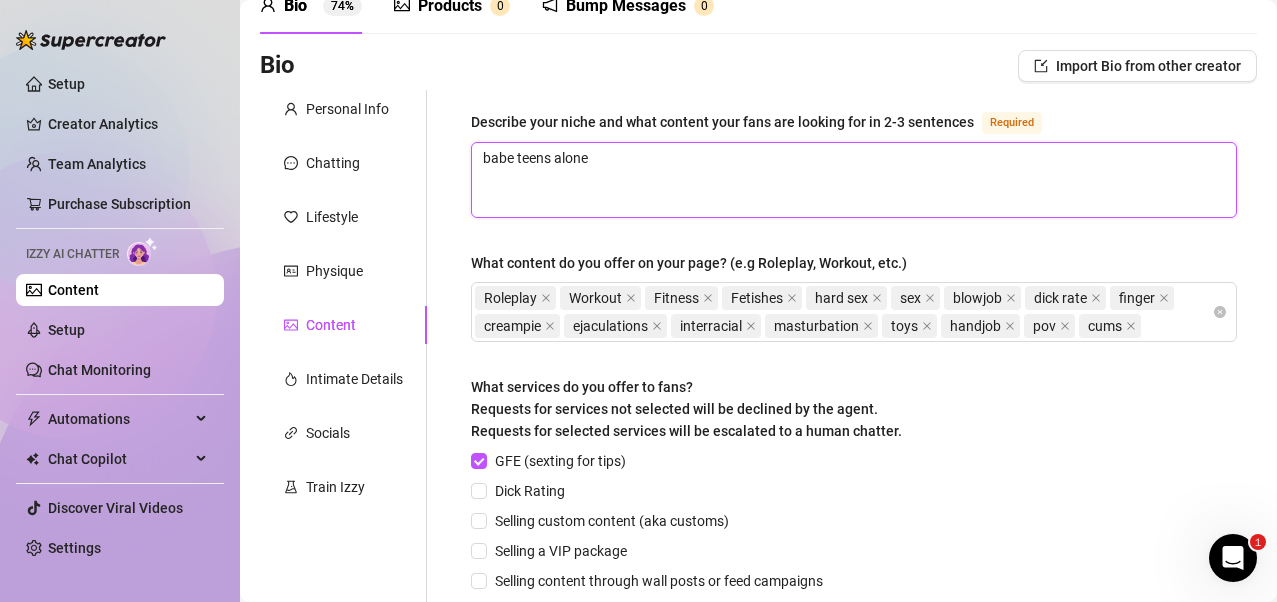 type 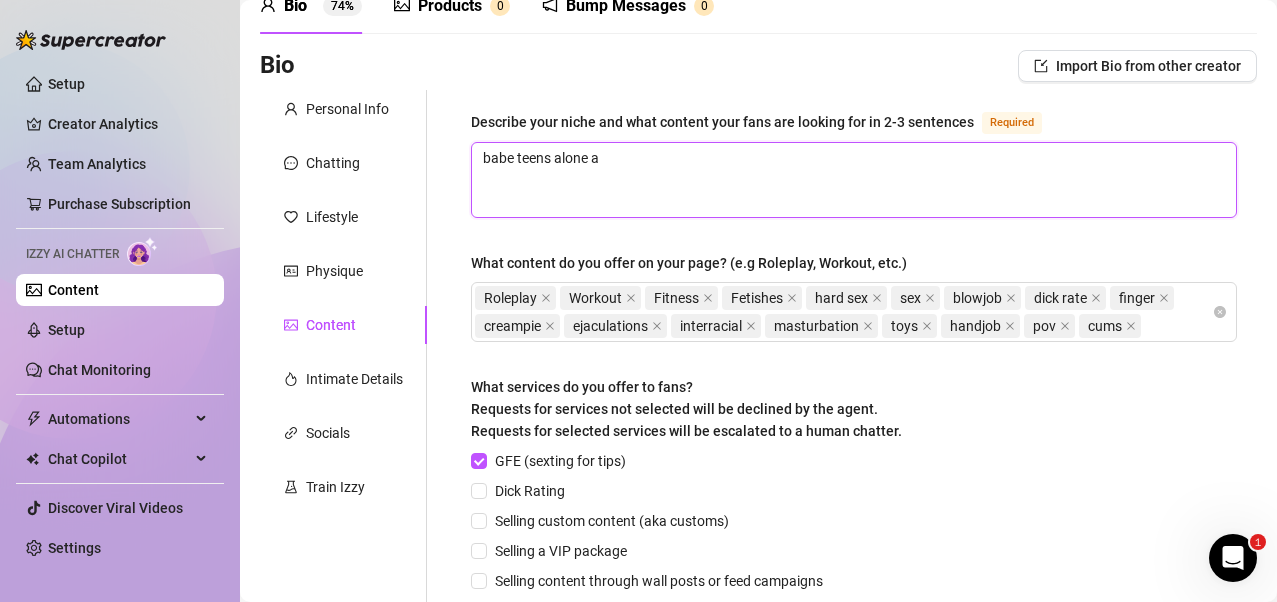type 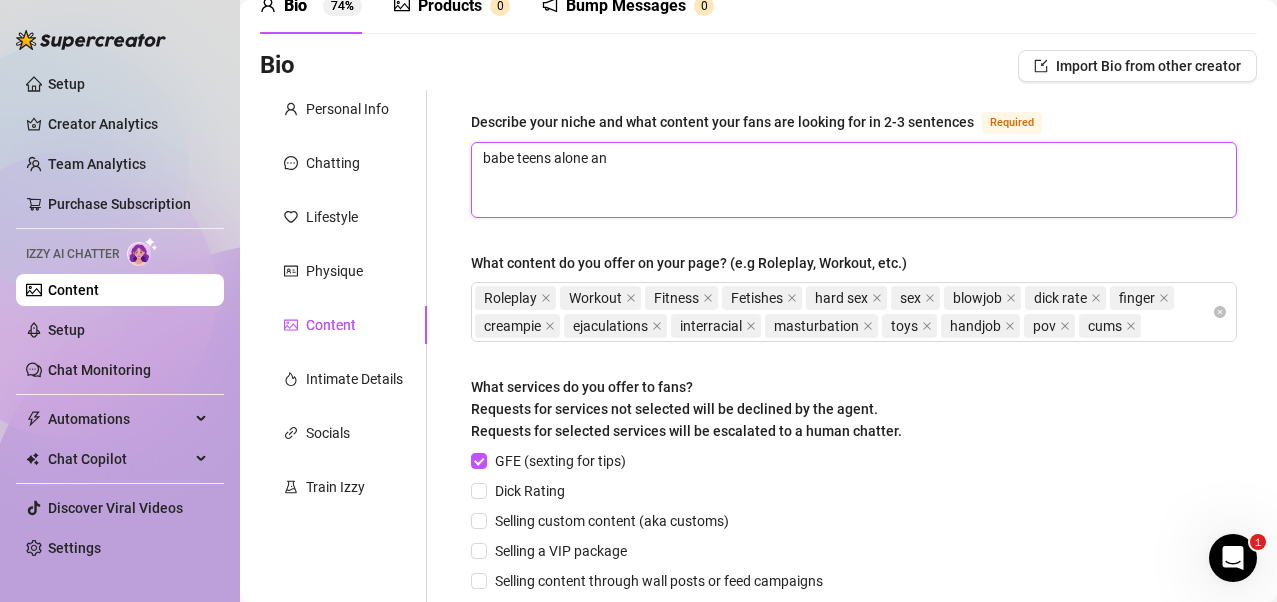 type 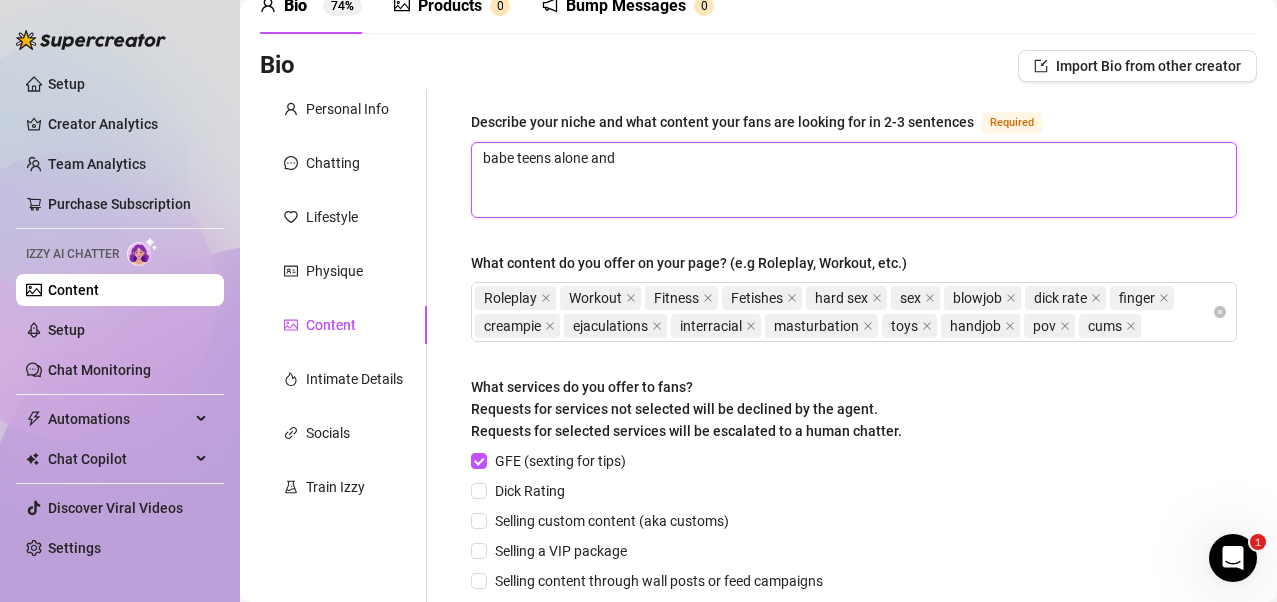 type 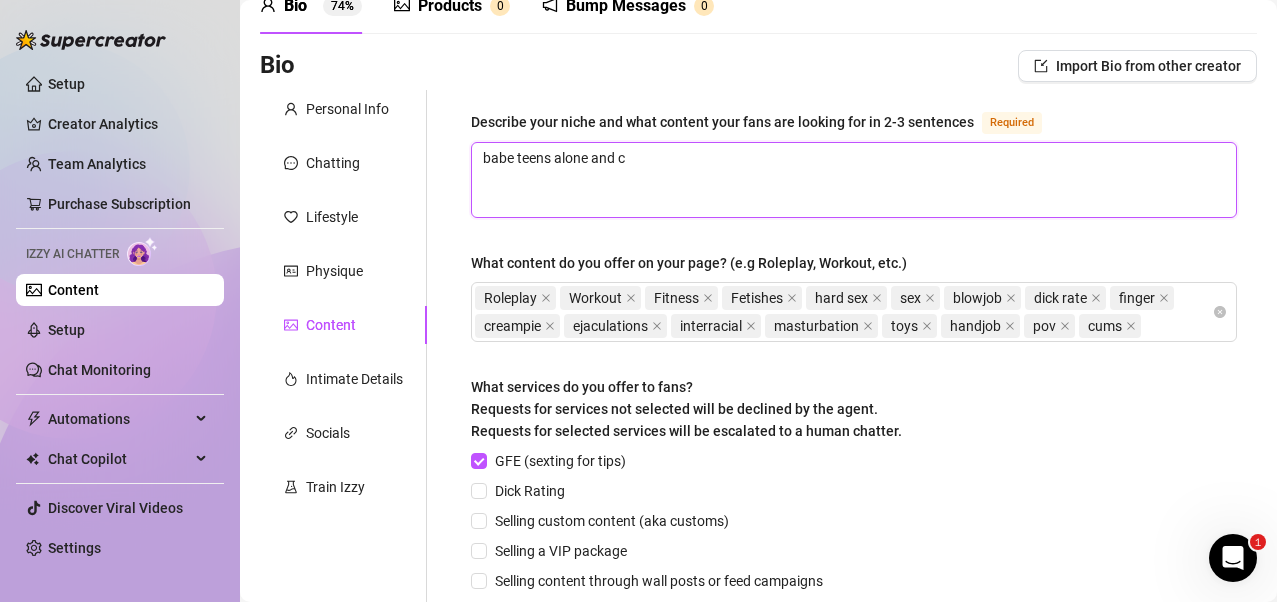 type 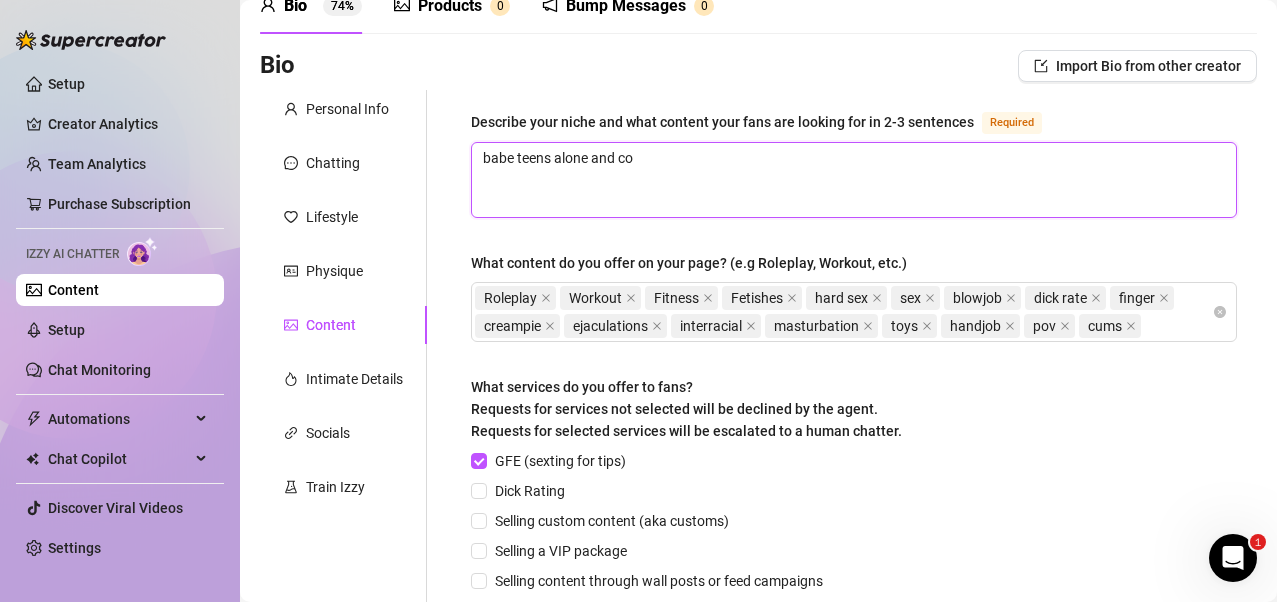 type on "babe teens alone and c" 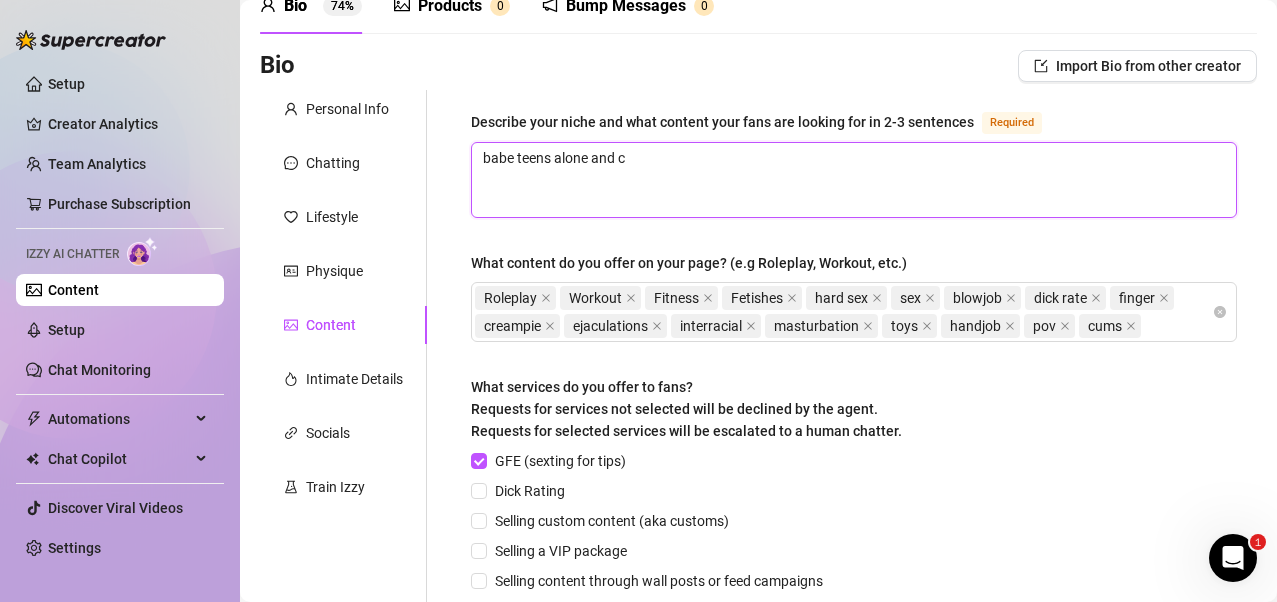 type 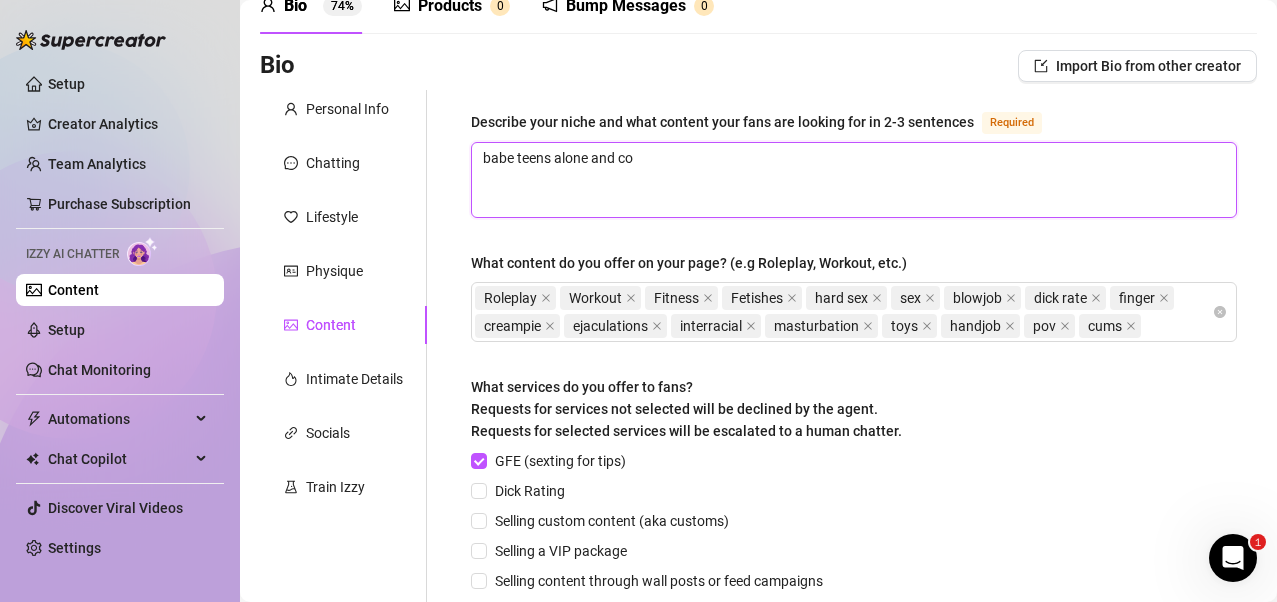 type 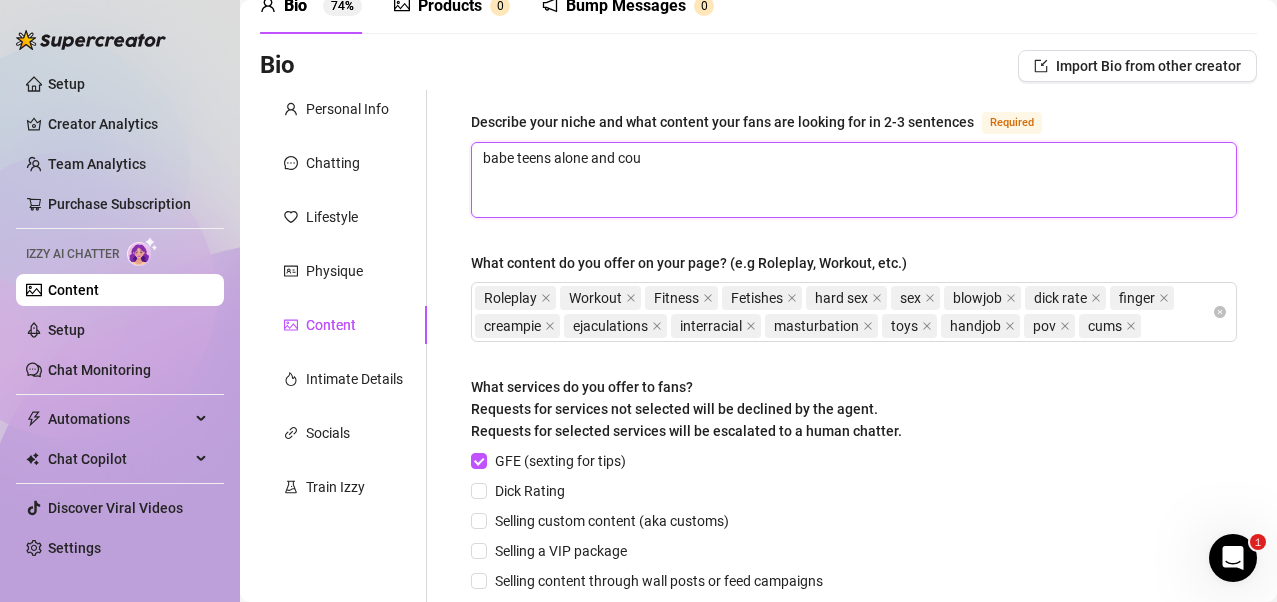 type on "babe teens alone and coup" 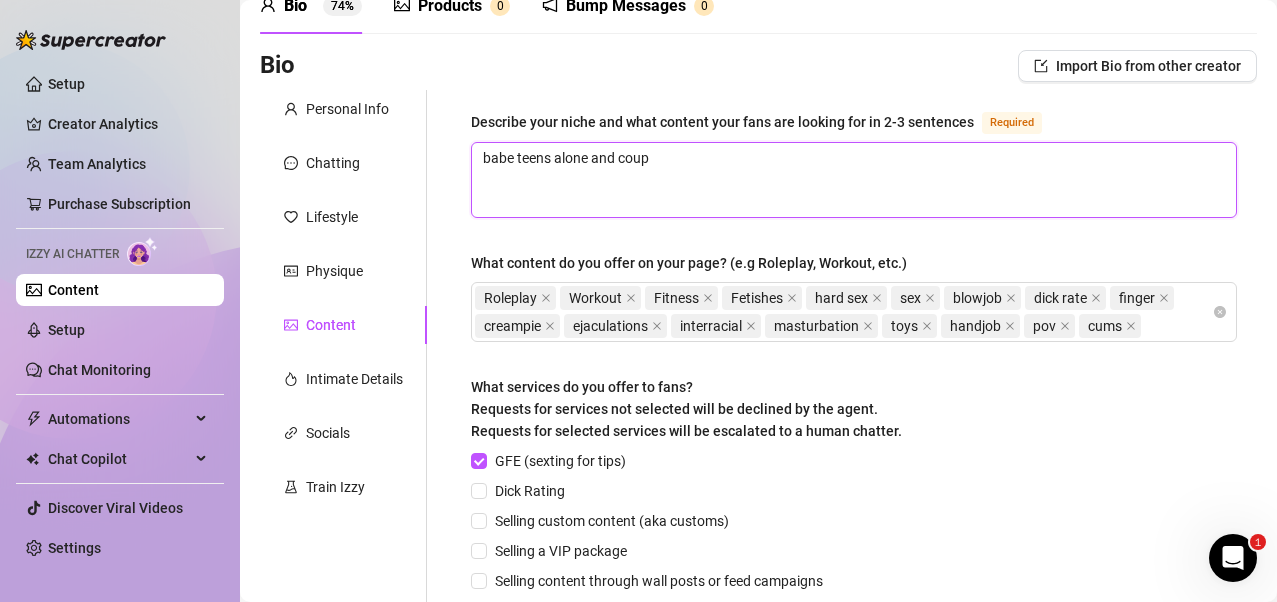 type 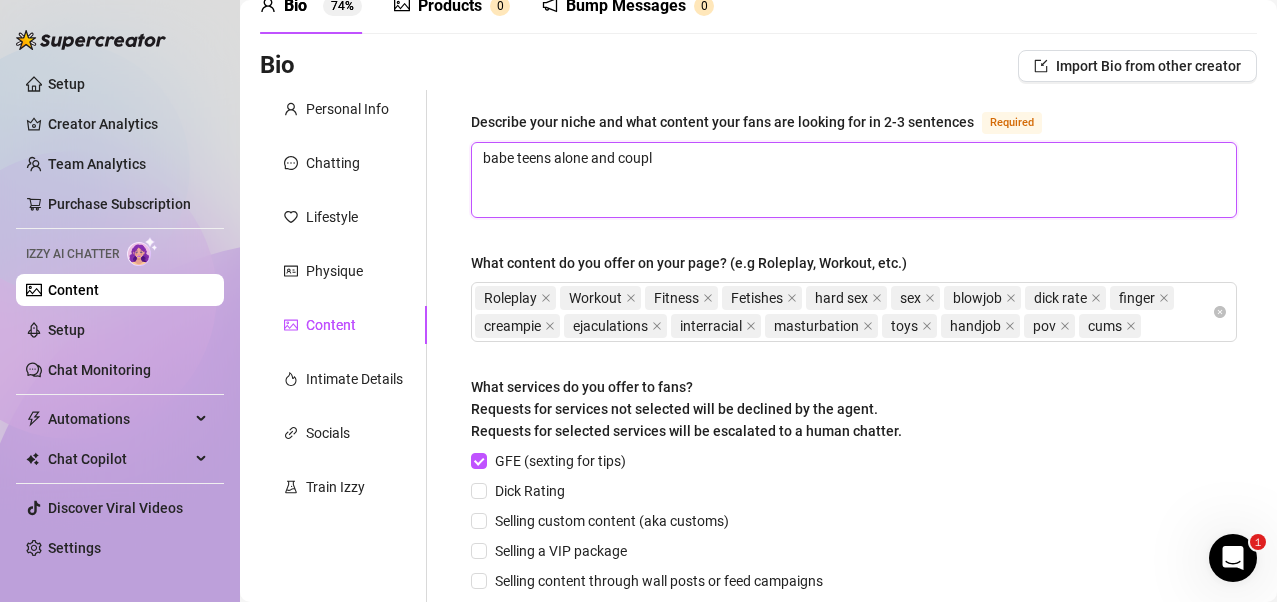 type on "babe teens alone and couple" 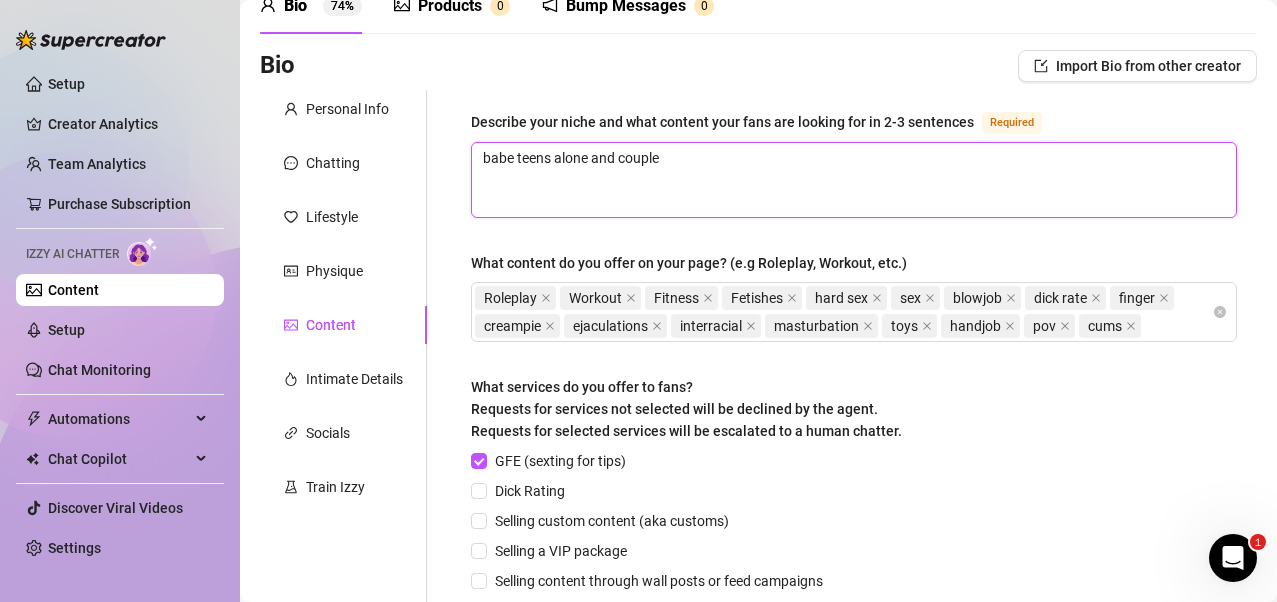 type 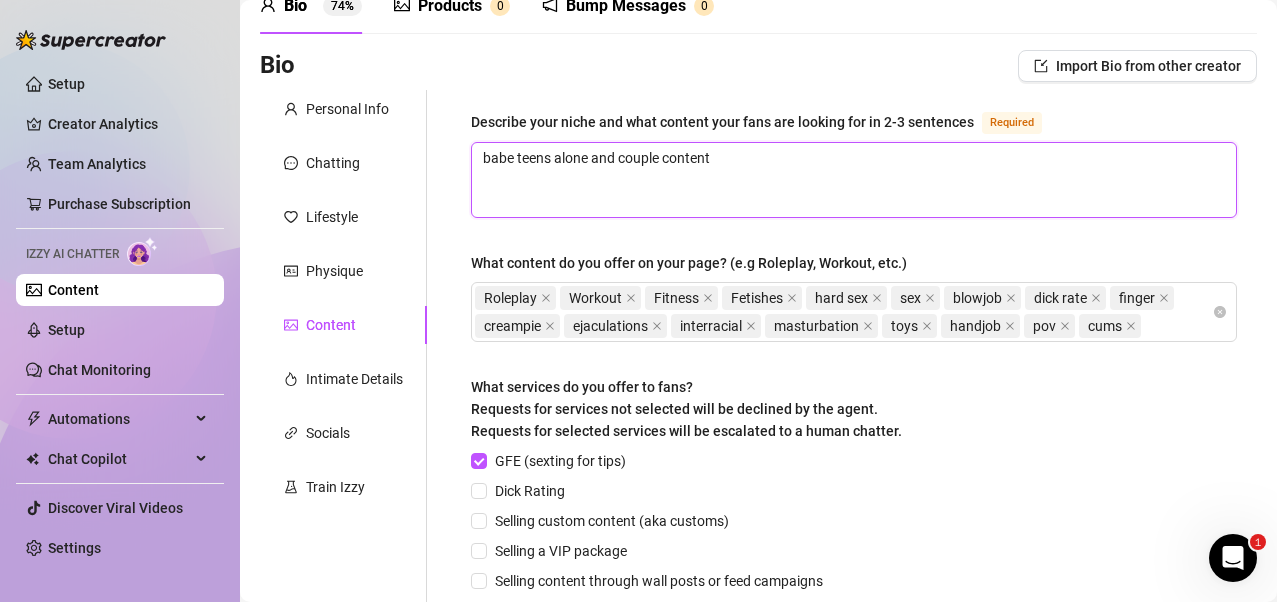 scroll, scrollTop: 400, scrollLeft: 0, axis: vertical 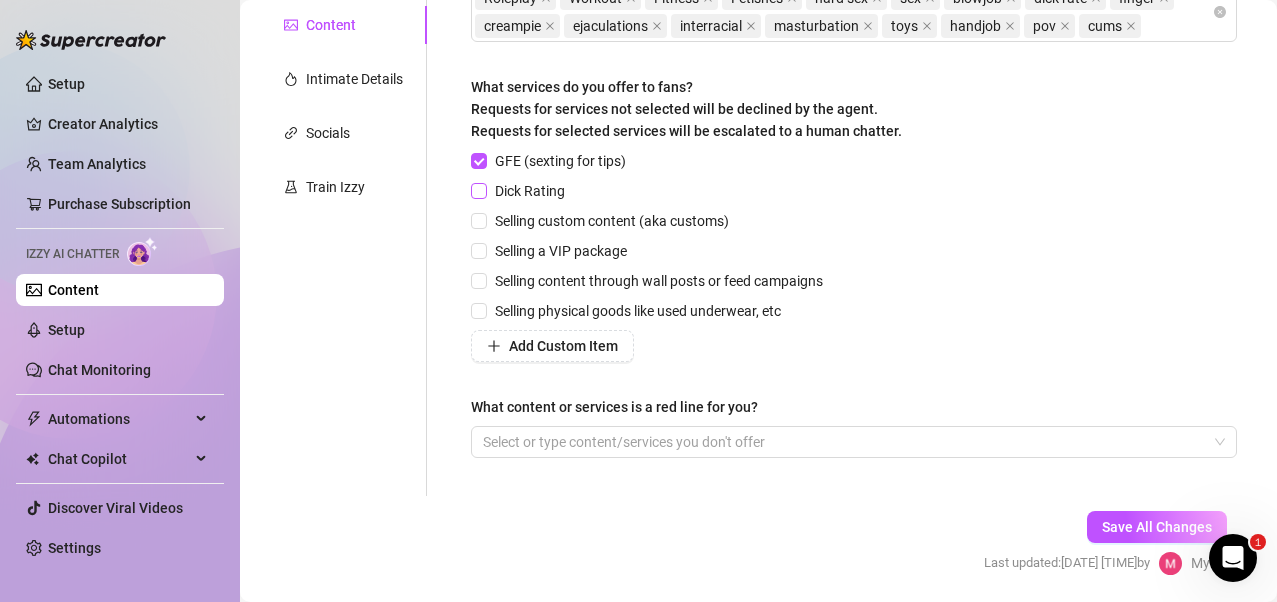 click on "Dick Rating" at bounding box center (478, 190) 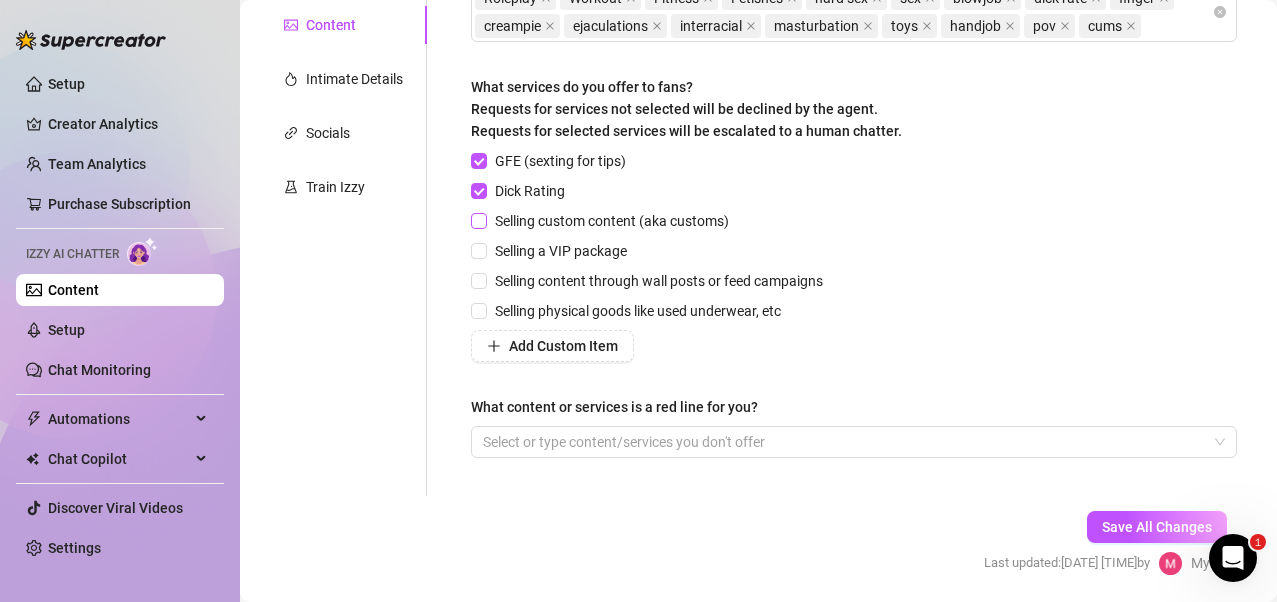 click on "Selling custom content (aka customs)" at bounding box center (478, 220) 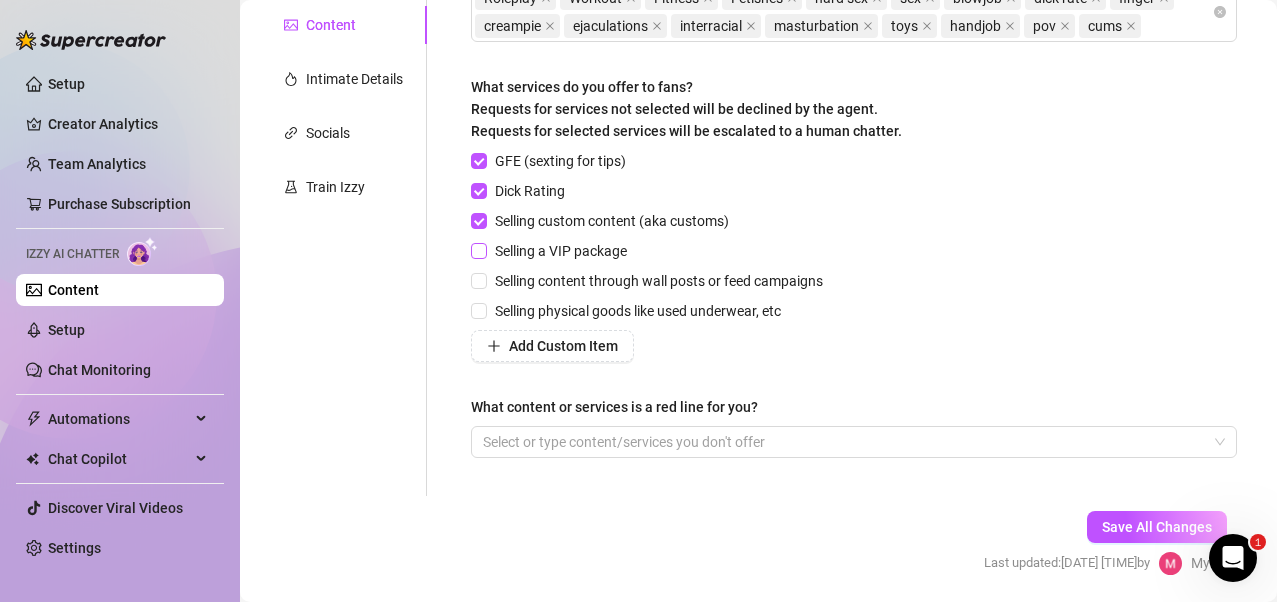 click on "Selling a VIP package" at bounding box center [478, 250] 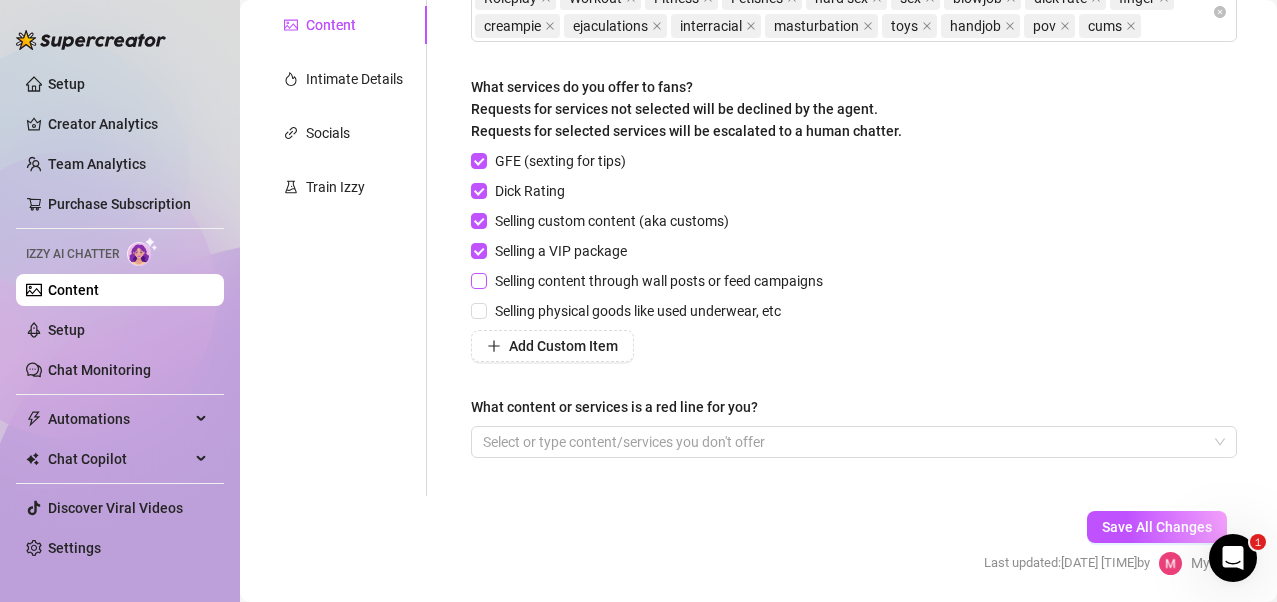 click on "Selling content through wall posts or feed campaigns" at bounding box center [478, 280] 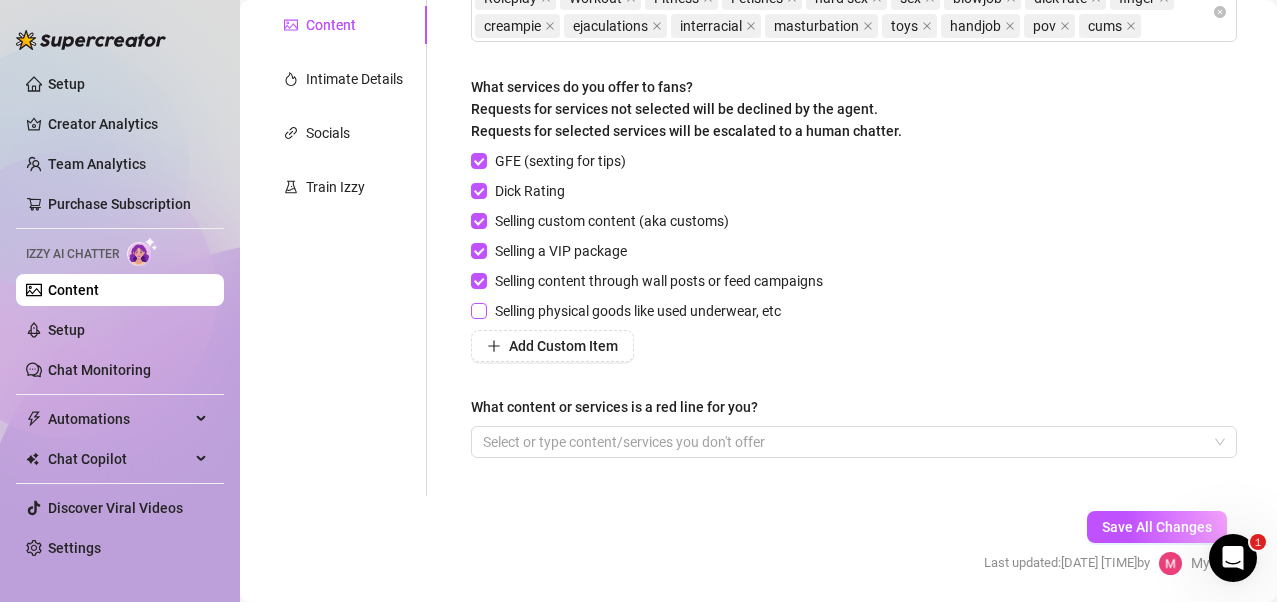 click on "Selling physical goods like used underwear, etc" at bounding box center (478, 310) 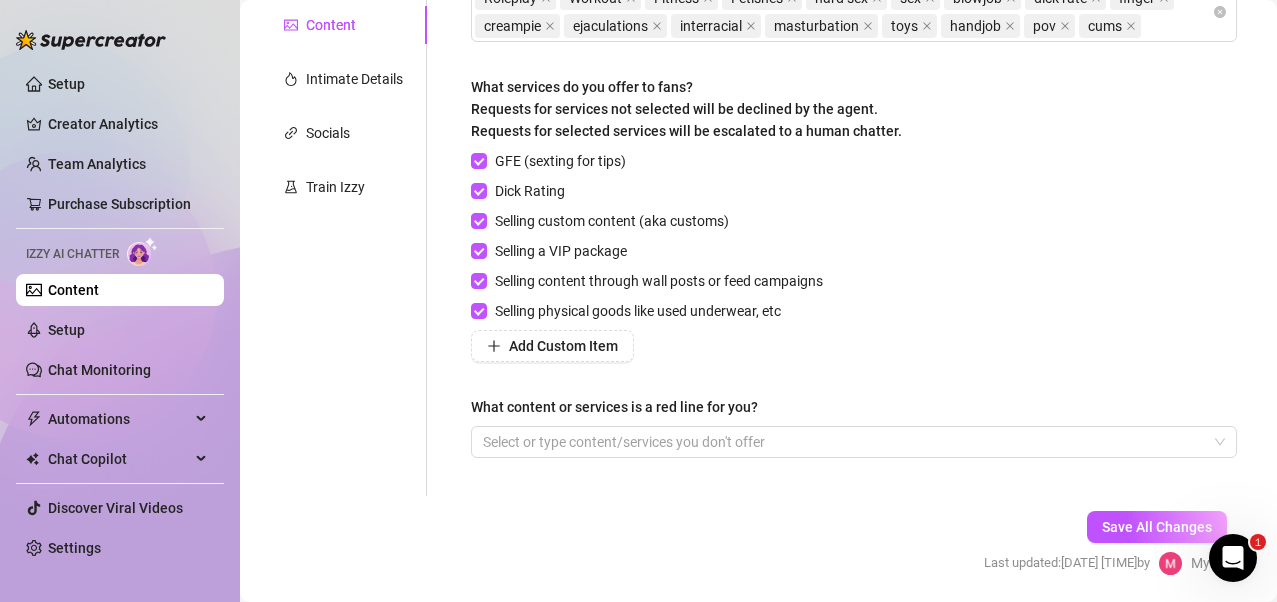 scroll, scrollTop: 496, scrollLeft: 0, axis: vertical 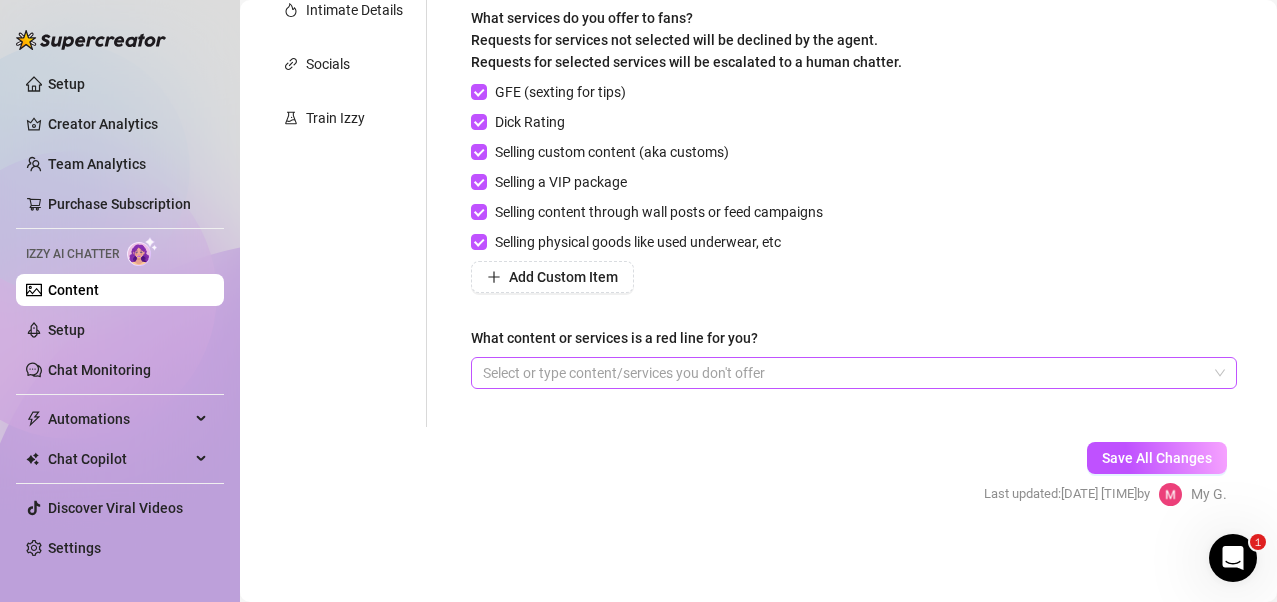 click at bounding box center [843, 373] 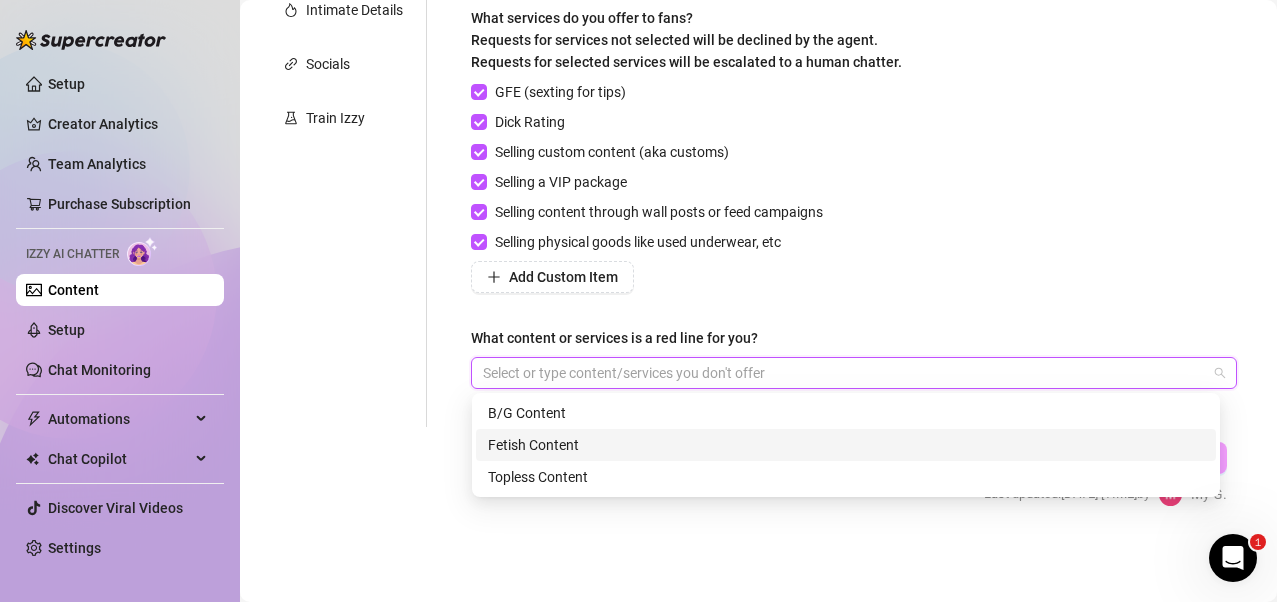 click on "Describe your niche and what content your fans are looking for in 2-3 sentences Required babe teens alone and couple content What content do you offer on your page? (e.g Roleplay, Workout, etc.) Roleplay Workout Fitness Fetishes hard sex sex blowjob dick rate finger creampie ejaculations interracial masturbation toys handjob pov cums What services do you offer to fans? Requests for services not selected will be declined by the agent. Requests for selected services will be escalated to a human chatter. GFE (sexting for tips) Dick Rating Selling custom content (aka customs) Selling a VIP package Selling content through wall posts or feed campaigns Selling physical goods like used underwear, etc Add Custom Item What content or services is a red line for you? Select or type content/services you don't offer" at bounding box center (854, 74) 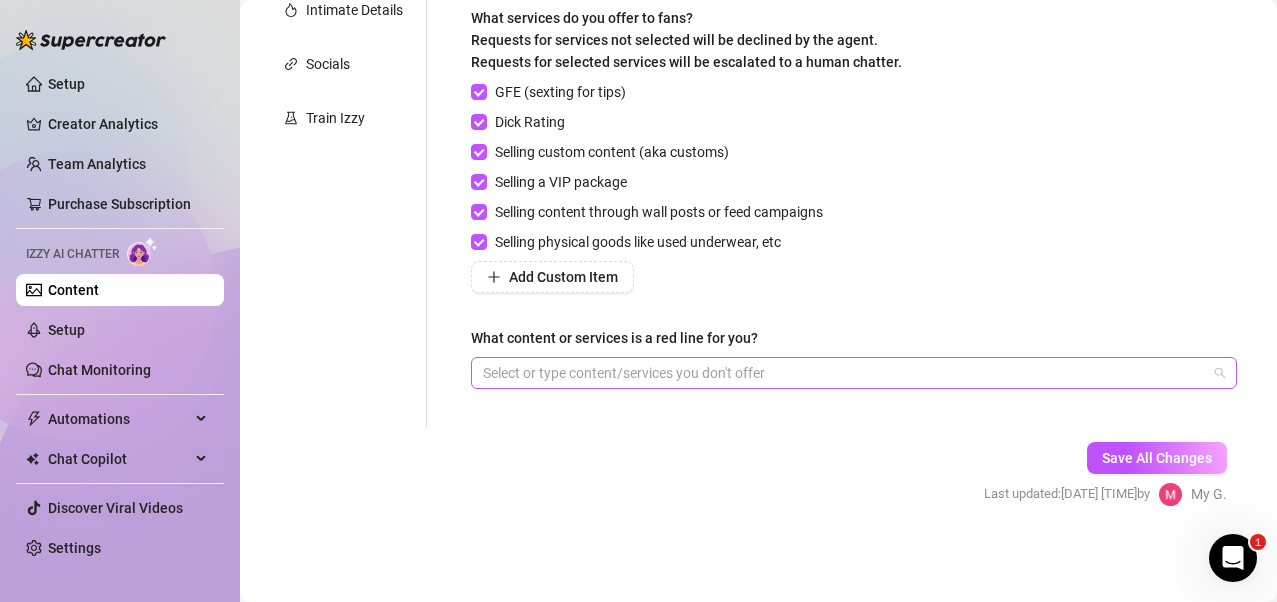 click at bounding box center [843, 373] 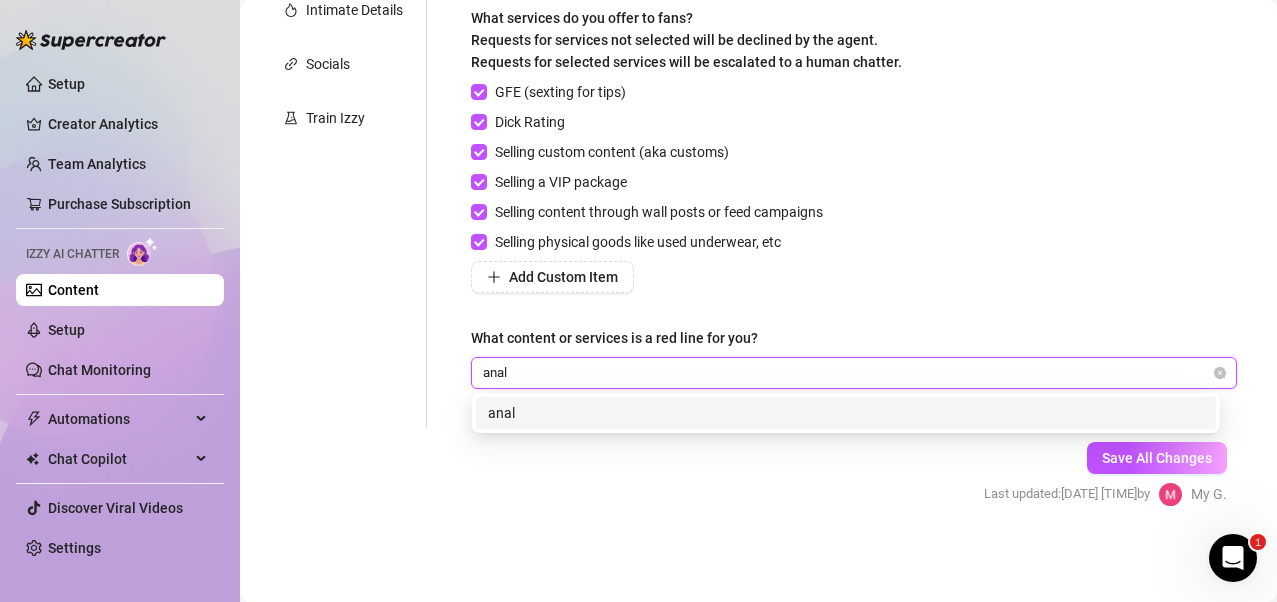 click on "anal" at bounding box center (846, 413) 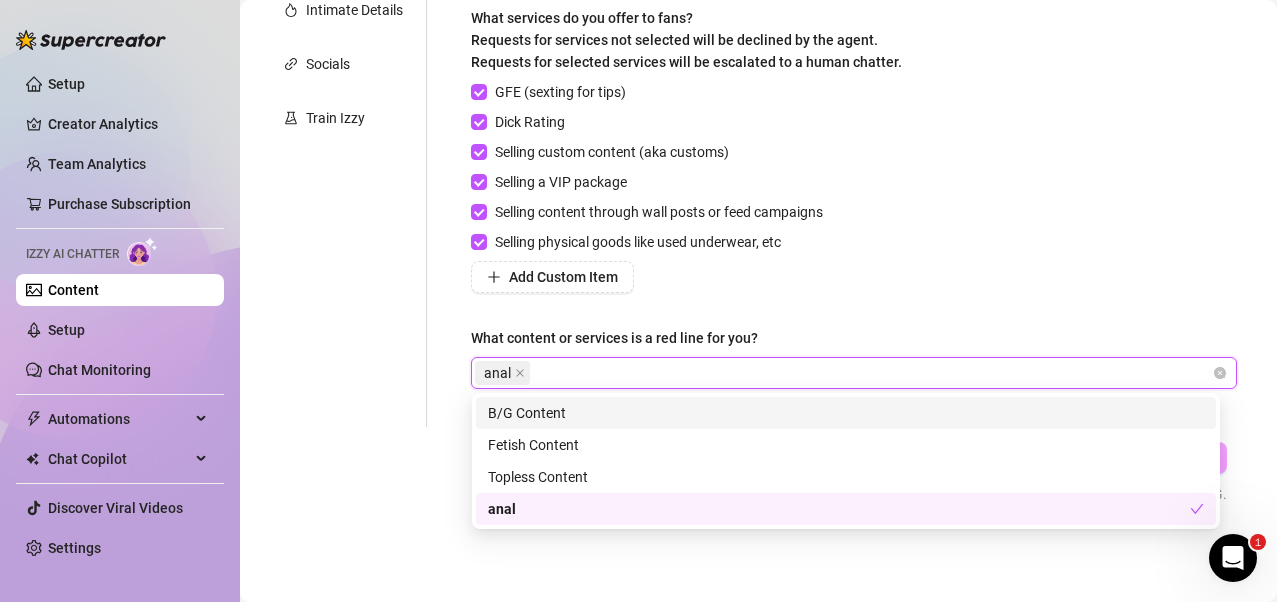 click on "GFE (sexting for tips) Dick Rating Selling custom content (aka customs) Selling a VIP package Selling content through wall posts or feed campaigns Selling physical goods like used underwear, etc Add Custom Item" at bounding box center [854, 187] 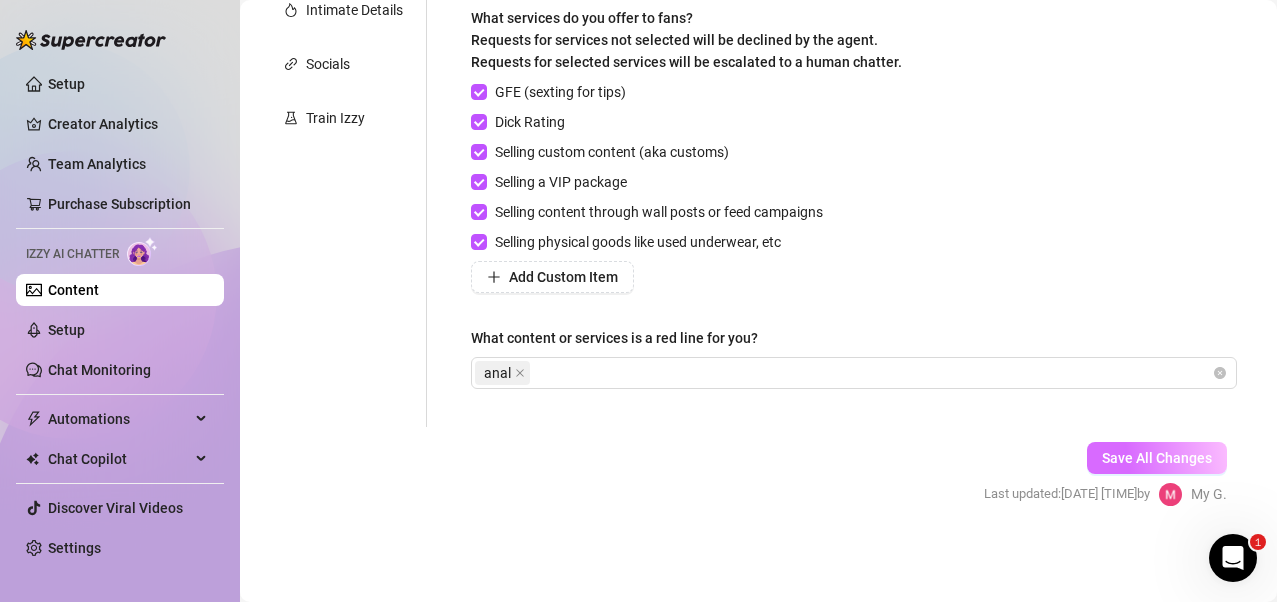 click on "Save All Changes" at bounding box center (1157, 458) 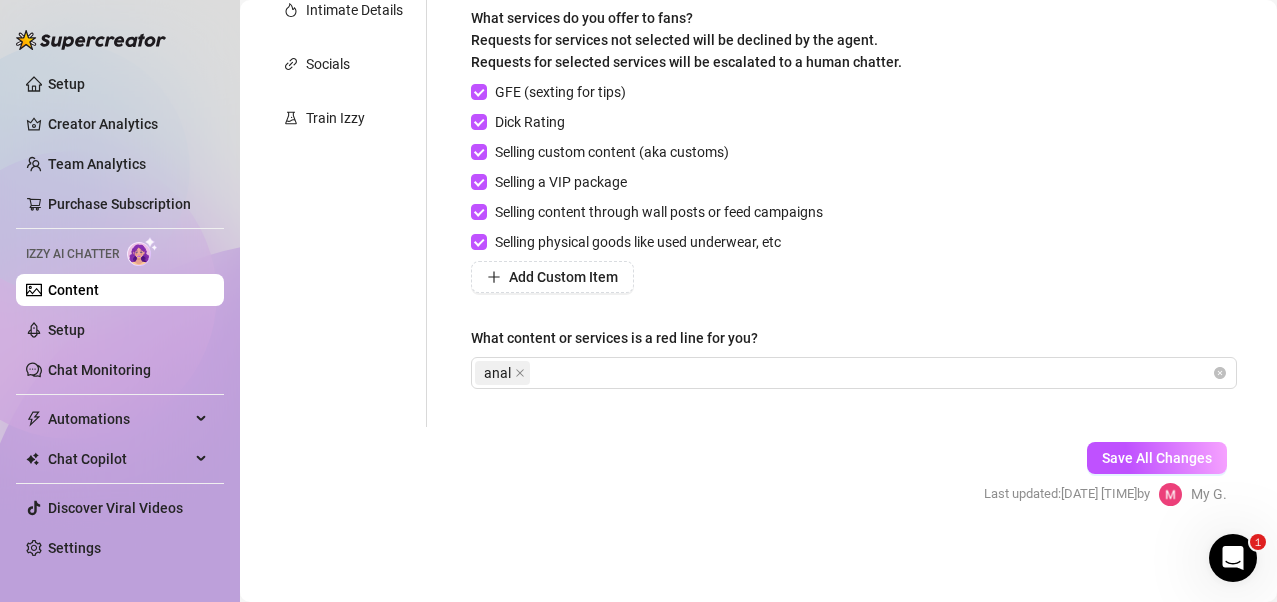 scroll, scrollTop: 0, scrollLeft: 0, axis: both 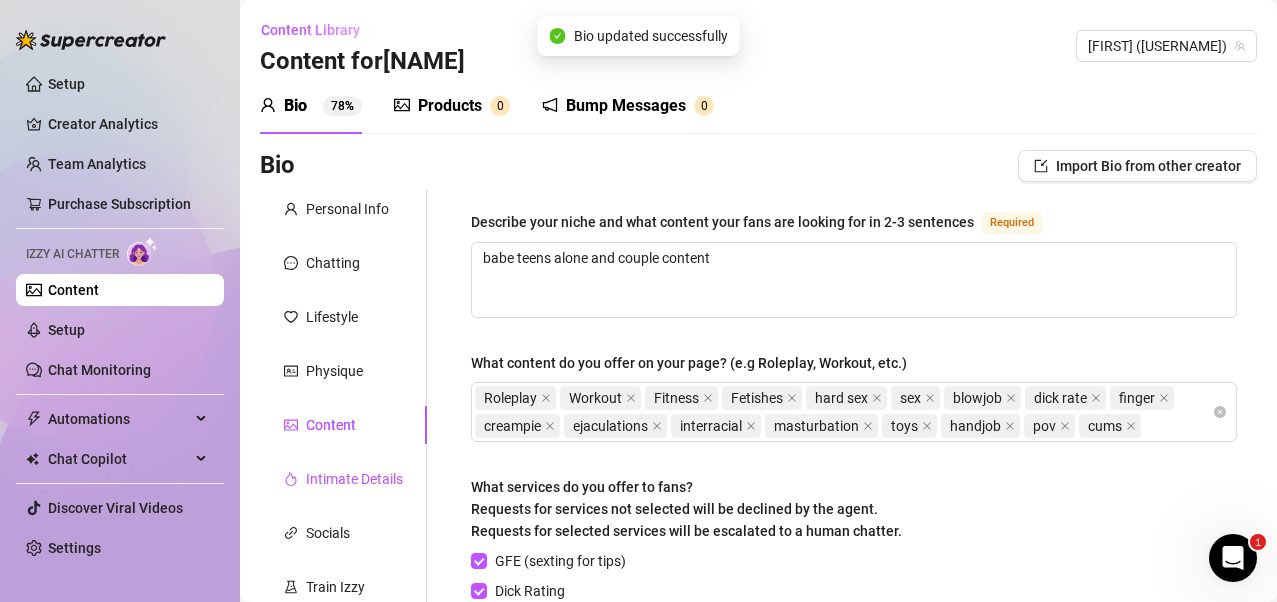 click on "Intimate Details" at bounding box center [354, 479] 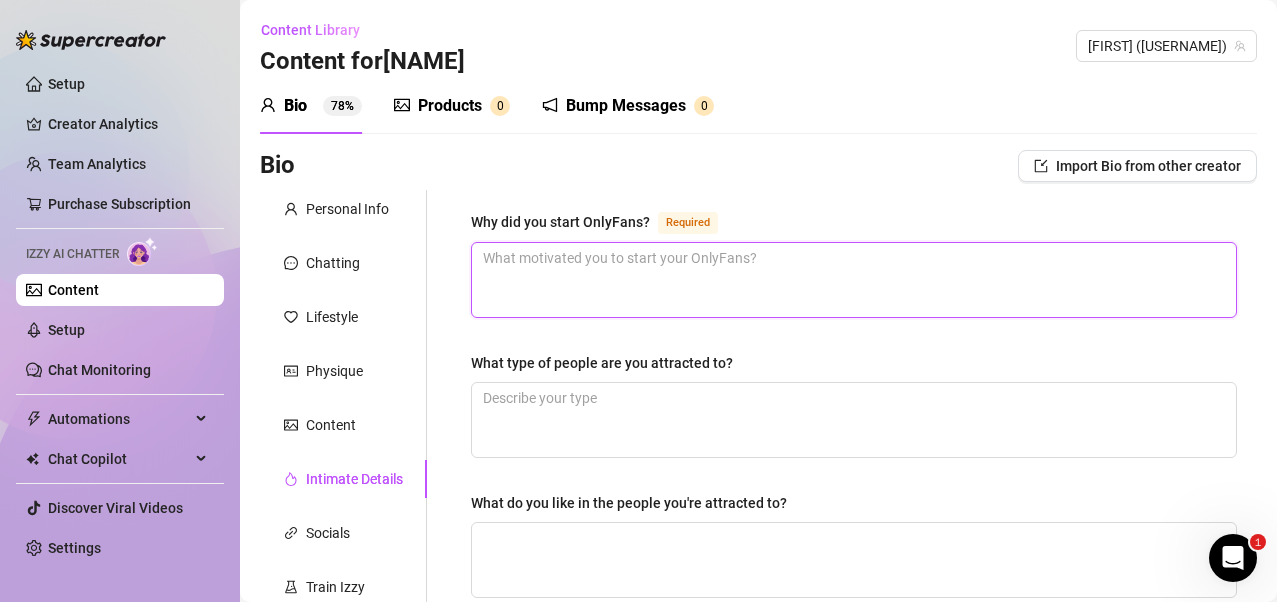 click on "Why did you start OnlyFans? Required" at bounding box center (854, 280) 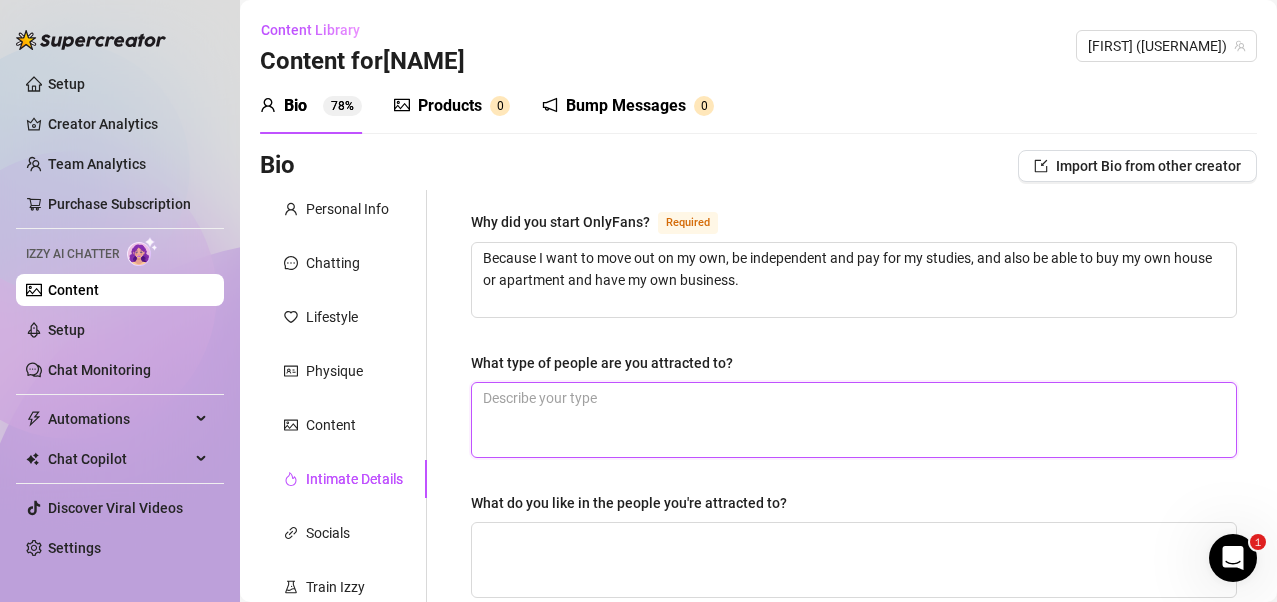 click on "What type of people are you attracted to?" at bounding box center [854, 420] 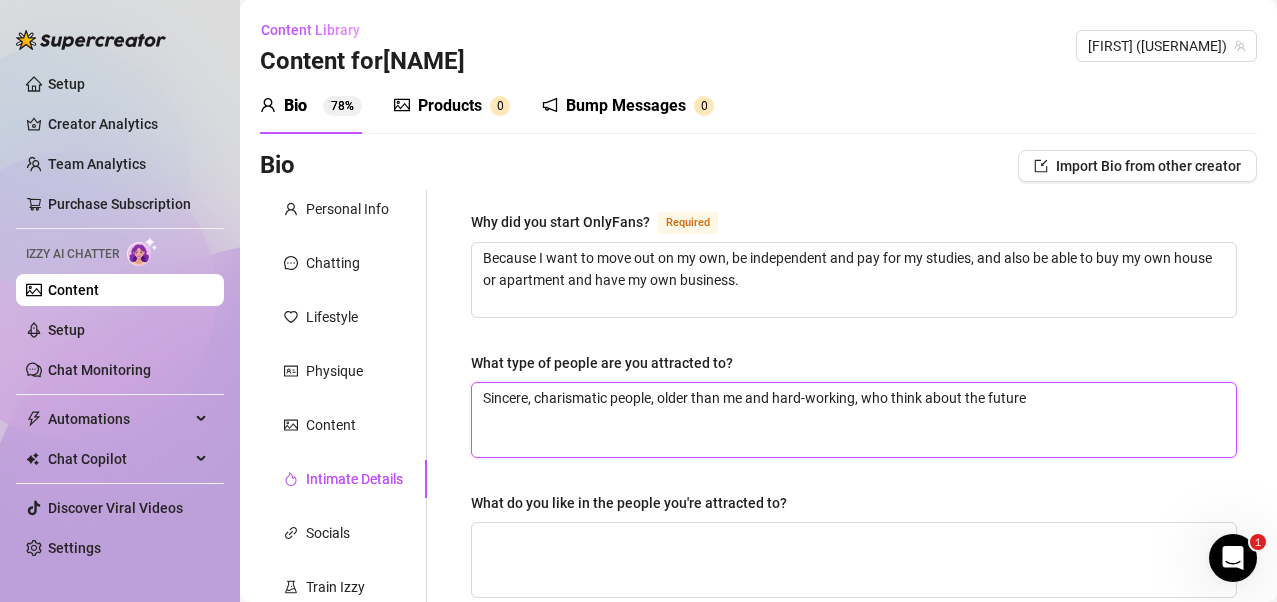scroll, scrollTop: 300, scrollLeft: 0, axis: vertical 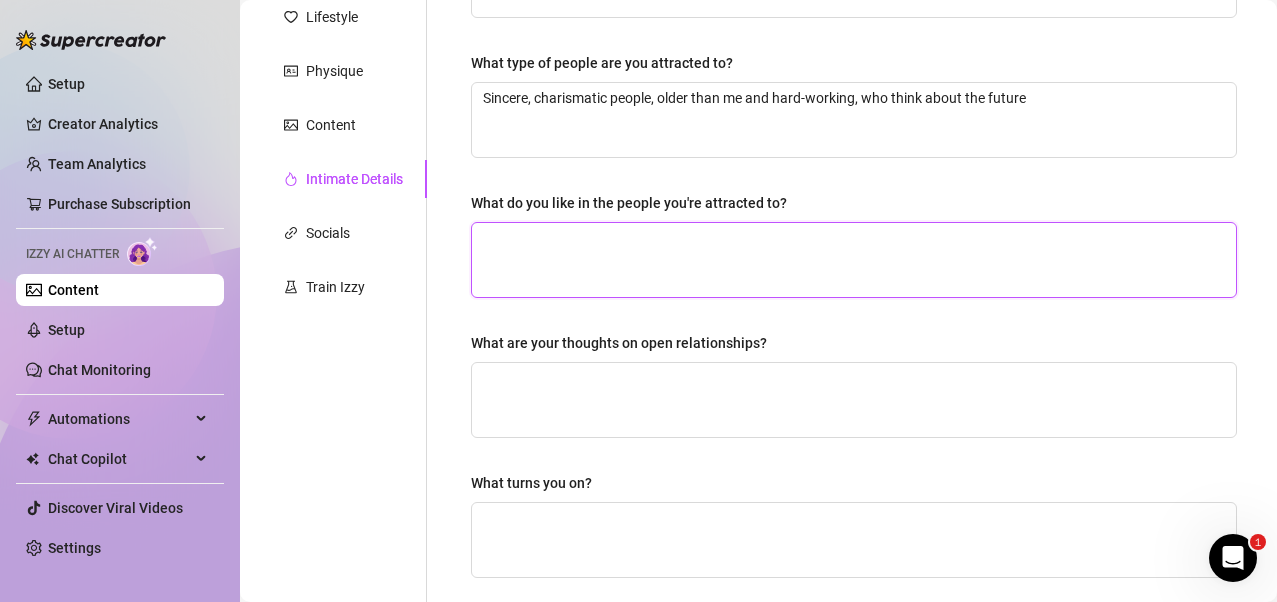 click on "What do you like in the people you're attracted to?" at bounding box center [854, 260] 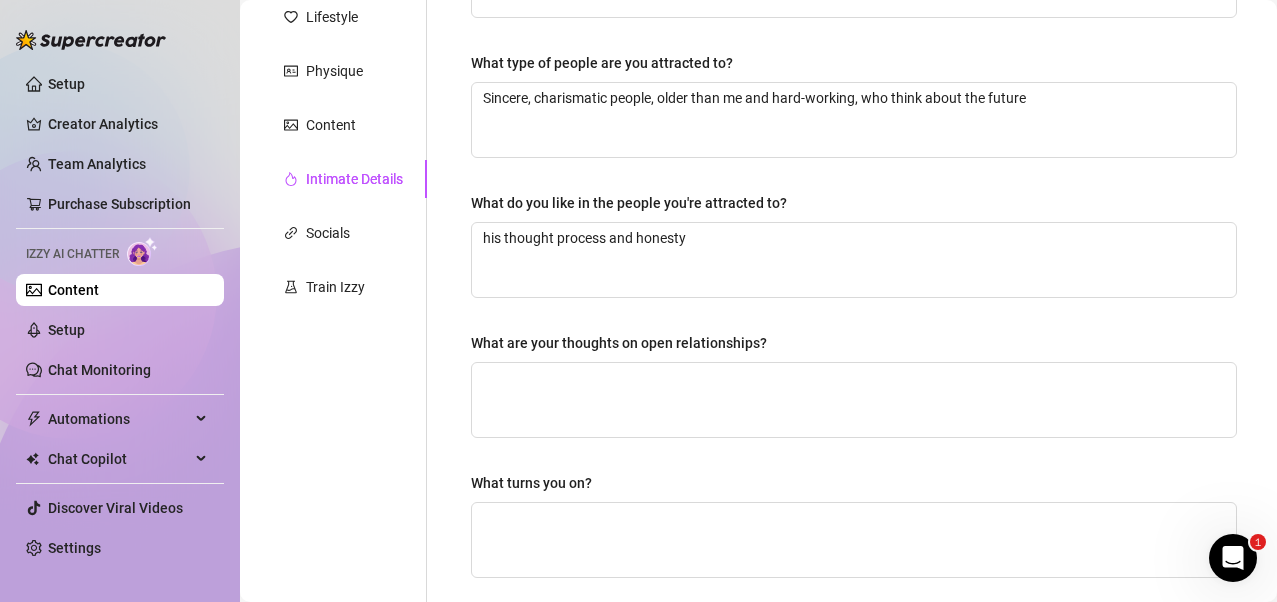 click on "What are your thoughts on open relationships?" at bounding box center (854, 347) 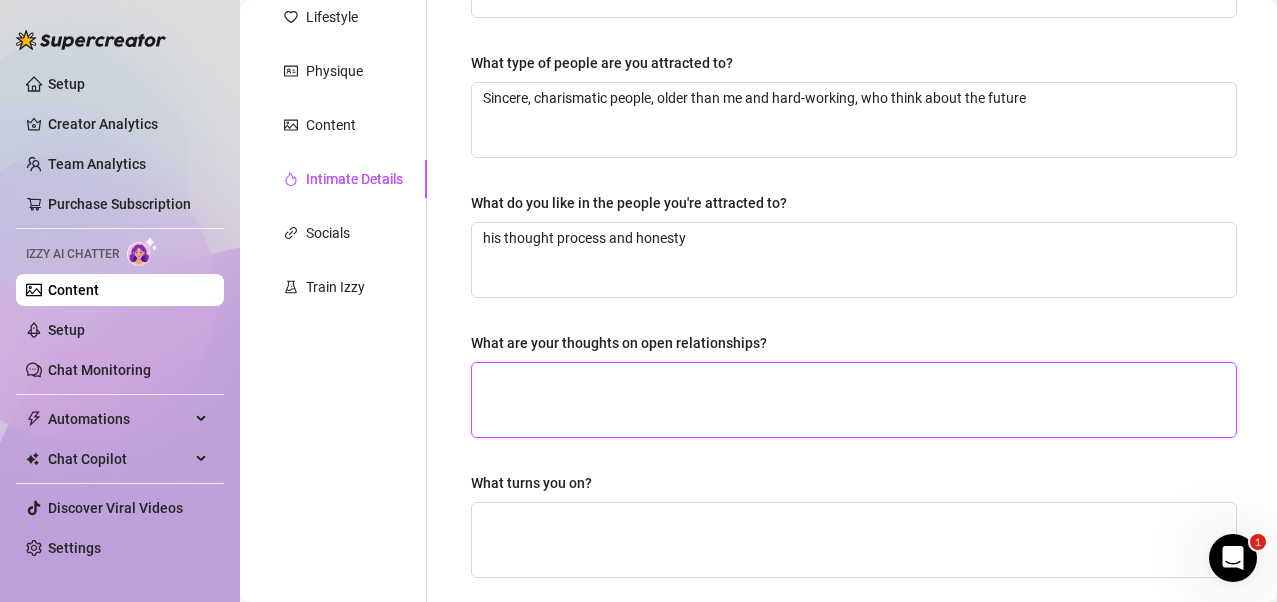 click on "What are your thoughts on open relationships?" at bounding box center (854, 400) 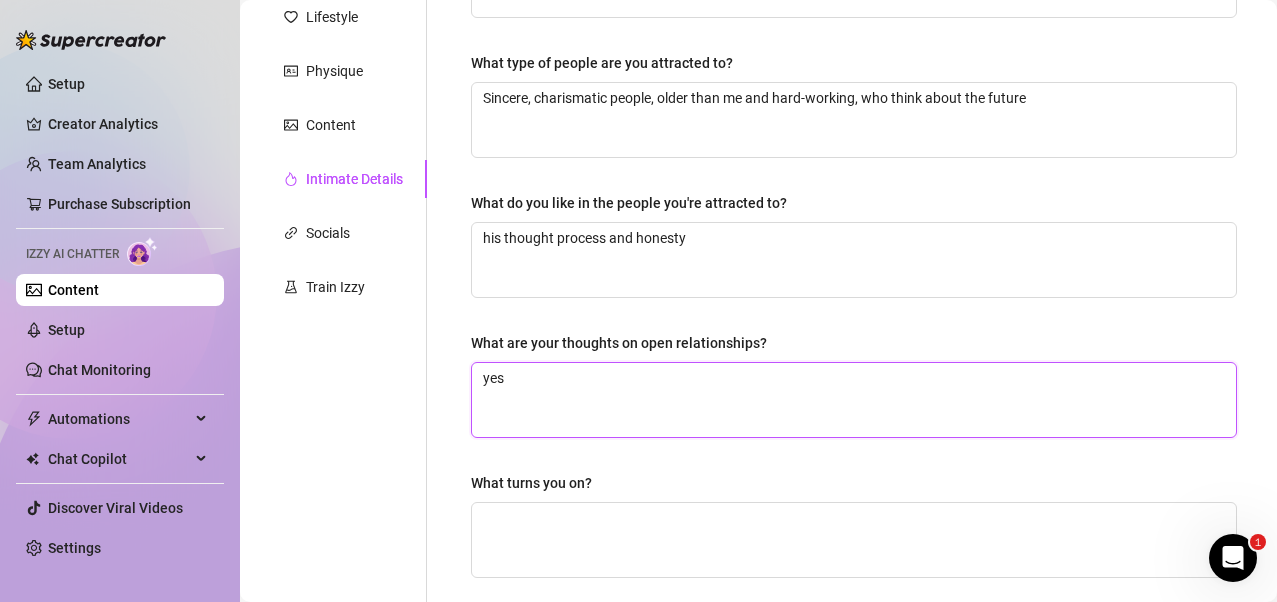 scroll, scrollTop: 600, scrollLeft: 0, axis: vertical 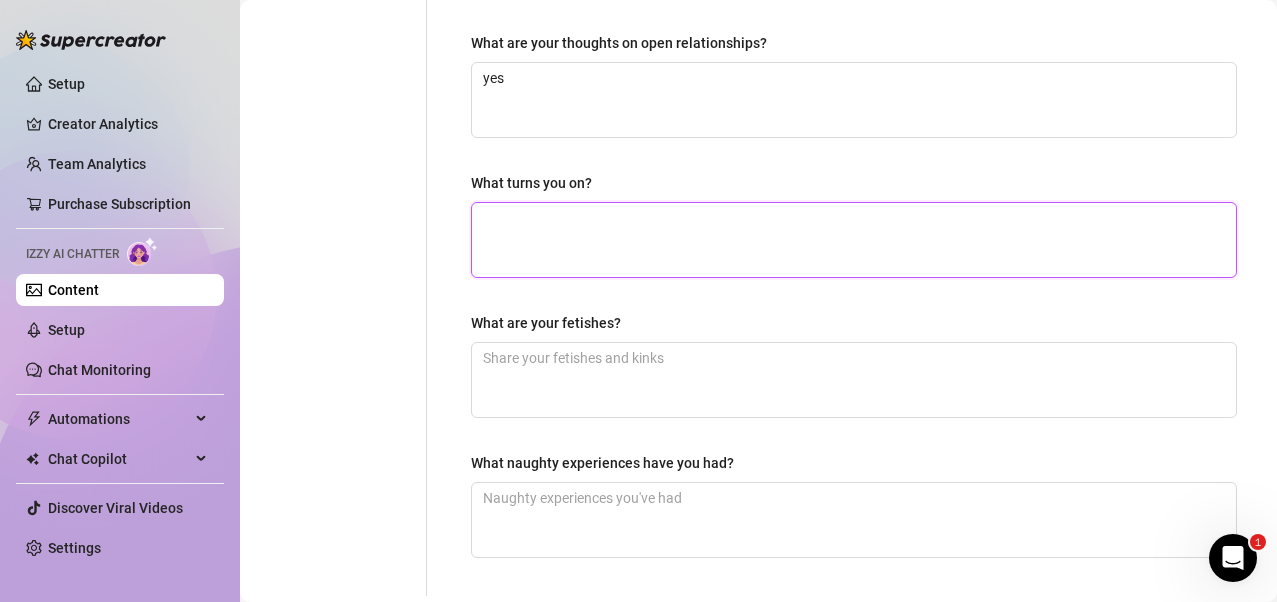 click on "What turns you on?" at bounding box center [854, 240] 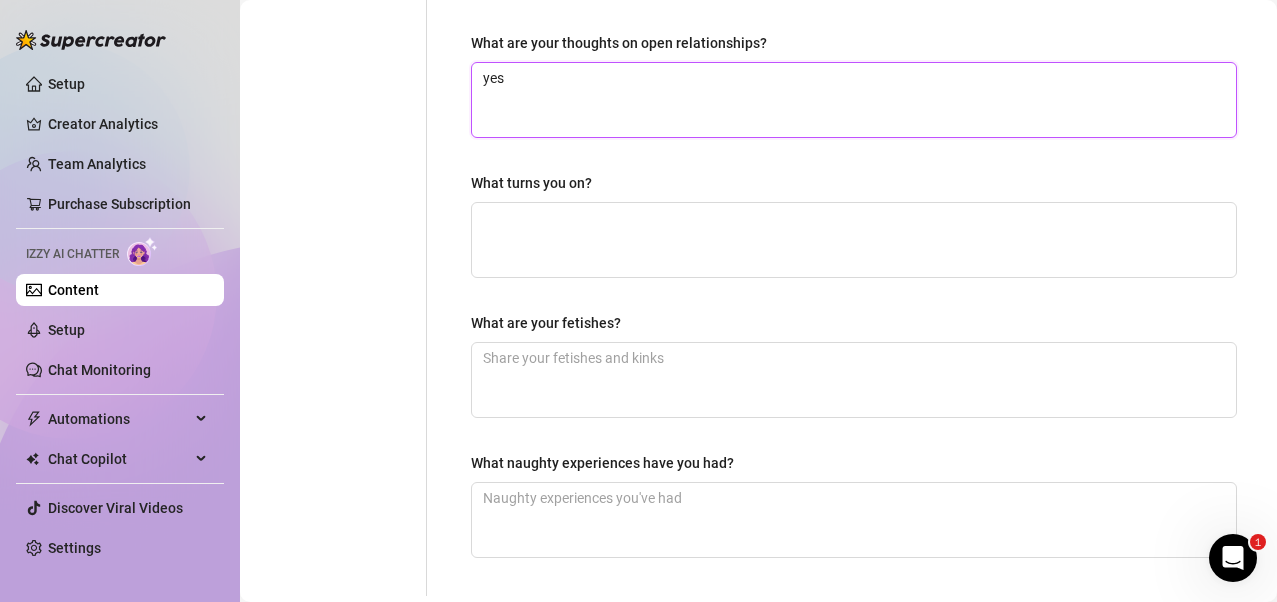 drag, startPoint x: 632, startPoint y: 104, endPoint x: 475, endPoint y: 74, distance: 159.84055 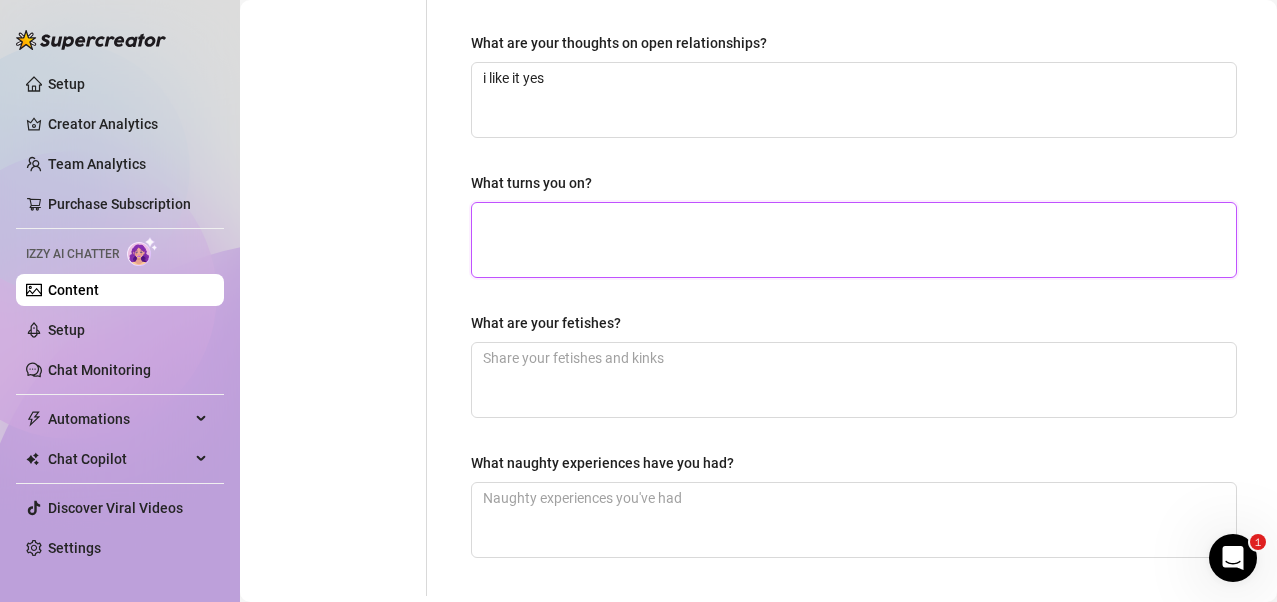 click on "What turns you on?" at bounding box center [854, 240] 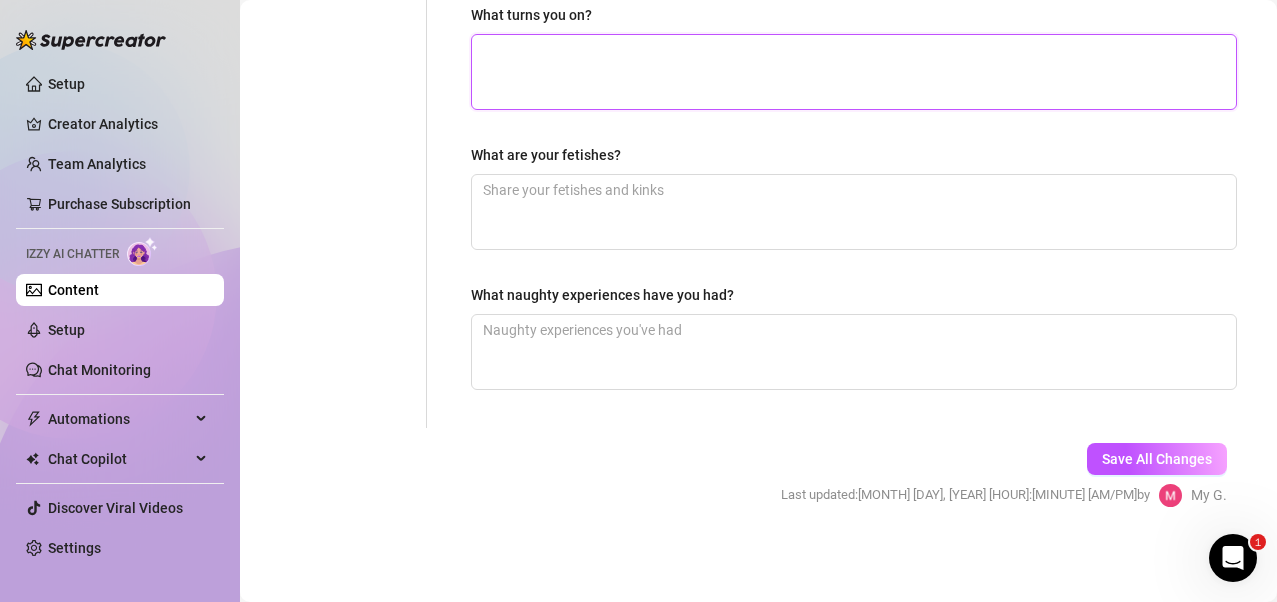 scroll, scrollTop: 668, scrollLeft: 0, axis: vertical 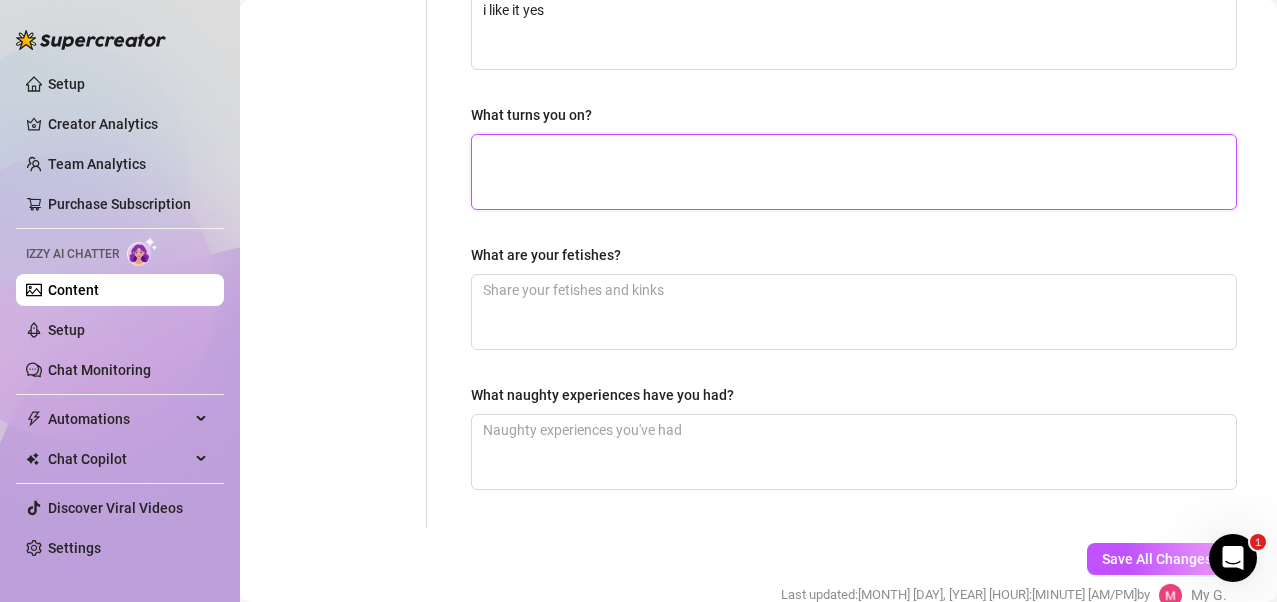 click on "What turns you on?" at bounding box center (854, 172) 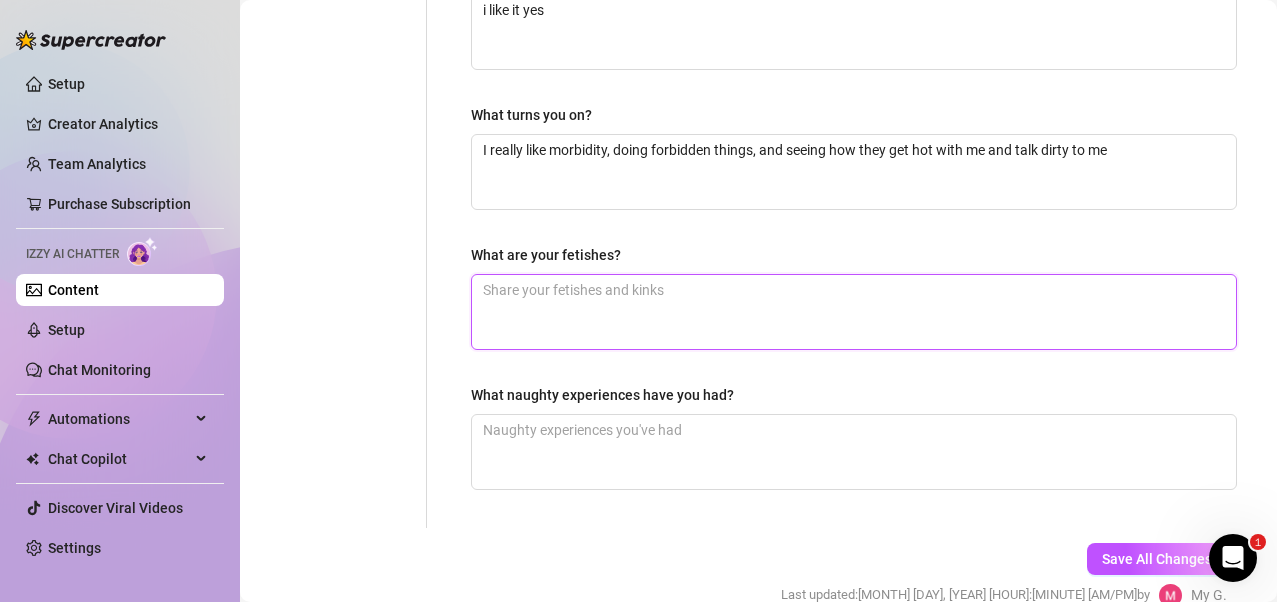 click on "What are your fetishes?" at bounding box center (854, 312) 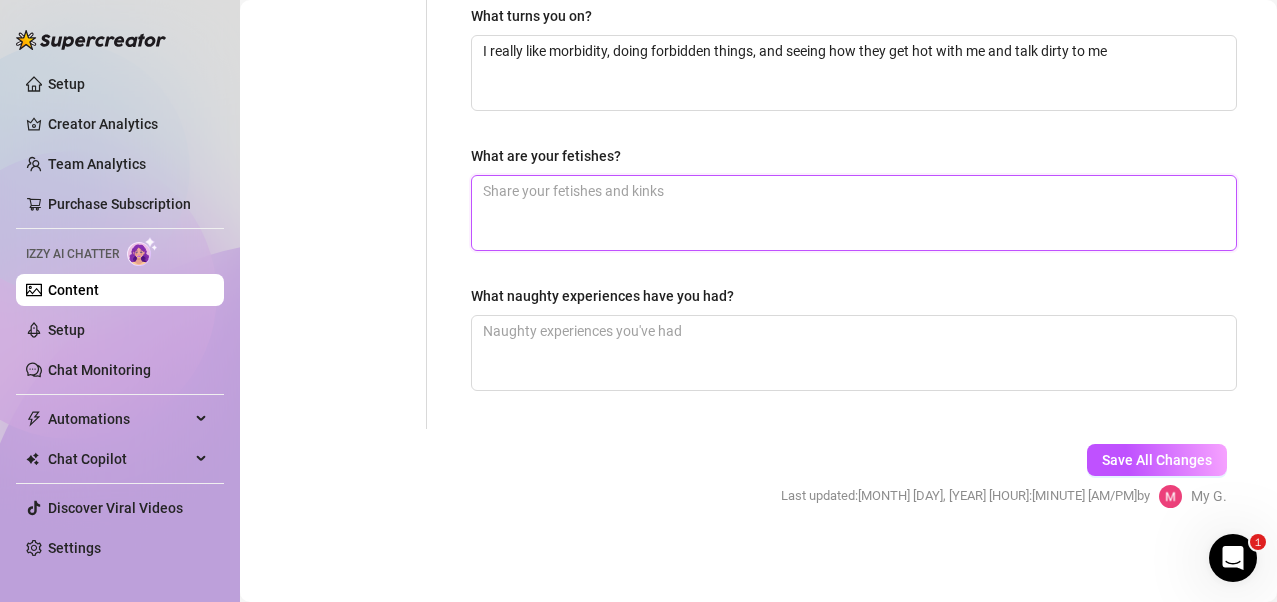 scroll, scrollTop: 768, scrollLeft: 0, axis: vertical 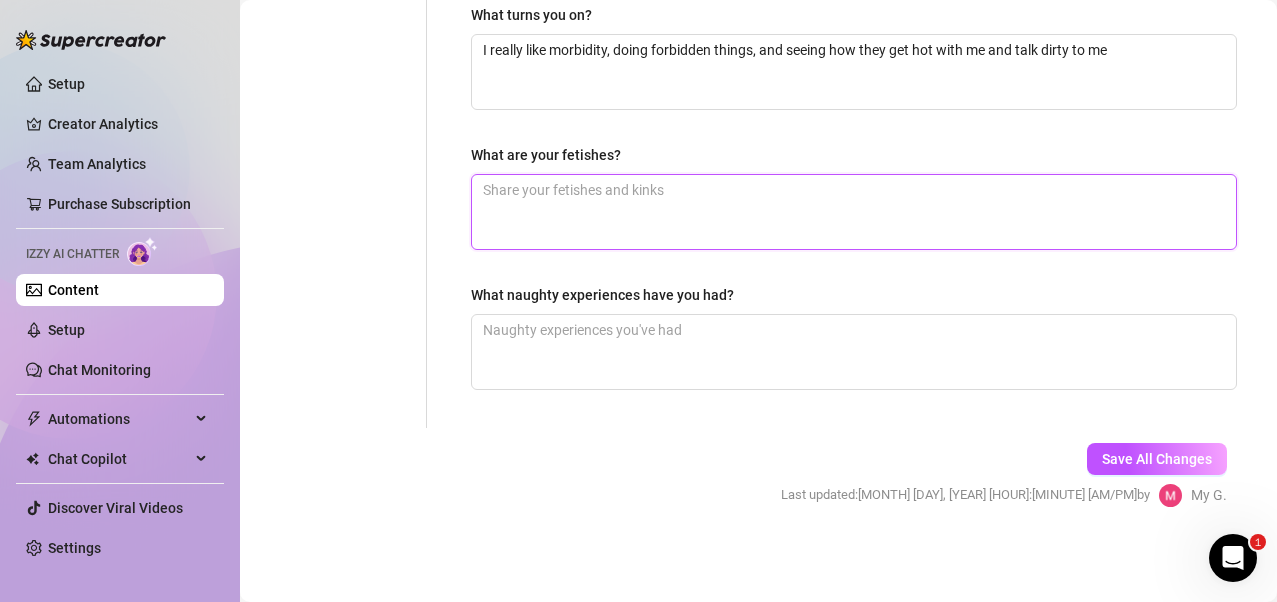 click on "What are your fetishes?" at bounding box center [854, 212] 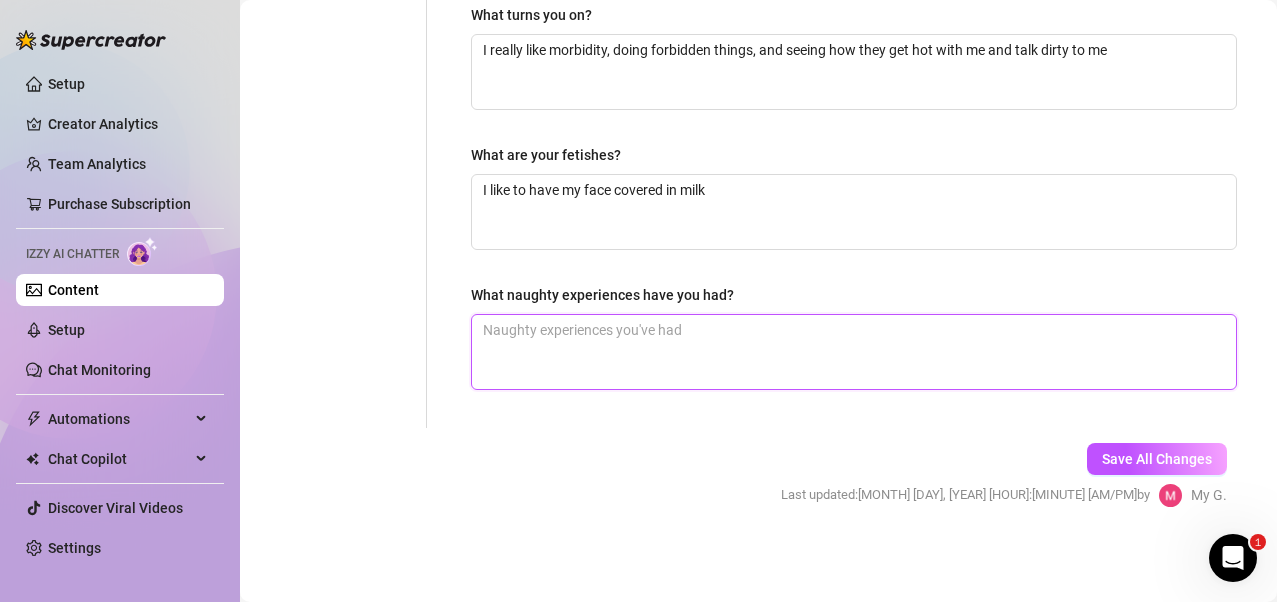 click on "What naughty experiences have you had?" at bounding box center [854, 352] 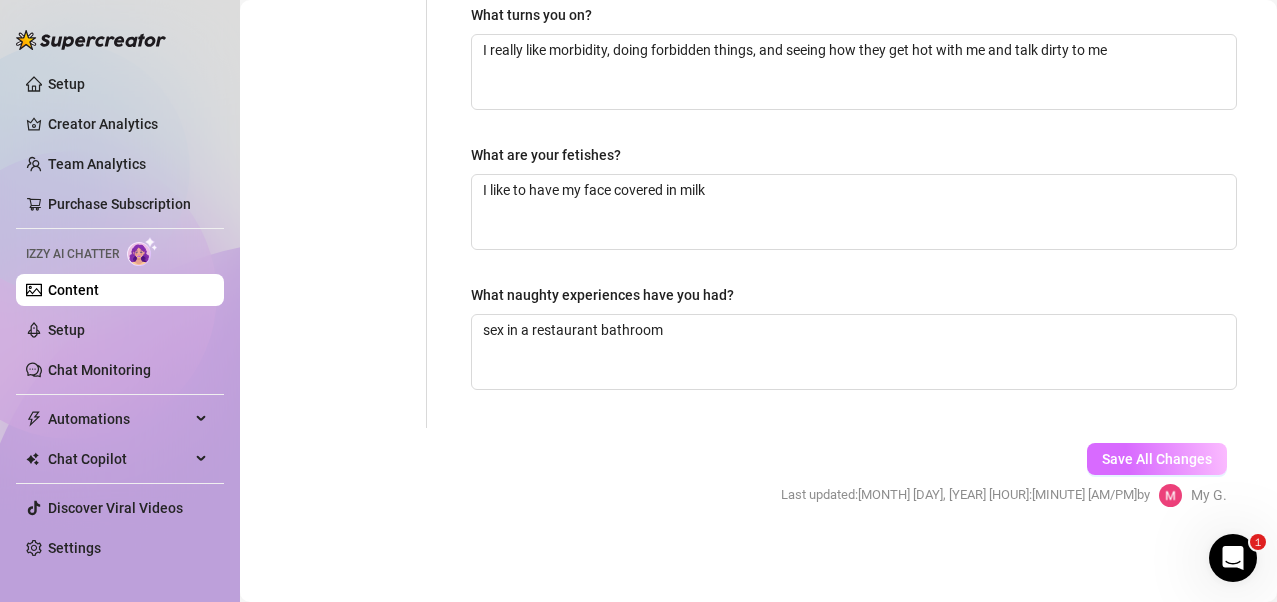 click on "Save All Changes" at bounding box center (1157, 459) 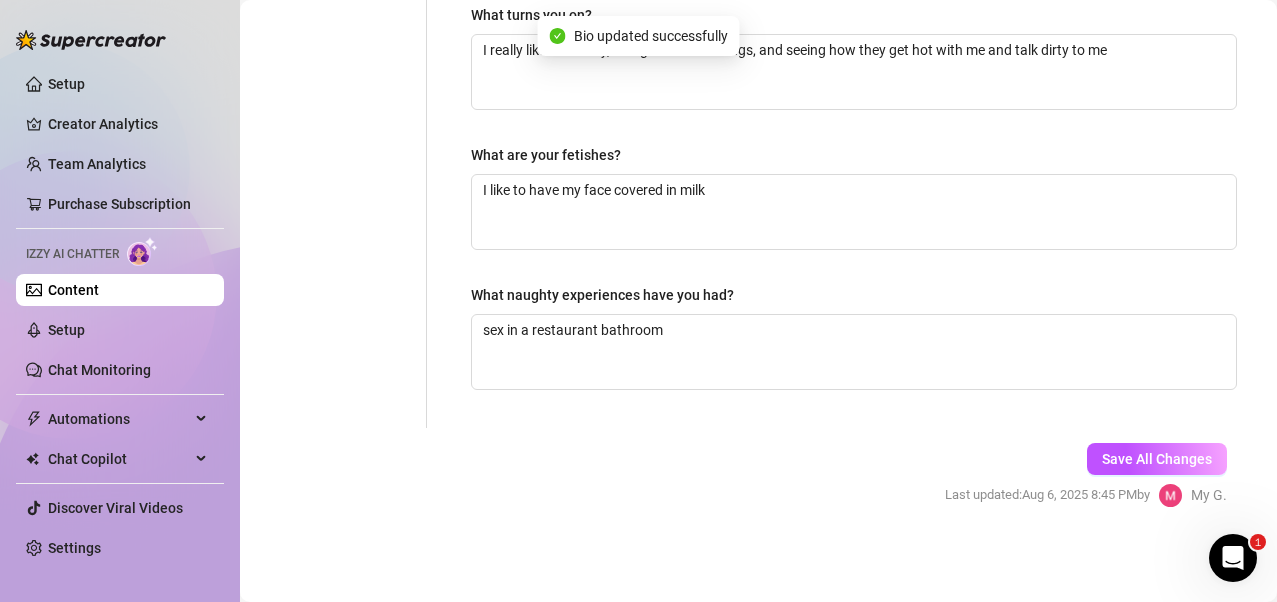 scroll, scrollTop: 268, scrollLeft: 0, axis: vertical 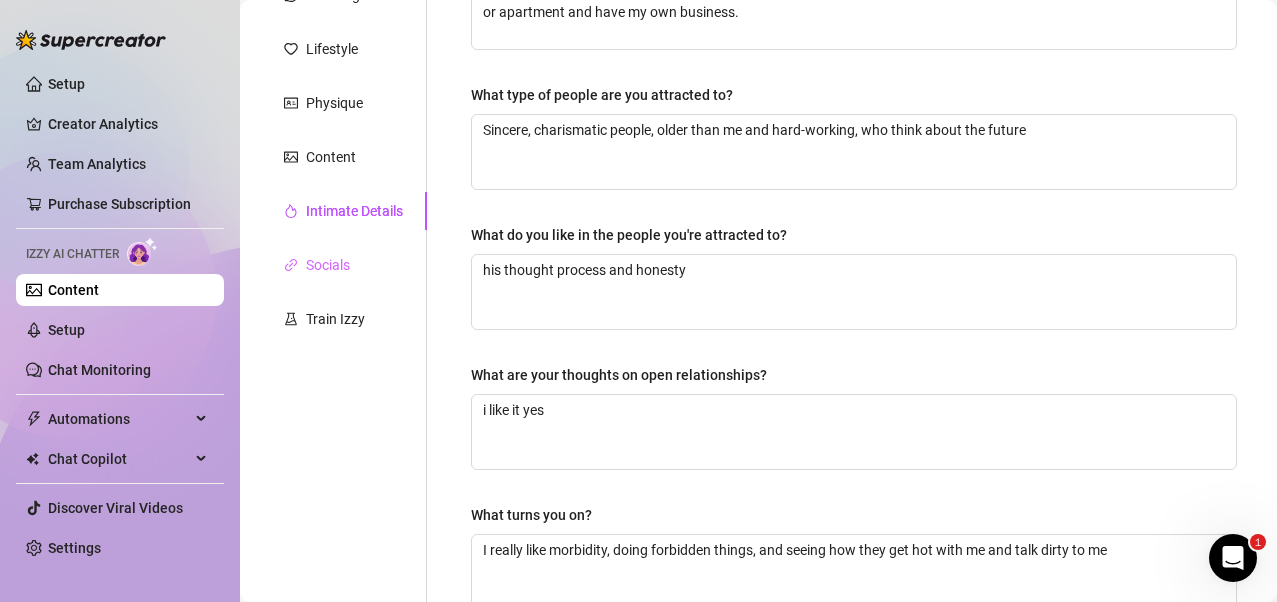 click on "Socials" at bounding box center [343, 265] 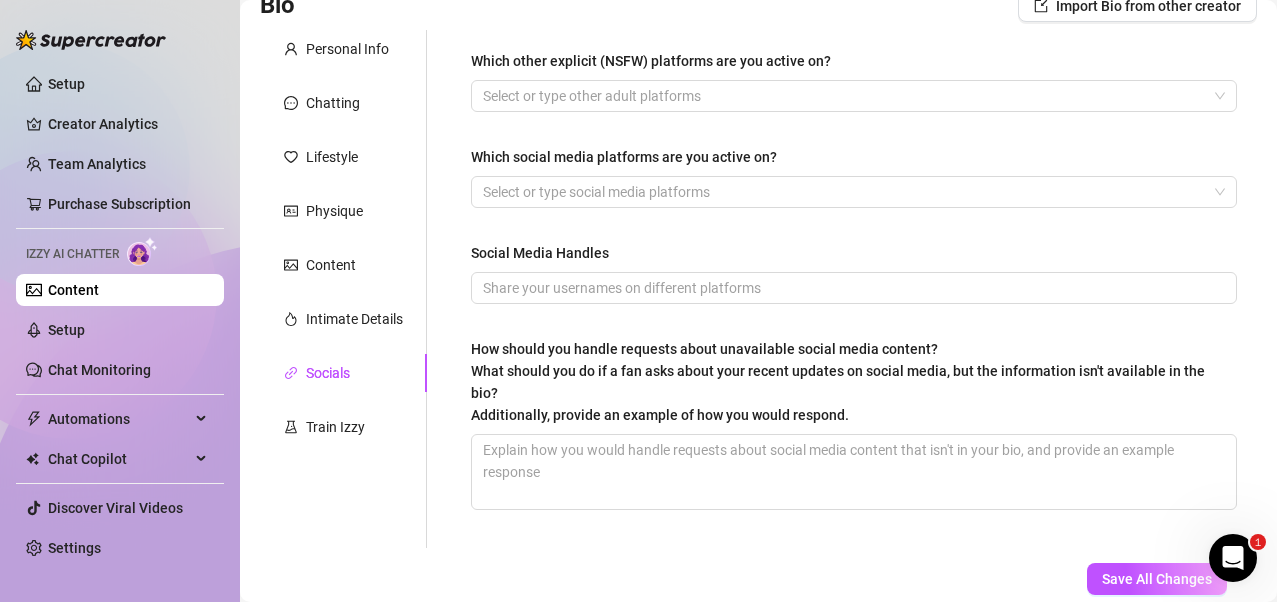 scroll, scrollTop: 0, scrollLeft: 0, axis: both 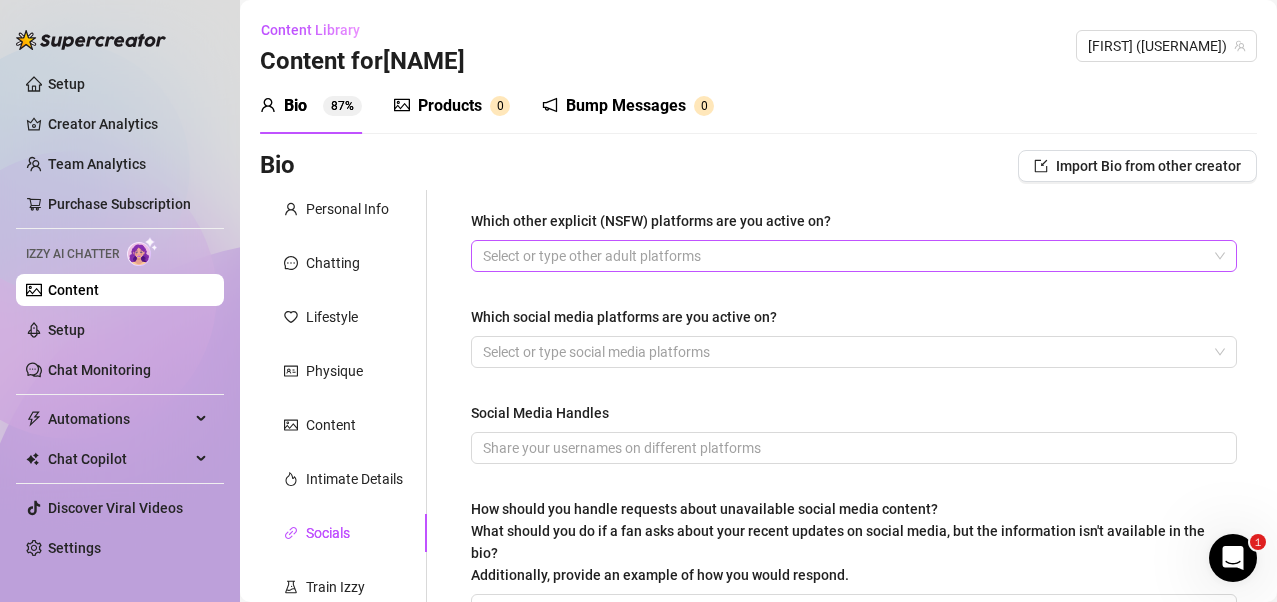 click at bounding box center (843, 256) 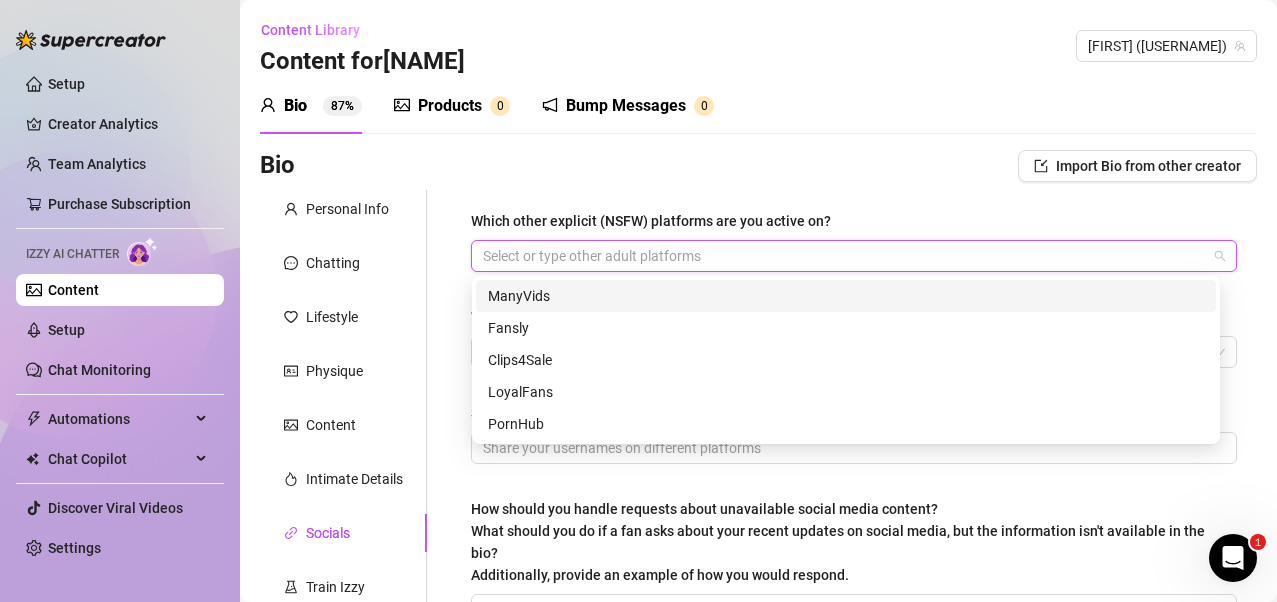 click on "Which other explicit (NSFW) platforms are you active on?   Select or type other adult platforms Which social media platforms are you active on?   Select or type social media platforms Social Media Handles How should you handle requests about unavailable social media content? What should you do if a fan asks about your recent updates on social media, but the information isn't available in the bio? Additionally, provide an example of how you would respond." at bounding box center [854, 449] 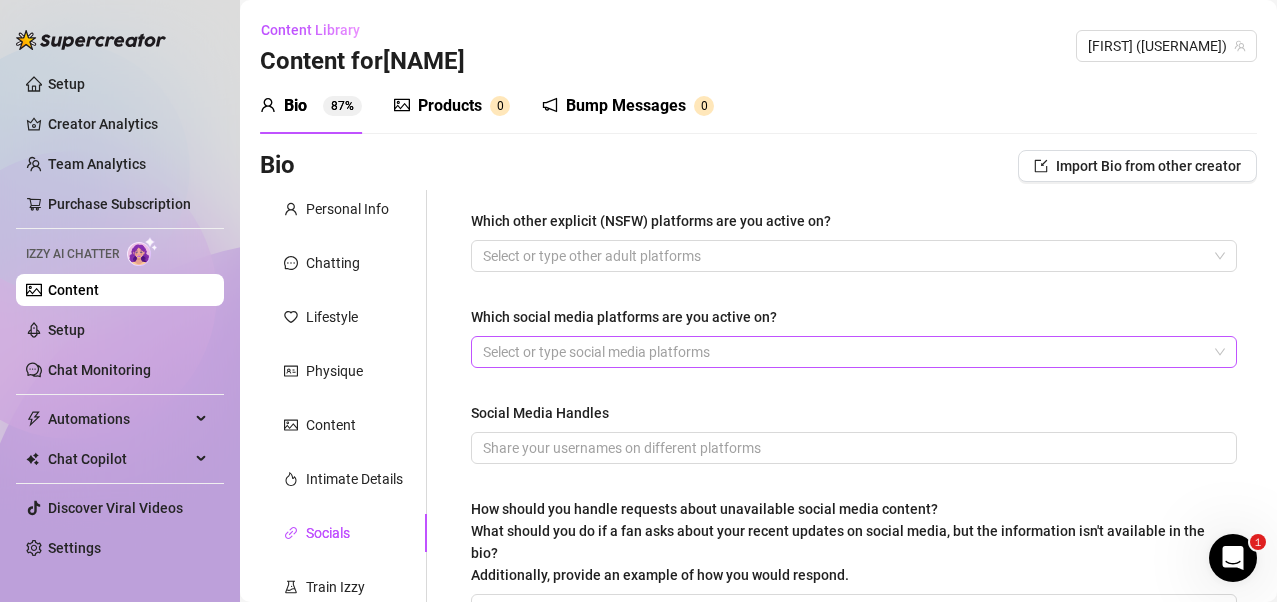 click at bounding box center [843, 352] 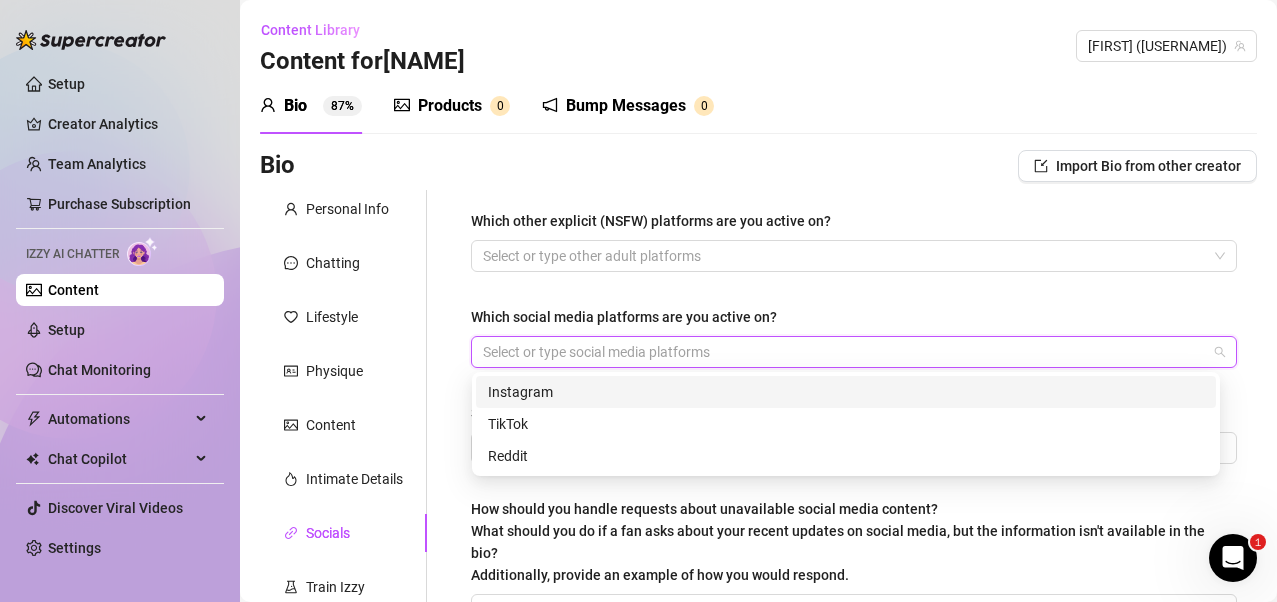 click on "Instagram" at bounding box center (846, 392) 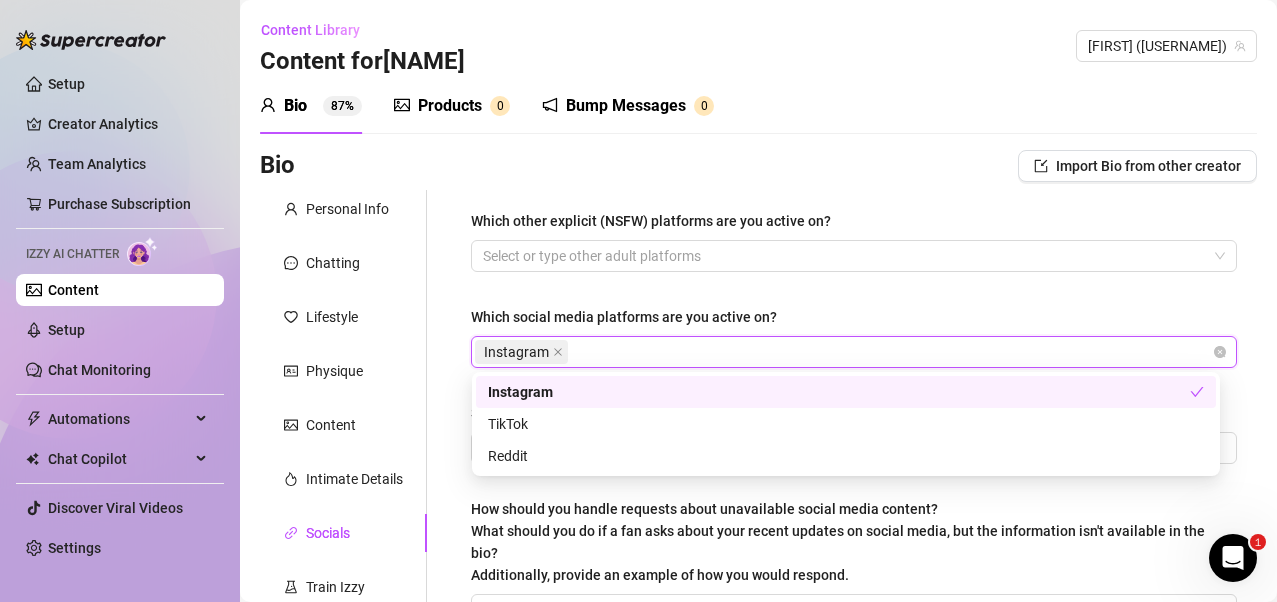 click on "Instagram" at bounding box center [843, 352] 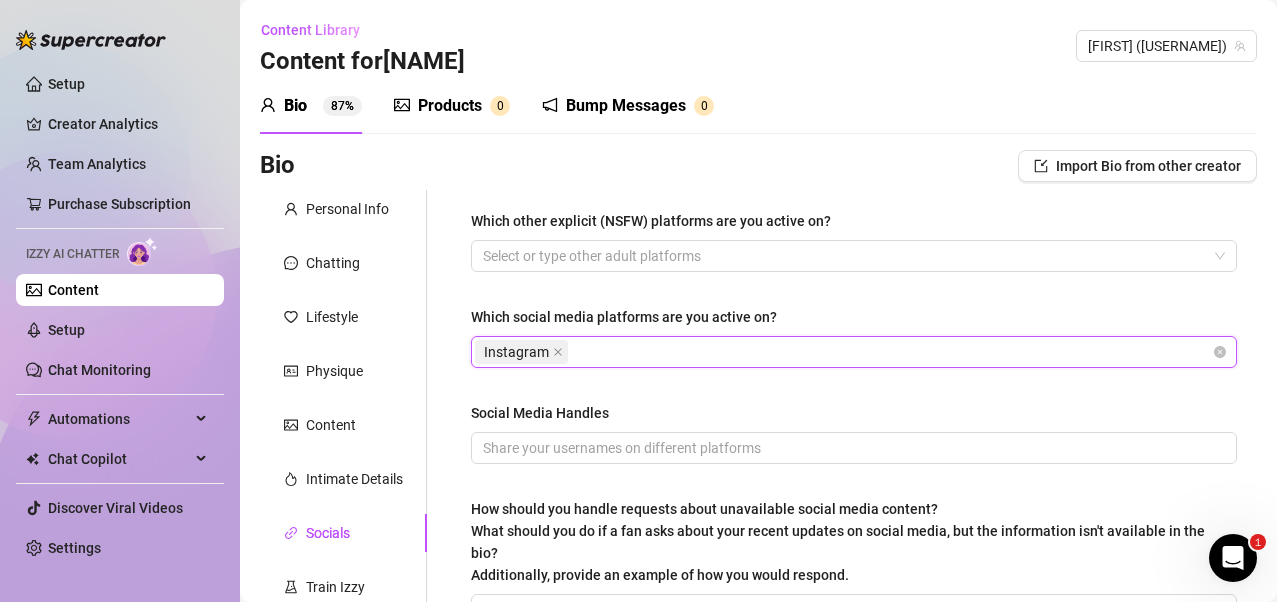click on "Instagram" at bounding box center [843, 352] 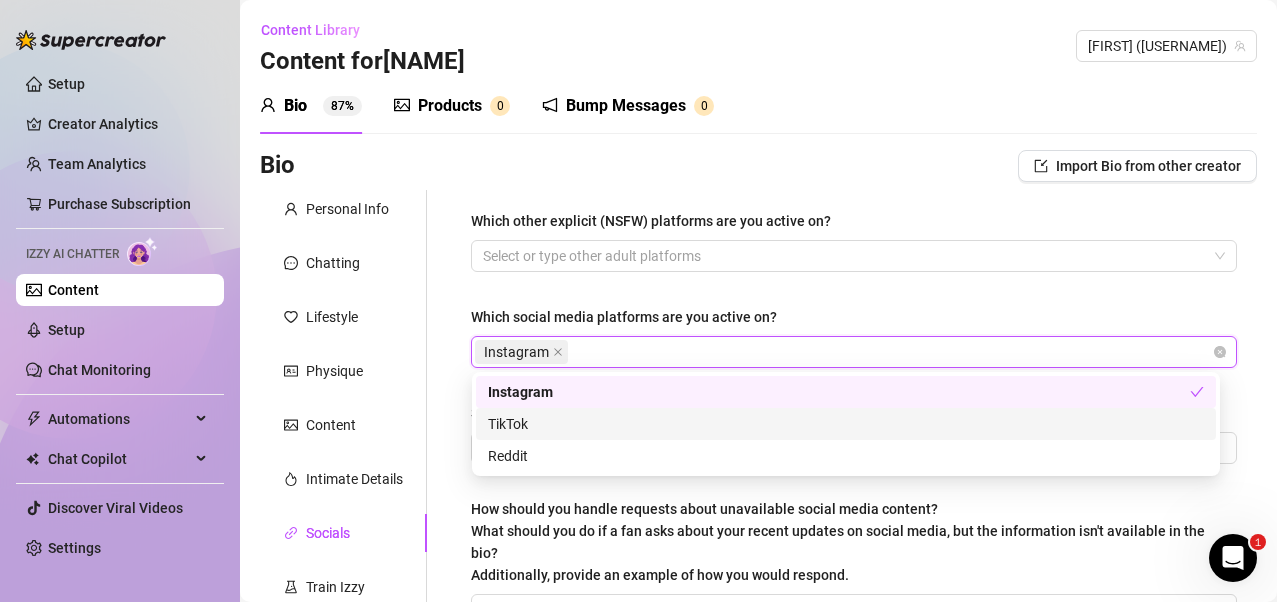click on "TikTok" at bounding box center (846, 424) 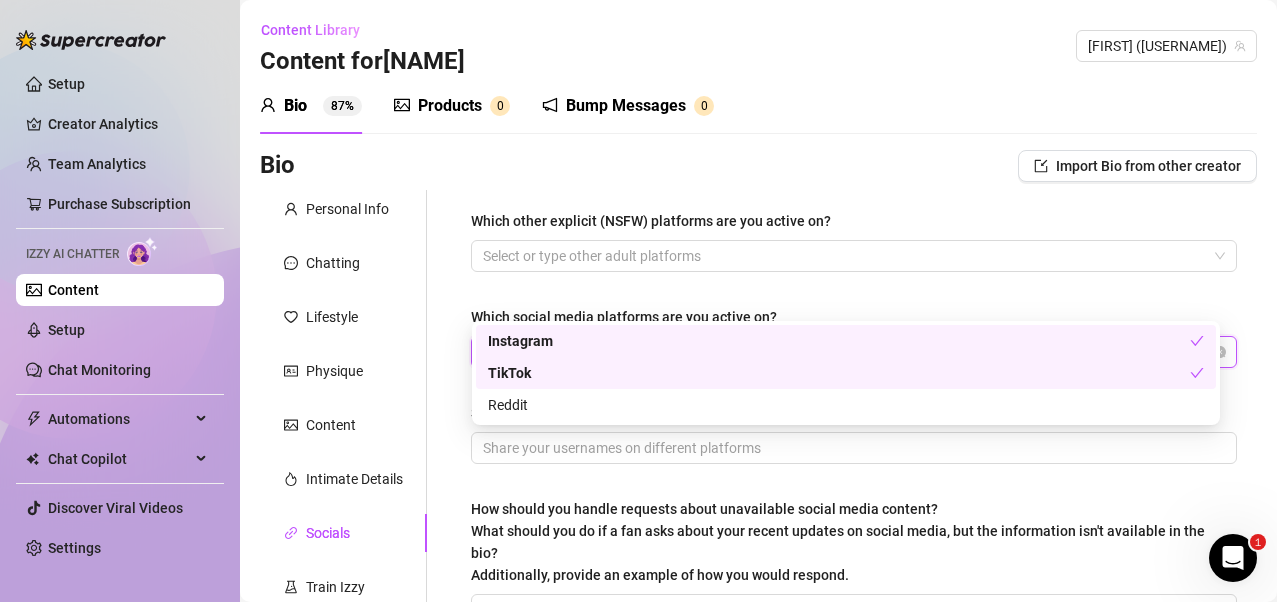 scroll, scrollTop: 100, scrollLeft: 0, axis: vertical 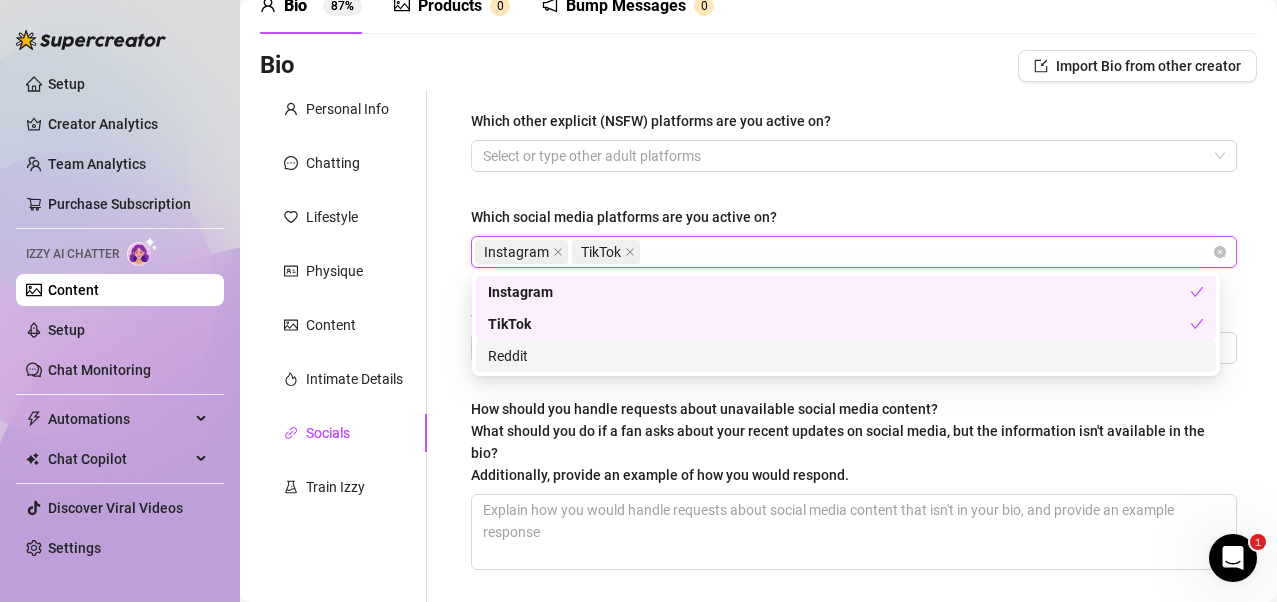 click on "Which other explicit (NSFW) platforms are you active on?   Select or type other adult platforms Which social media platforms are you active on? Instagram TikTok   Social Media Handles How should you handle requests about unavailable social media content? What should you do if a fan asks about your recent updates on social media, but the information isn't available in the bio? Additionally, provide an example of how you would respond." at bounding box center [854, 349] 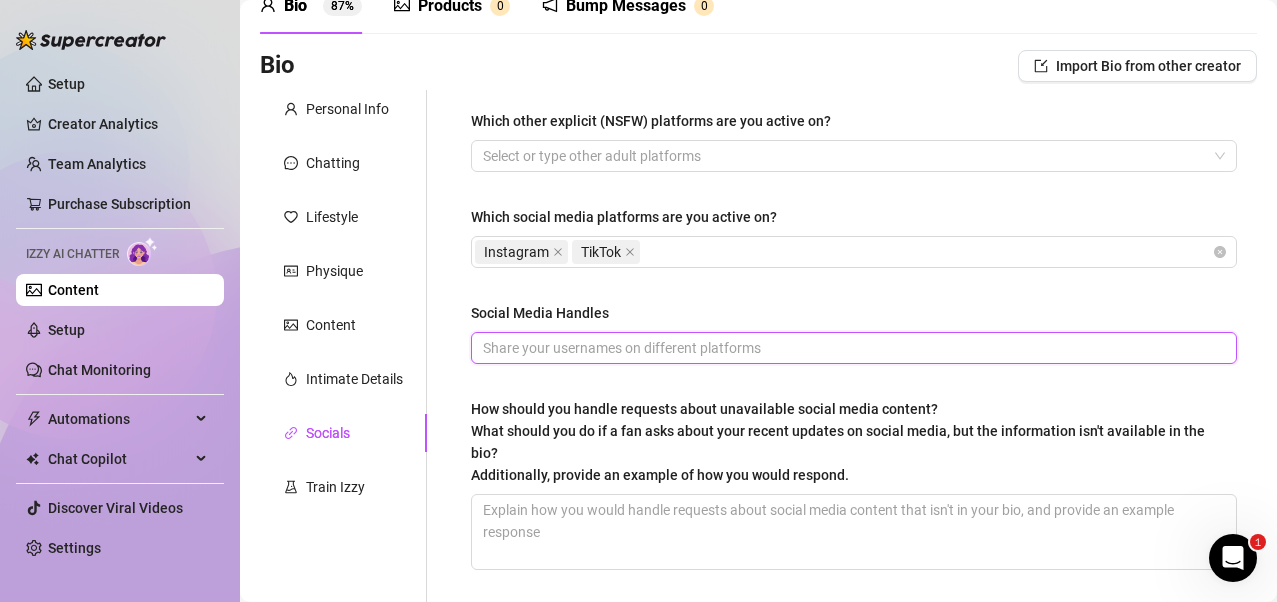 click on "Social Media Handles" at bounding box center [852, 348] 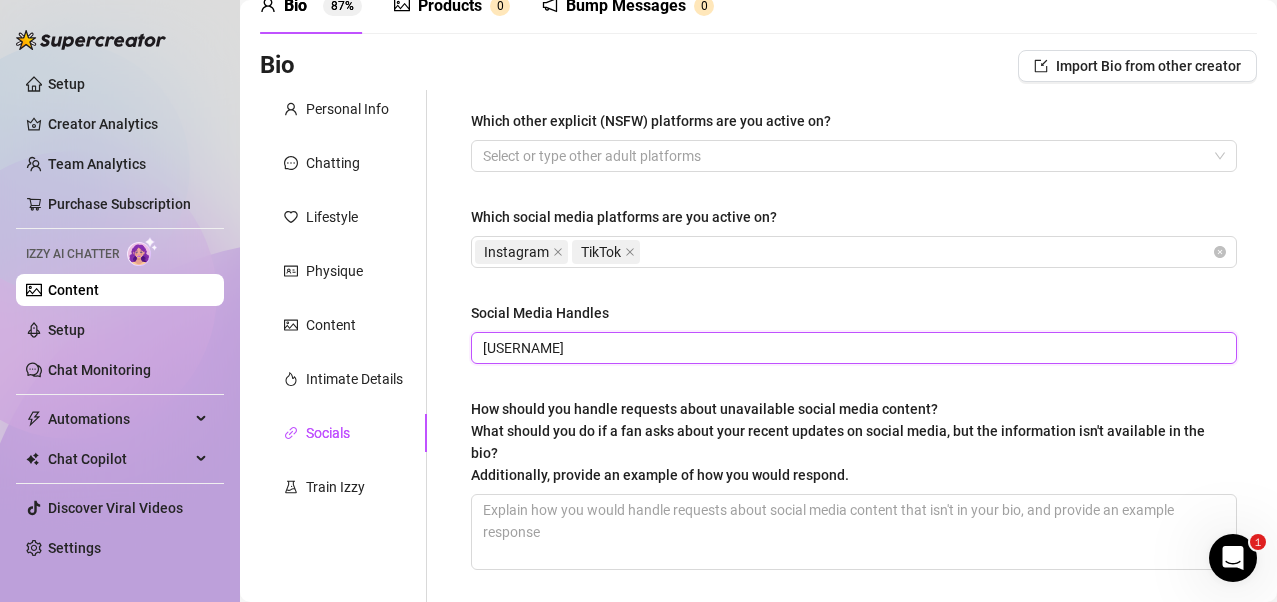 scroll, scrollTop: 281, scrollLeft: 0, axis: vertical 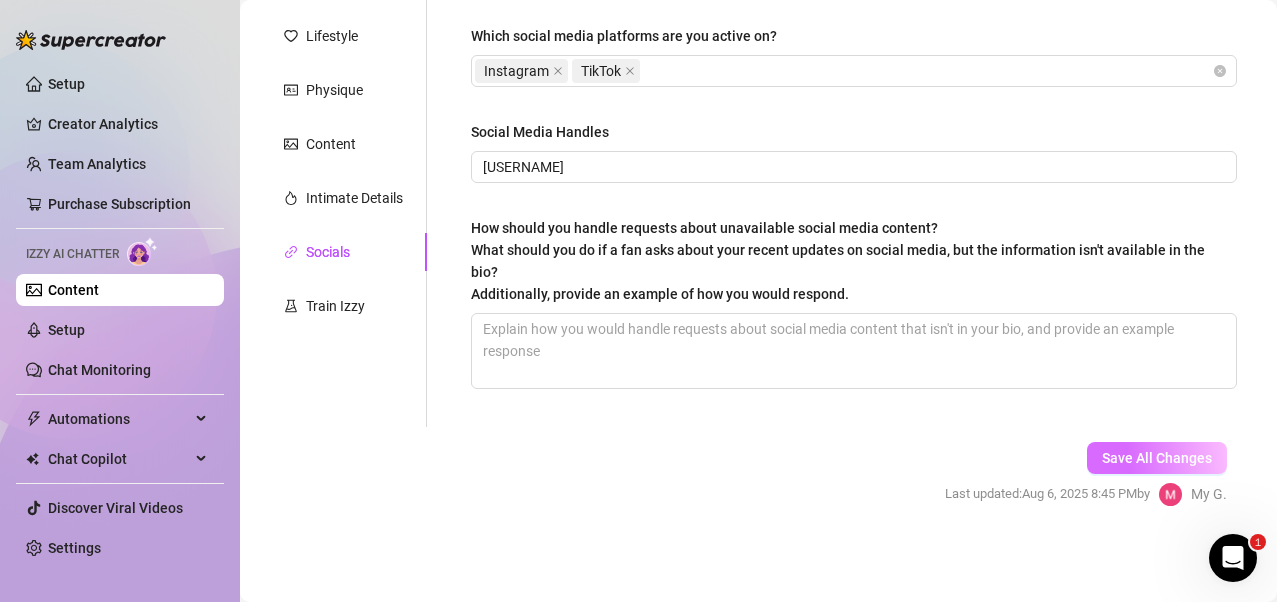 click on "Save All Changes" at bounding box center (1157, 458) 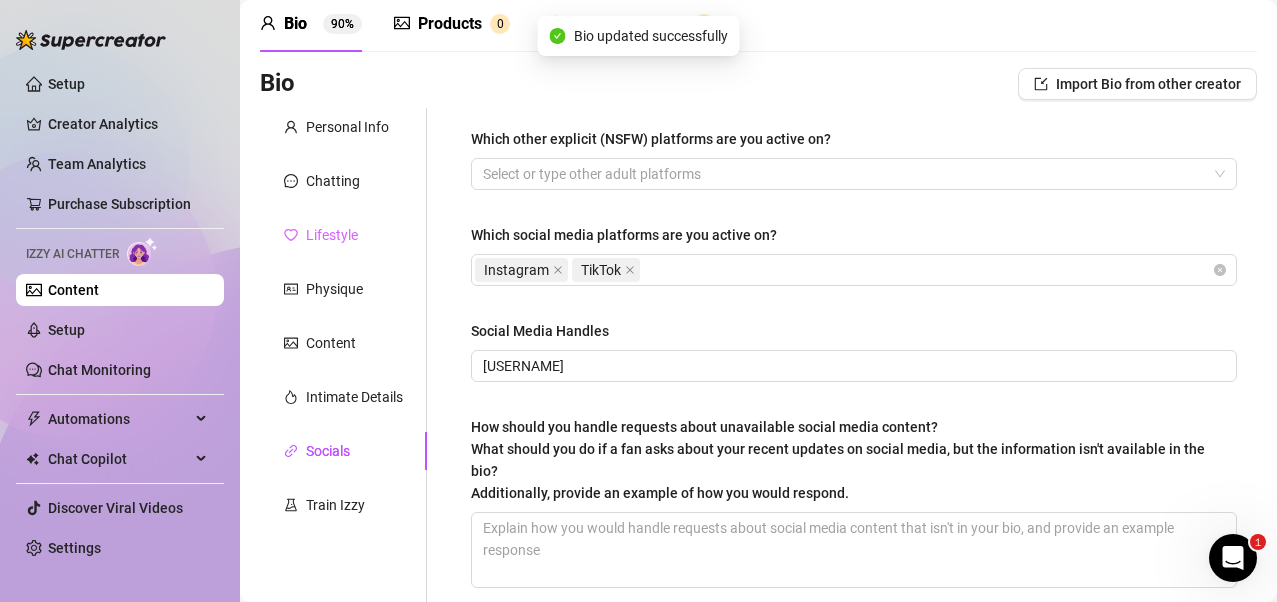scroll, scrollTop: 81, scrollLeft: 0, axis: vertical 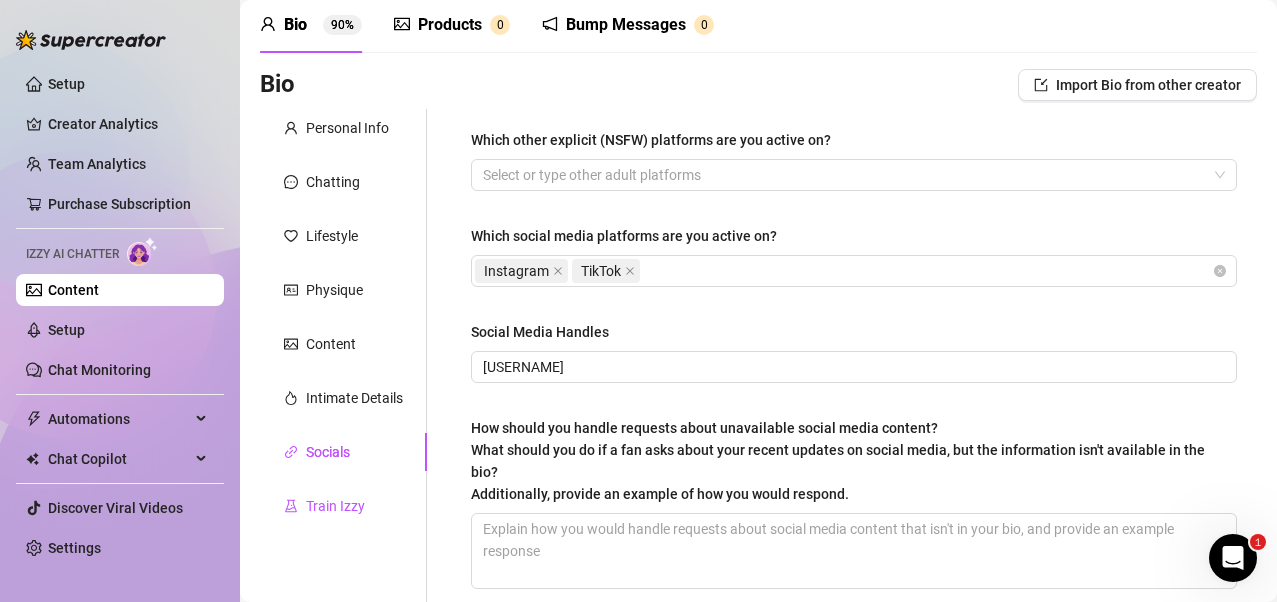 click on "Train Izzy" at bounding box center (335, 506) 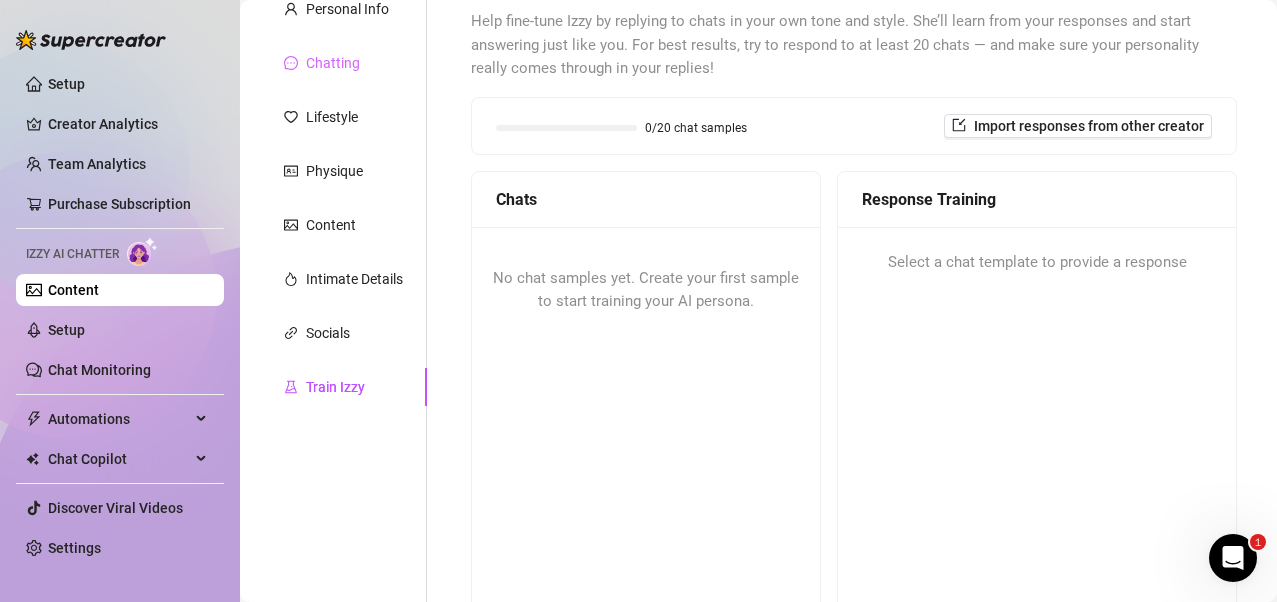 scroll, scrollTop: 0, scrollLeft: 0, axis: both 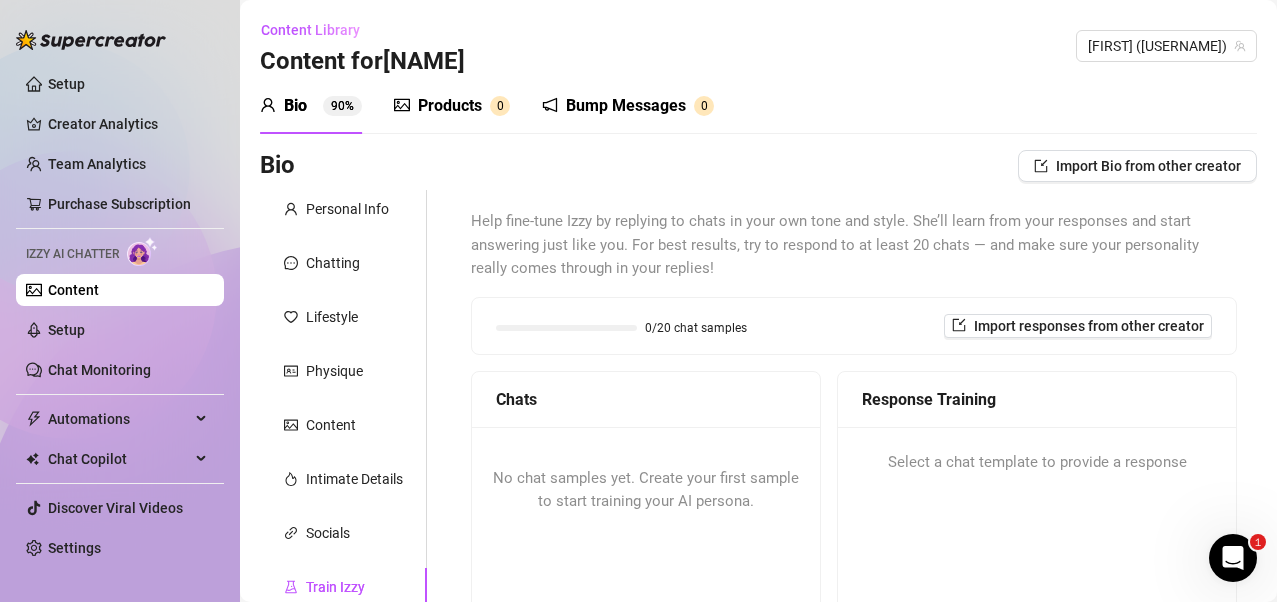 click on "Products" at bounding box center (450, 106) 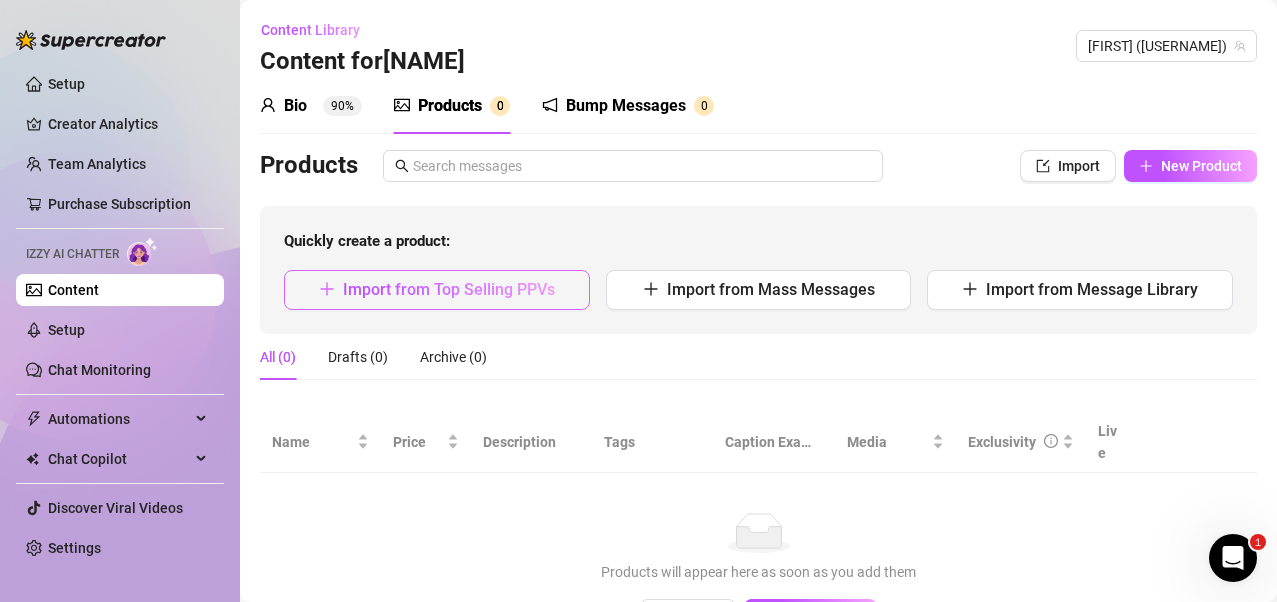 click on "Import from Top Selling PPVs" at bounding box center [449, 289] 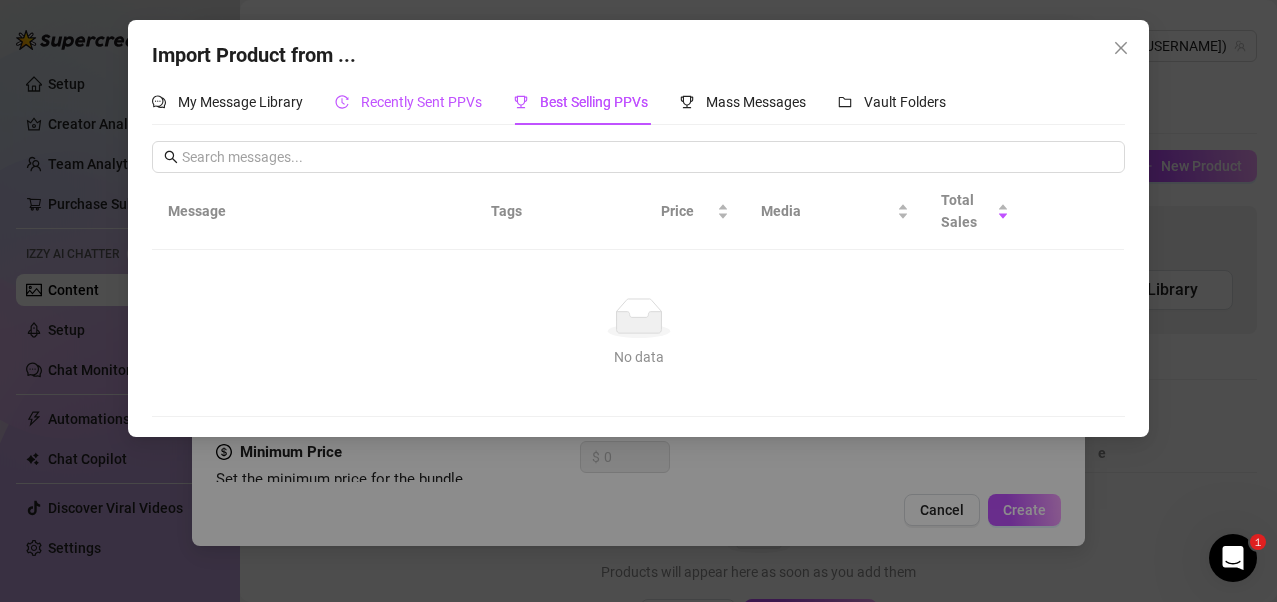 click on "Recently Sent PPVs" at bounding box center (421, 102) 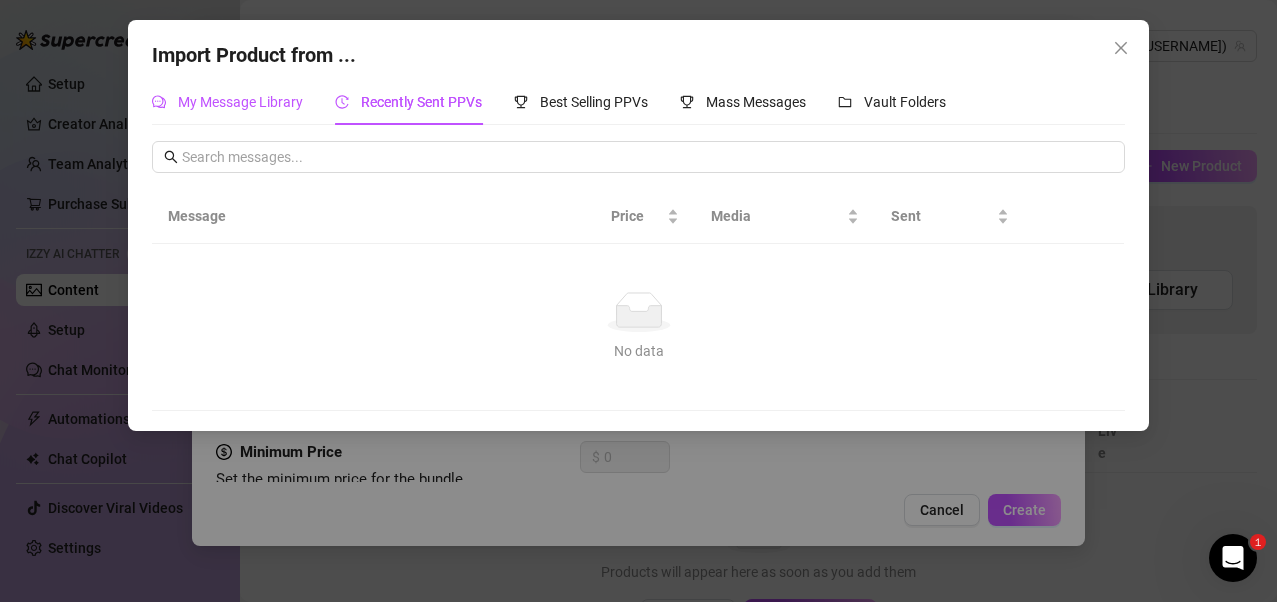 click on "My Message Library" at bounding box center [240, 102] 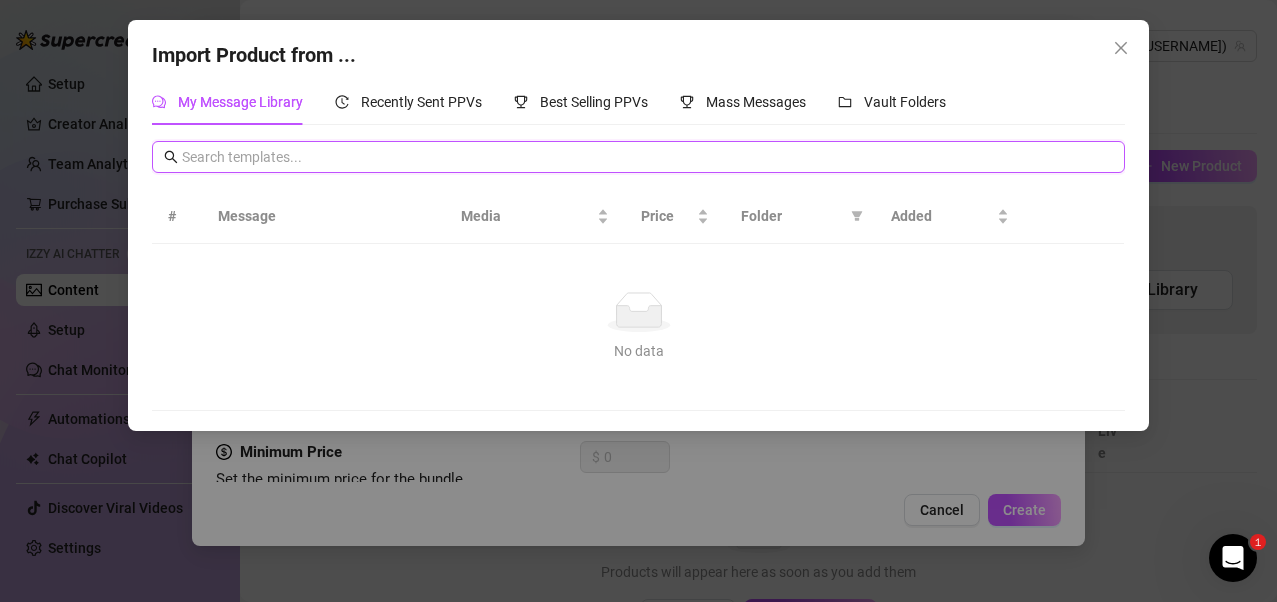click at bounding box center (648, 157) 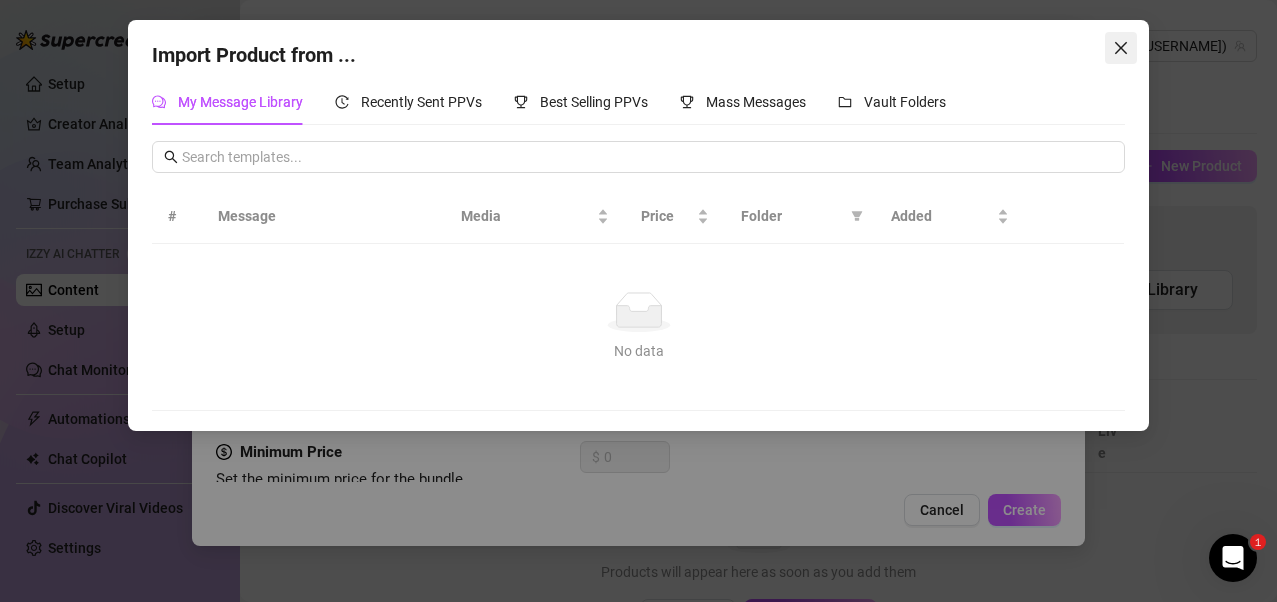 click 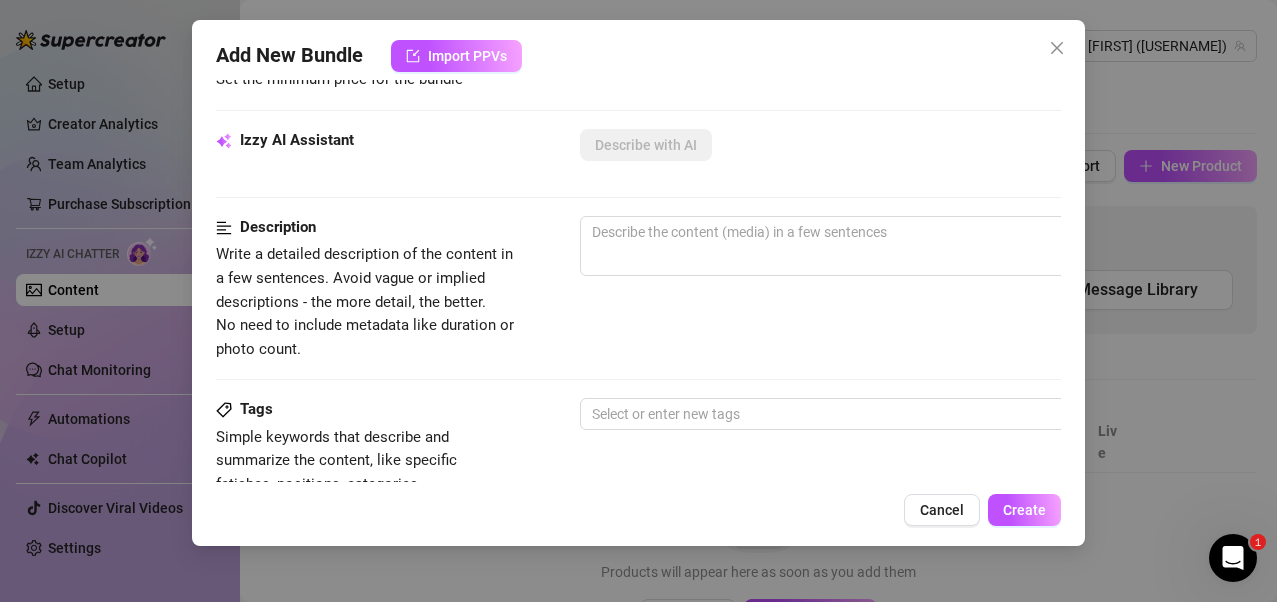 scroll, scrollTop: 0, scrollLeft: 0, axis: both 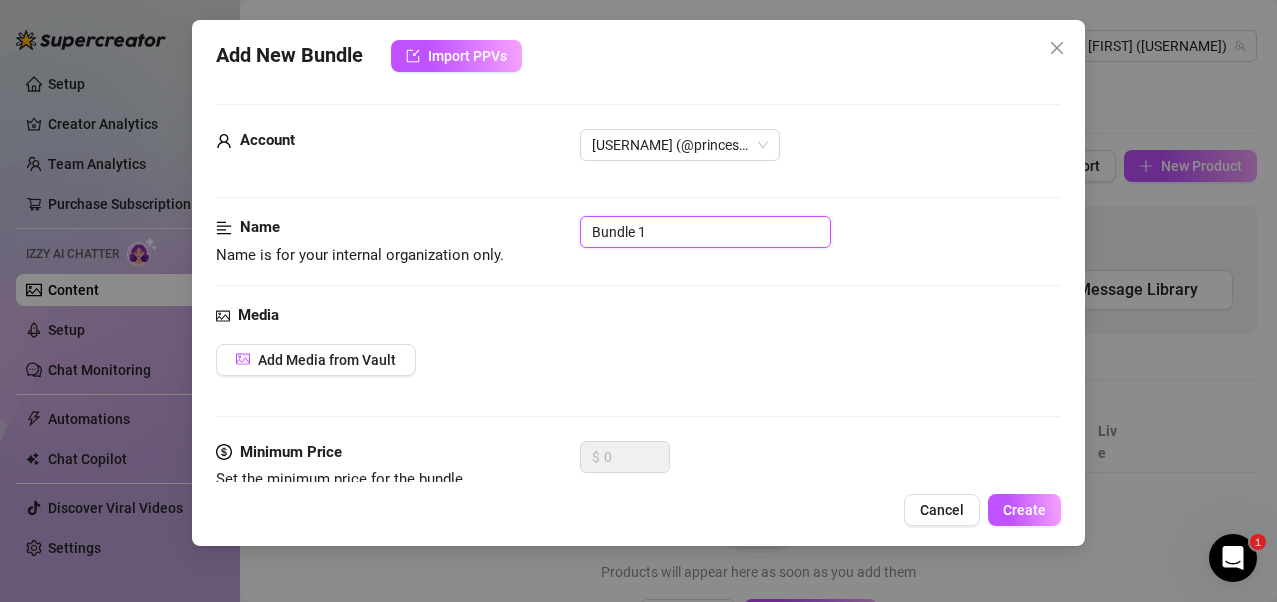 click on "Bundle 1" at bounding box center (705, 232) 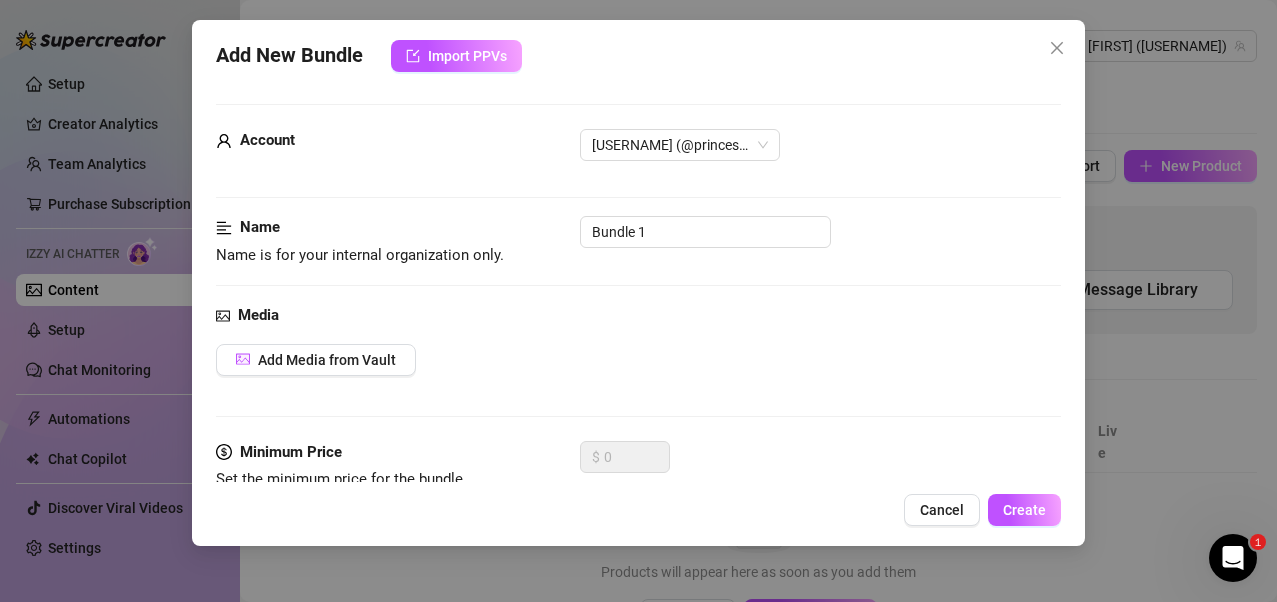 click on "Add Media from Vault" at bounding box center (639, 360) 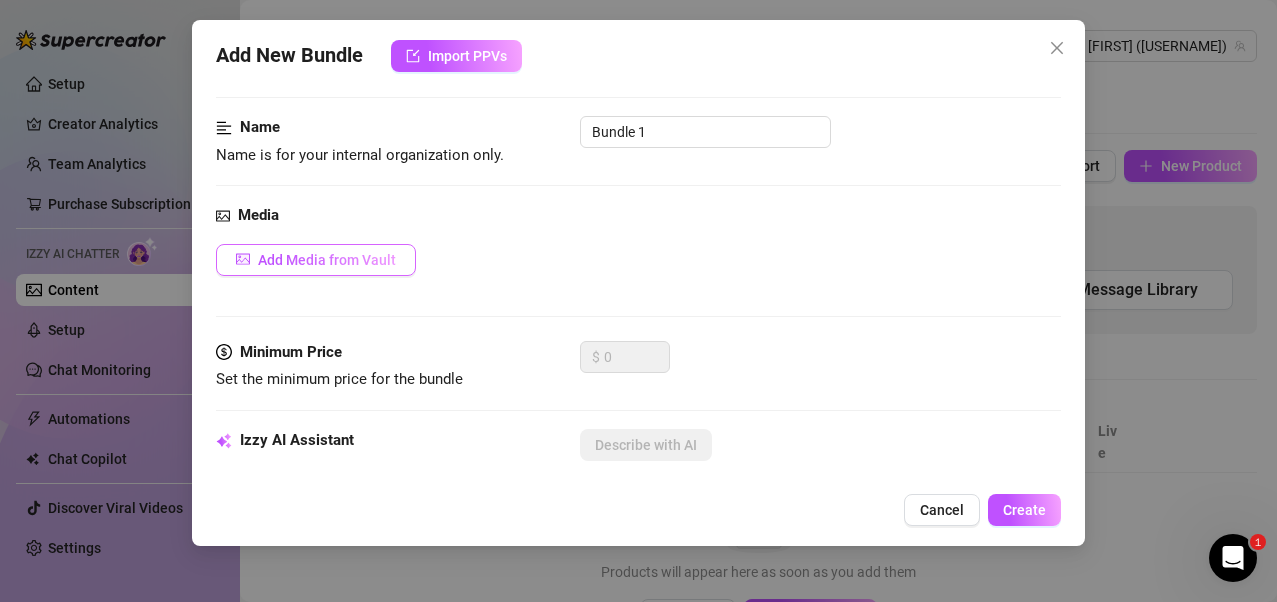 click on "Add Media from Vault" at bounding box center [327, 260] 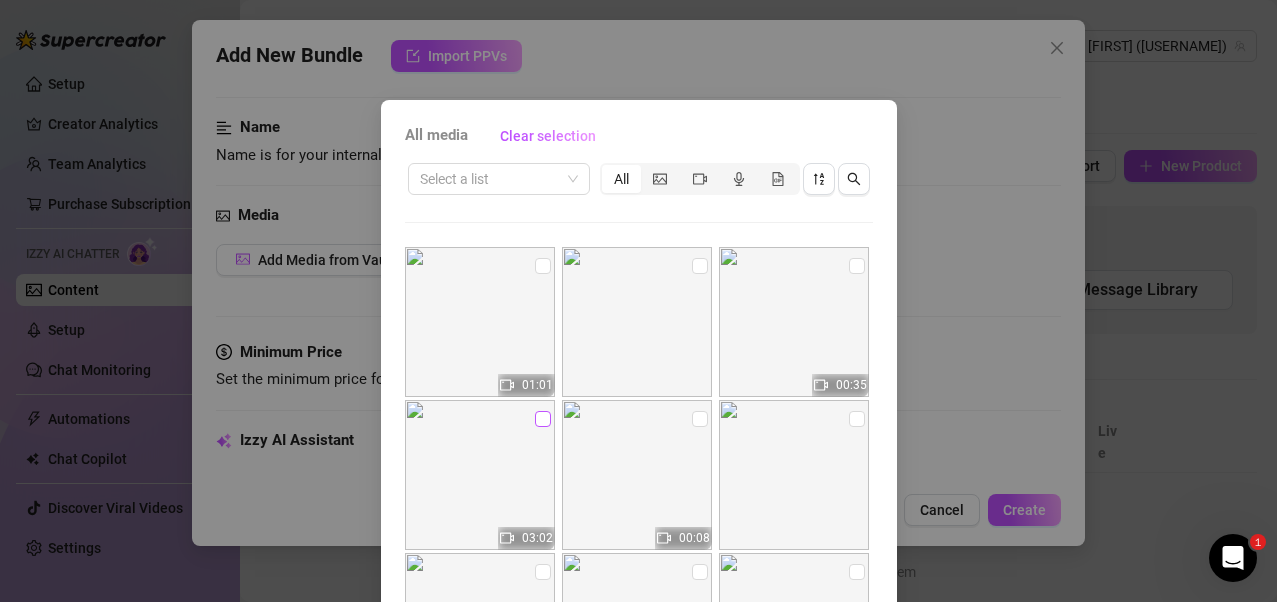 click at bounding box center [543, 419] 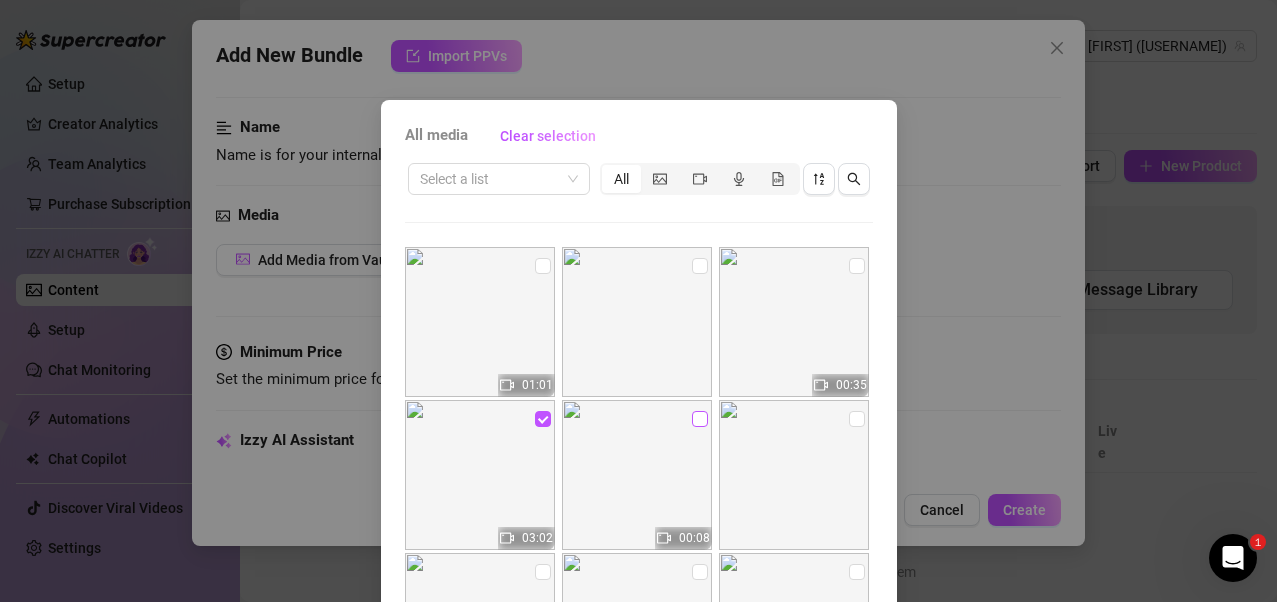 click at bounding box center [700, 419] 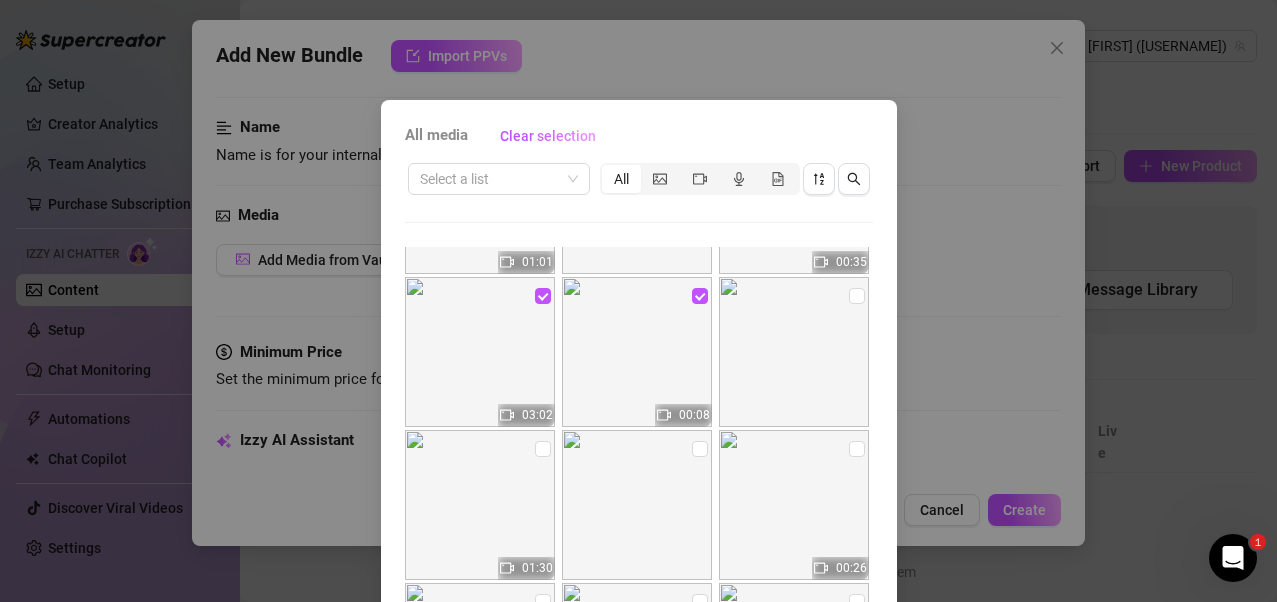 scroll, scrollTop: 200, scrollLeft: 0, axis: vertical 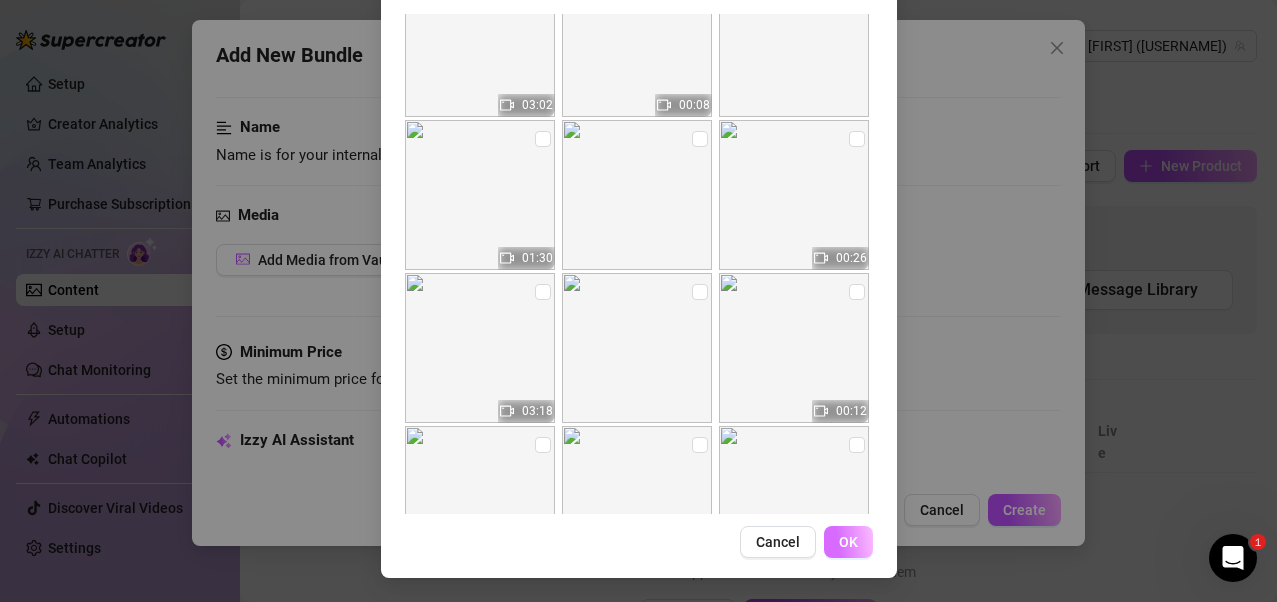 click on "OK" at bounding box center (848, 542) 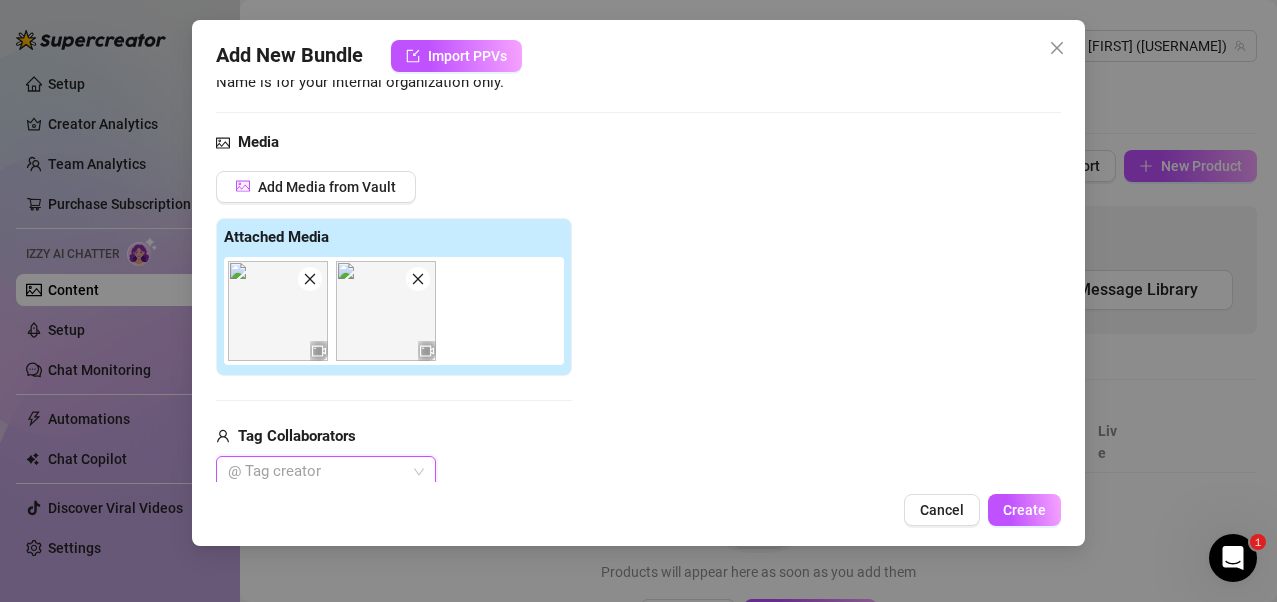 scroll, scrollTop: 373, scrollLeft: 0, axis: vertical 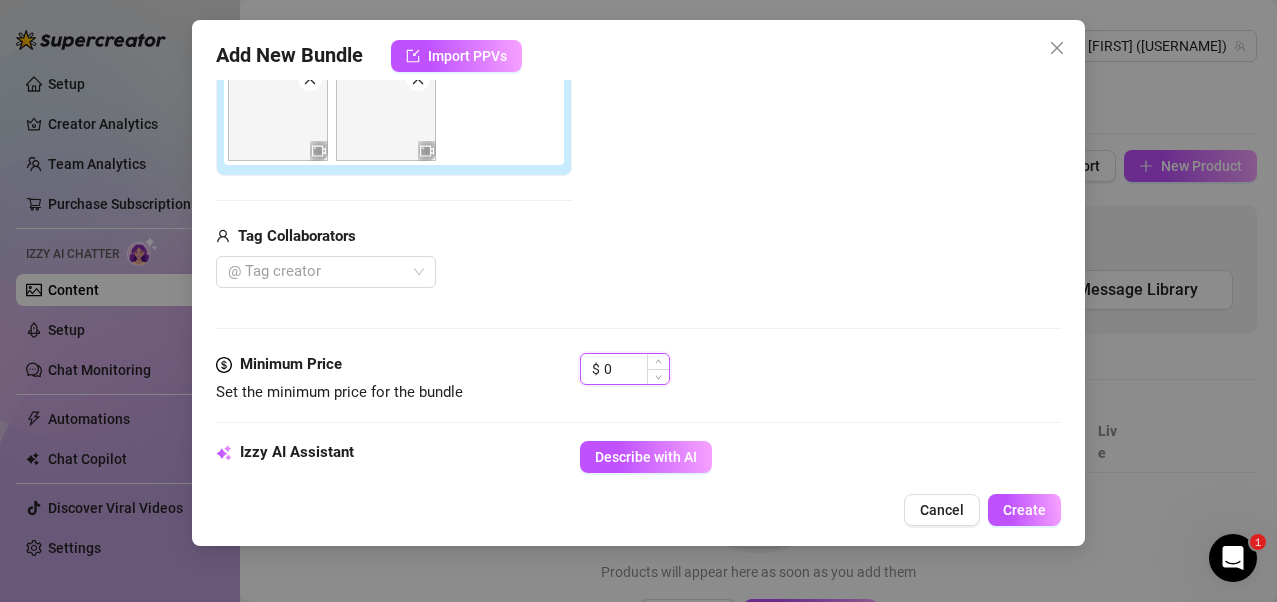 click on "0" at bounding box center [636, 369] 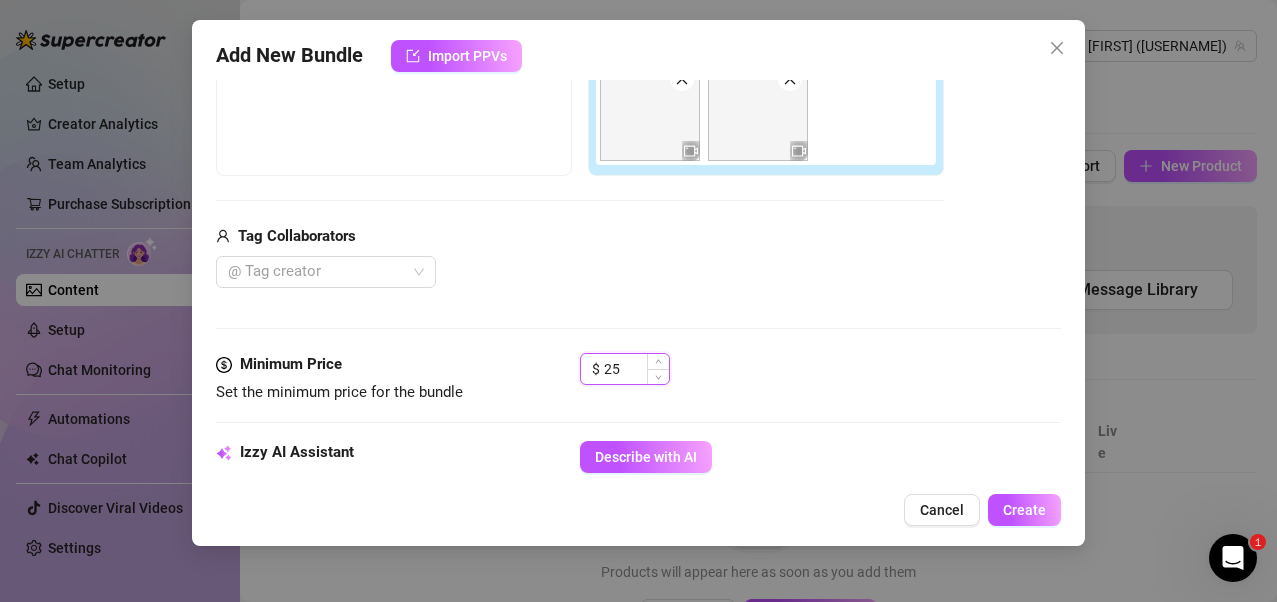 drag, startPoint x: 630, startPoint y: 369, endPoint x: 606, endPoint y: 369, distance: 24 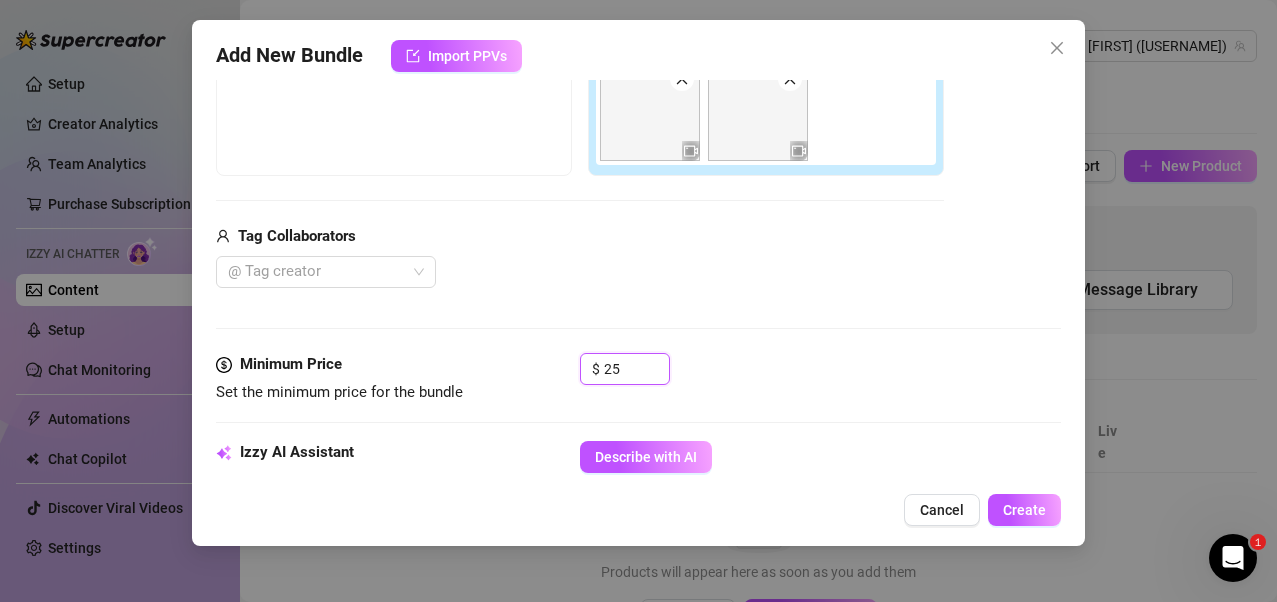 scroll, scrollTop: 573, scrollLeft: 0, axis: vertical 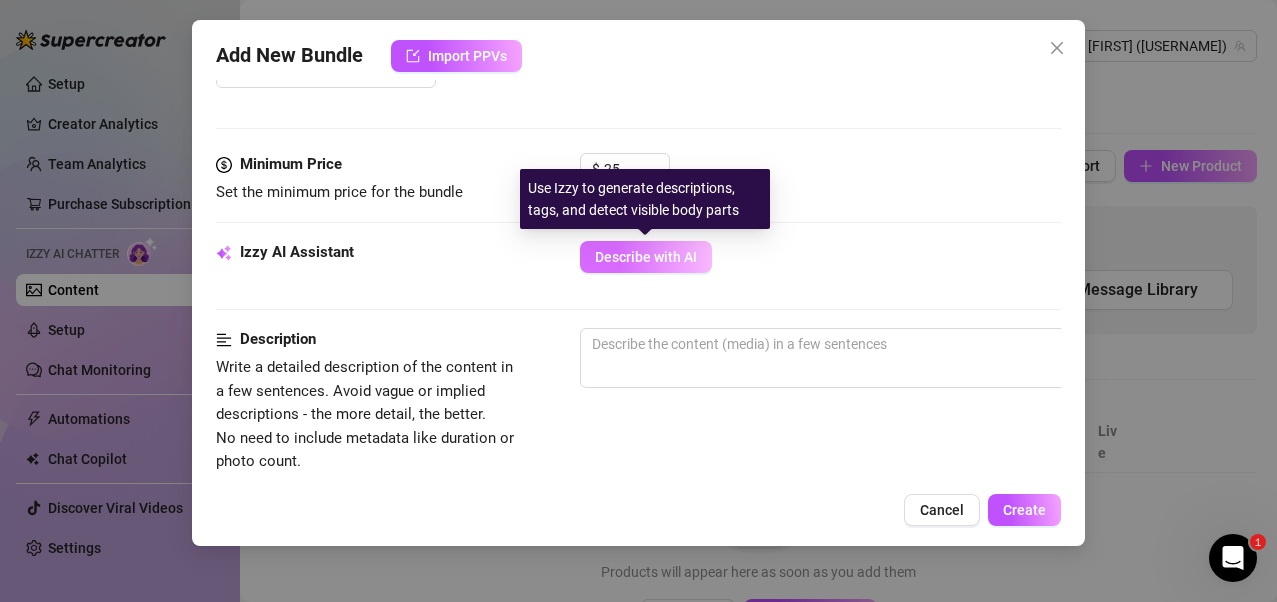 click on "Describe with AI" at bounding box center (646, 257) 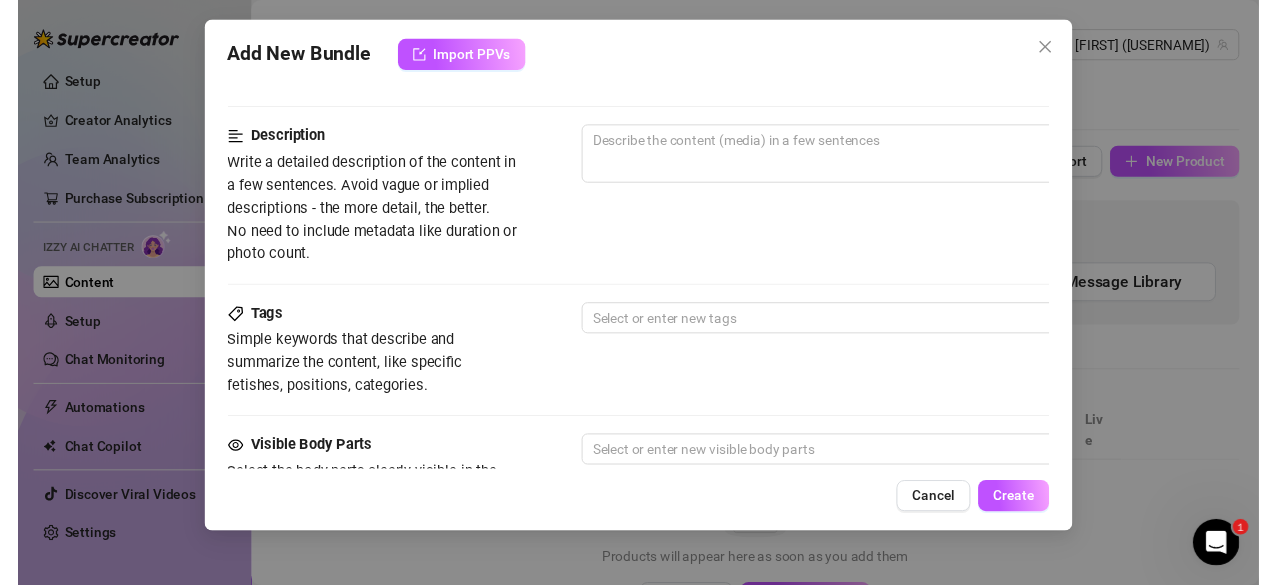scroll, scrollTop: 973, scrollLeft: 0, axis: vertical 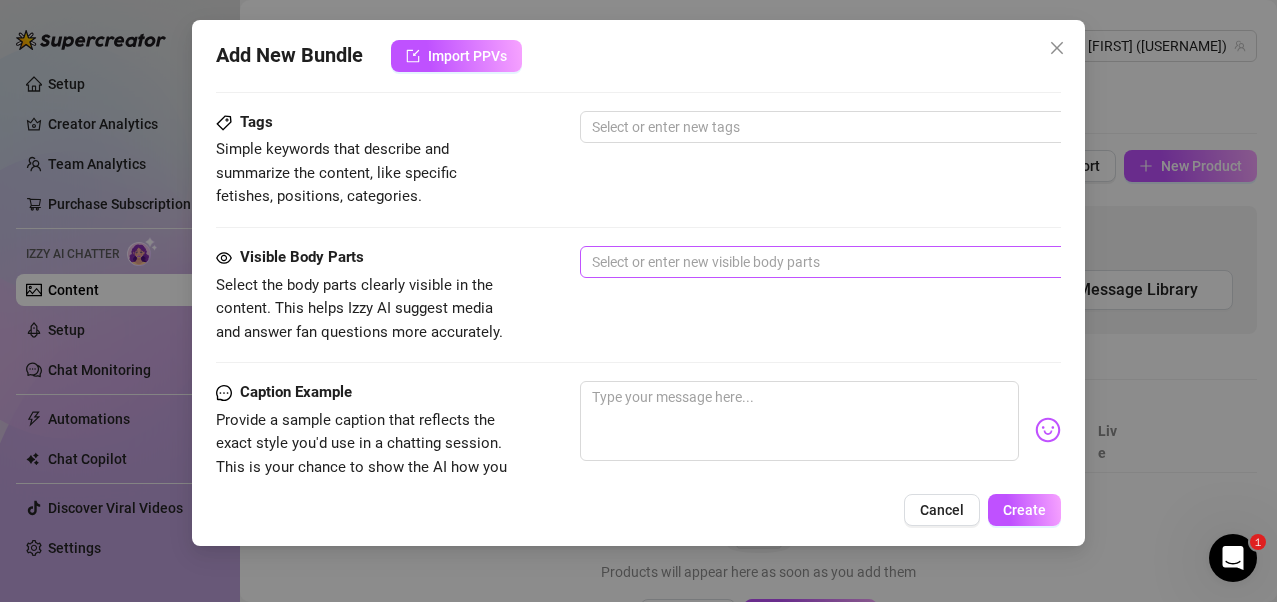 click at bounding box center [919, 262] 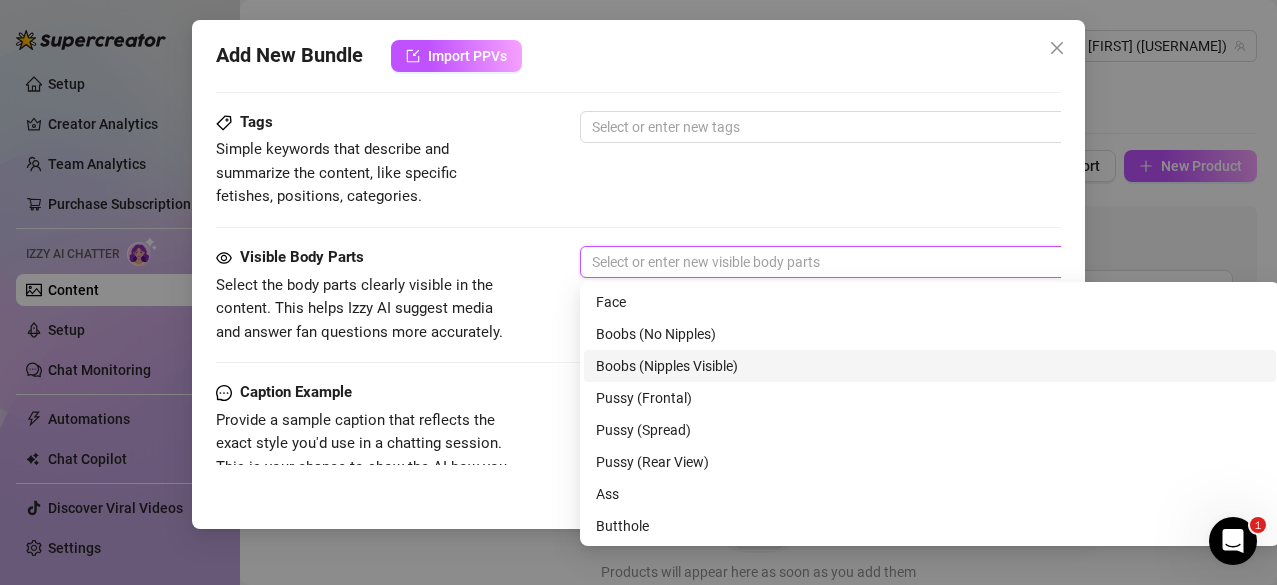 click on "Boobs (Nipples Visible)" at bounding box center [930, 366] 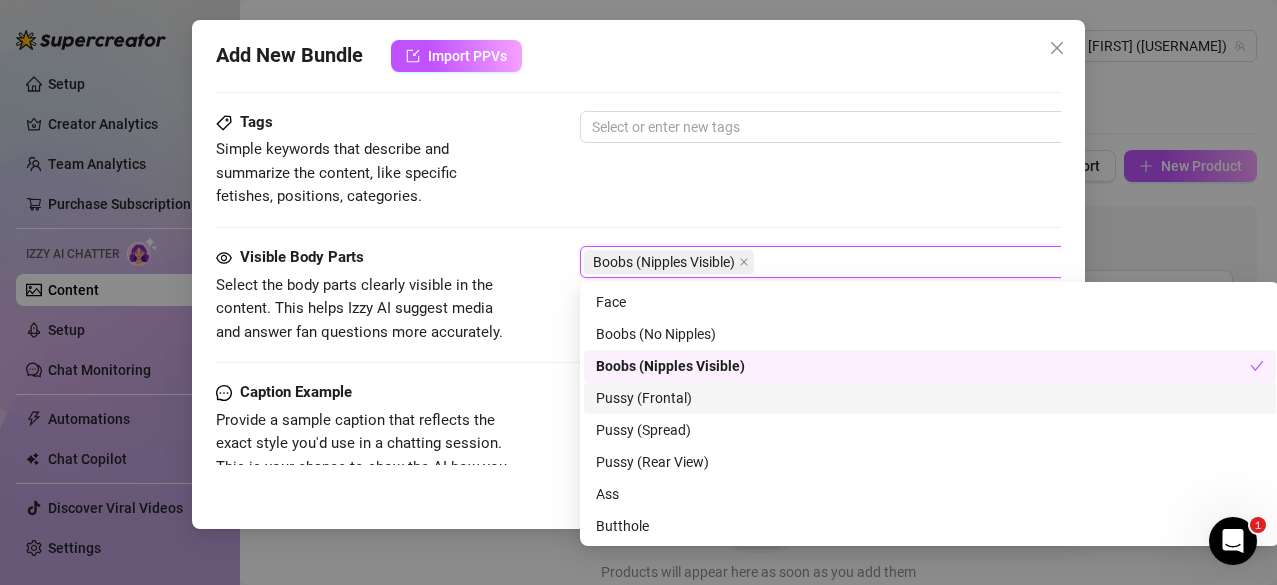 click on "Pussy (Frontal)" at bounding box center (930, 398) 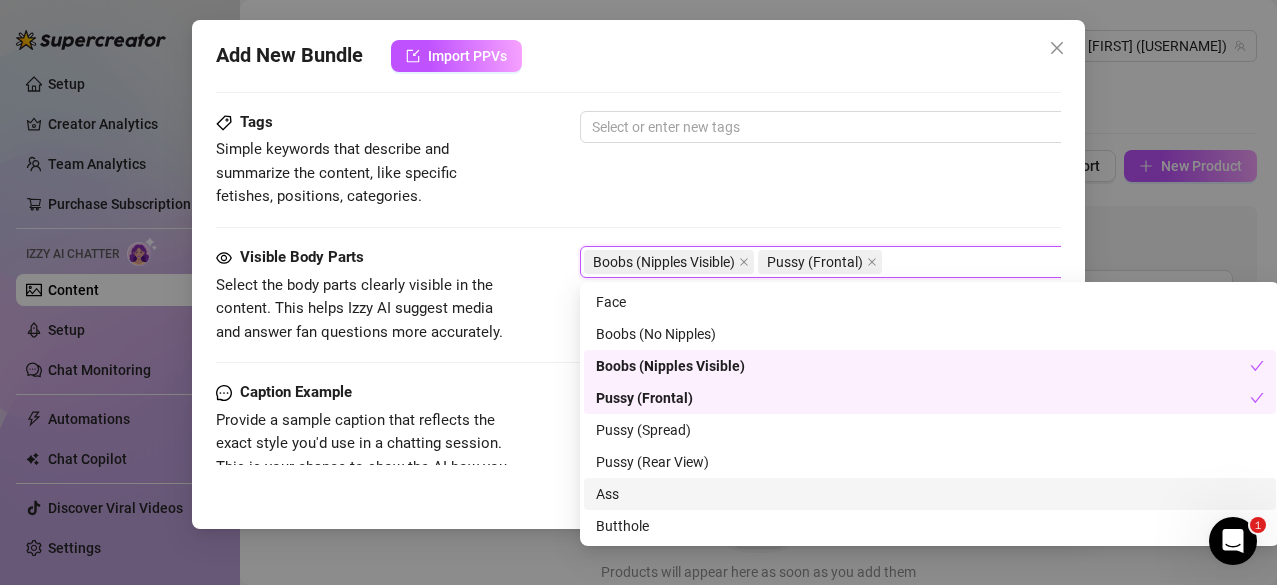 click on "Ass" at bounding box center (930, 494) 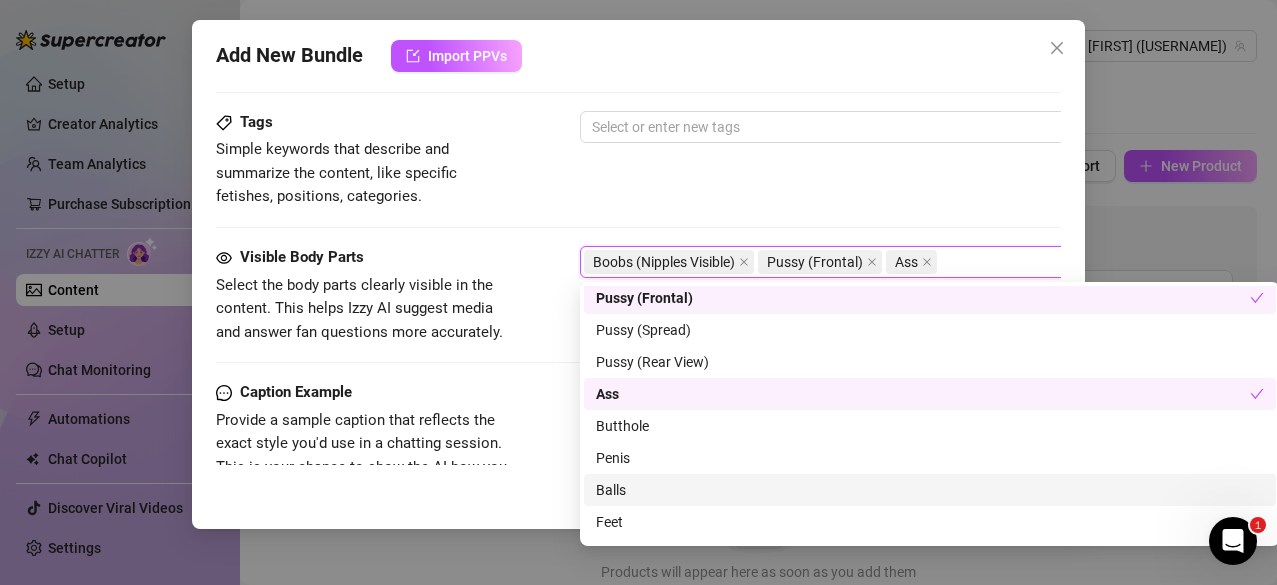 scroll, scrollTop: 128, scrollLeft: 0, axis: vertical 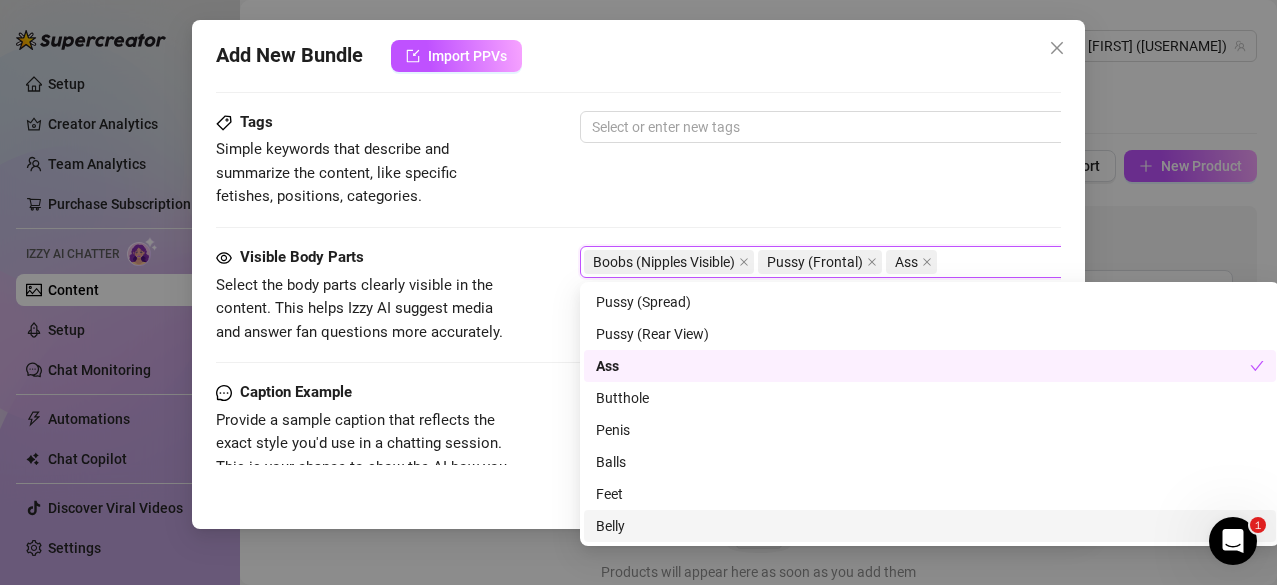 click on "Belly" at bounding box center (930, 526) 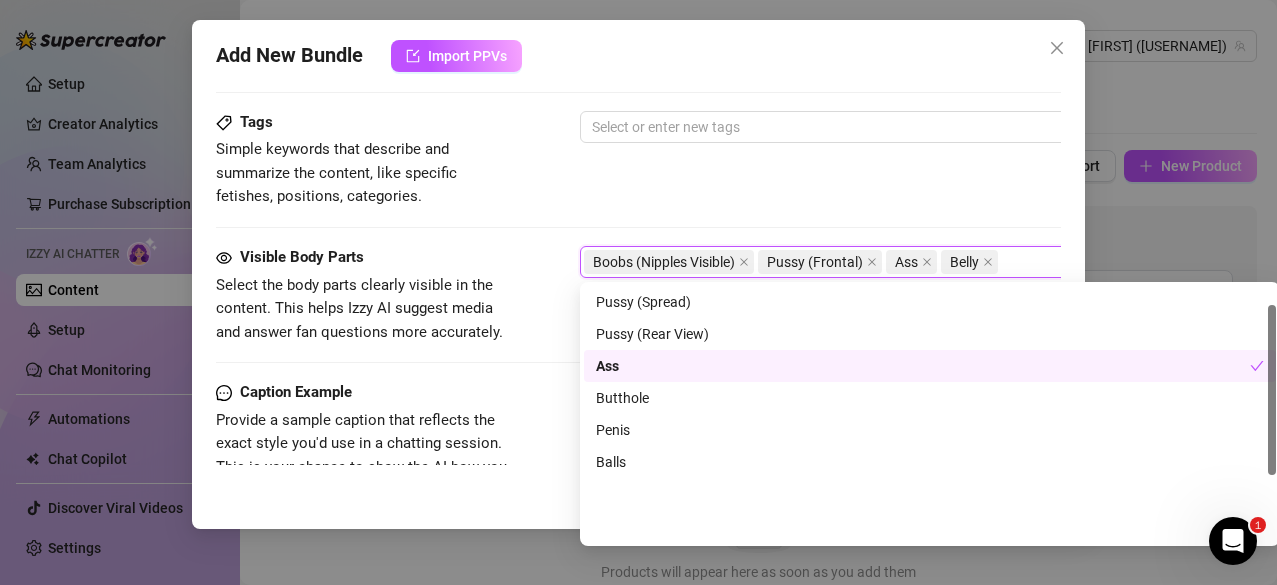 scroll, scrollTop: 28, scrollLeft: 0, axis: vertical 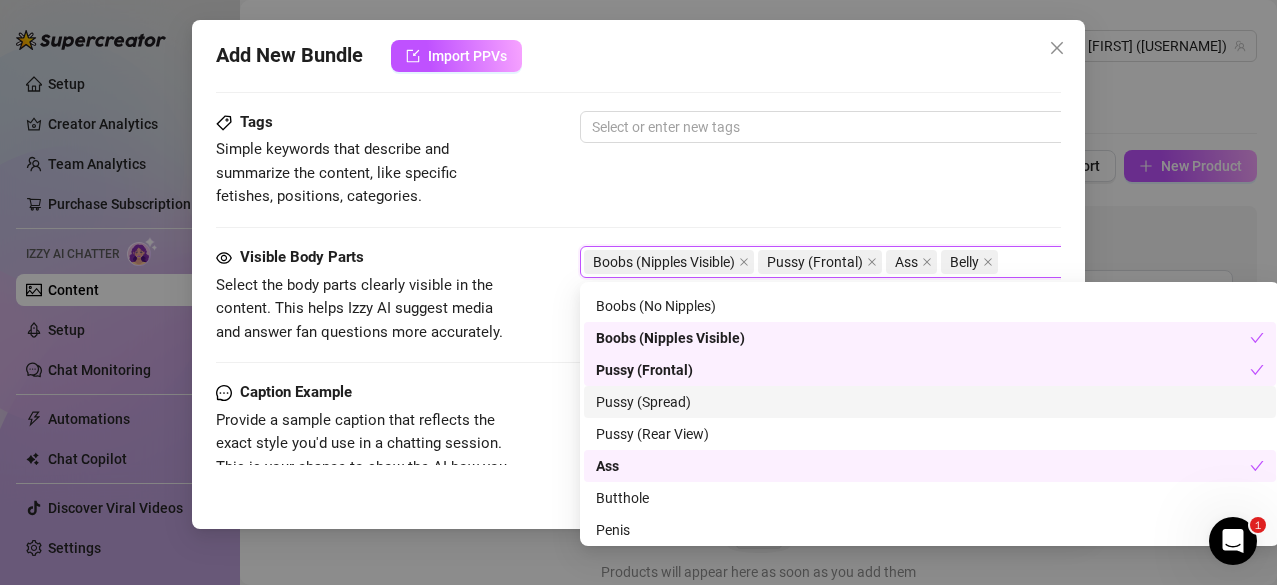 click on "Pussy (Spread)" at bounding box center (930, 402) 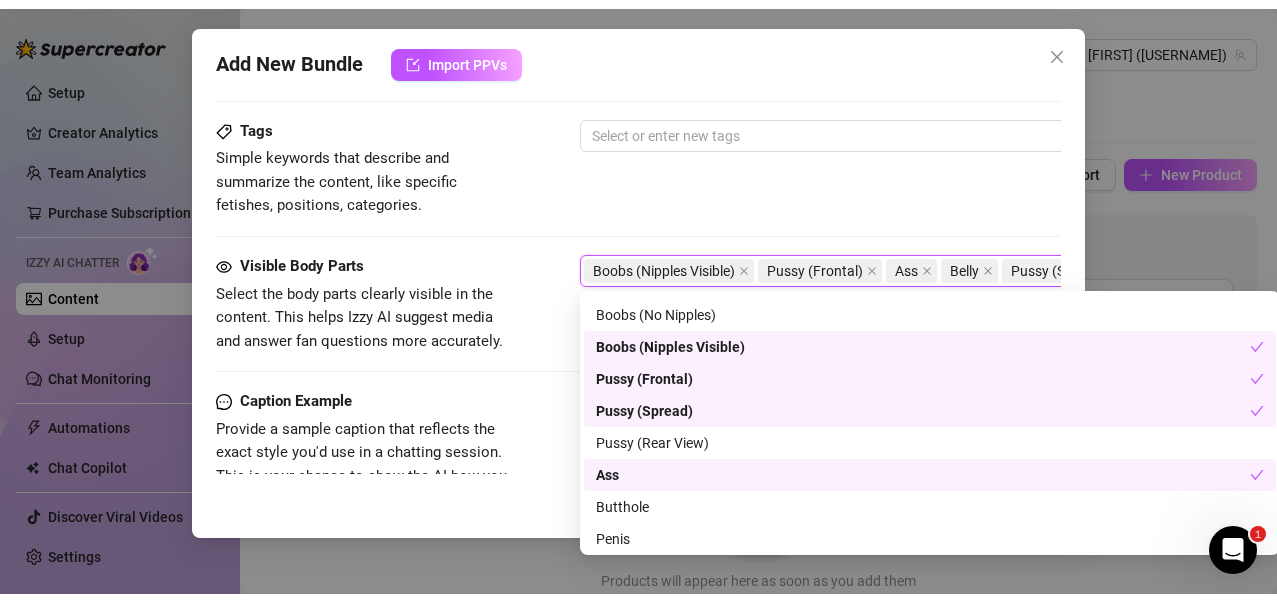 scroll, scrollTop: 0, scrollLeft: 0, axis: both 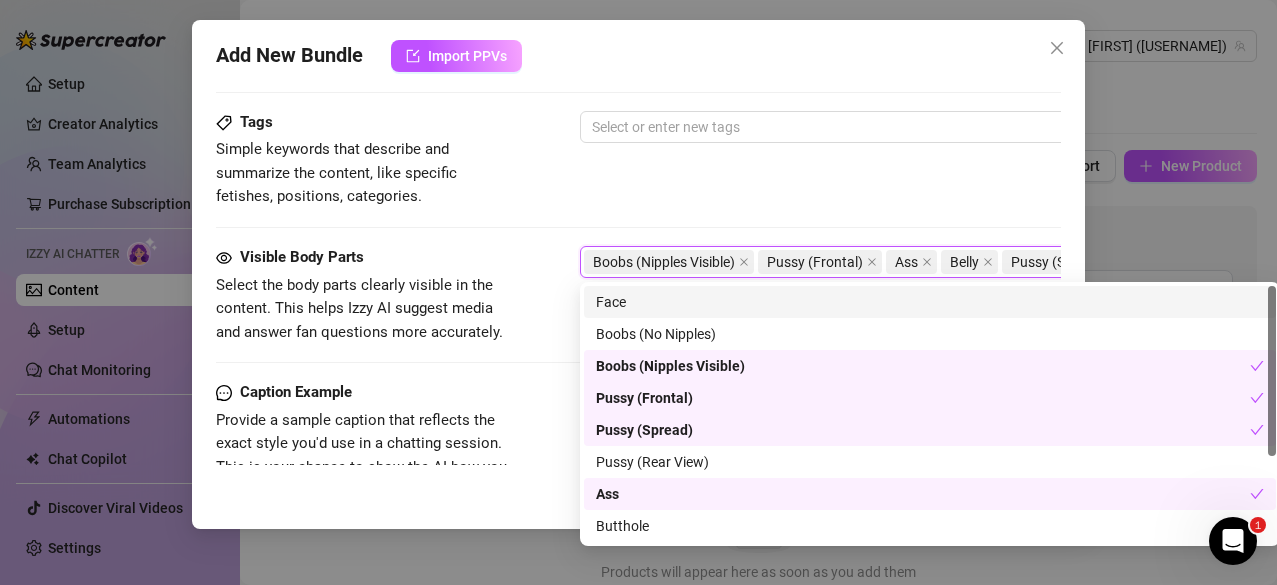 click on "Face" at bounding box center (930, 302) 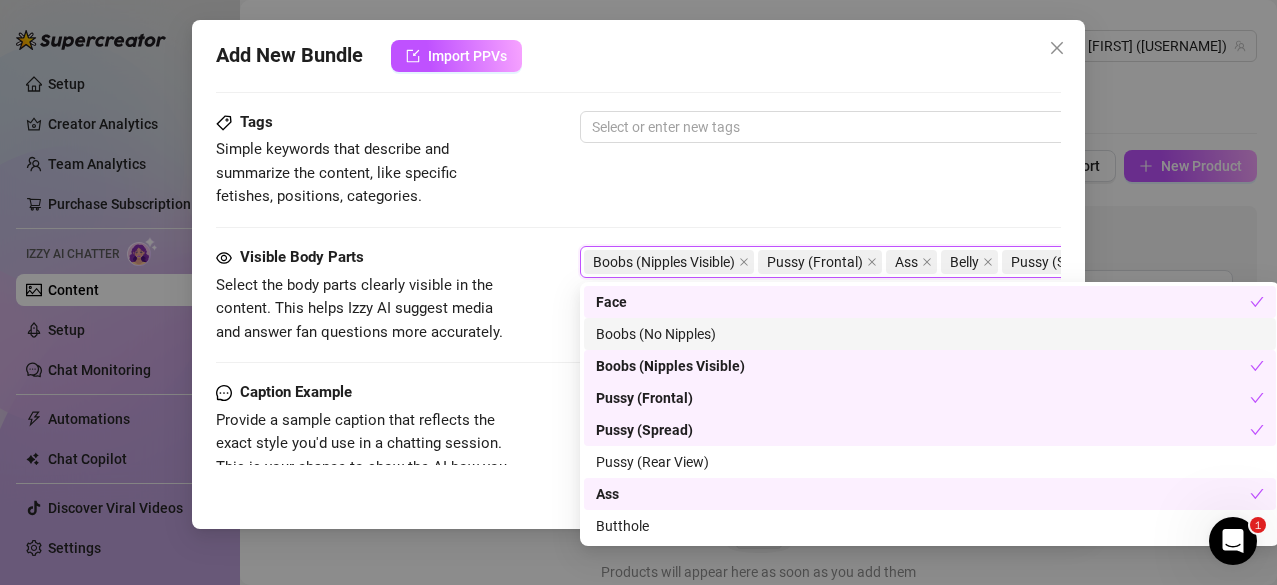 click on "Select the body parts clearly visible in the content. This helps Izzy AI suggest media and answer fan questions more accurately." at bounding box center [366, 309] 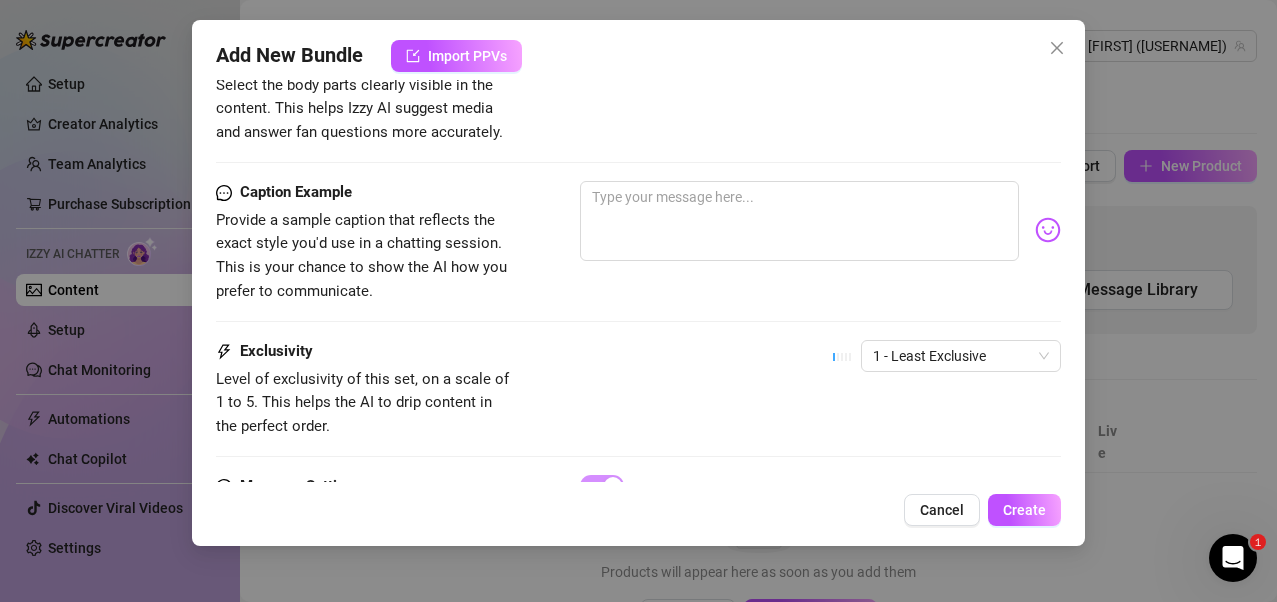 scroll, scrollTop: 1273, scrollLeft: 0, axis: vertical 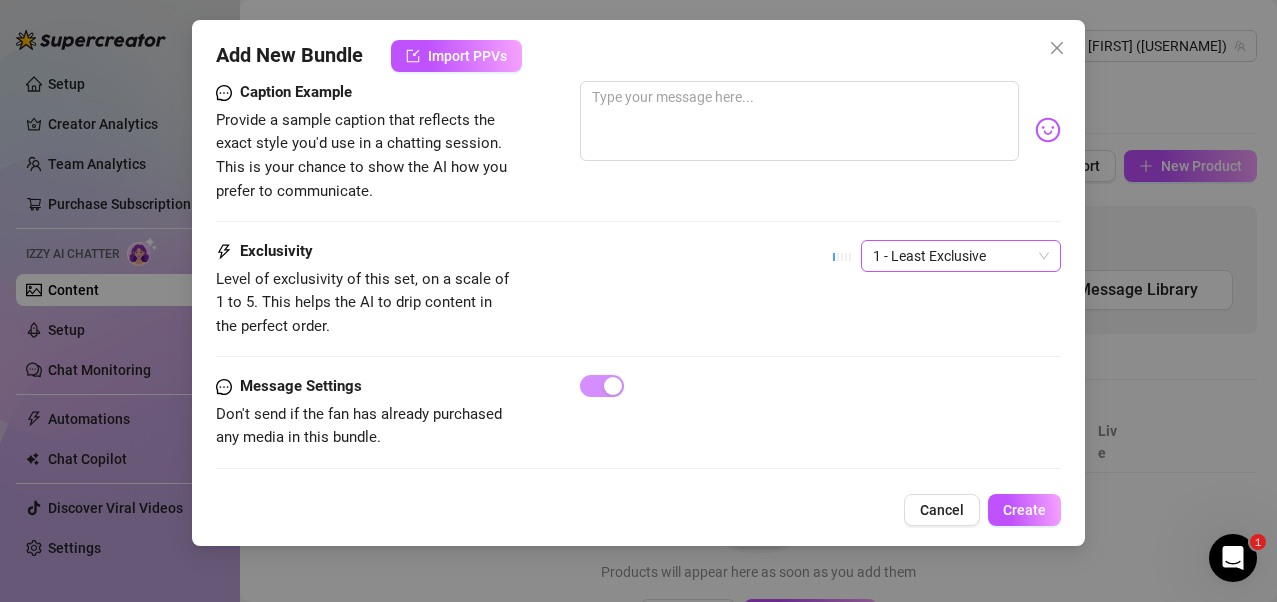 click on "1 - Least Exclusive" at bounding box center (961, 256) 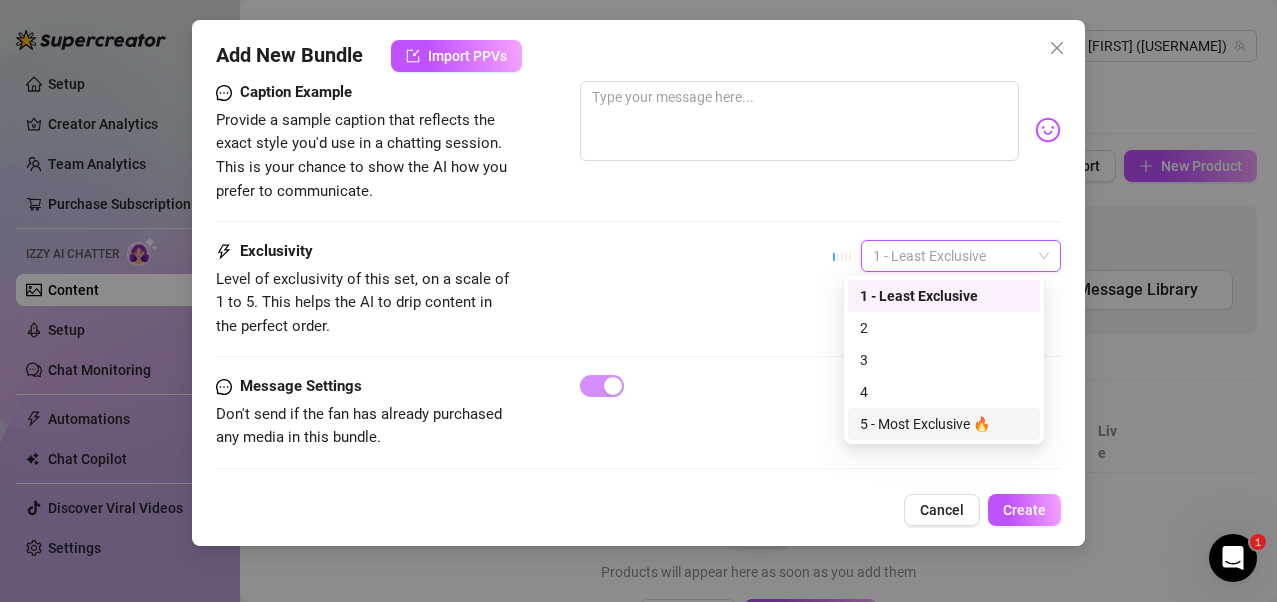 click on "5 - Most Exclusive 🔥" at bounding box center (944, 424) 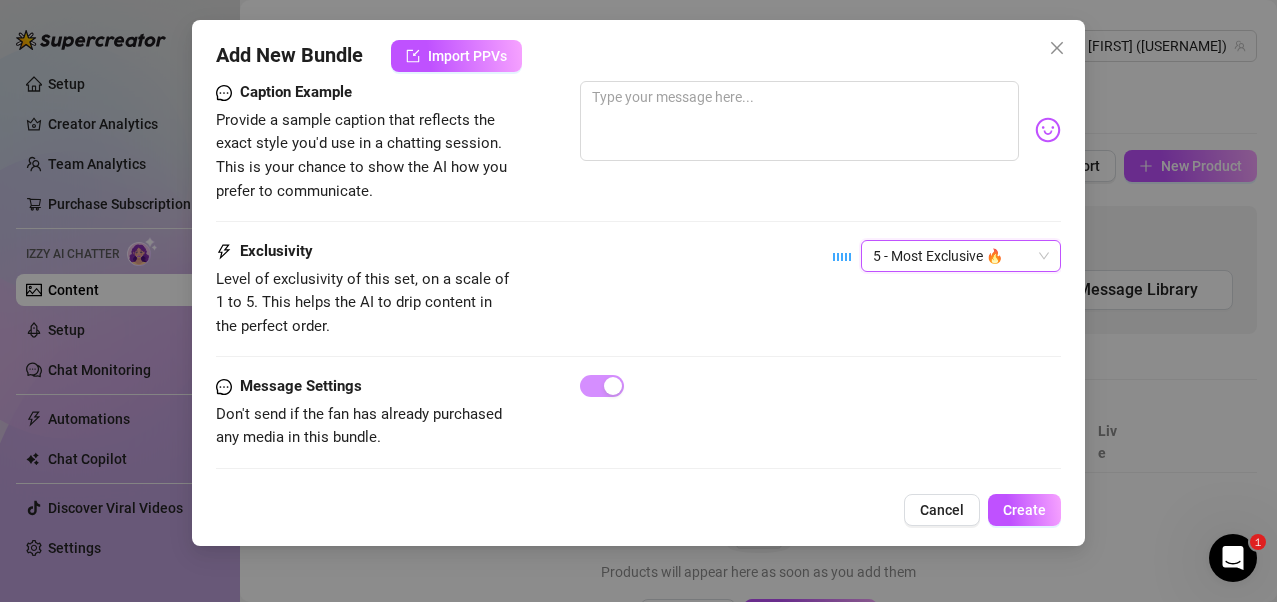 scroll, scrollTop: 1295, scrollLeft: 0, axis: vertical 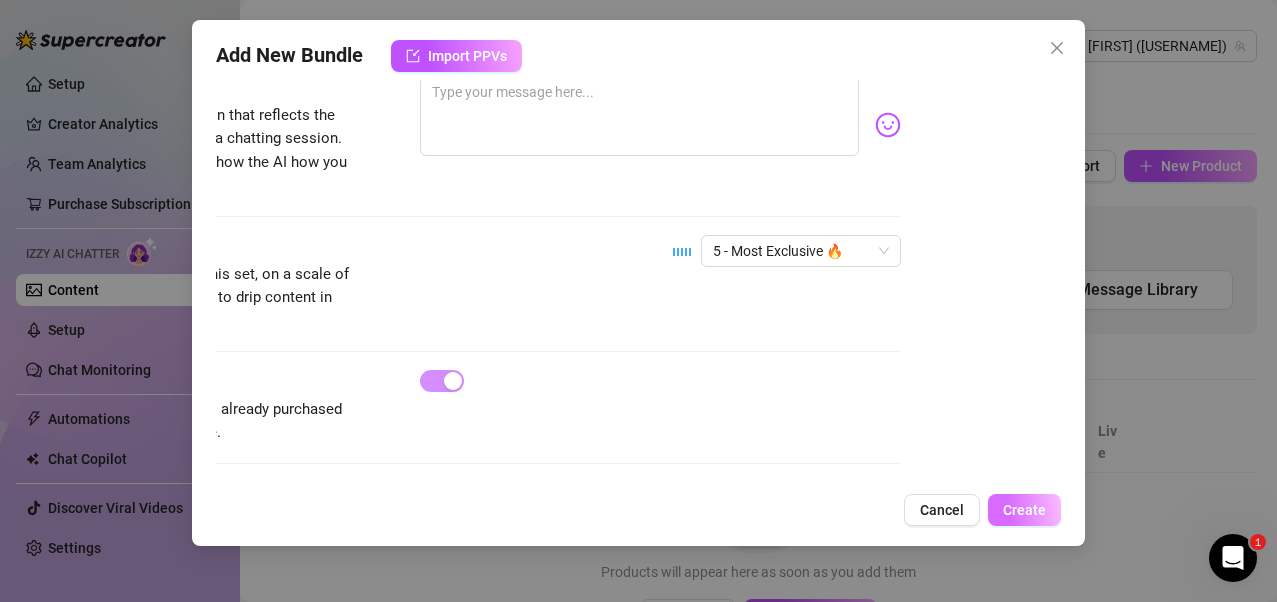 click on "Create" at bounding box center (1024, 510) 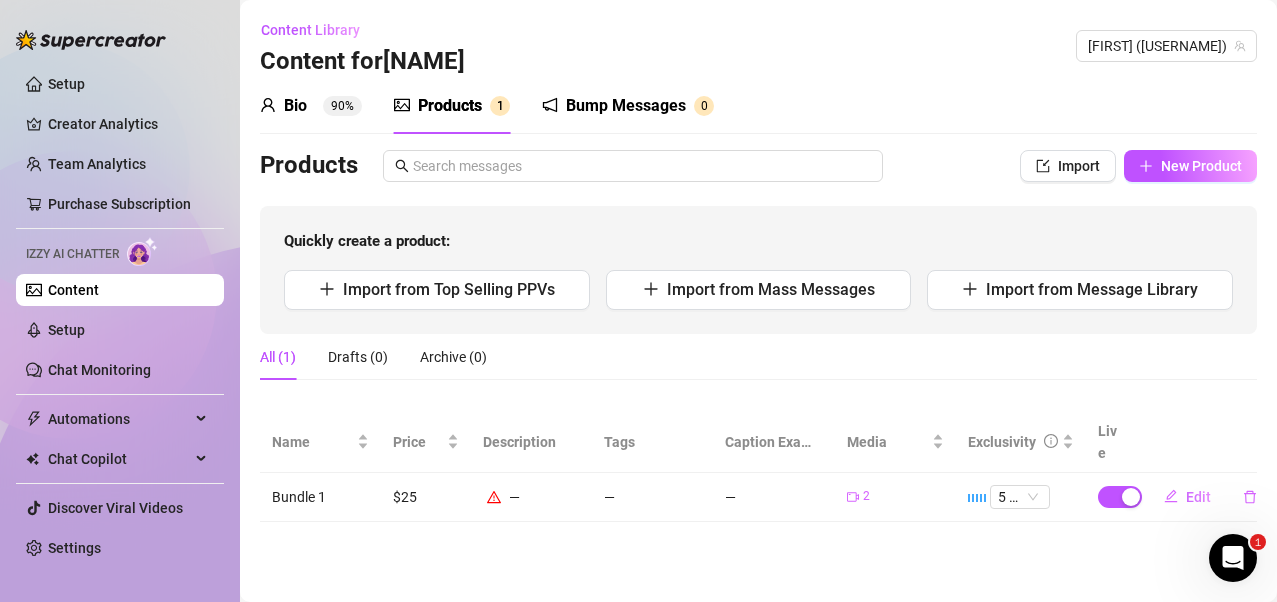 click on "Bump Messages" at bounding box center (626, 106) 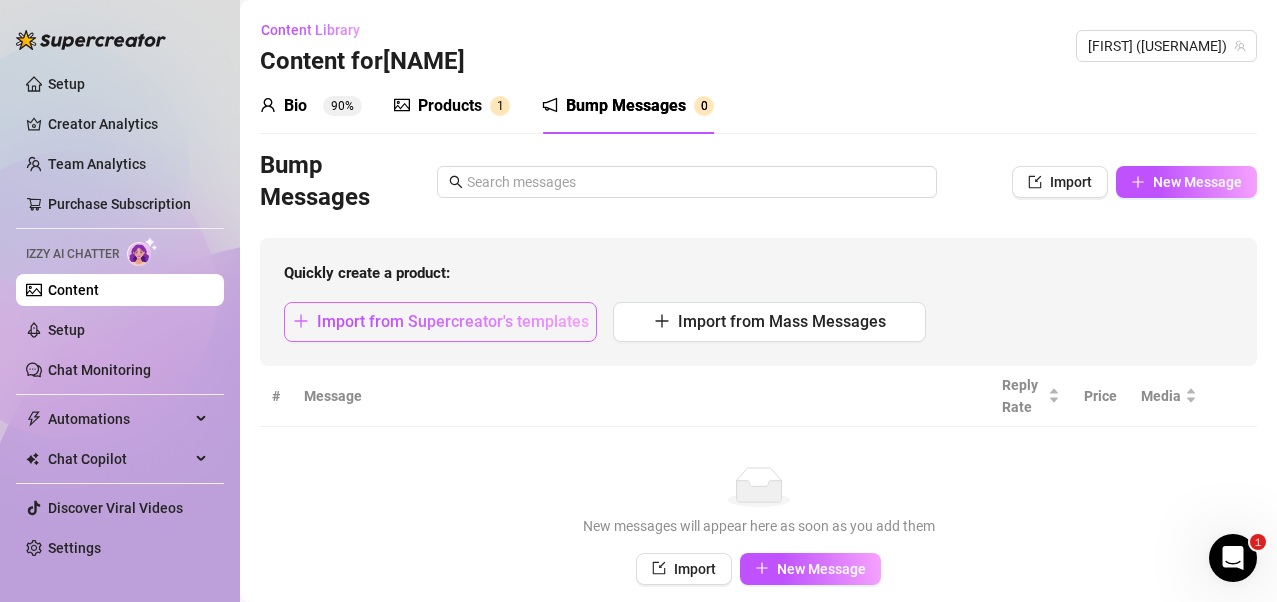 click on "Import from Supercreator's templates" at bounding box center [453, 321] 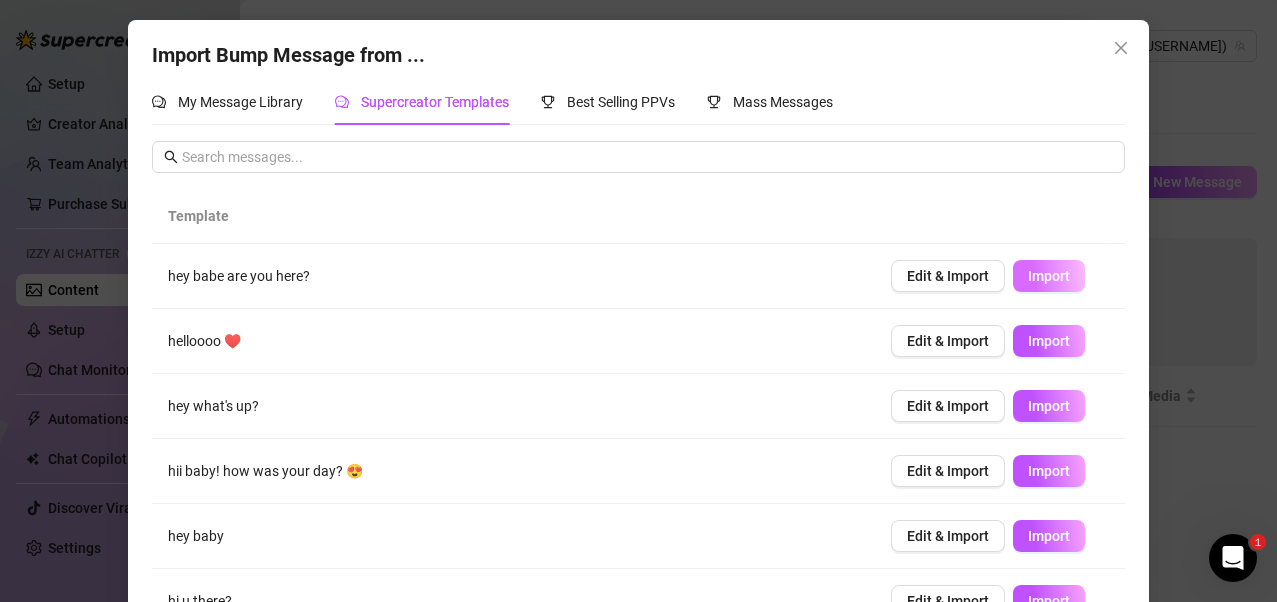 click on "Import" at bounding box center [1049, 276] 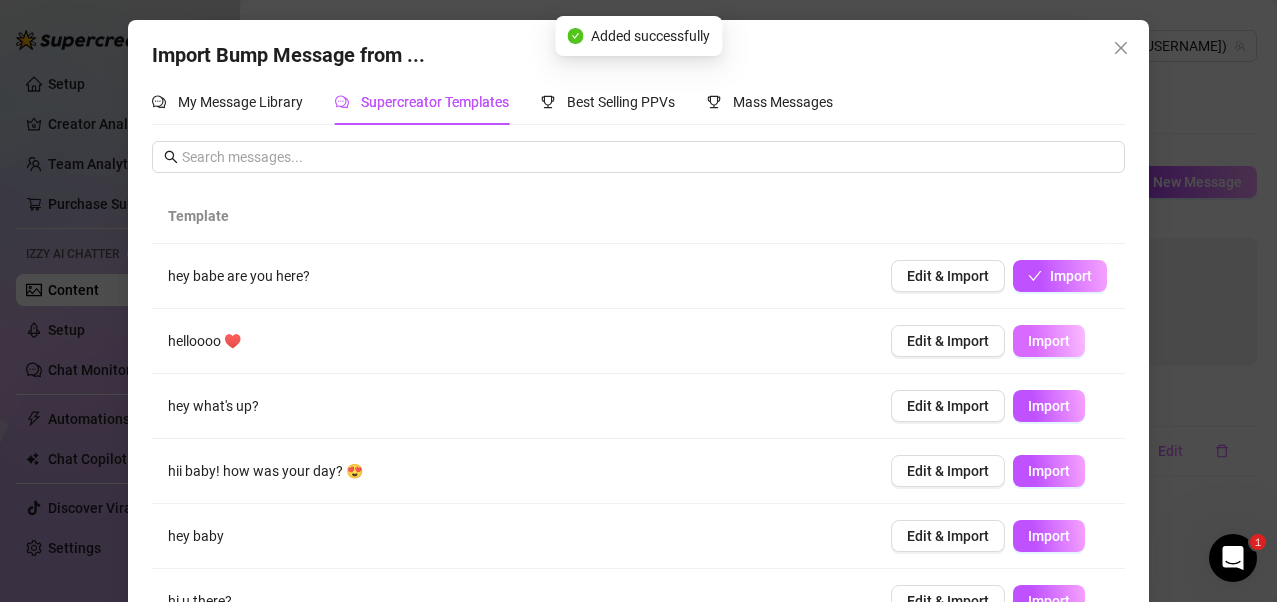 click on "Import" at bounding box center (1049, 341) 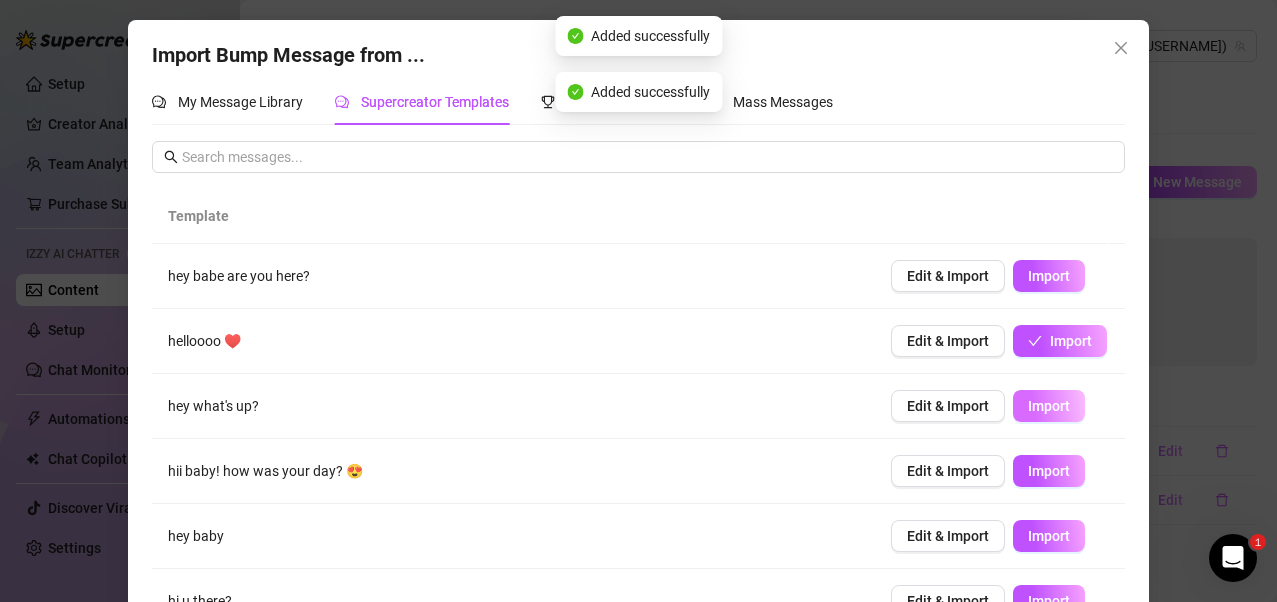 click on "Import" at bounding box center [1049, 406] 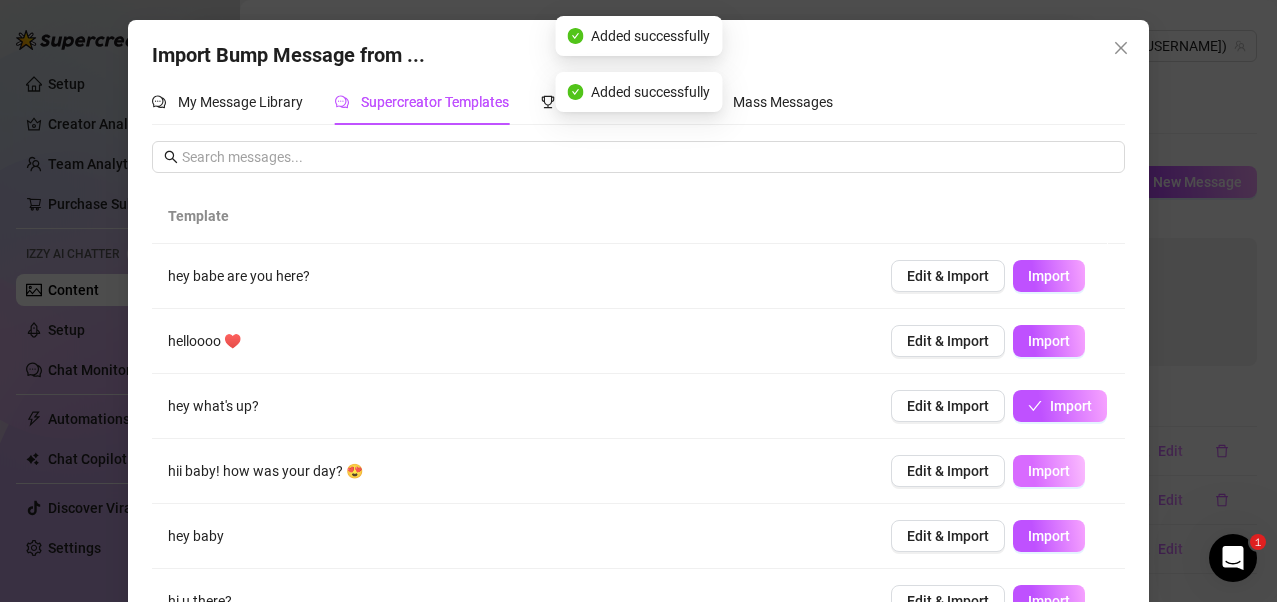 click on "Import" at bounding box center (1049, 471) 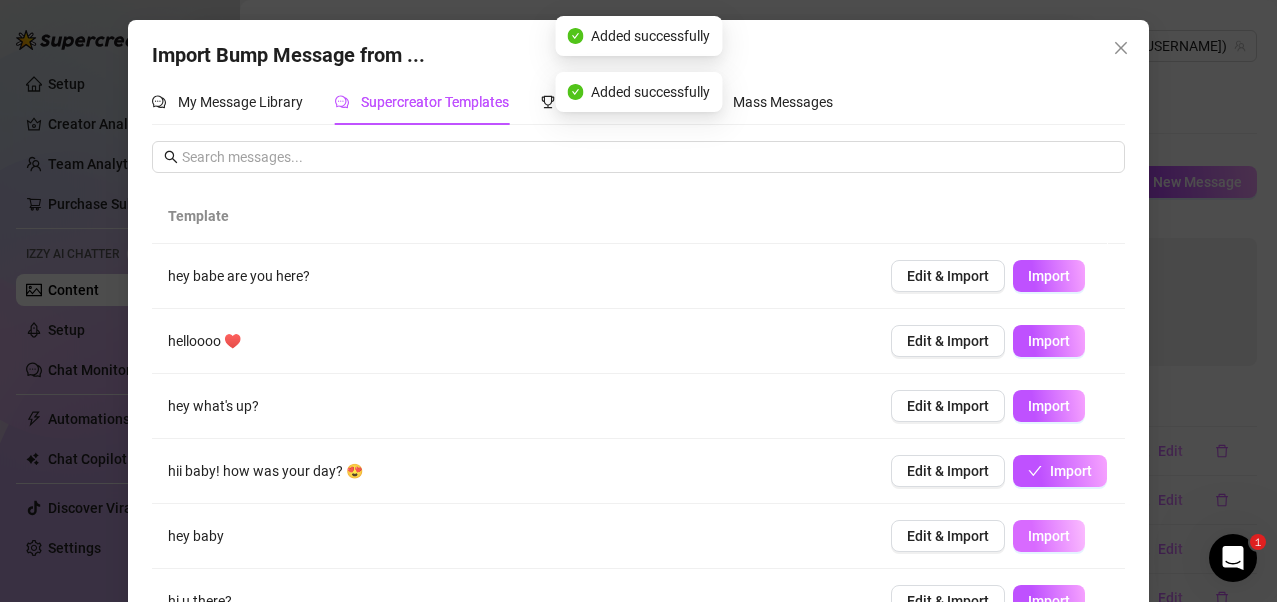 click on "Import" at bounding box center [1049, 536] 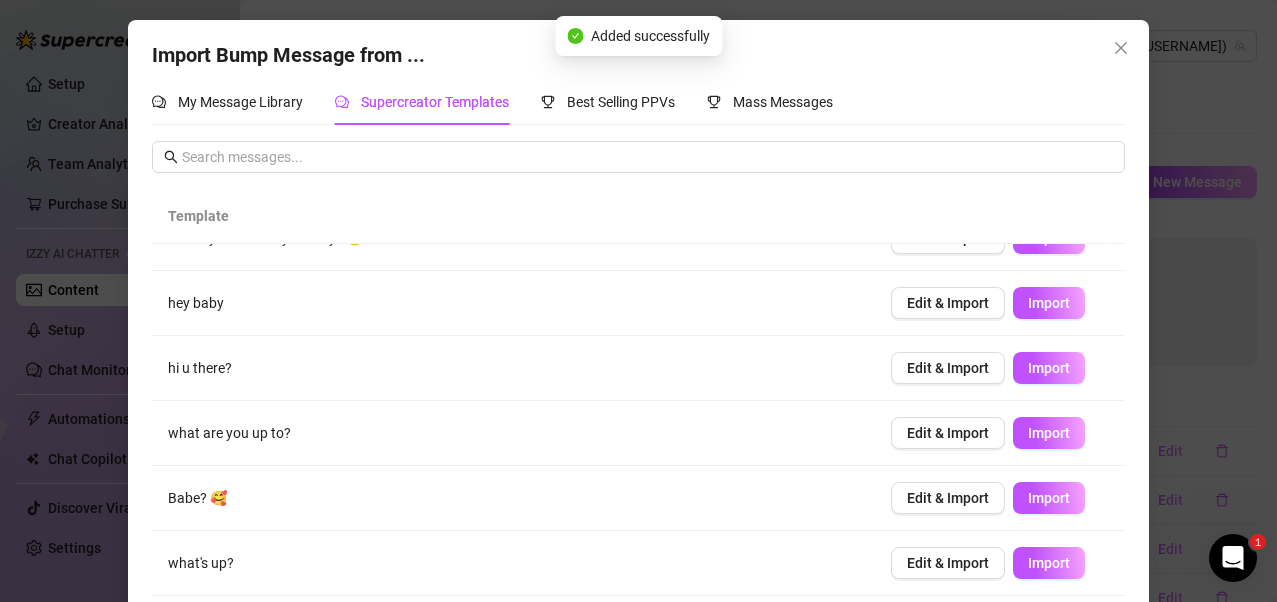 scroll, scrollTop: 234, scrollLeft: 0, axis: vertical 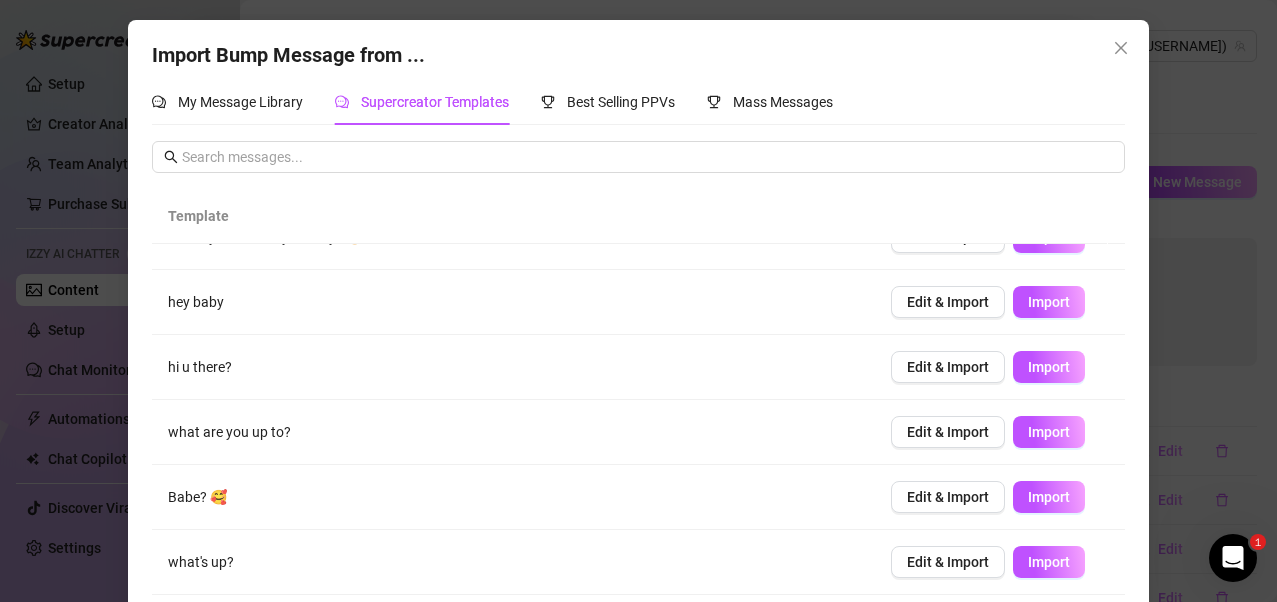 drag, startPoint x: 1021, startPoint y: 494, endPoint x: 1045, endPoint y: 408, distance: 89.28606 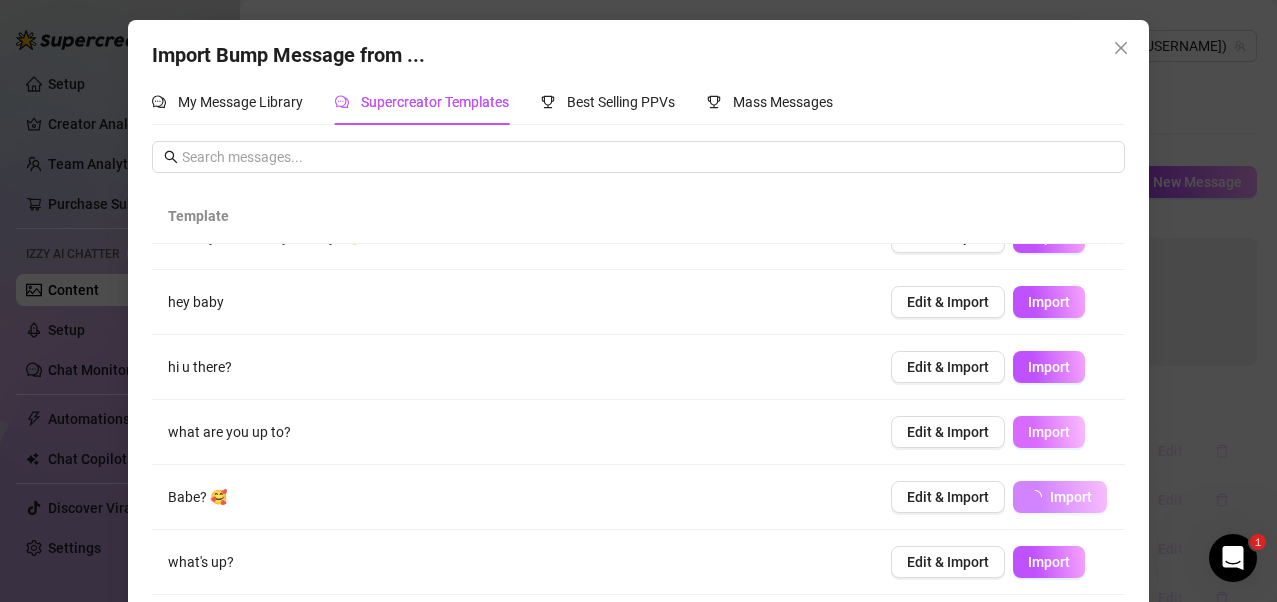 click on "Import" at bounding box center (1049, 432) 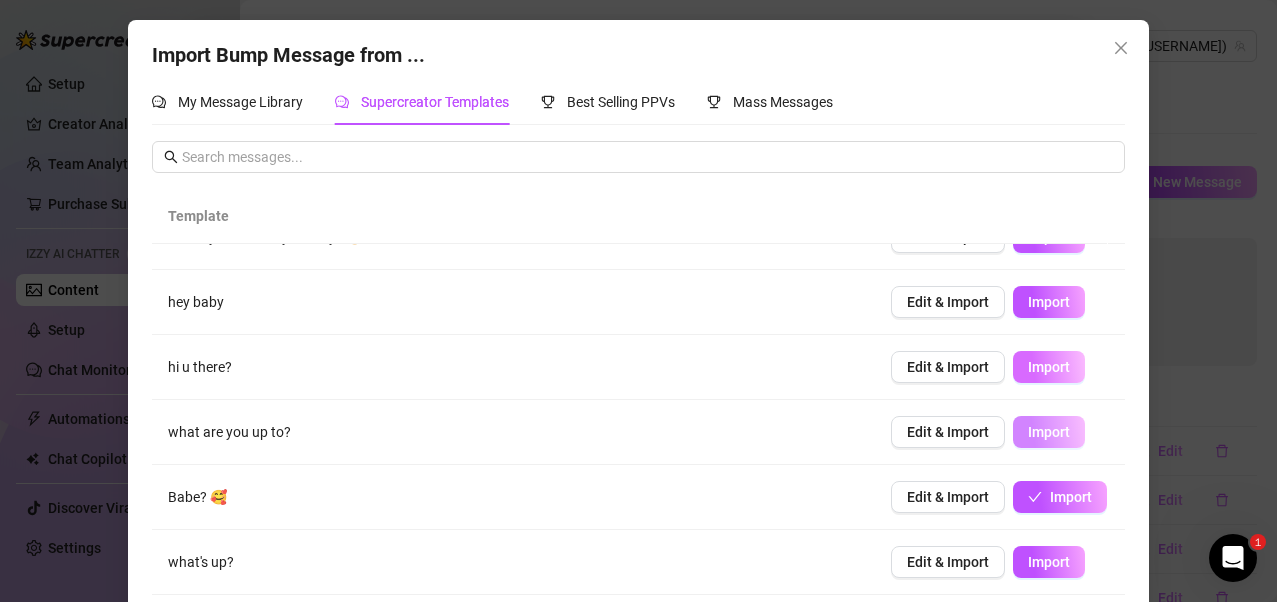 click on "Import" at bounding box center (1049, 367) 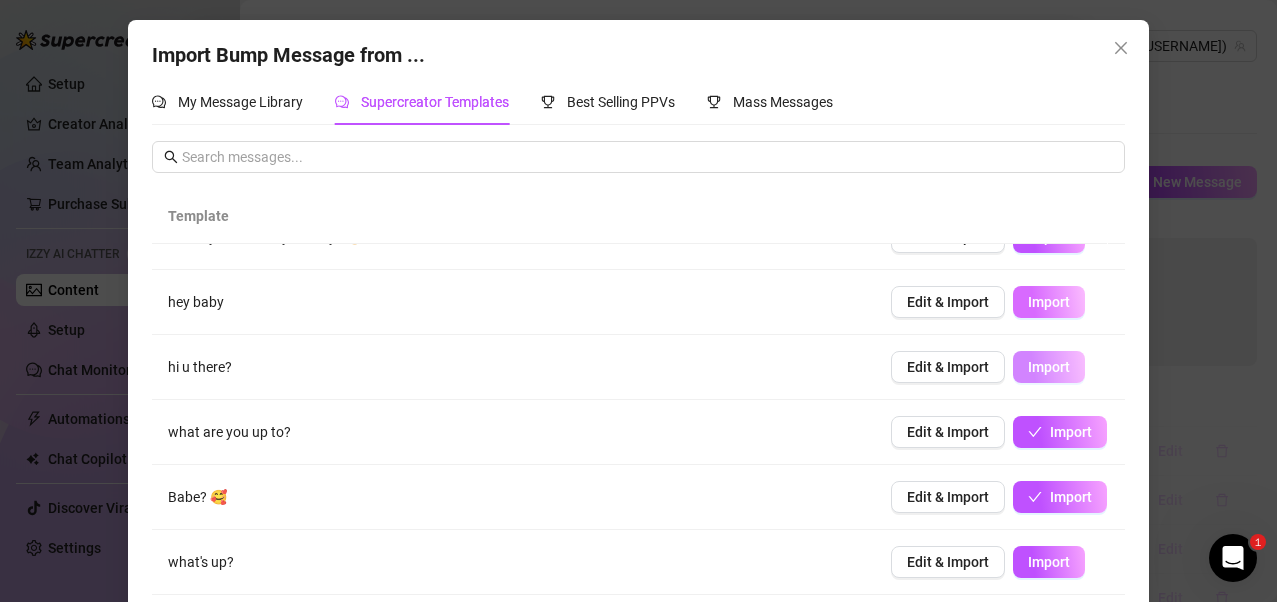click on "Import" at bounding box center [1049, 302] 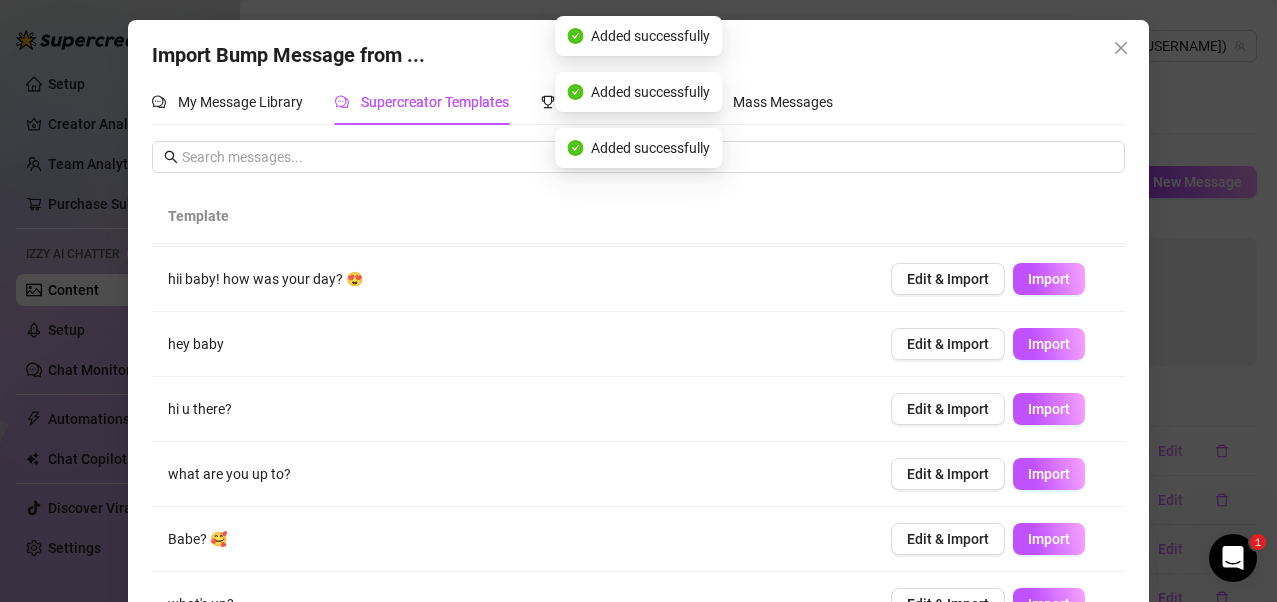 scroll, scrollTop: 288, scrollLeft: 0, axis: vertical 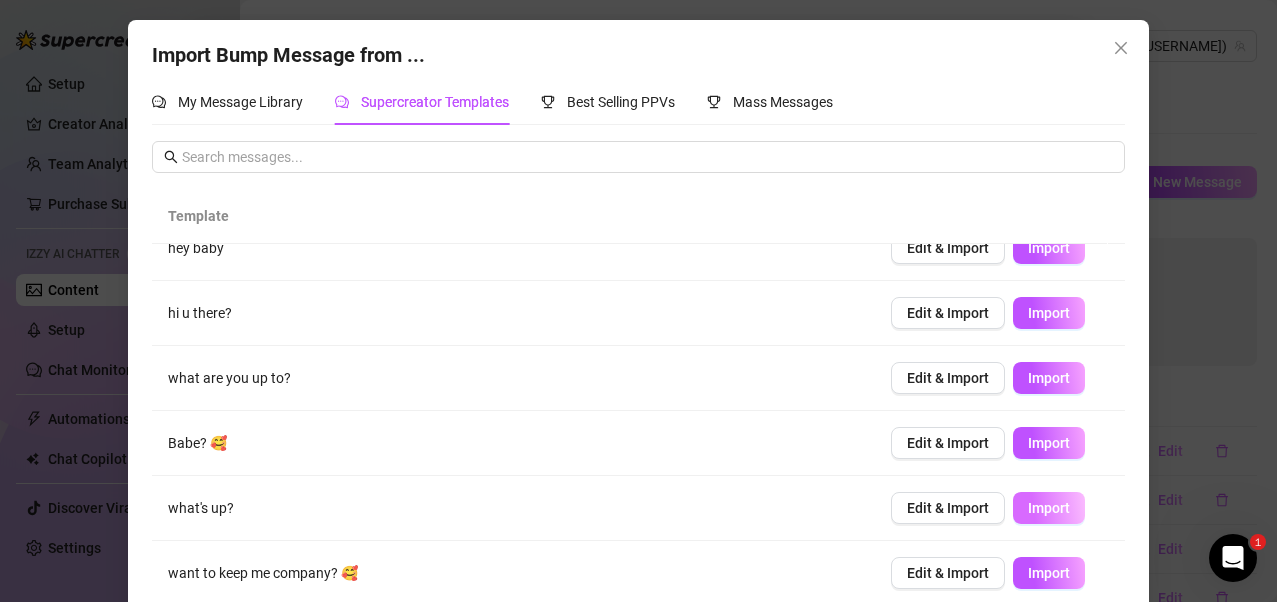 drag, startPoint x: 1041, startPoint y: 574, endPoint x: 1049, endPoint y: 516, distance: 58.549126 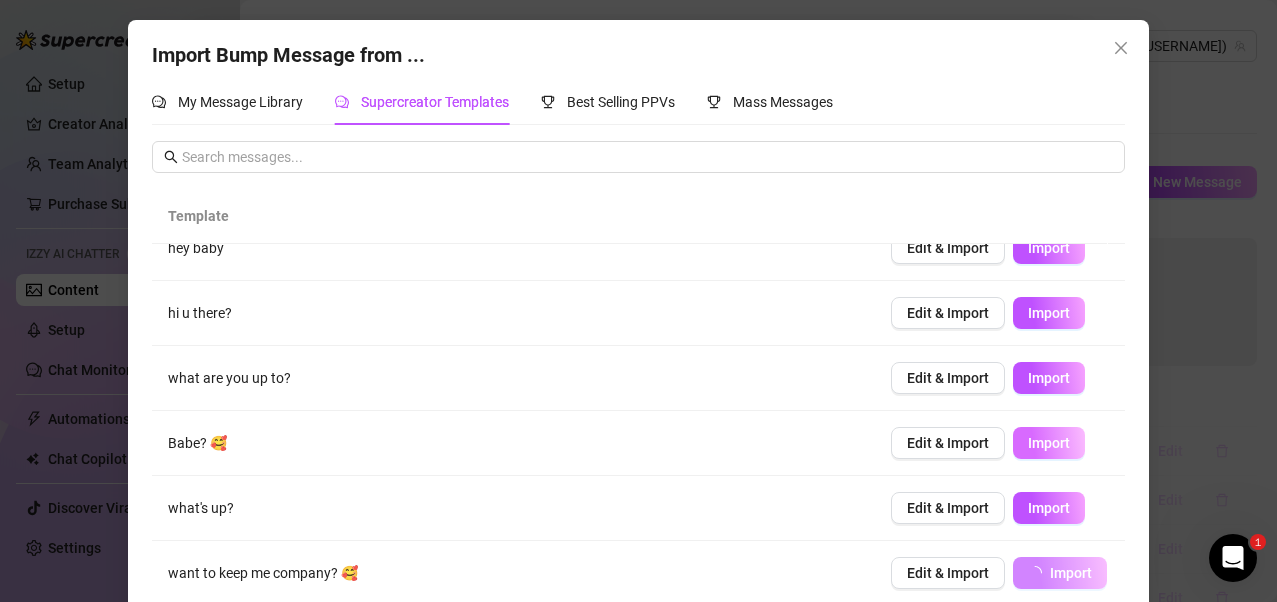 click on "Import" at bounding box center (1049, 508) 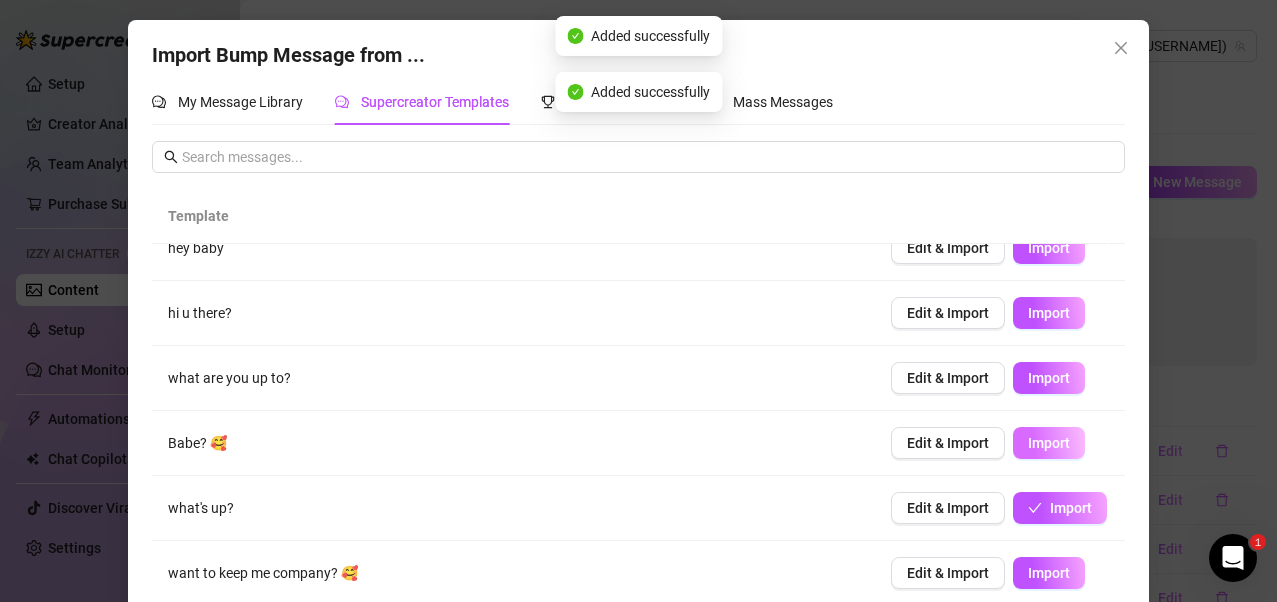 click on "Import" at bounding box center [1049, 443] 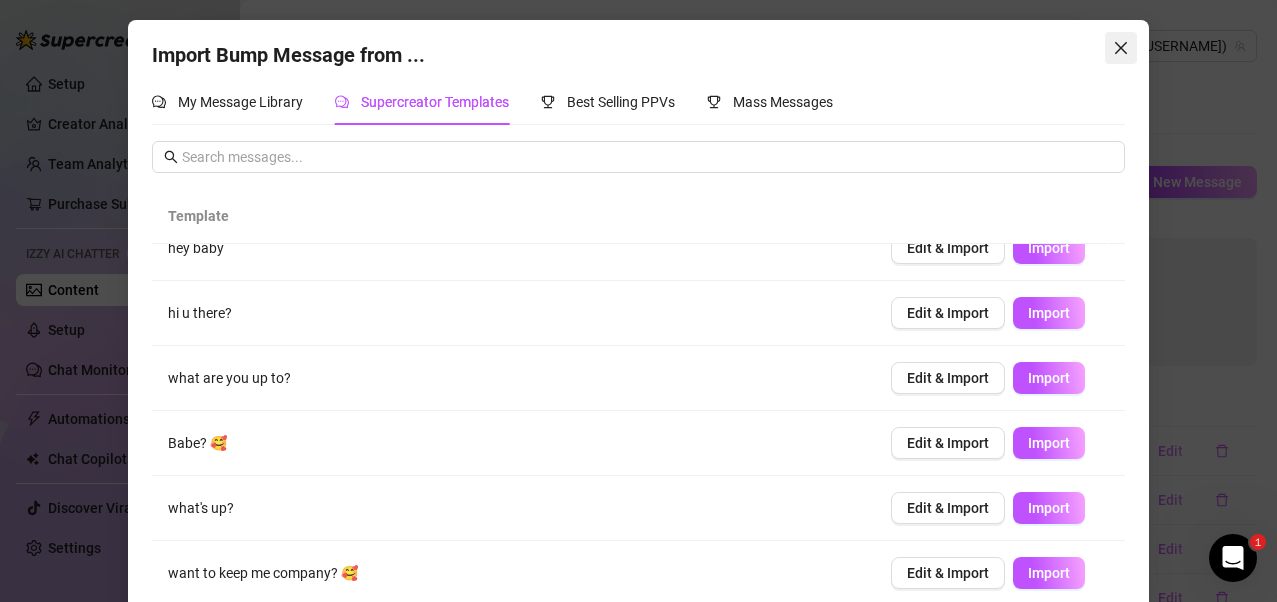 click 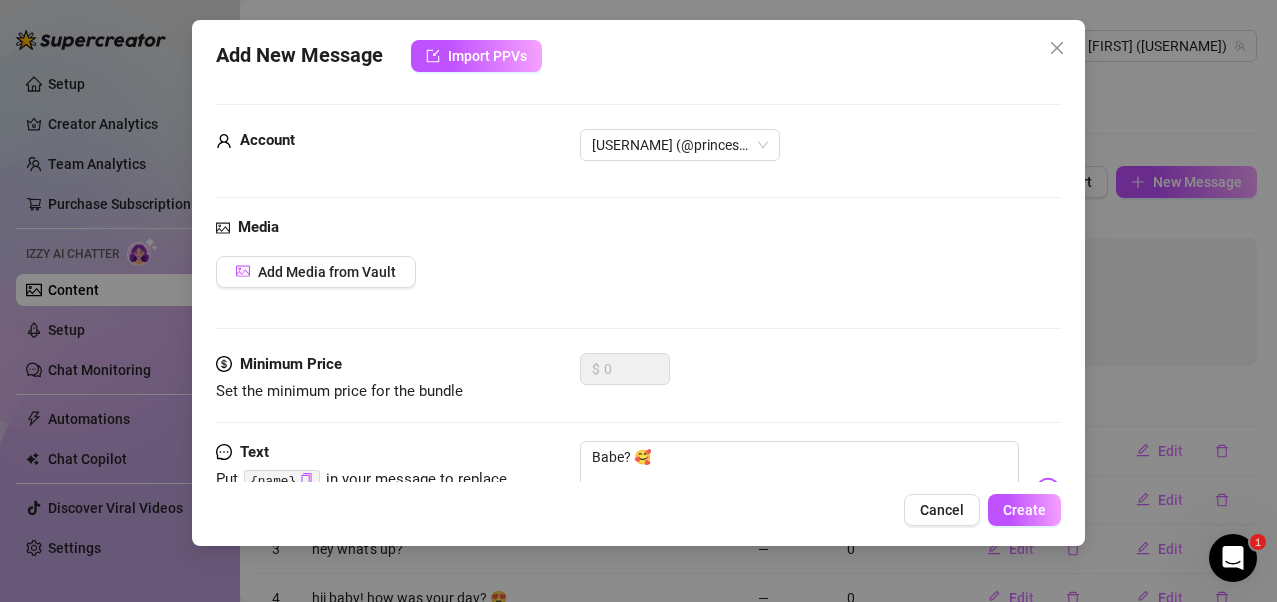 scroll, scrollTop: 94, scrollLeft: 0, axis: vertical 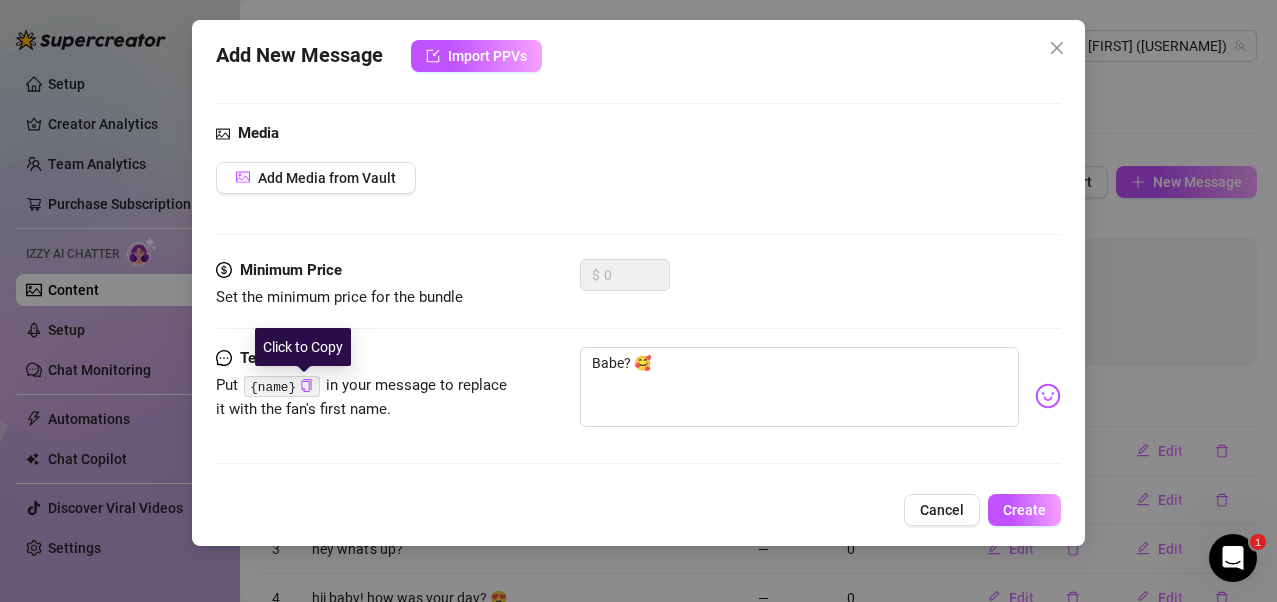 click on "{name}" at bounding box center [281, 386] 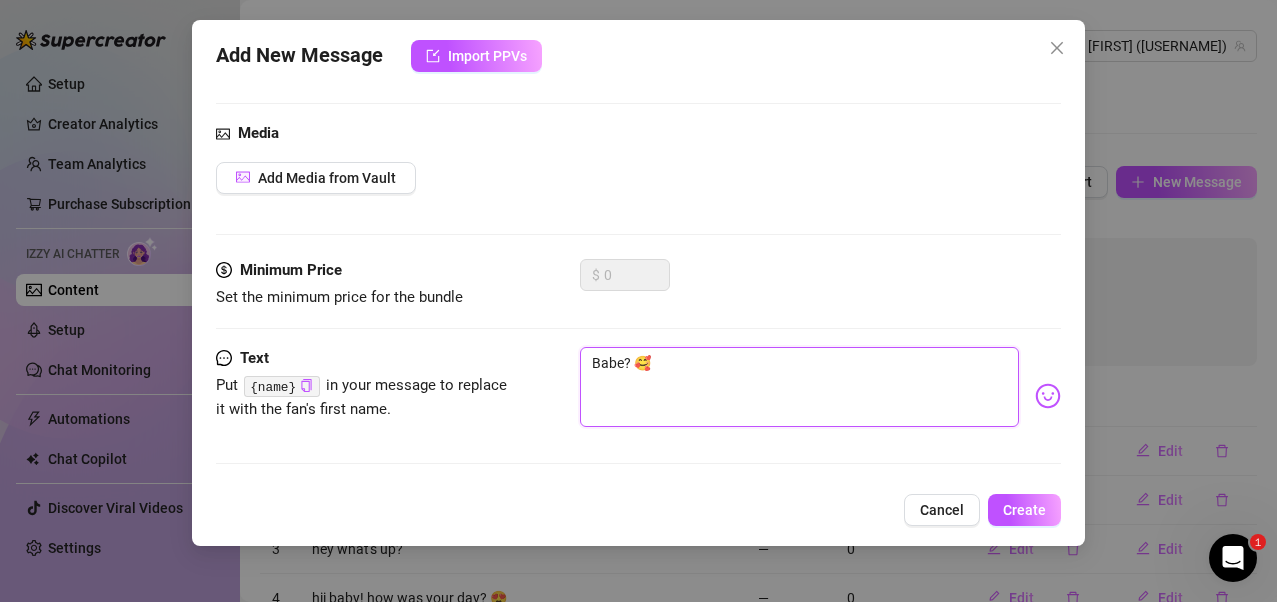 click on "Babe? 🥰" at bounding box center (800, 387) 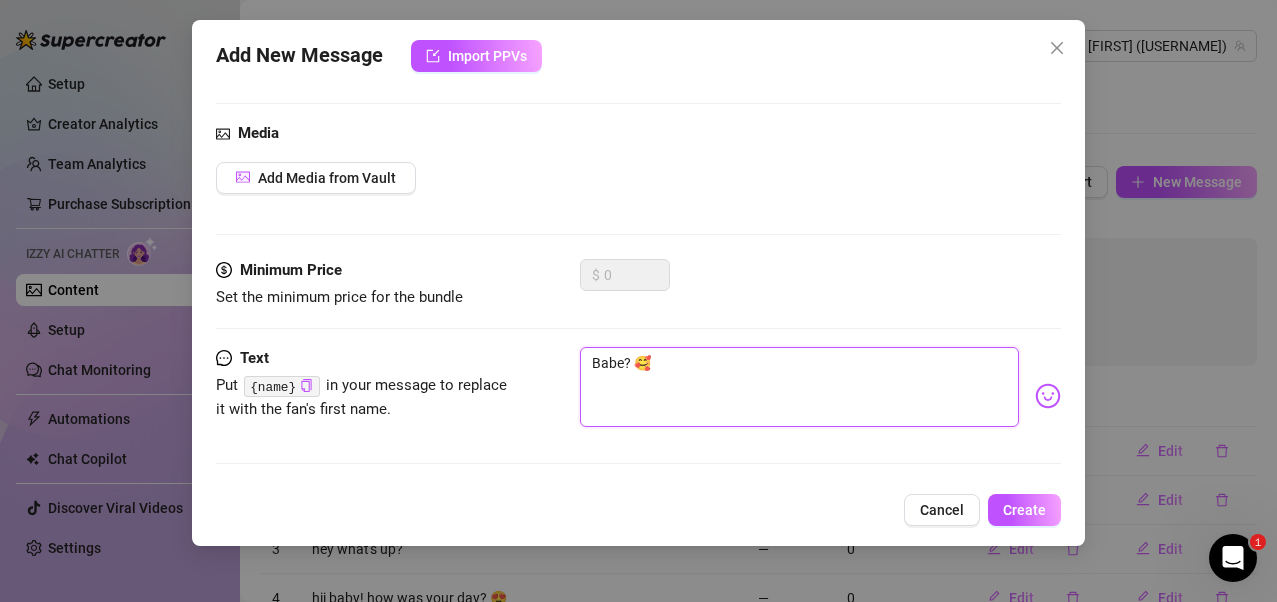 paste on "sex in a restaurant bathroom" 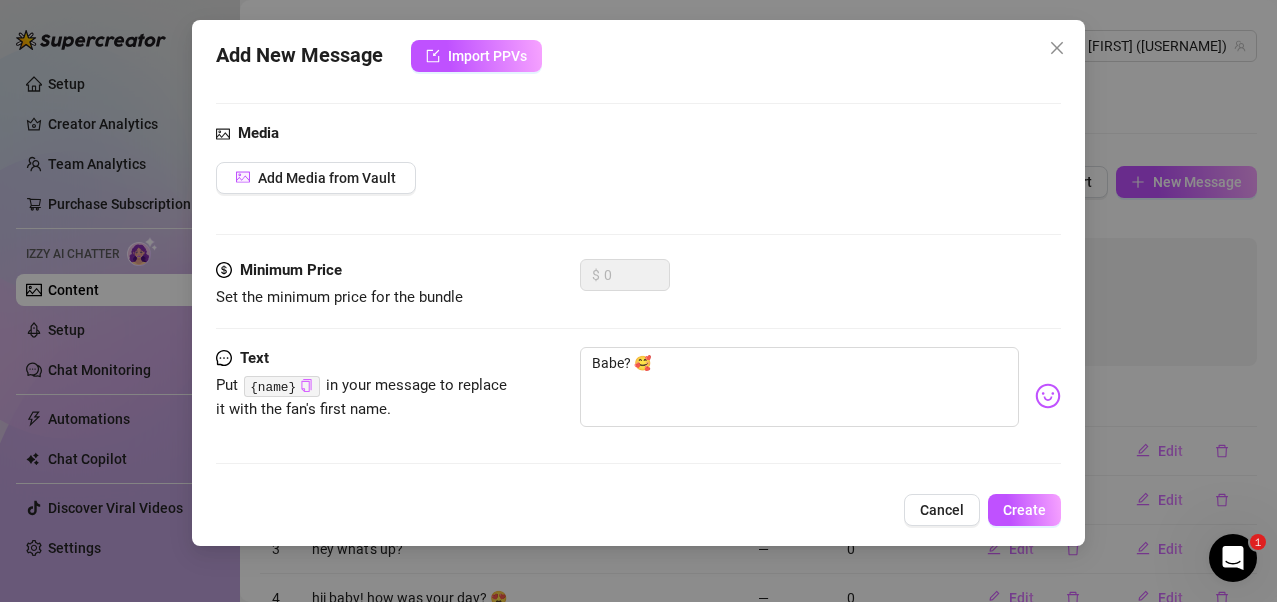 click 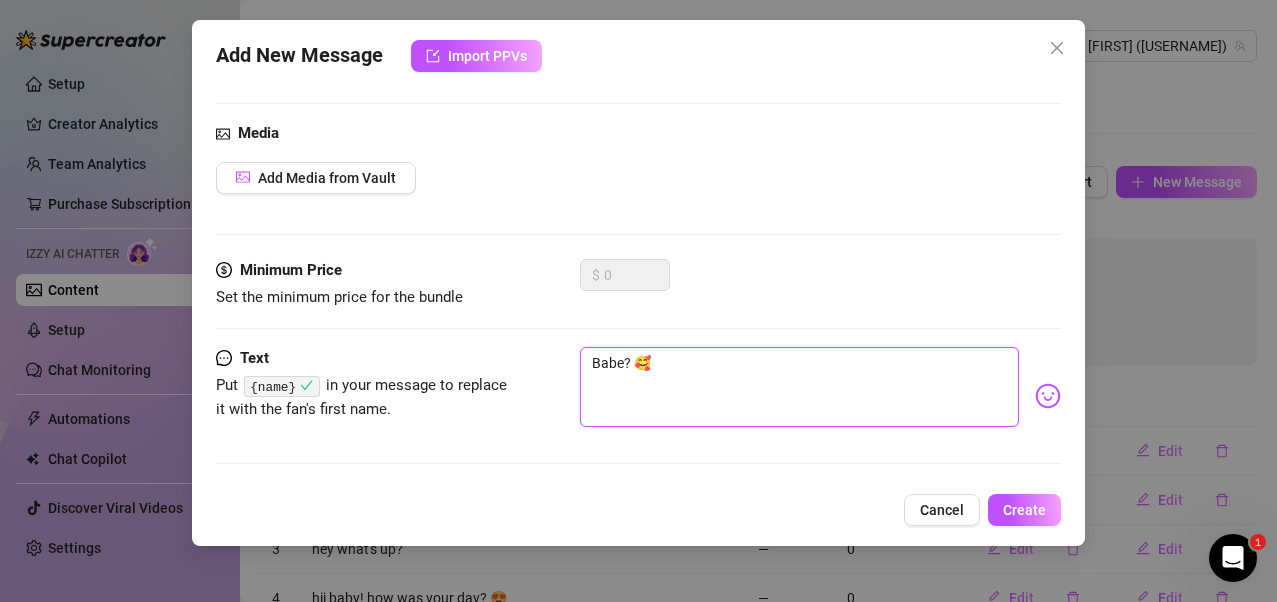 click on "Babe? 🥰" at bounding box center [800, 387] 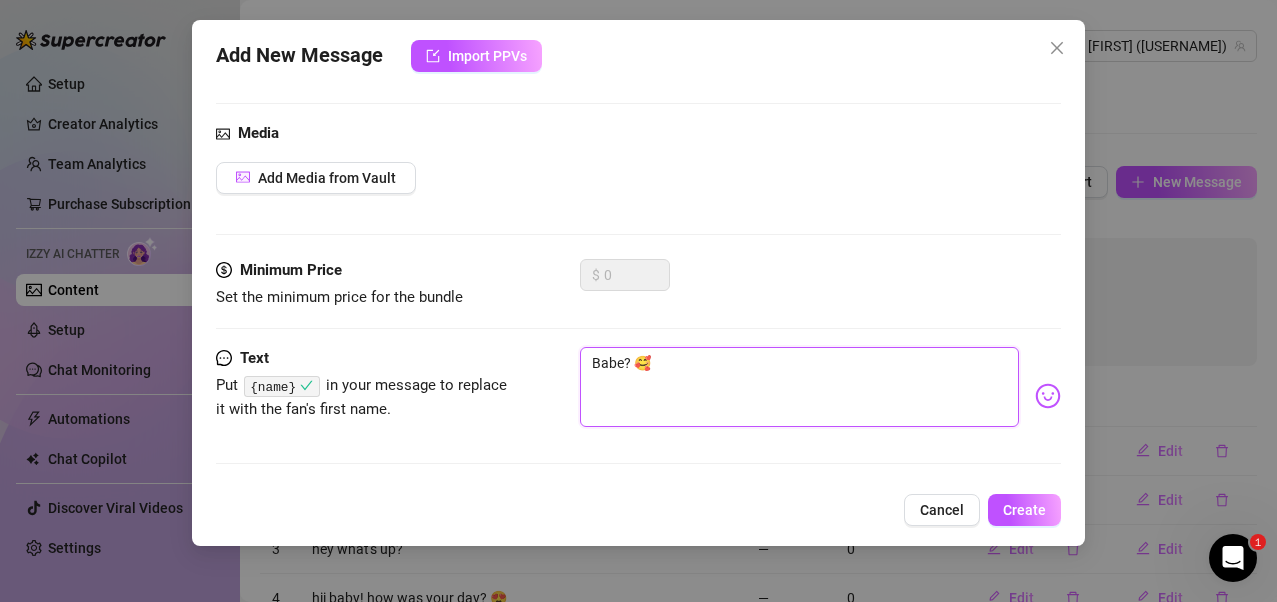 click on "Babe? 🥰" at bounding box center (800, 387) 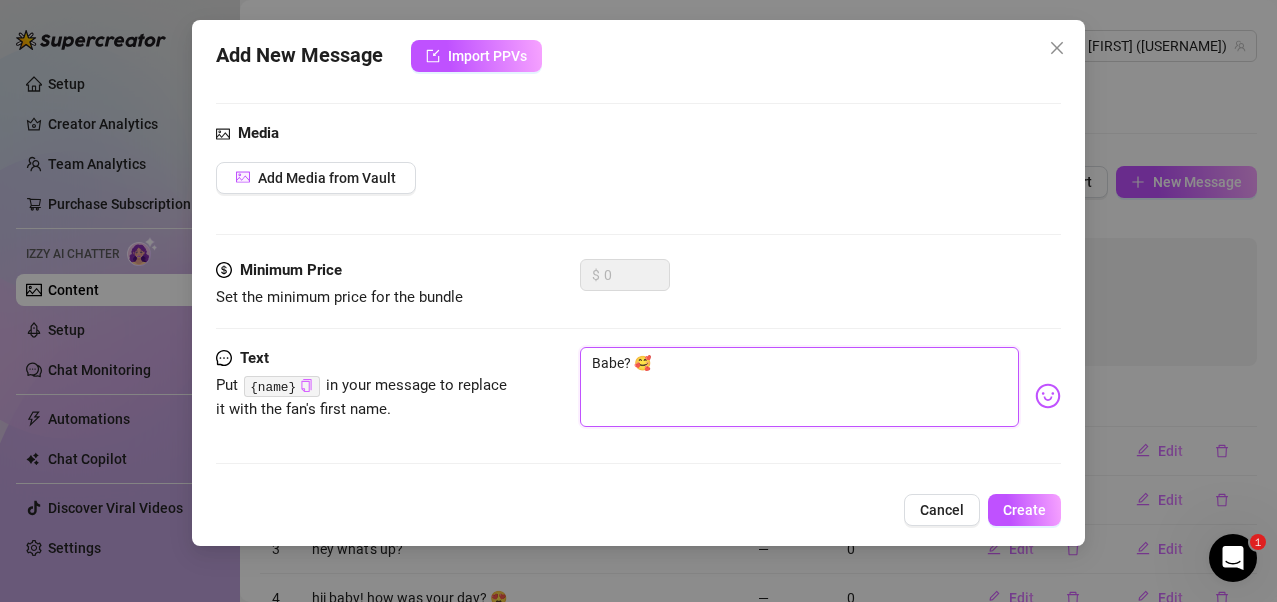 click on "Babe? 🥰" at bounding box center (800, 387) 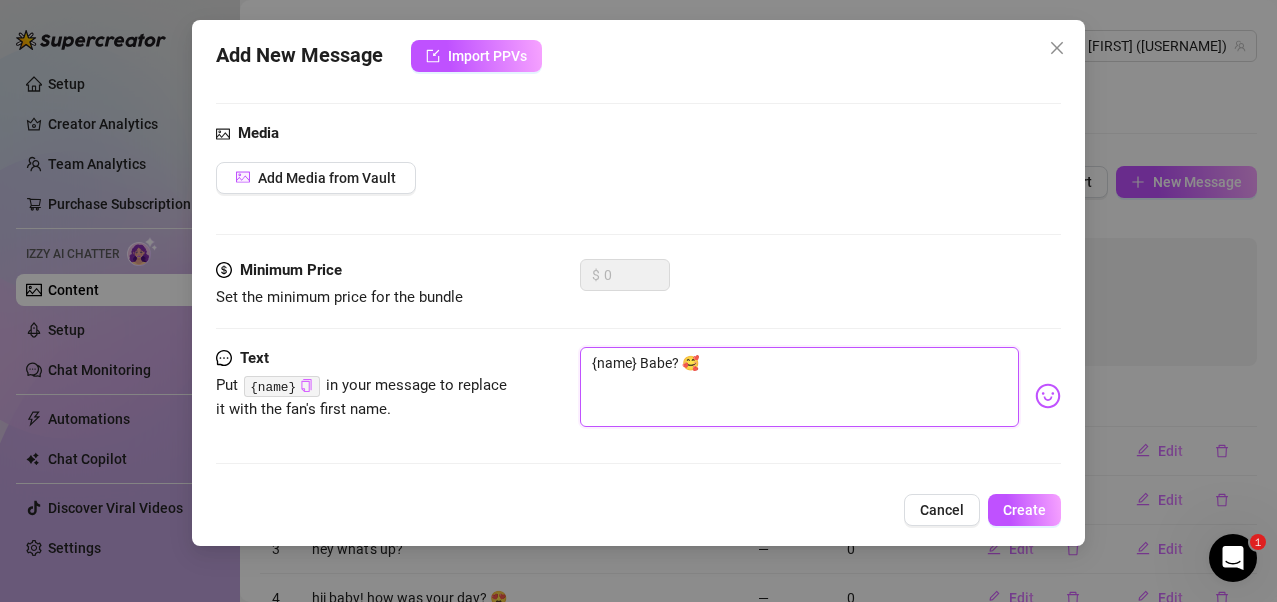 scroll, scrollTop: 0, scrollLeft: 0, axis: both 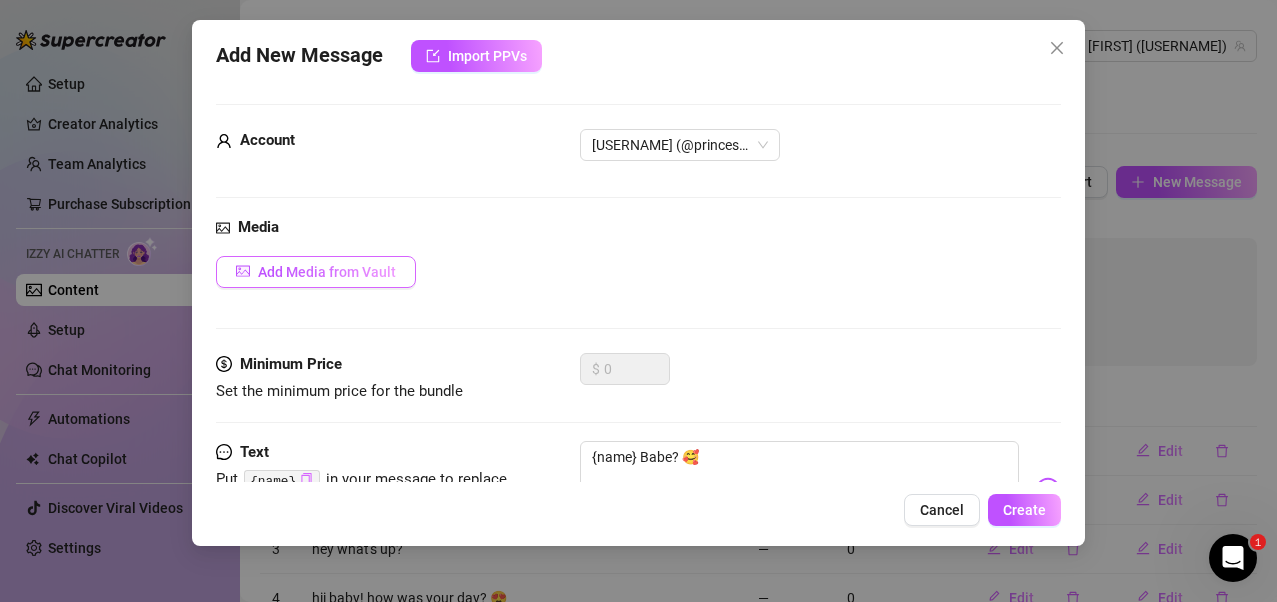 click on "Add Media from Vault" at bounding box center (327, 272) 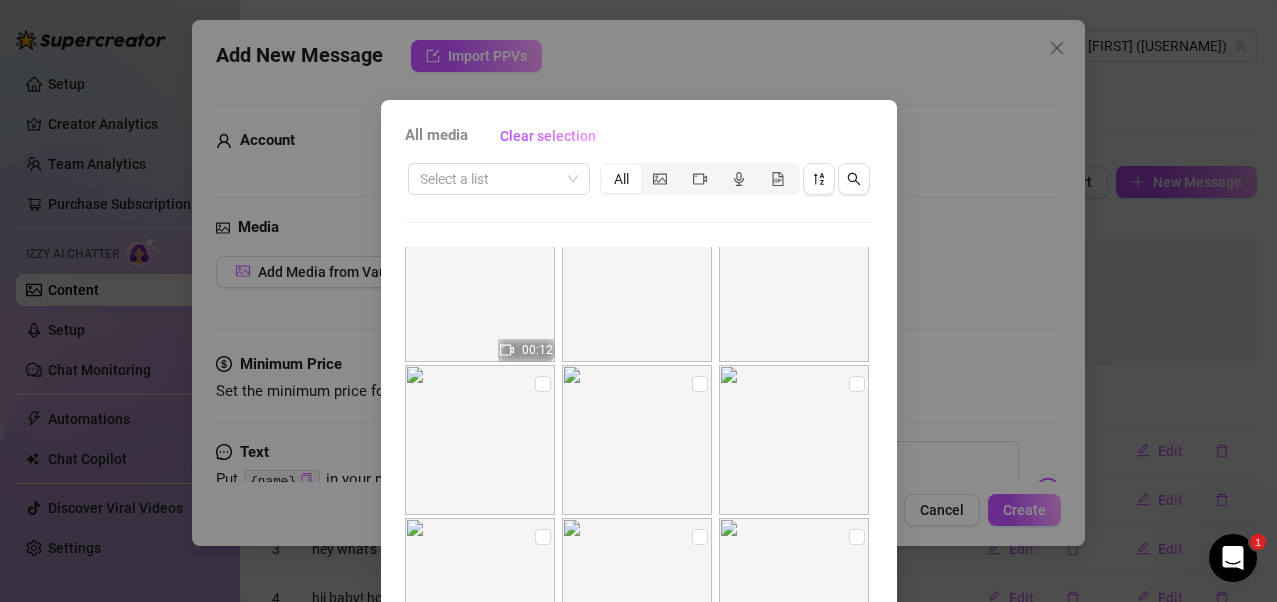 scroll, scrollTop: 600, scrollLeft: 0, axis: vertical 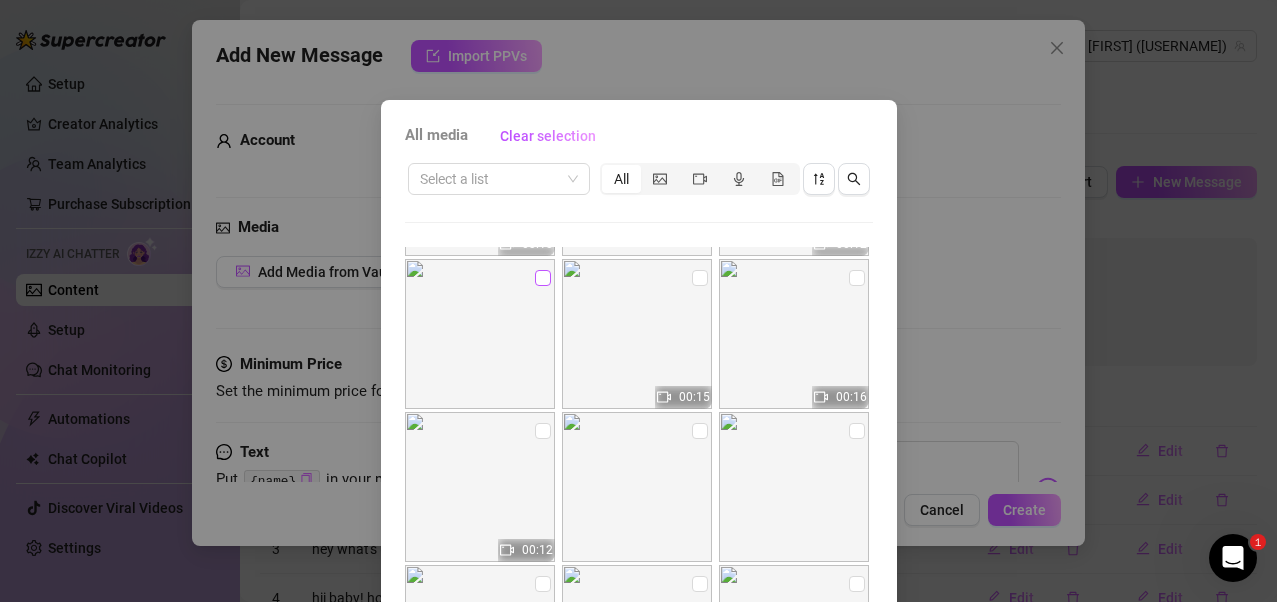 click at bounding box center (543, 278) 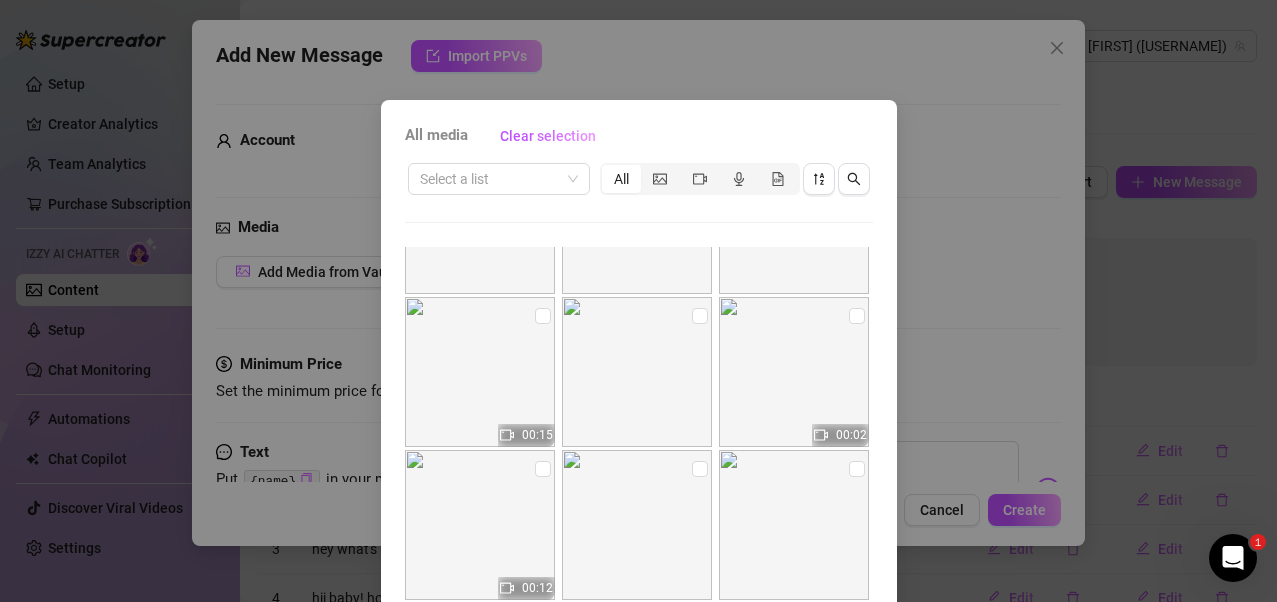 scroll, scrollTop: 1400, scrollLeft: 0, axis: vertical 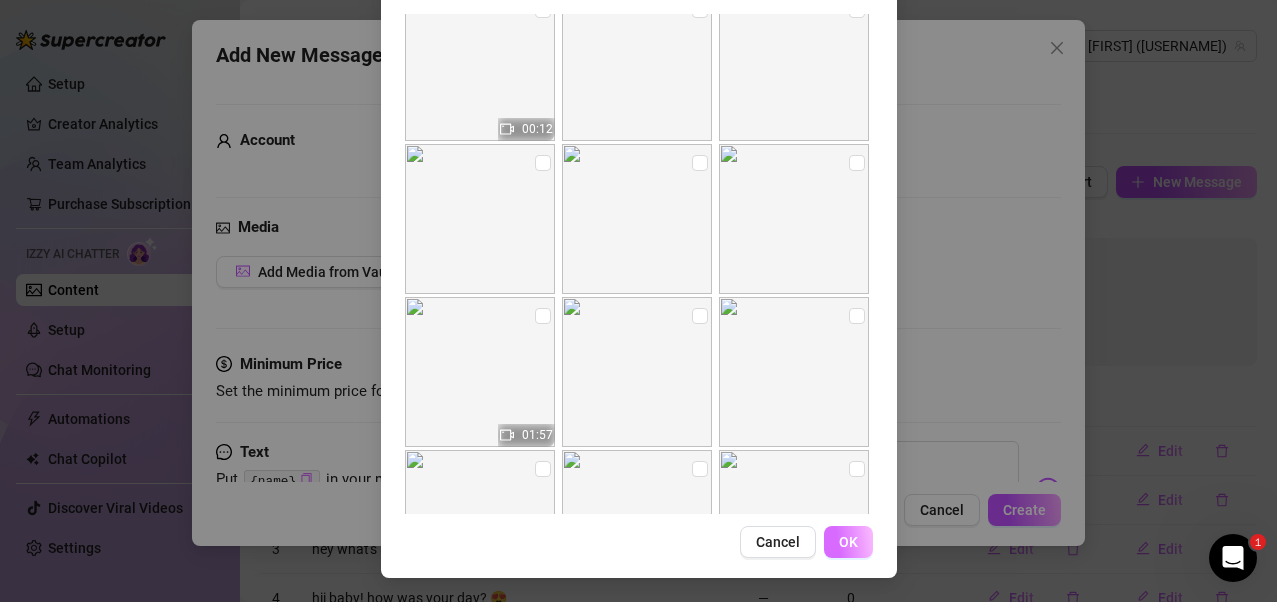 click on "OK" at bounding box center (848, 542) 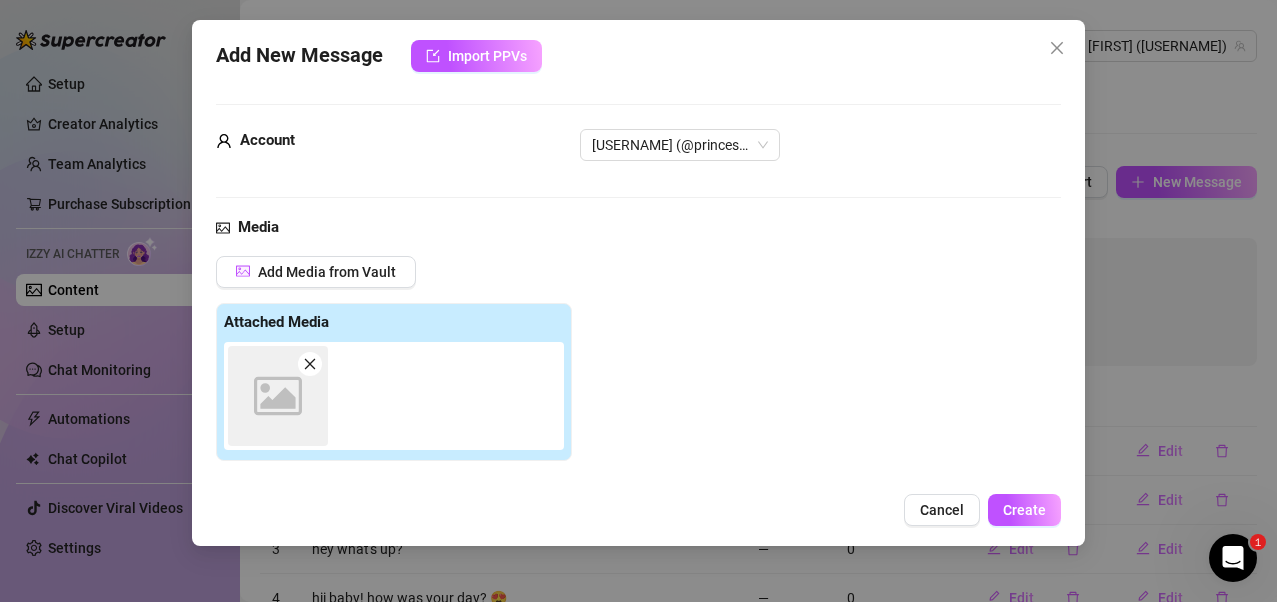 scroll, scrollTop: 276, scrollLeft: 0, axis: vertical 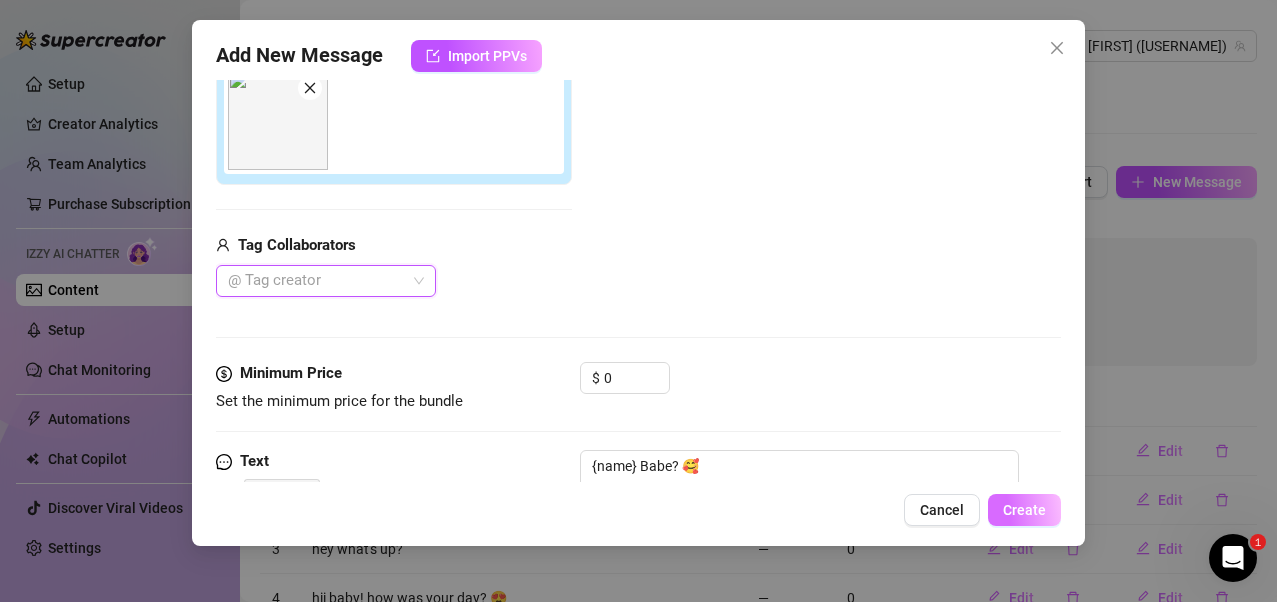click on "Create" at bounding box center [1024, 510] 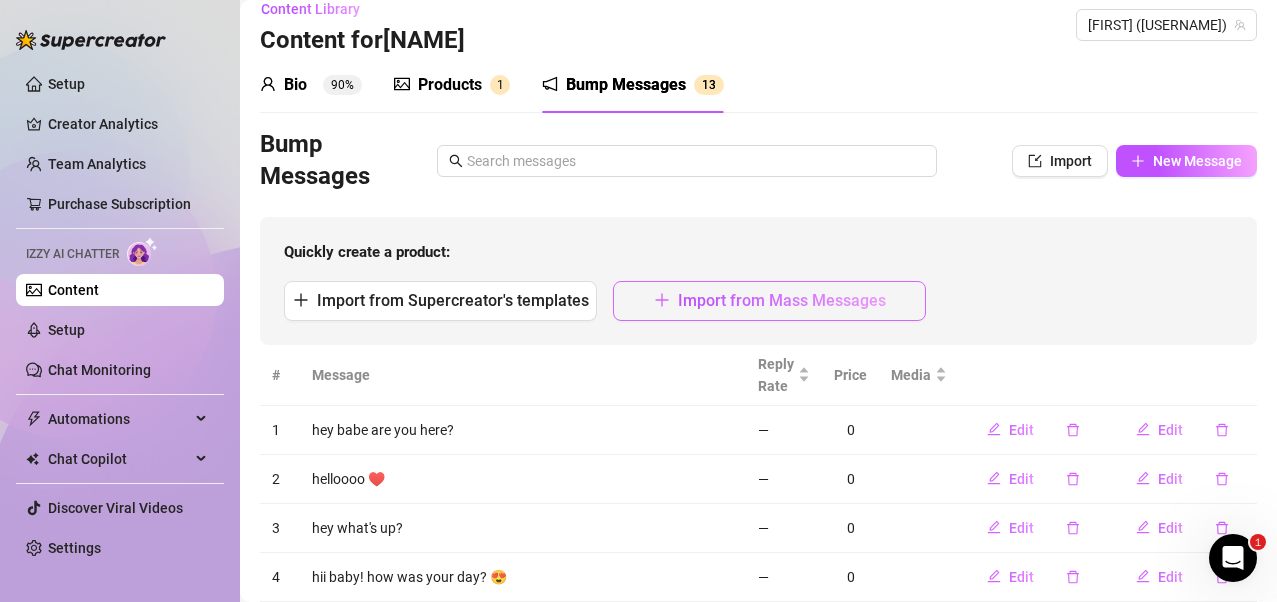 scroll, scrollTop: 0, scrollLeft: 0, axis: both 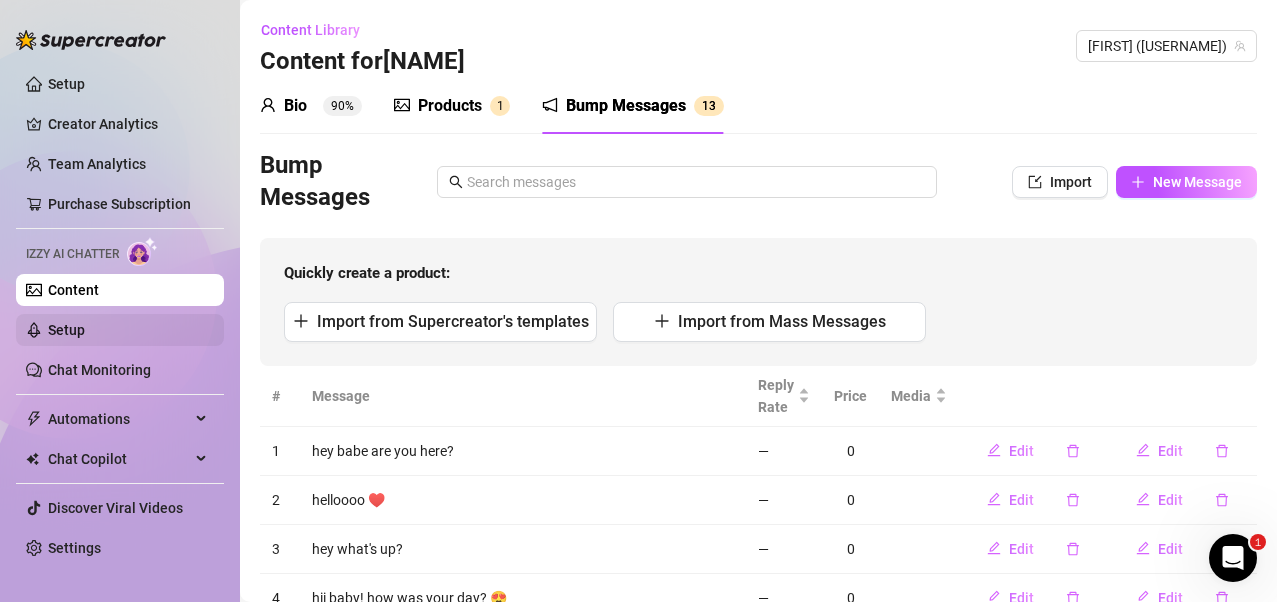 click on "Setup" at bounding box center (66, 330) 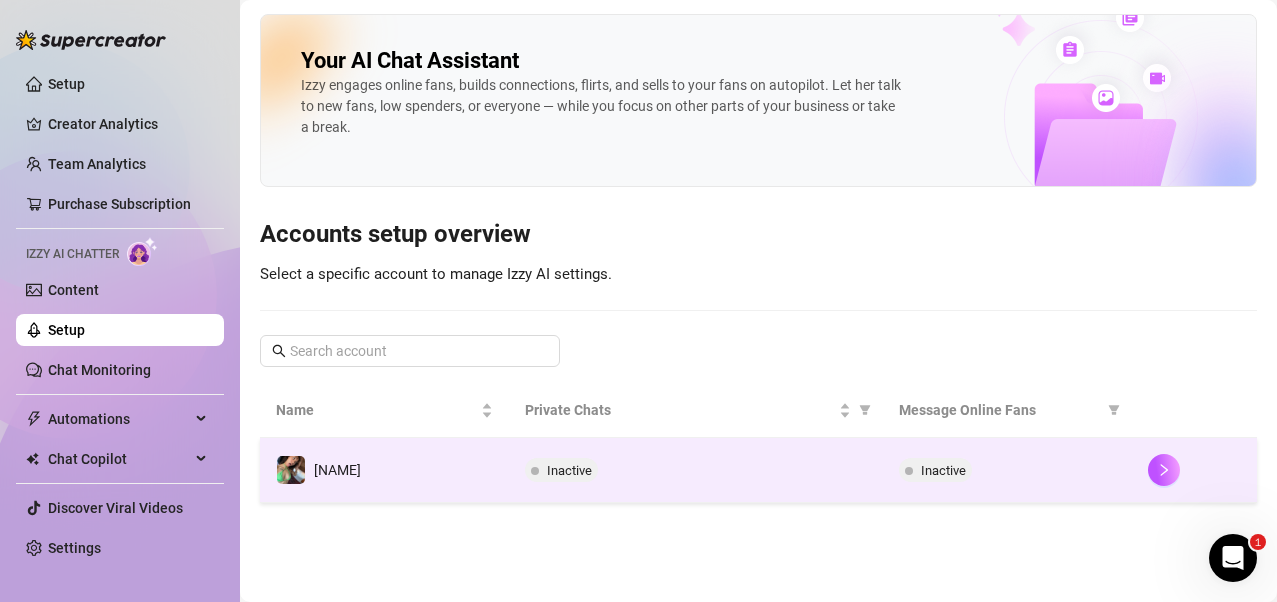 click on "Inactive" at bounding box center [569, 470] 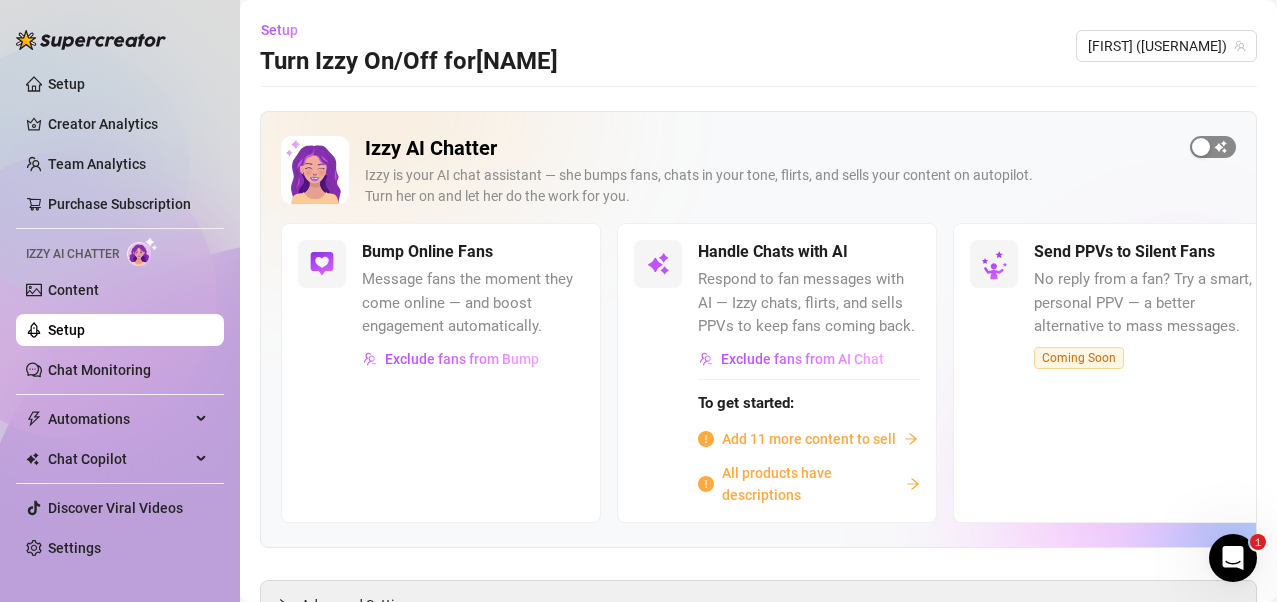click at bounding box center [1213, 147] 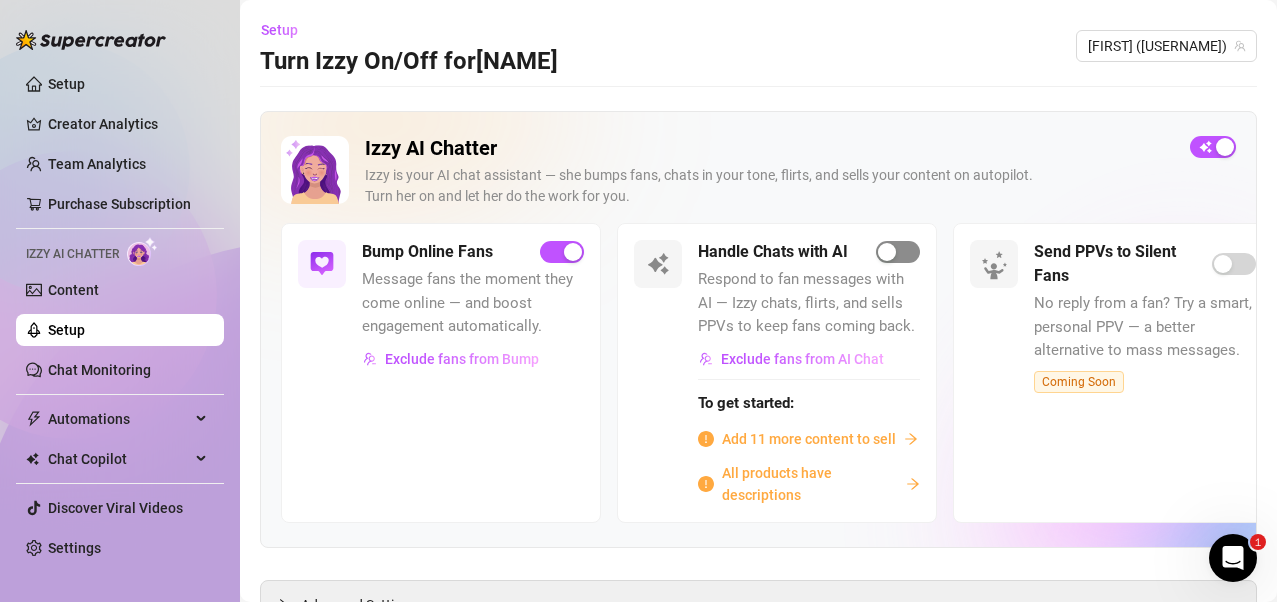 click at bounding box center [898, 252] 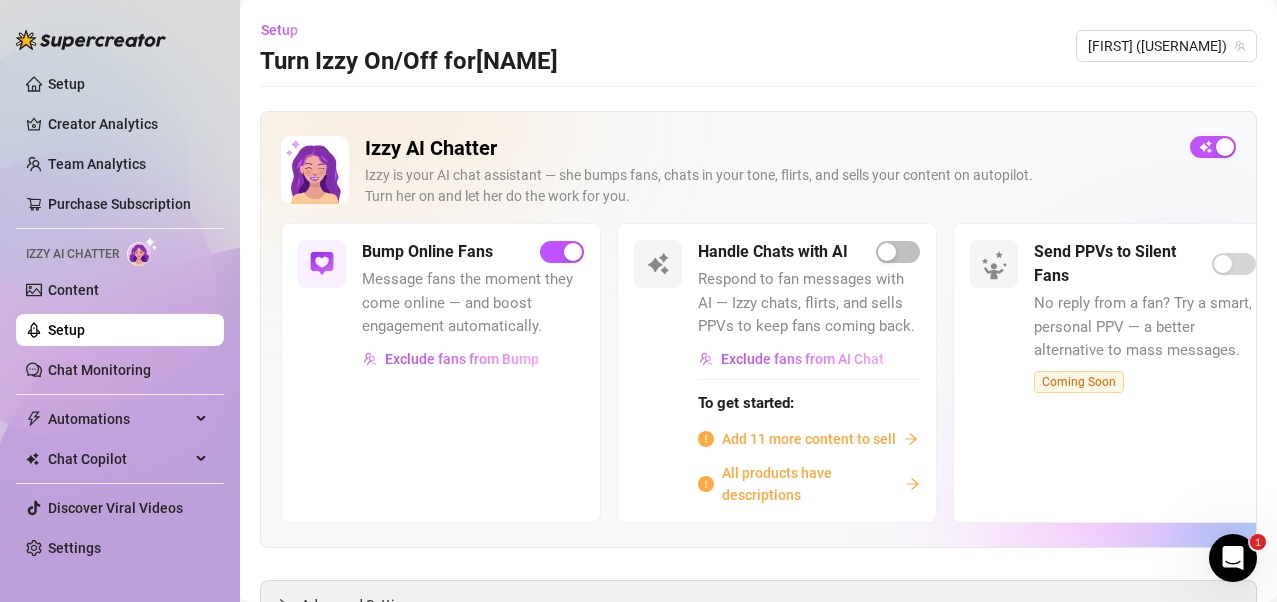 scroll, scrollTop: 88, scrollLeft: 0, axis: vertical 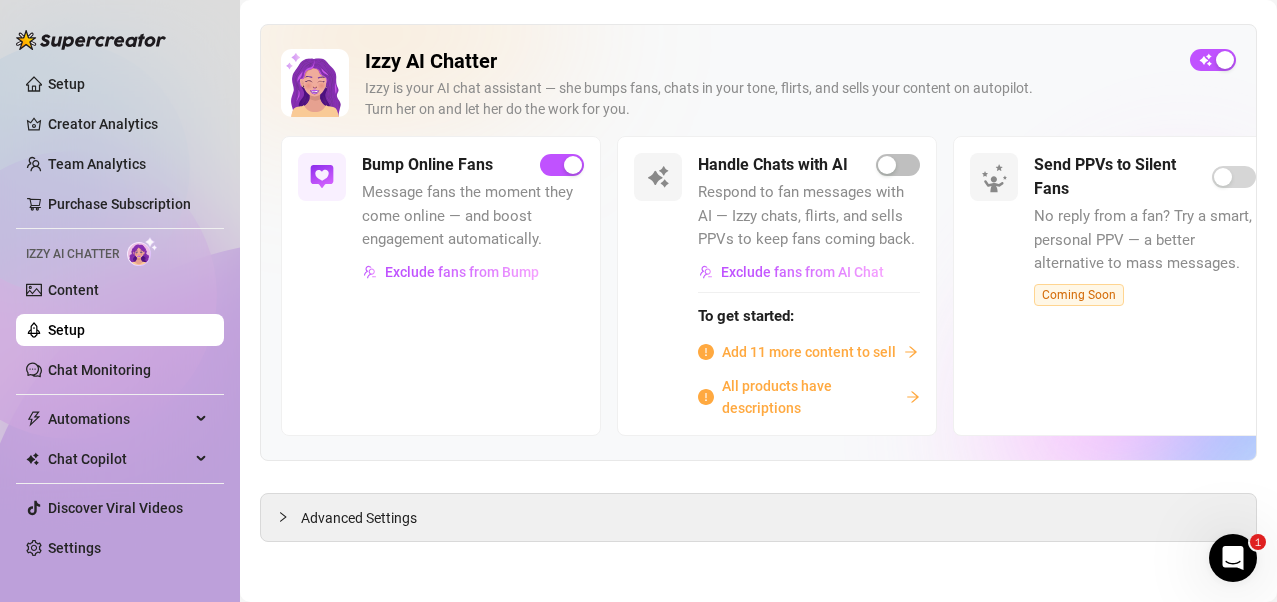 drag, startPoint x: 1000, startPoint y: 377, endPoint x: 804, endPoint y: 490, distance: 226.24103 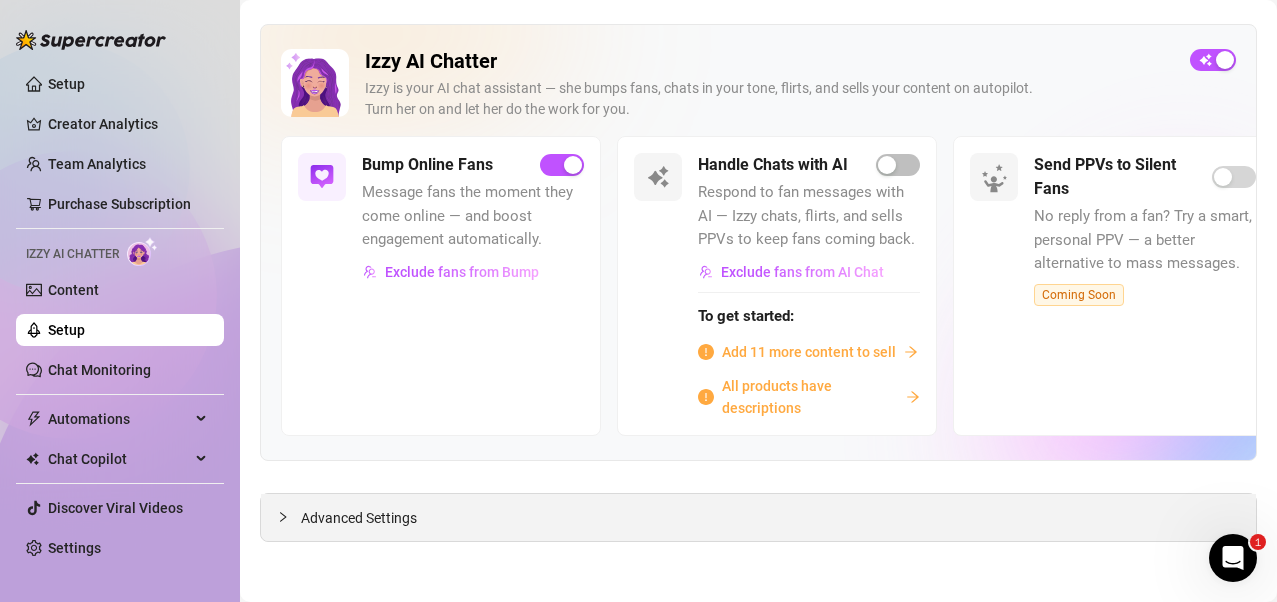 click on "Advanced Settings" at bounding box center [758, 517] 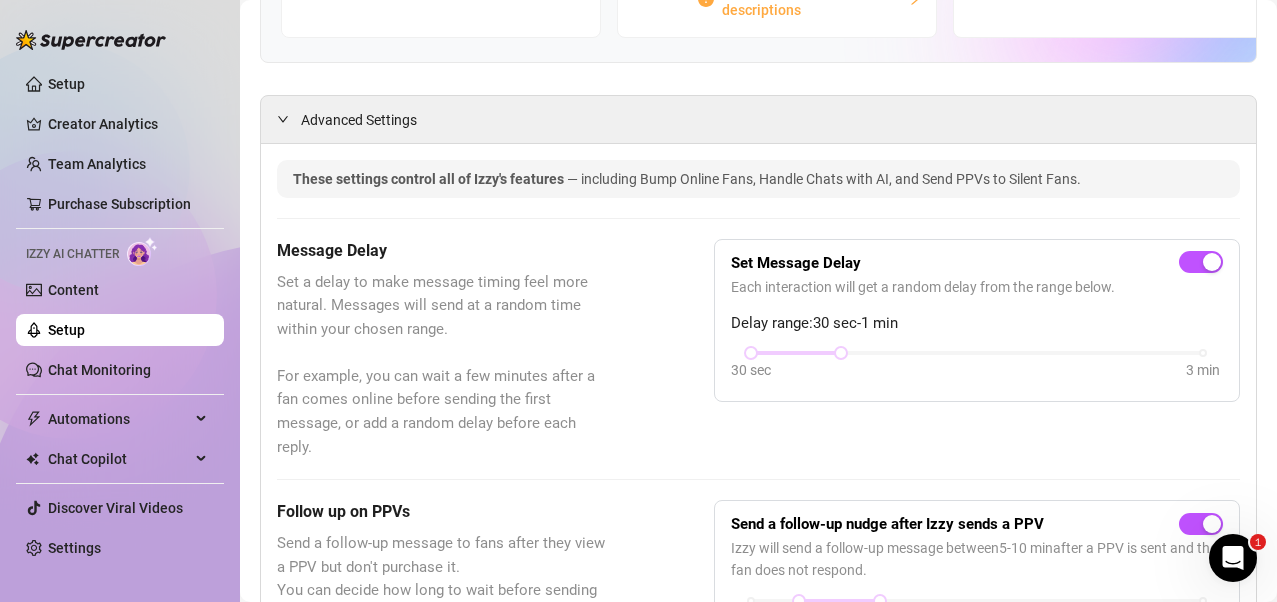 scroll, scrollTop: 0, scrollLeft: 0, axis: both 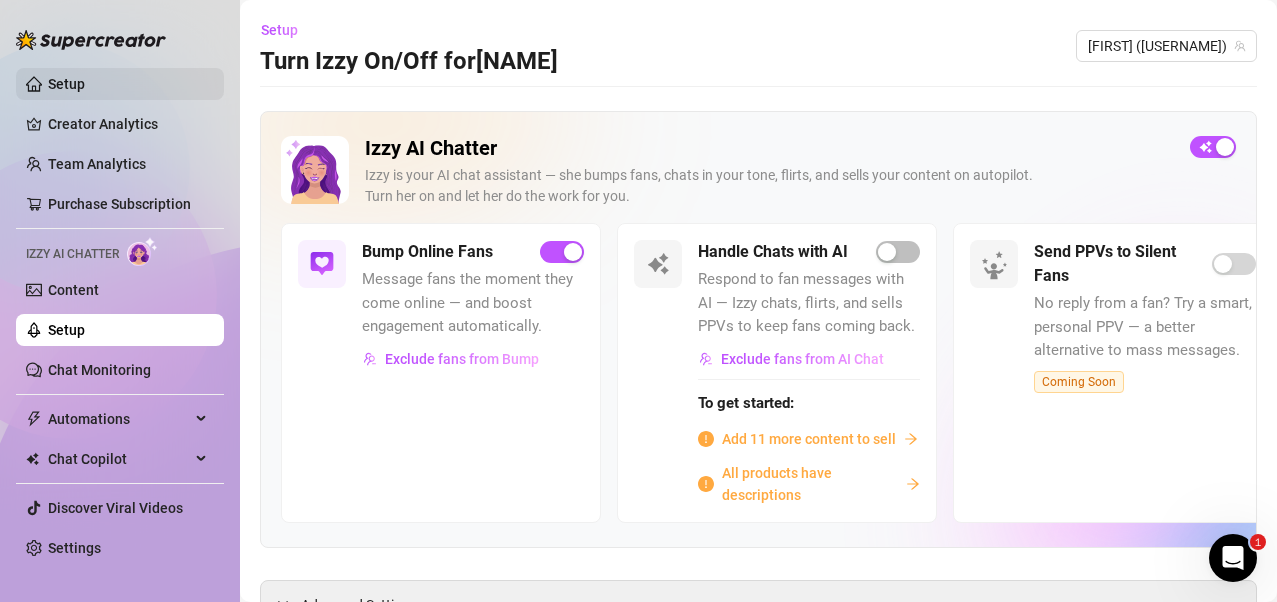 click on "Setup" at bounding box center [66, 84] 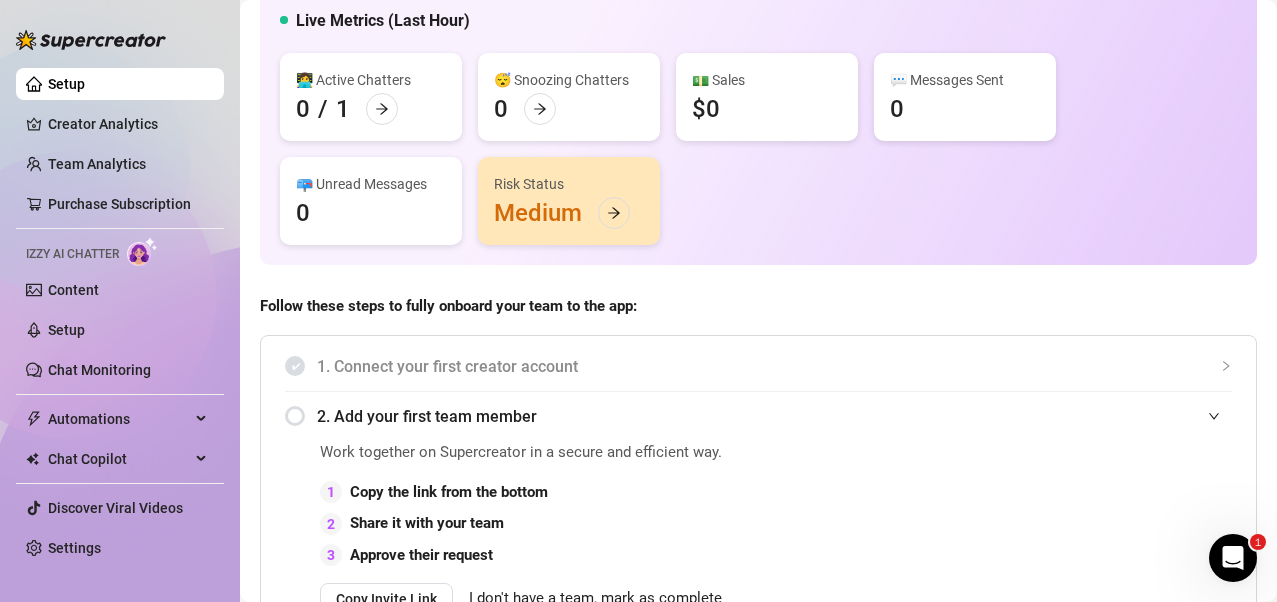 scroll, scrollTop: 0, scrollLeft: 0, axis: both 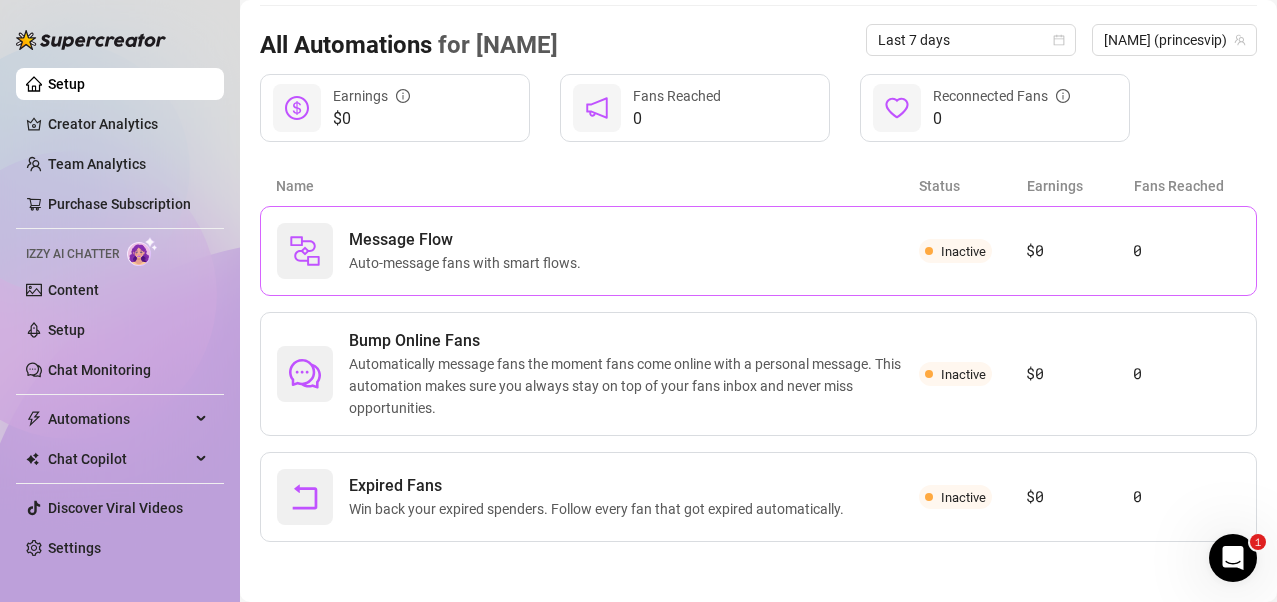 click on "Inactive" at bounding box center (963, 251) 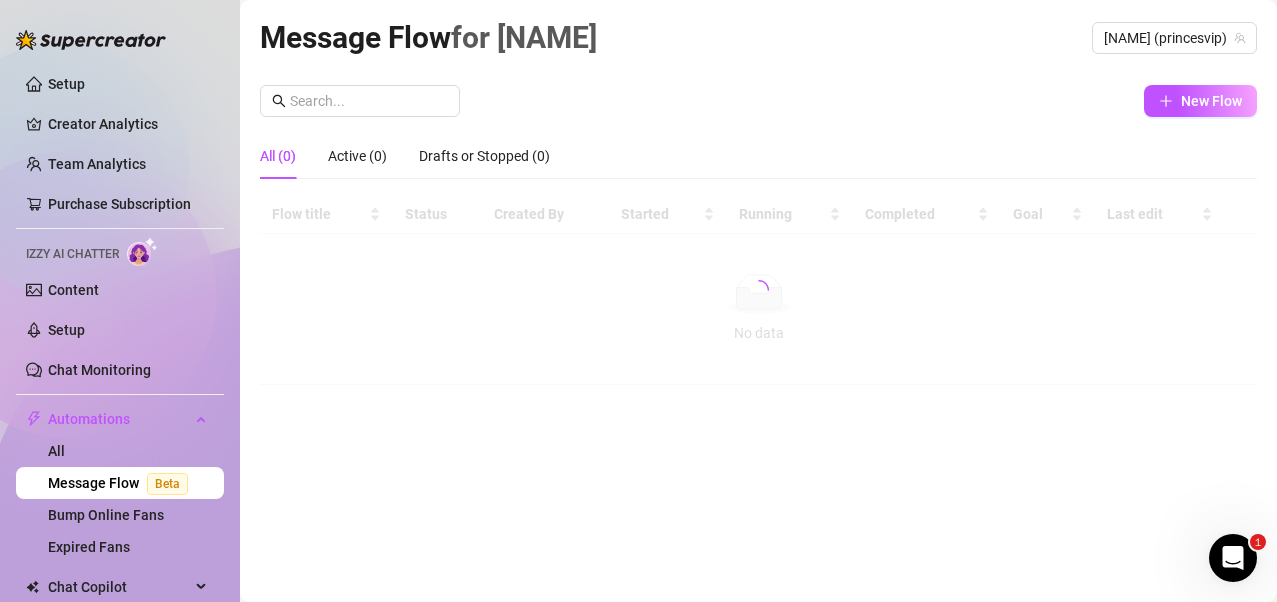 scroll, scrollTop: 0, scrollLeft: 0, axis: both 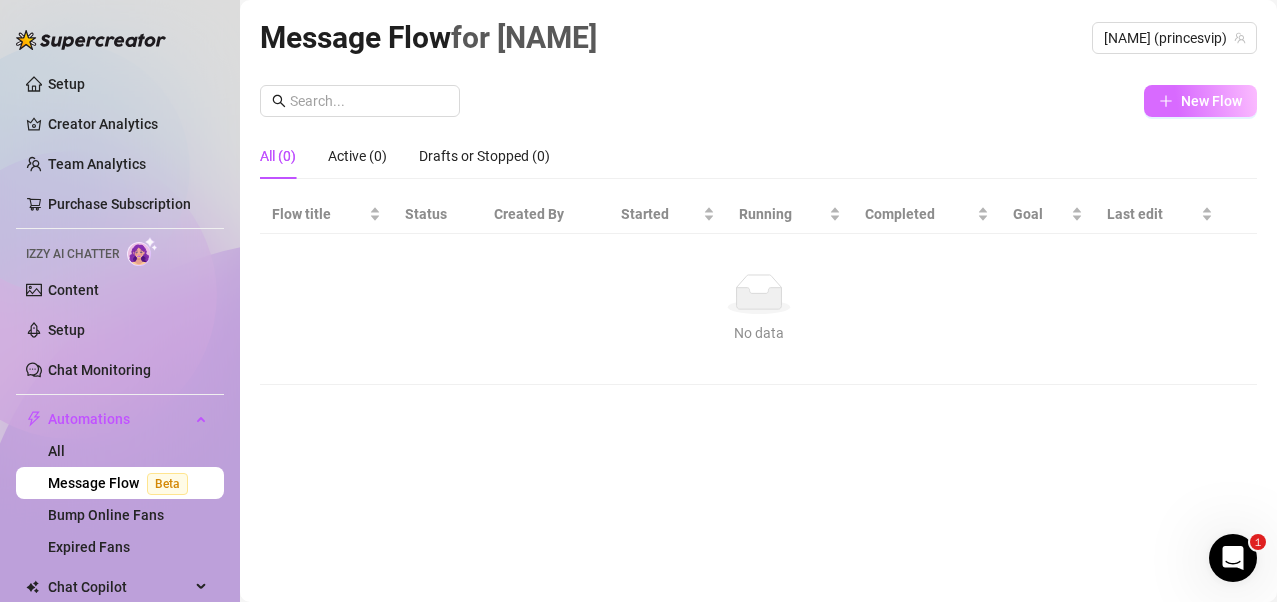 click on "New Flow" at bounding box center [1211, 101] 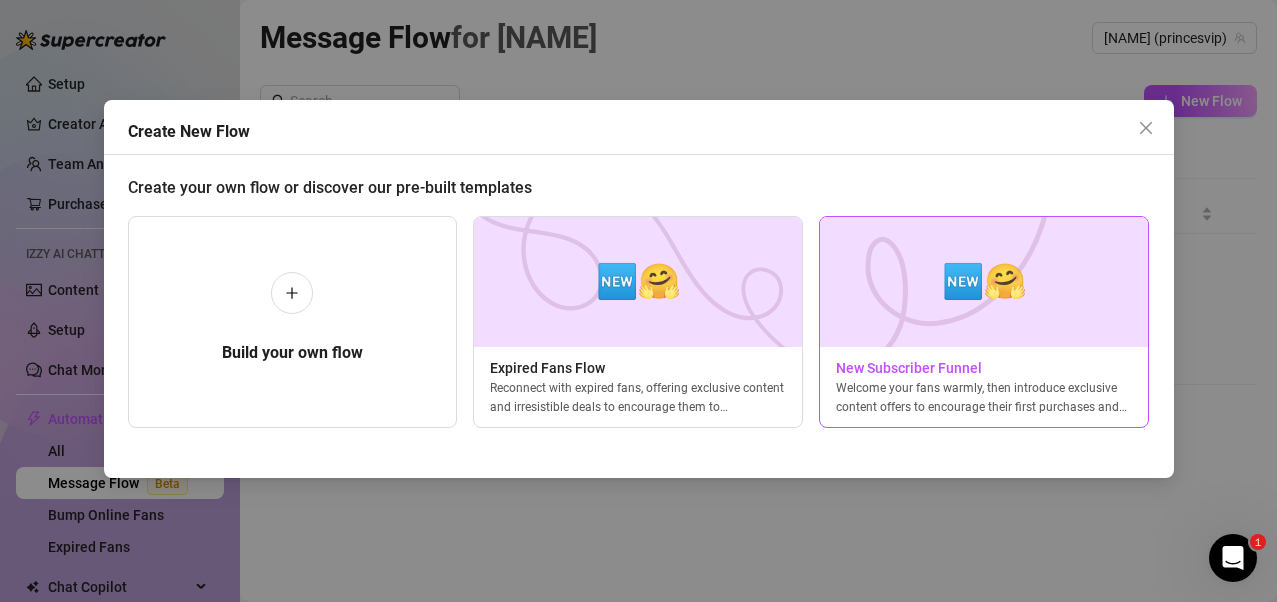 click at bounding box center [984, 282] 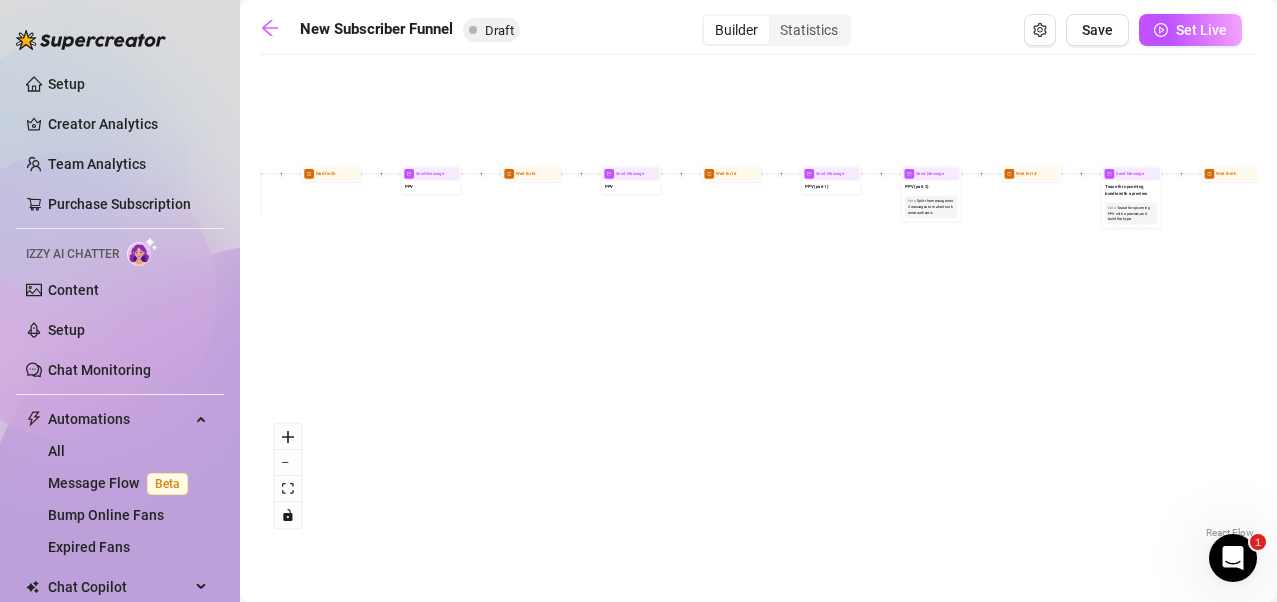 drag, startPoint x: 744, startPoint y: 242, endPoint x: 761, endPoint y: 413, distance: 171.84296 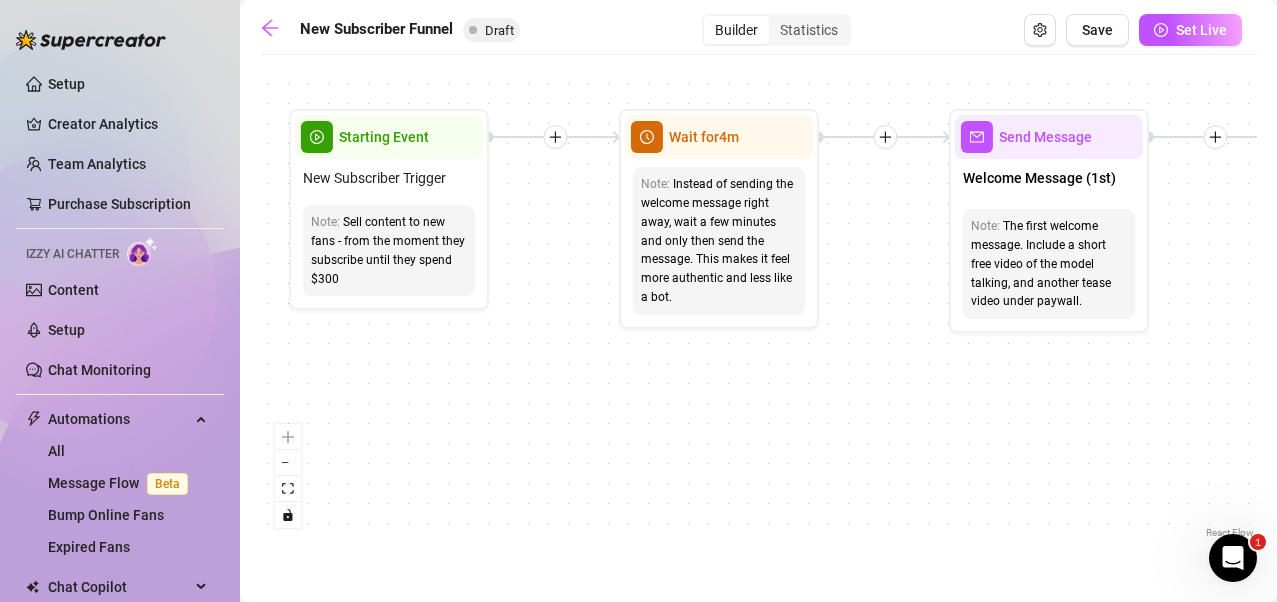 drag, startPoint x: 771, startPoint y: 424, endPoint x: 655, endPoint y: 405, distance: 117.54574 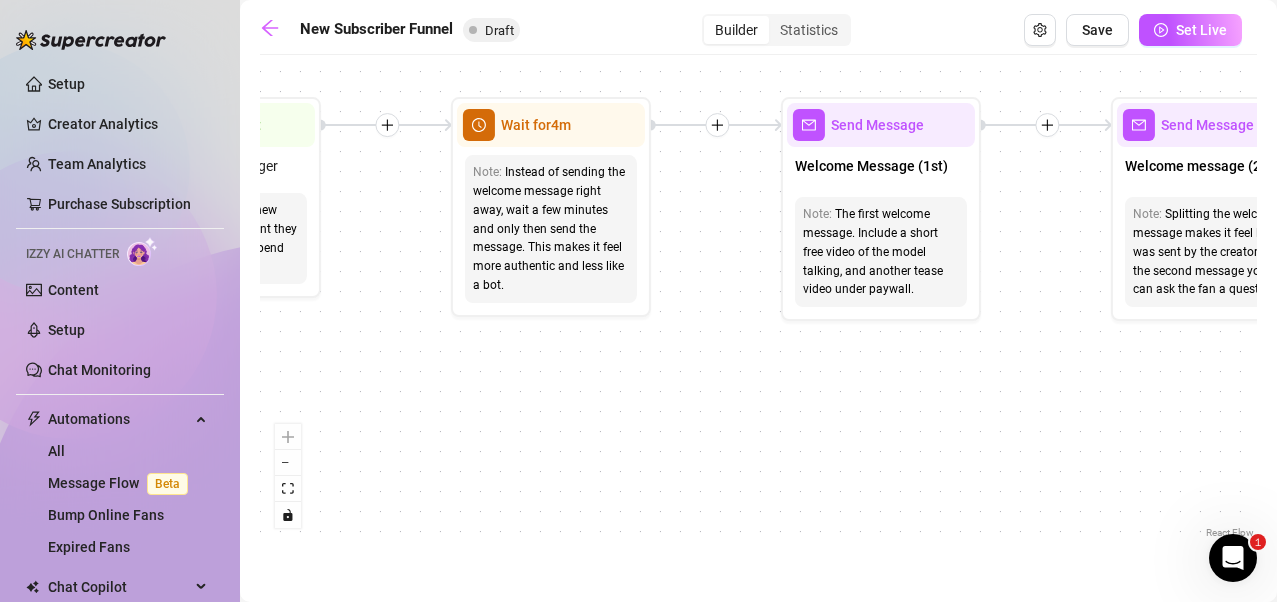 drag, startPoint x: 596, startPoint y: 355, endPoint x: 428, endPoint y: 343, distance: 168.42802 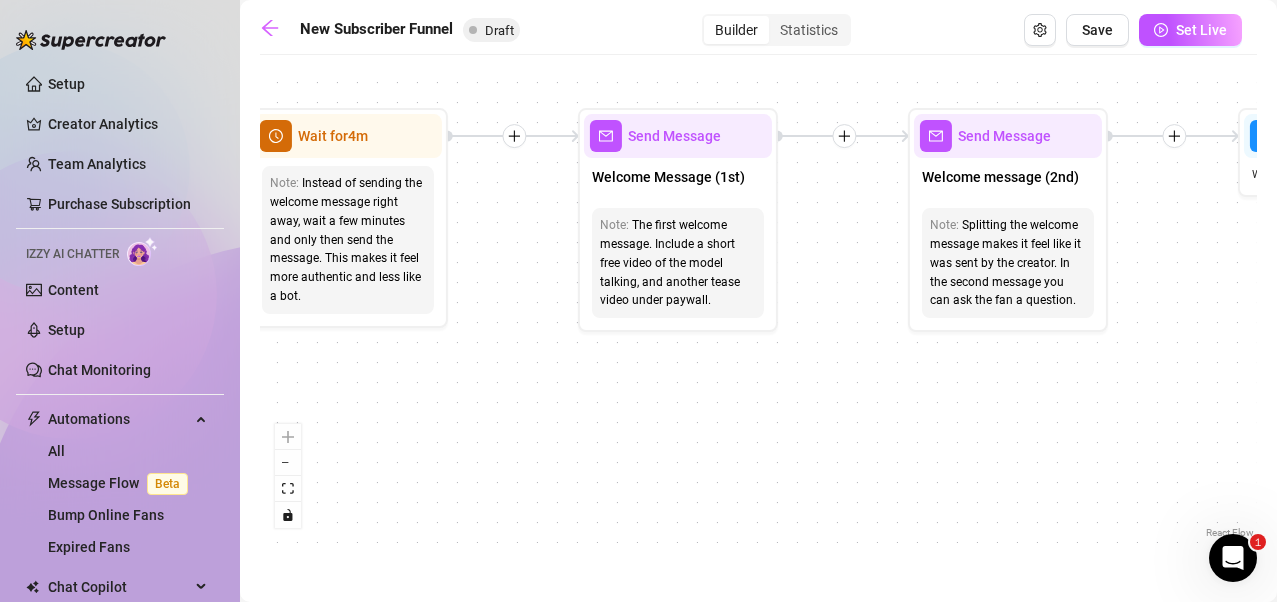 drag, startPoint x: 705, startPoint y: 343, endPoint x: 710, endPoint y: 365, distance: 22.561028 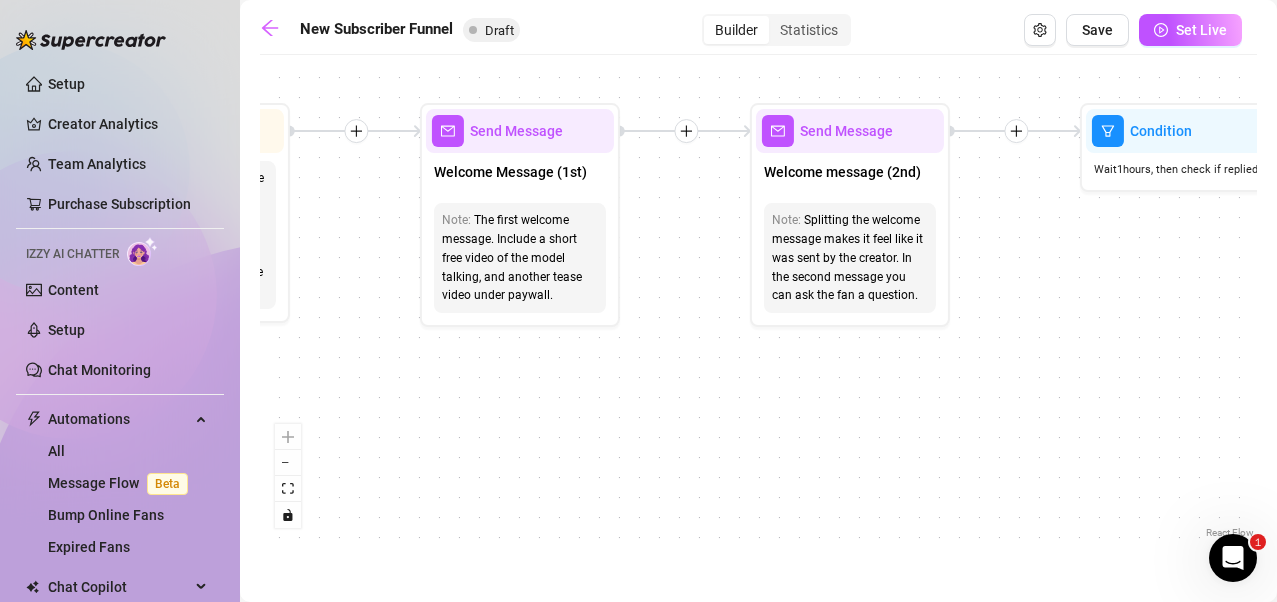 drag, startPoint x: 760, startPoint y: 374, endPoint x: 602, endPoint y: 368, distance: 158.11388 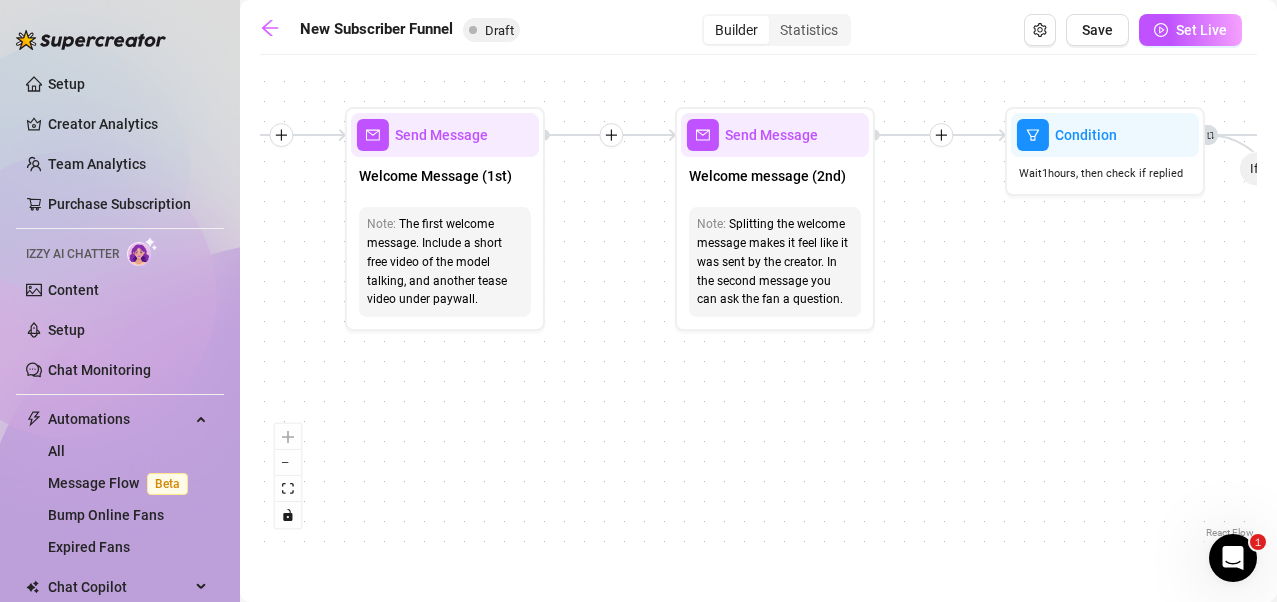 drag, startPoint x: 923, startPoint y: 360, endPoint x: 642, endPoint y: 376, distance: 281.45514 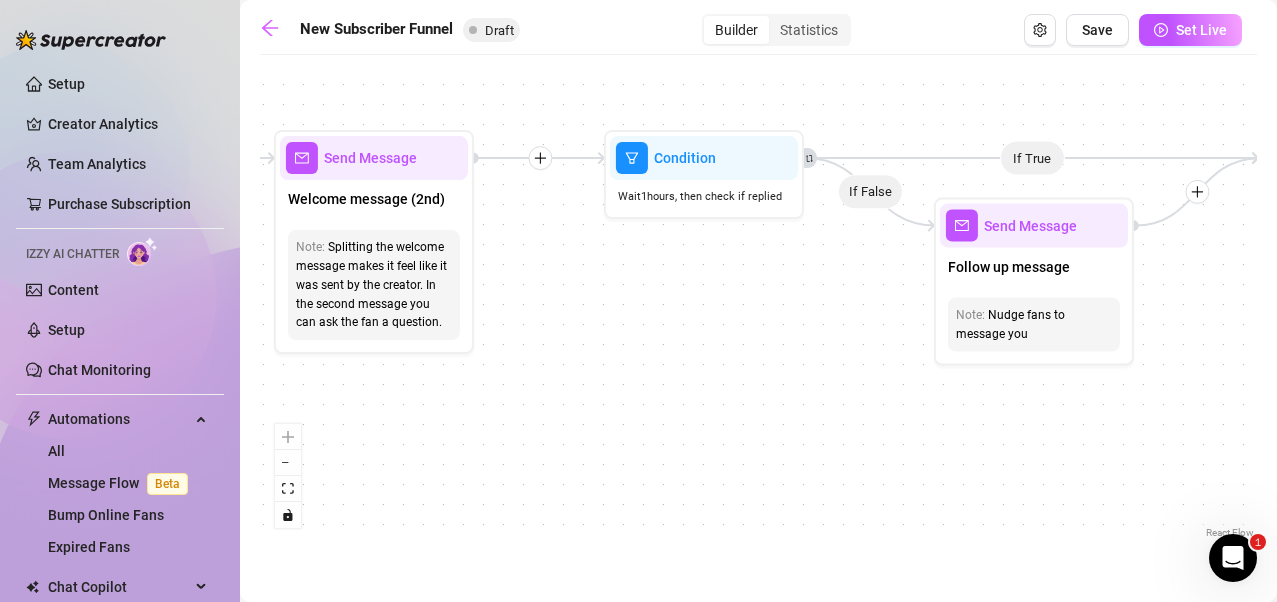 drag, startPoint x: 931, startPoint y: 354, endPoint x: 711, endPoint y: 367, distance: 220.38376 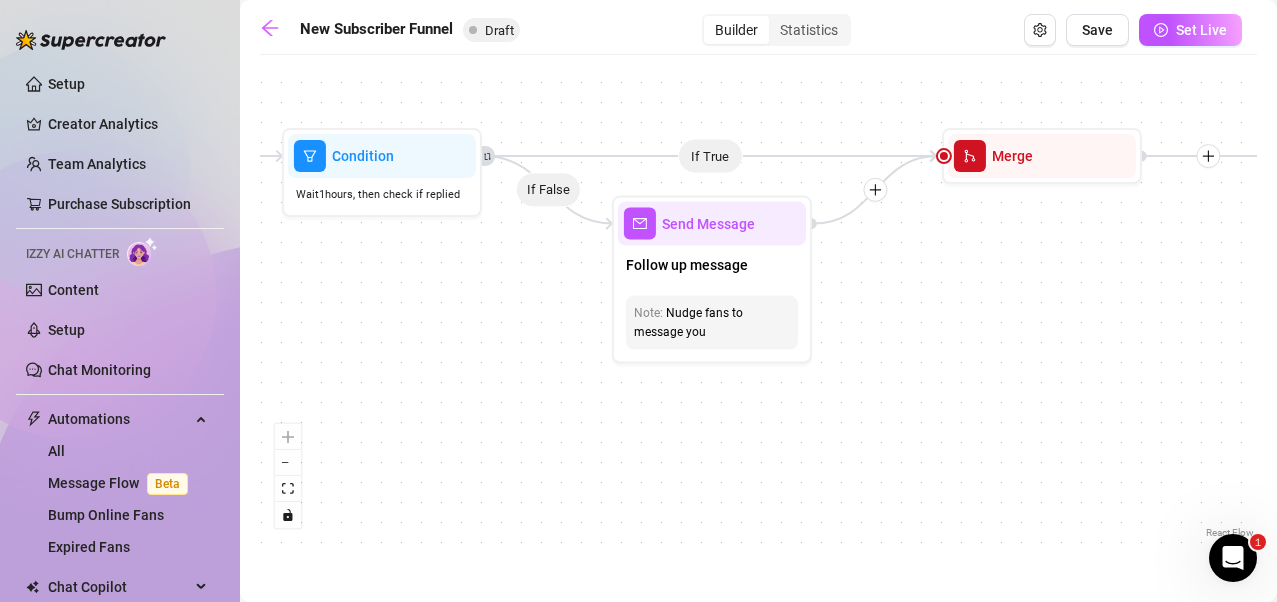 drag, startPoint x: 1038, startPoint y: 428, endPoint x: 745, endPoint y: 426, distance: 293.00684 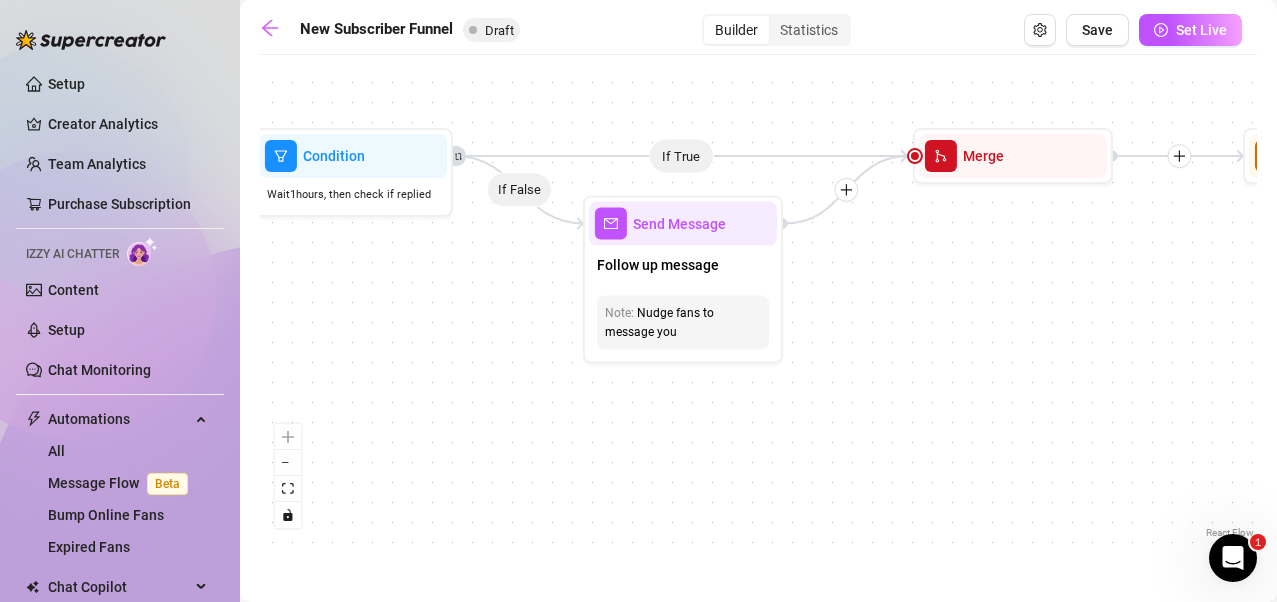 drag, startPoint x: 1109, startPoint y: 381, endPoint x: 915, endPoint y: 398, distance: 194.74342 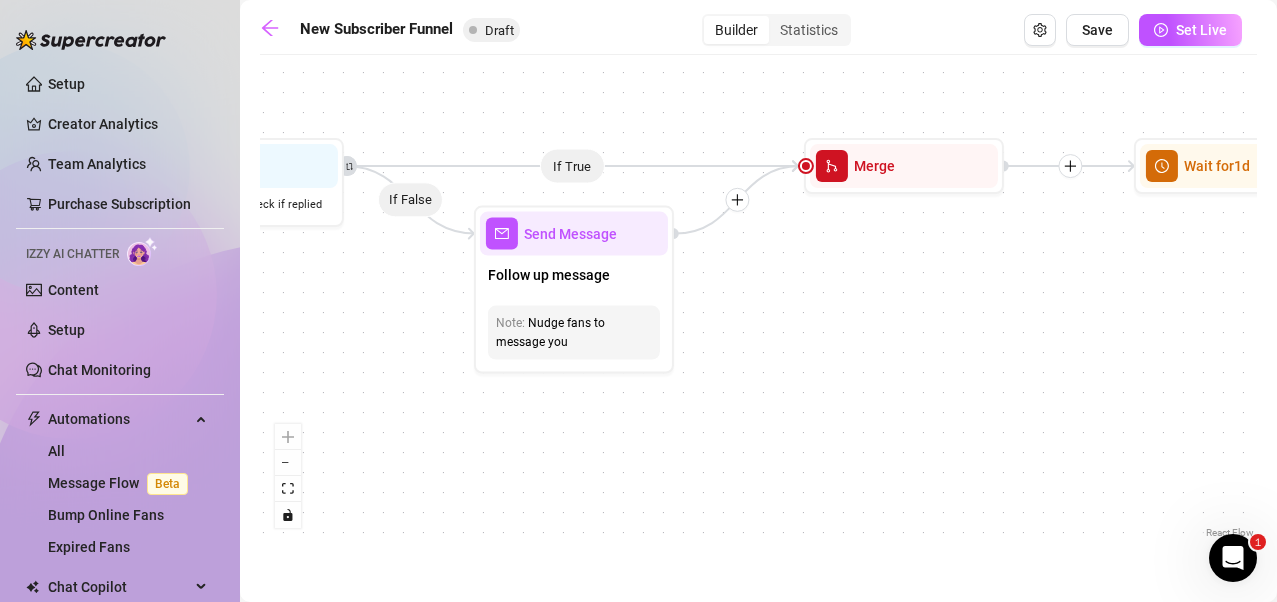 click on "If True If True If True If False If False If False If True If False Merge Merge Merge Send Message Regular set Send Message Exclusive set Condition Spent  above  $ 100 Note:     Send 2 different sets for spenders and low-spenders Wait for  1d  Send Message PPV Wait for  2d  Send Message PPV Wait for  1d  Send Message PPV Wait for  1d  Send Message PPV Wait for  1d  Send Message PPV Send Message Follow up Note: Create FOMO by saying you're about to delete the last PPV you sent Condition Wait  4  hours, then check if purchased last message Wait for  1d  Send Message PPV (part 2) Note: Split the message into 2 messages to make it look more authentic Send Message Follow up message Note: Nudge fans to message you Condition Wait  1  hours, then check if replied Send Message Discounted offer to anyone who didn't buy Note: Send the set for discounted price, "only for the next few hours" Condition Wait  12  hours, then check if purchased last message Starting Event New Subscriber Trigger Note: Wait for  4m Note: Note:" at bounding box center (758, 304) 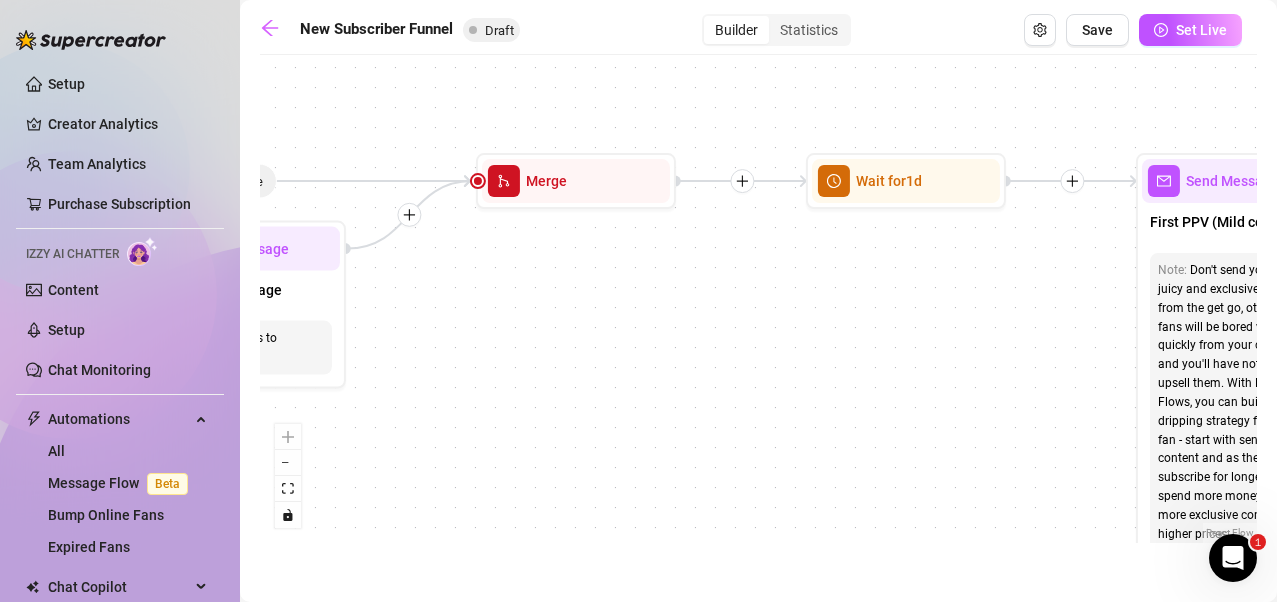 drag, startPoint x: 1181, startPoint y: 358, endPoint x: 902, endPoint y: 369, distance: 279.21677 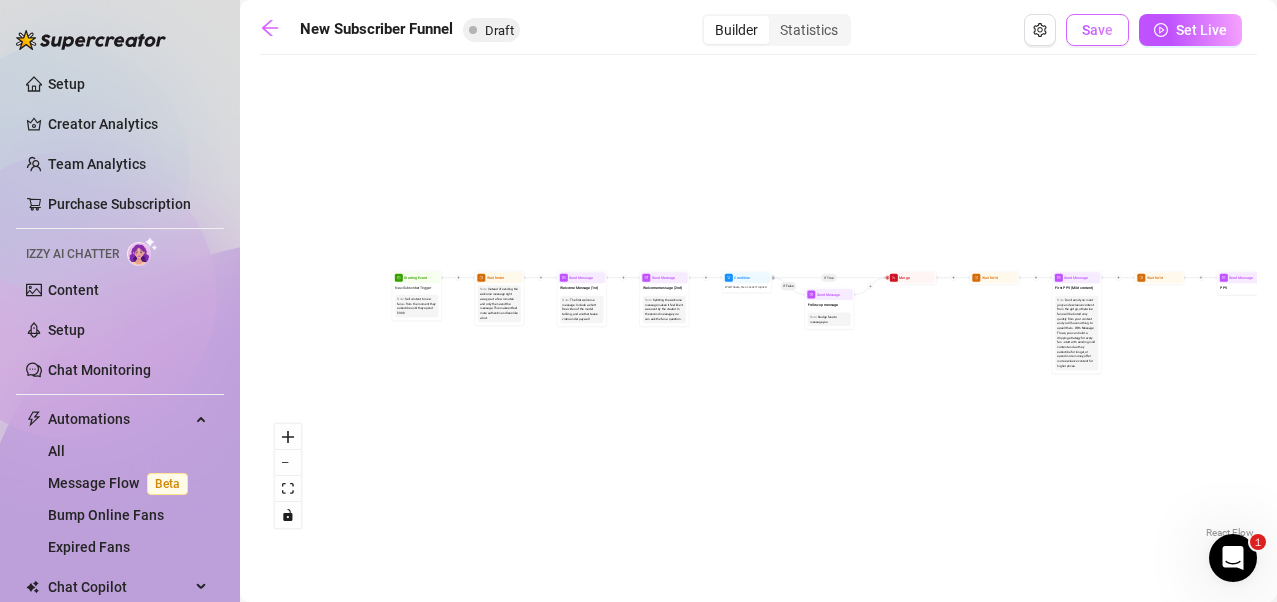 click on "Save" at bounding box center (1097, 30) 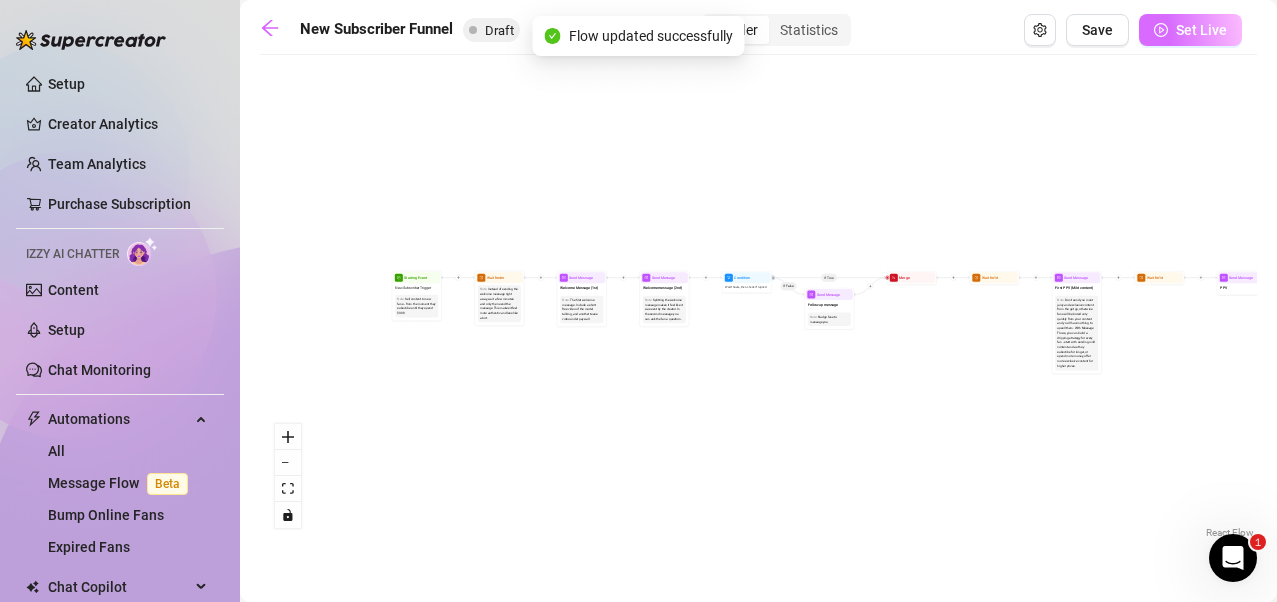 click on "Set Live" at bounding box center [1201, 30] 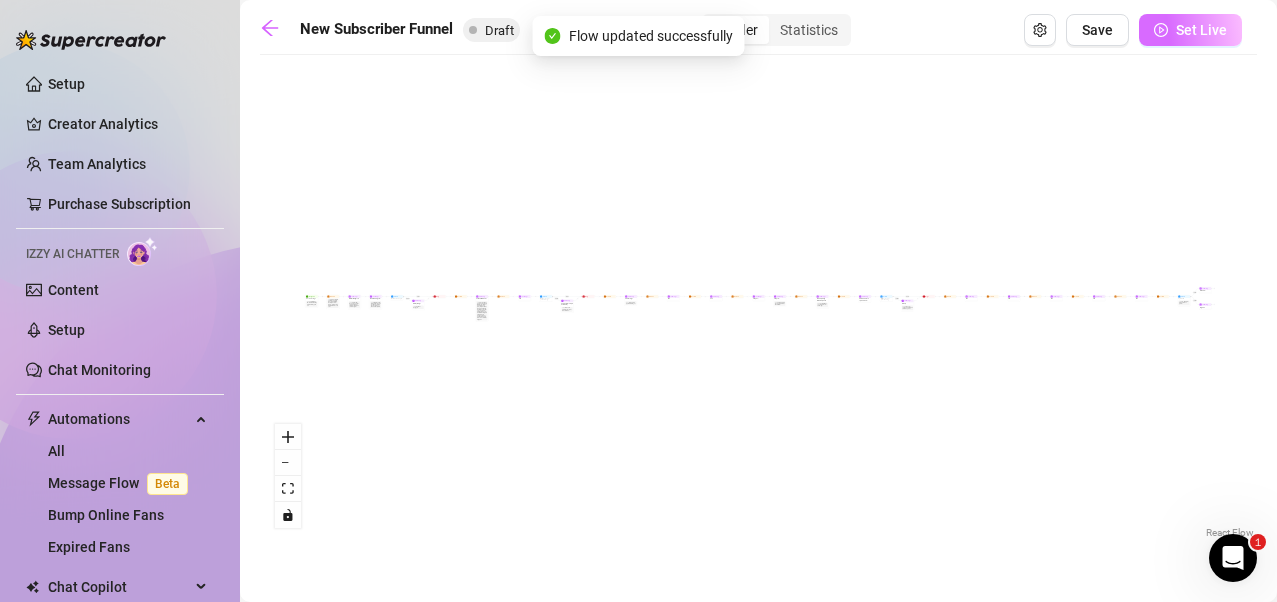 scroll, scrollTop: 0, scrollLeft: 0, axis: both 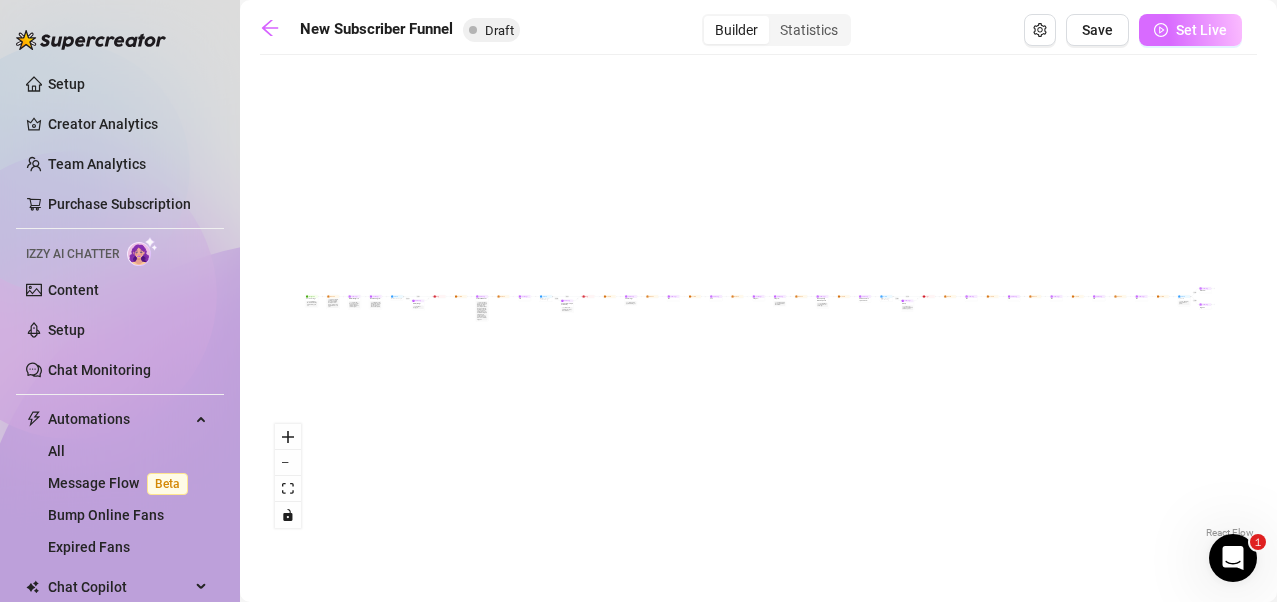 click on "Set Live" at bounding box center (1201, 30) 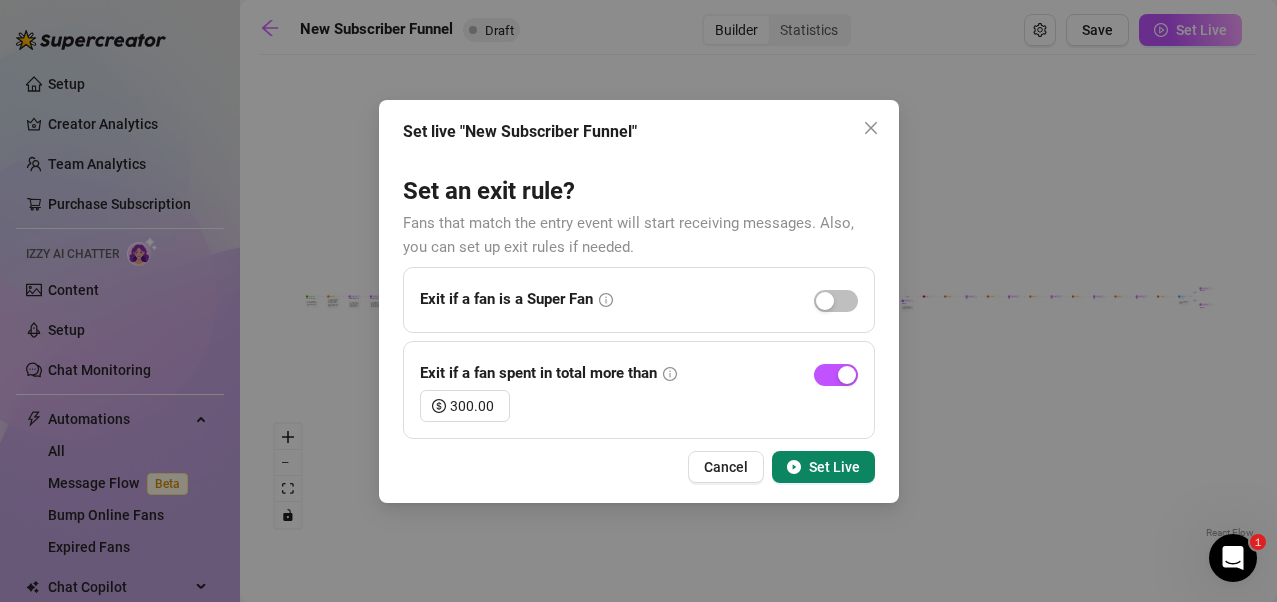 click 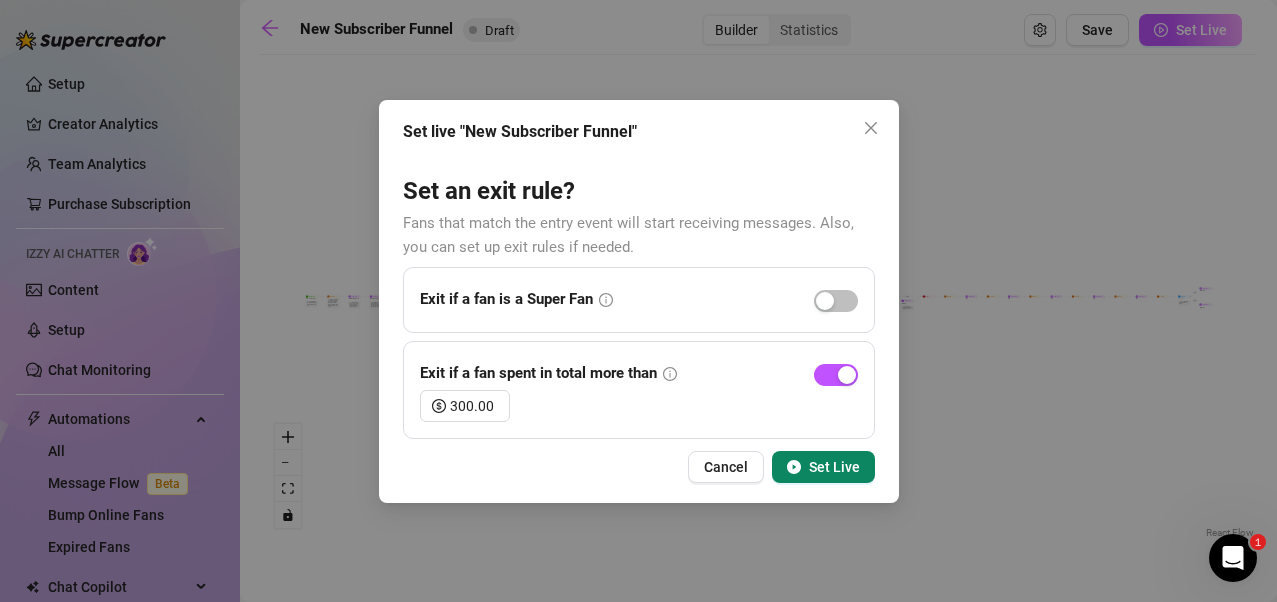 click 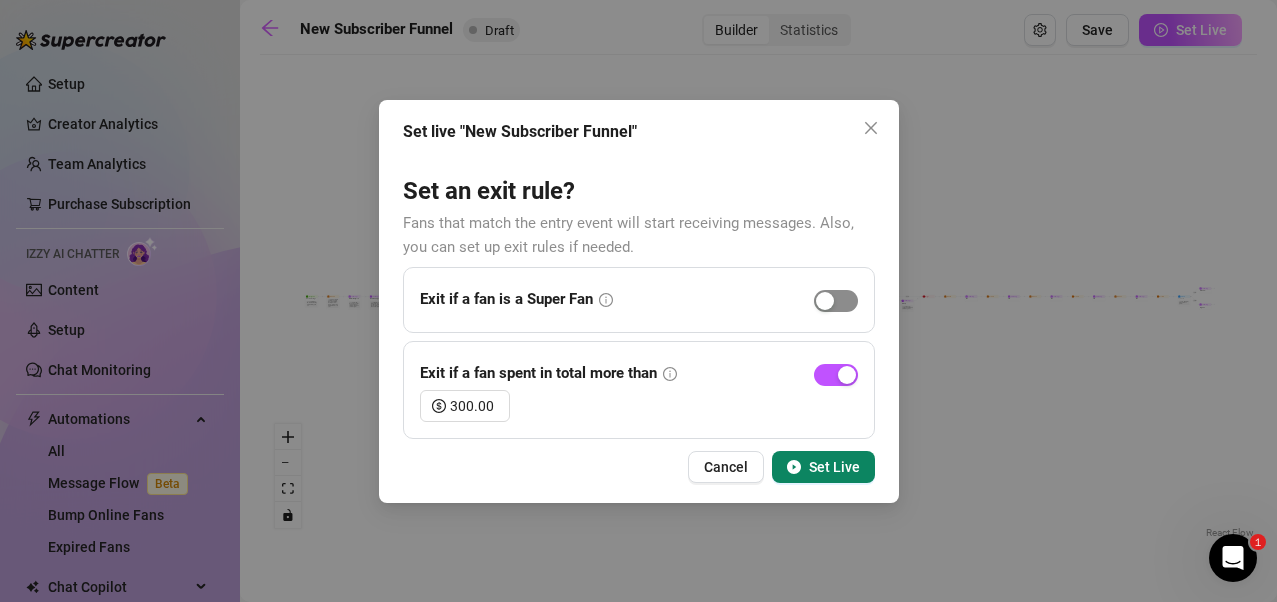 click at bounding box center [836, 301] 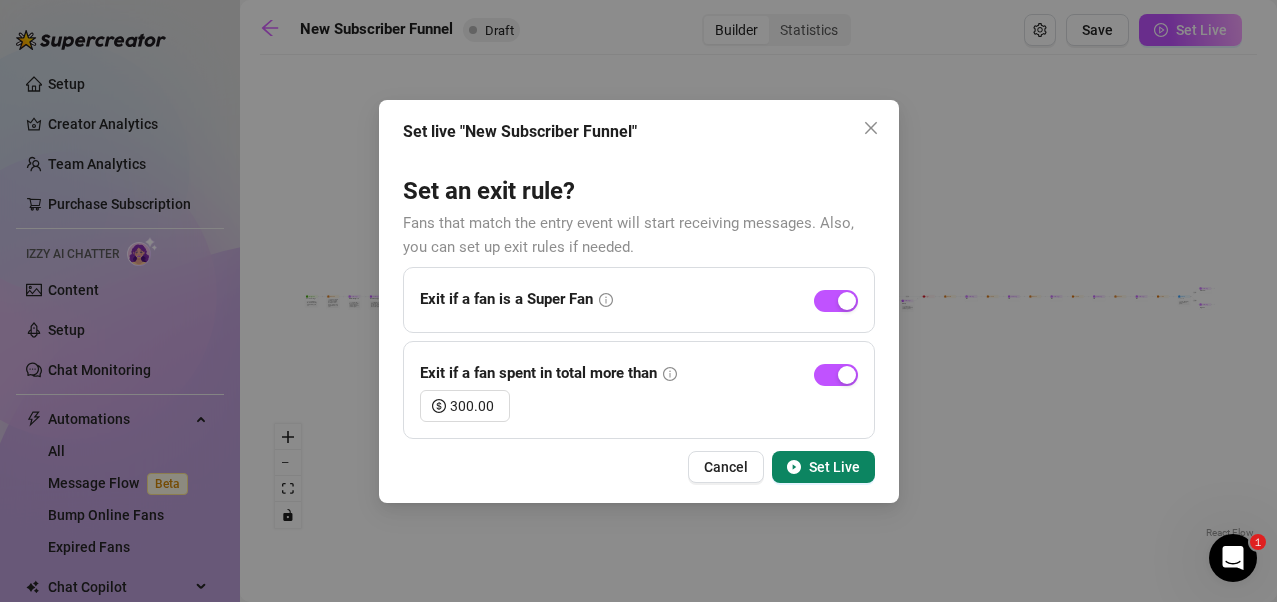 click on "Set Live" at bounding box center [834, 467] 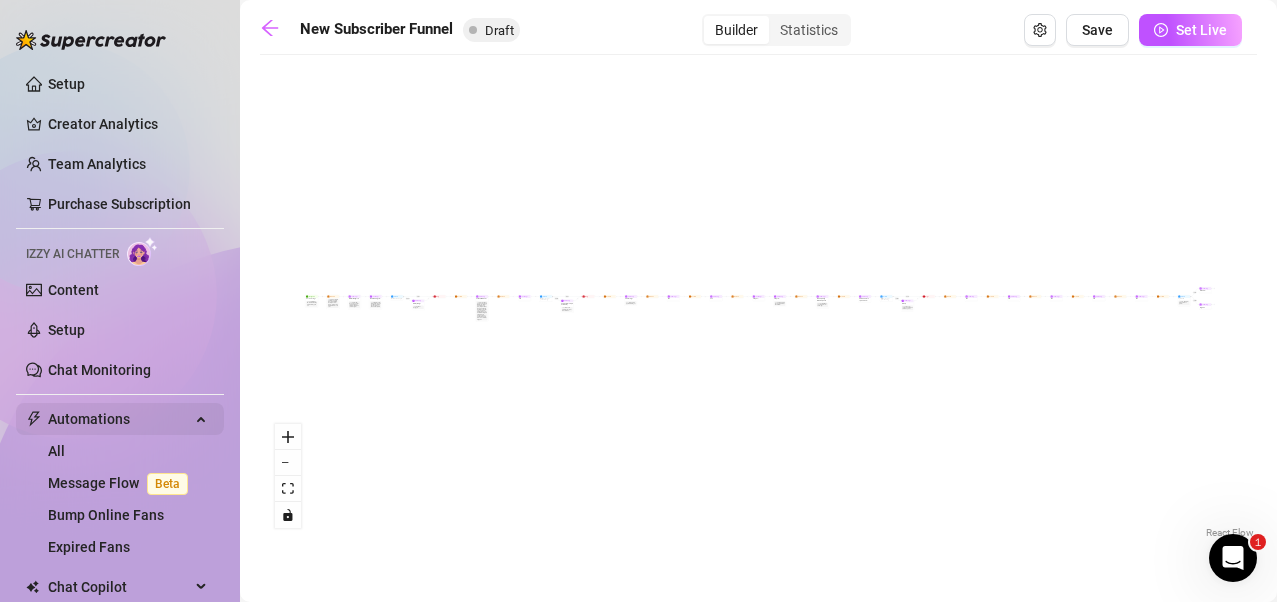 scroll, scrollTop: 98, scrollLeft: 0, axis: vertical 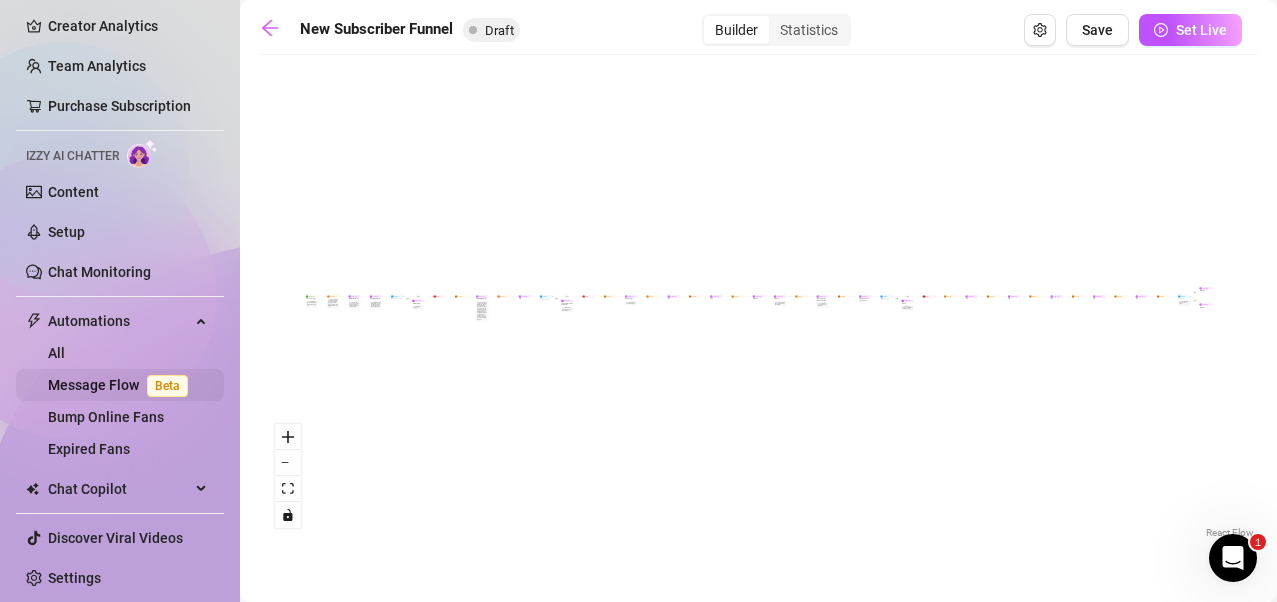 click on "Message Flow Beta" at bounding box center [122, 385] 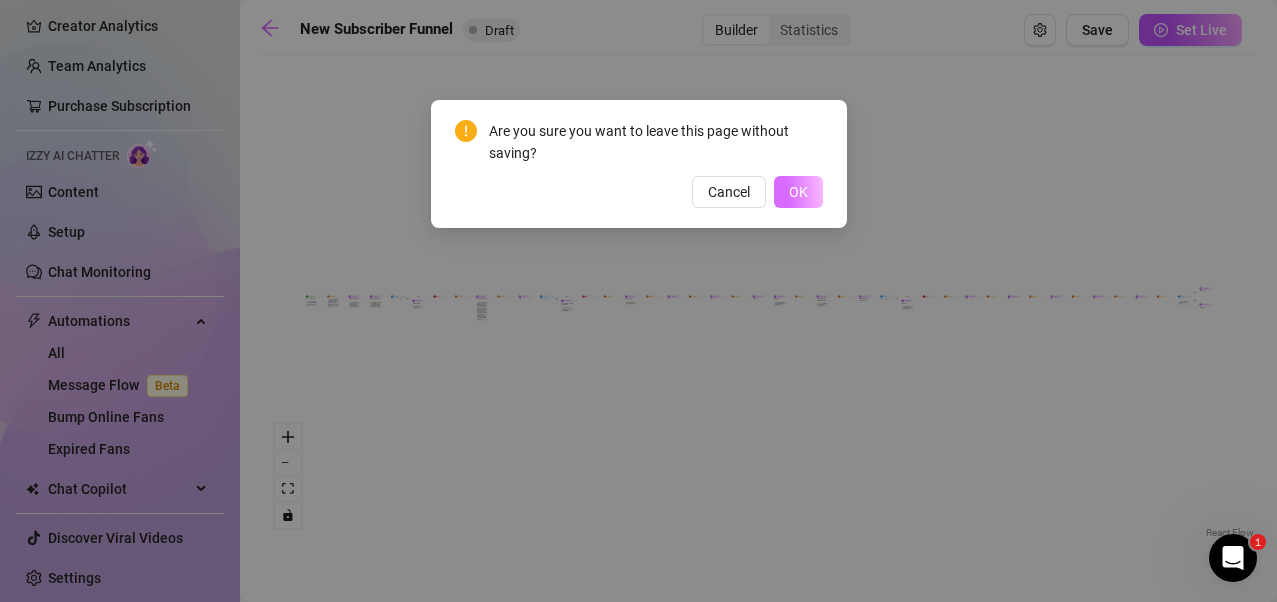 click on "OK" at bounding box center (798, 192) 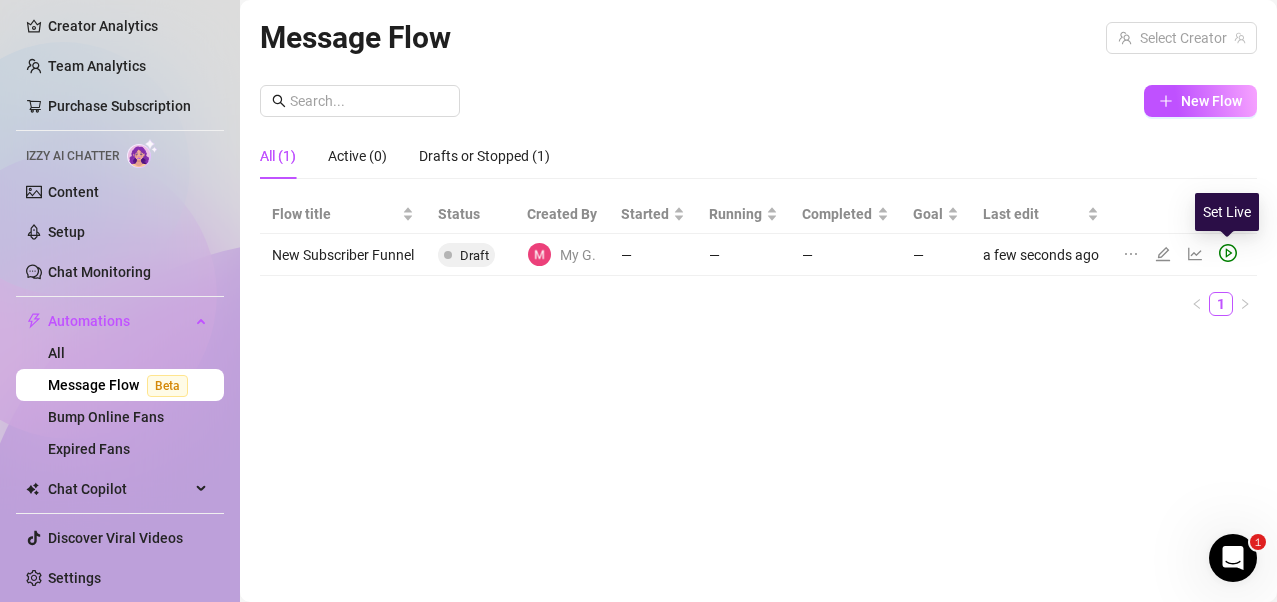 click 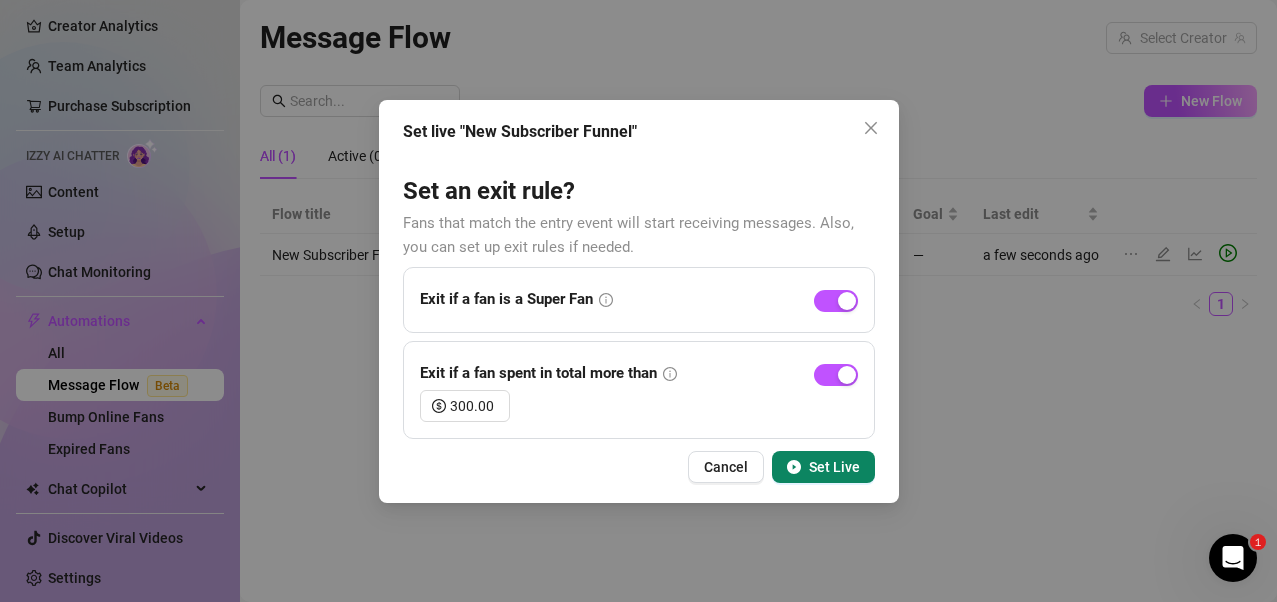 click 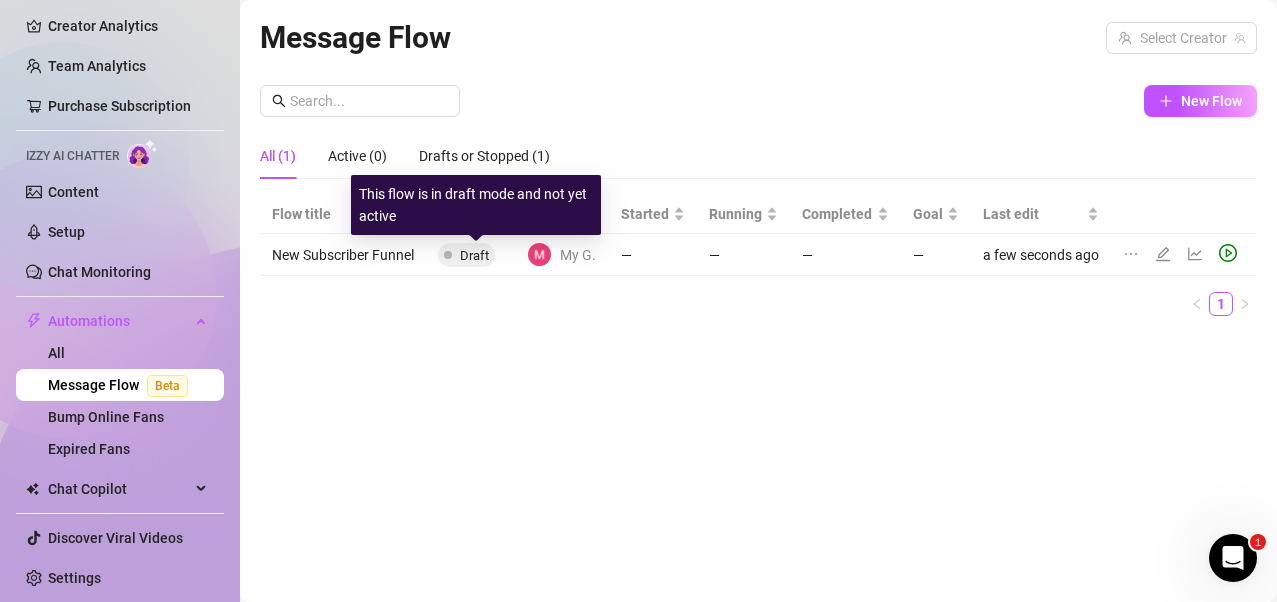 click on "Draft" at bounding box center [474, 255] 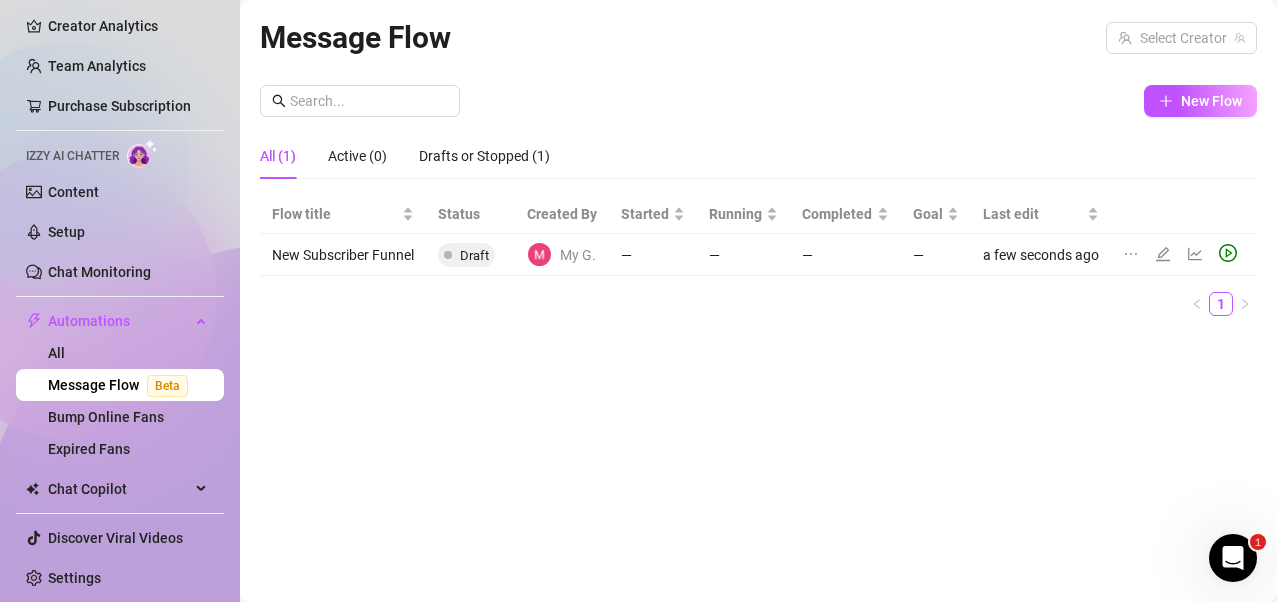 click 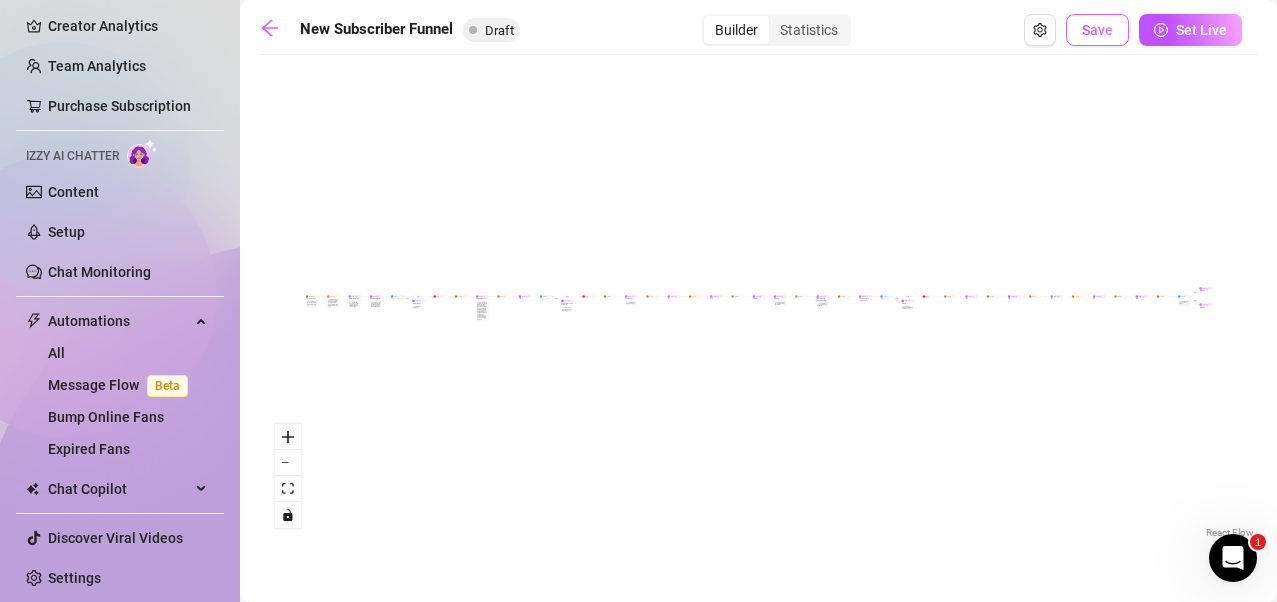 click on "Save" at bounding box center (1097, 30) 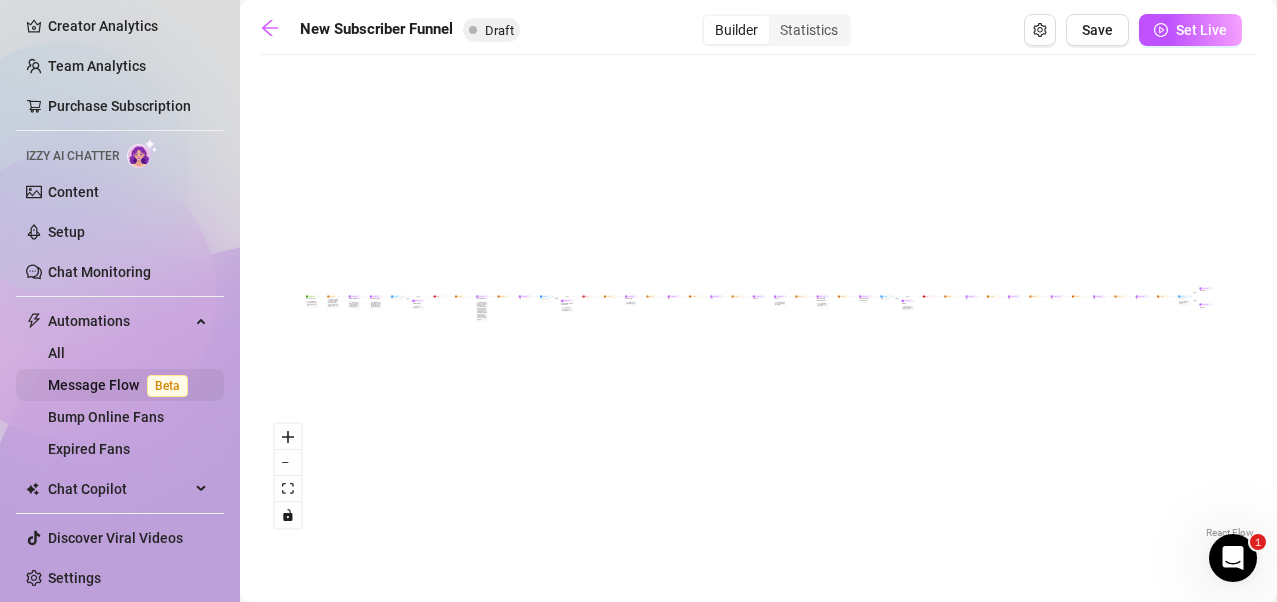 click on "Message Flow Beta" at bounding box center [122, 385] 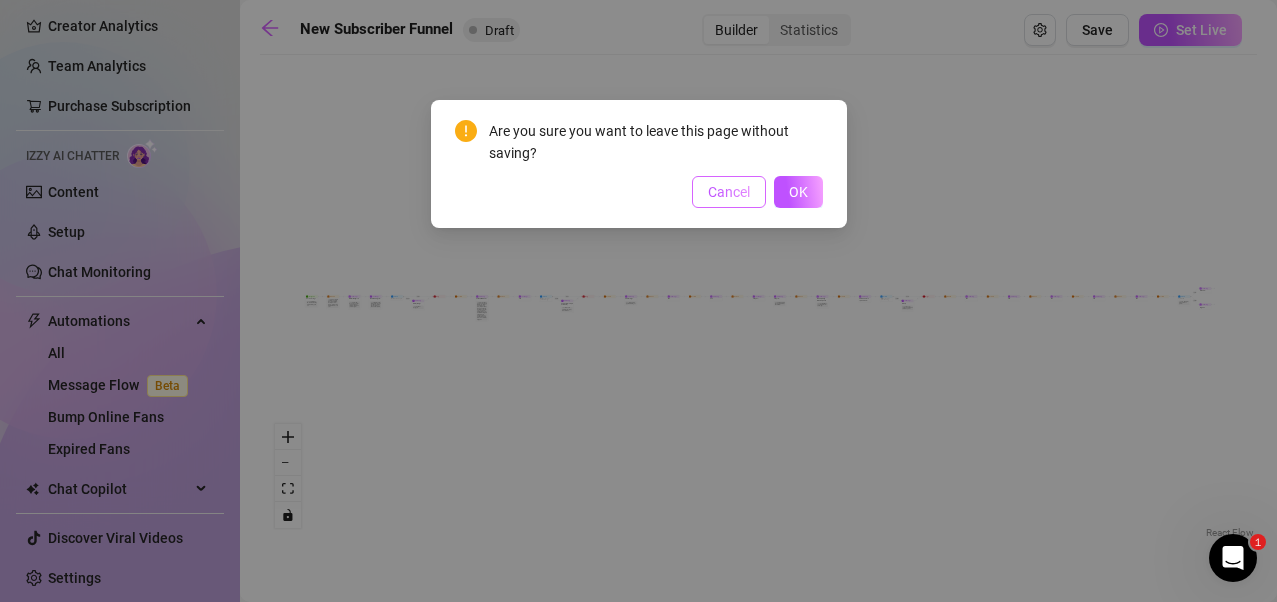 click on "Cancel" at bounding box center (729, 192) 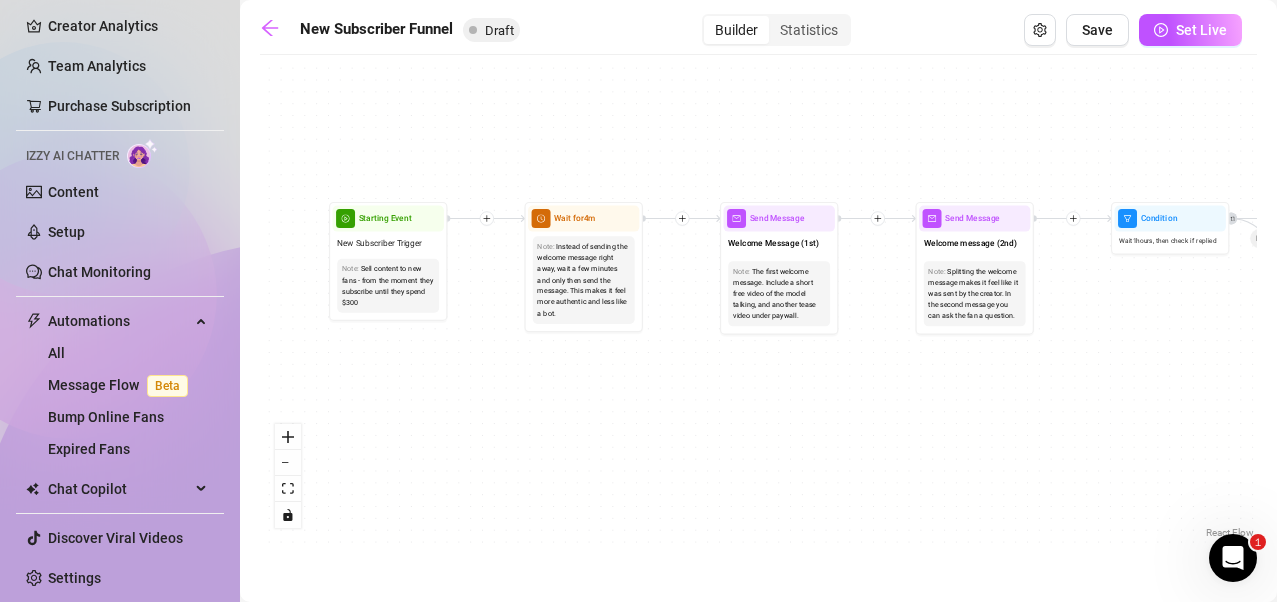 click on "Draft" at bounding box center (499, 30) 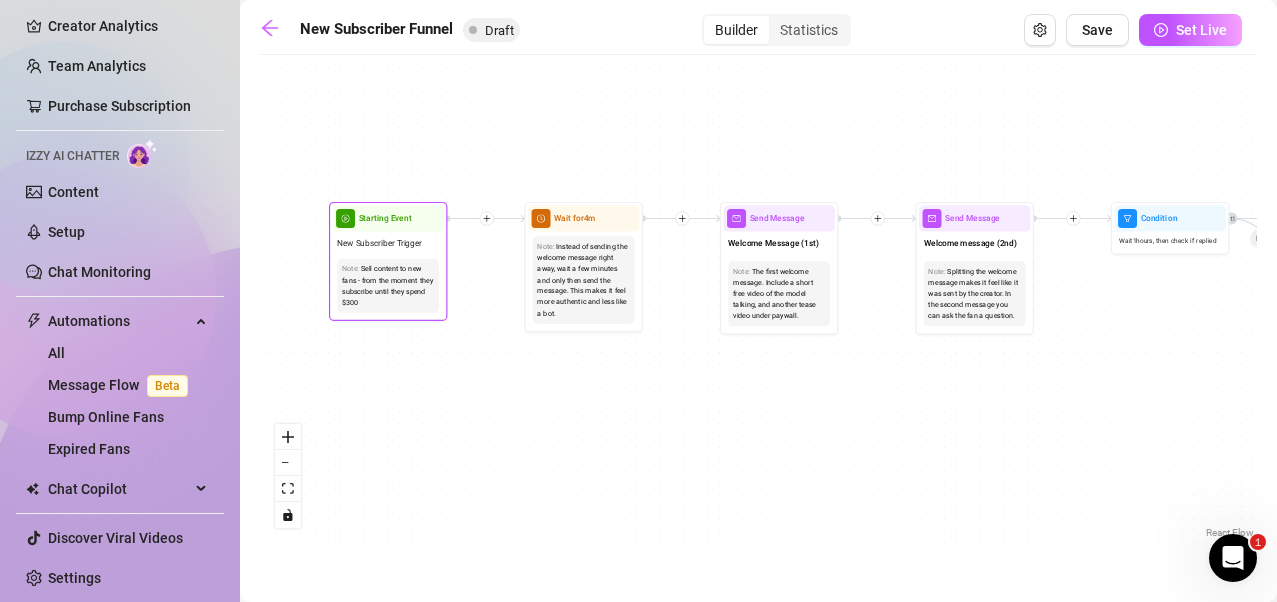 click on "Starting Event" at bounding box center (385, 218) 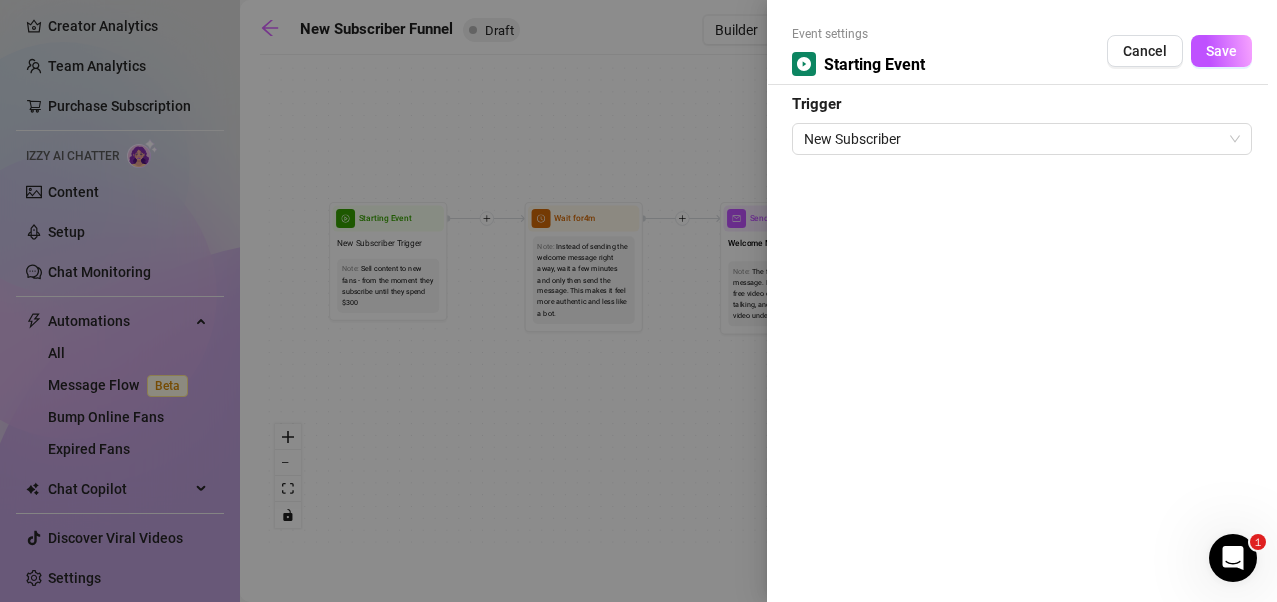 click at bounding box center [638, 301] 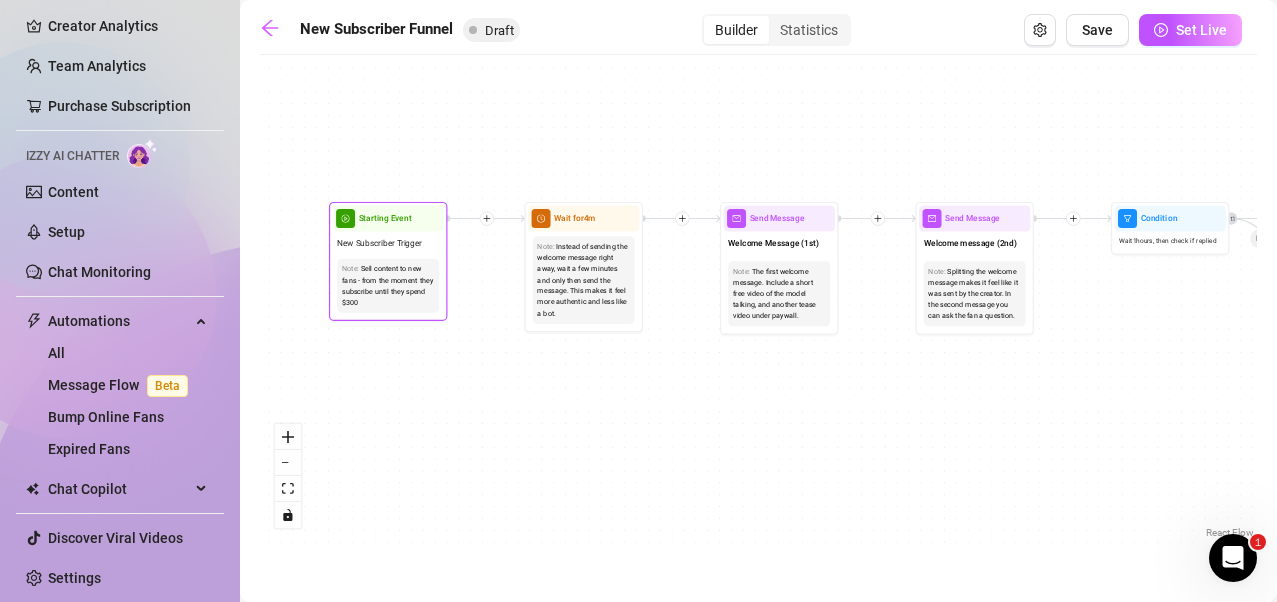 click on "Sell content to new fans - from the moment they subscribe until they spend $300" at bounding box center [388, 286] 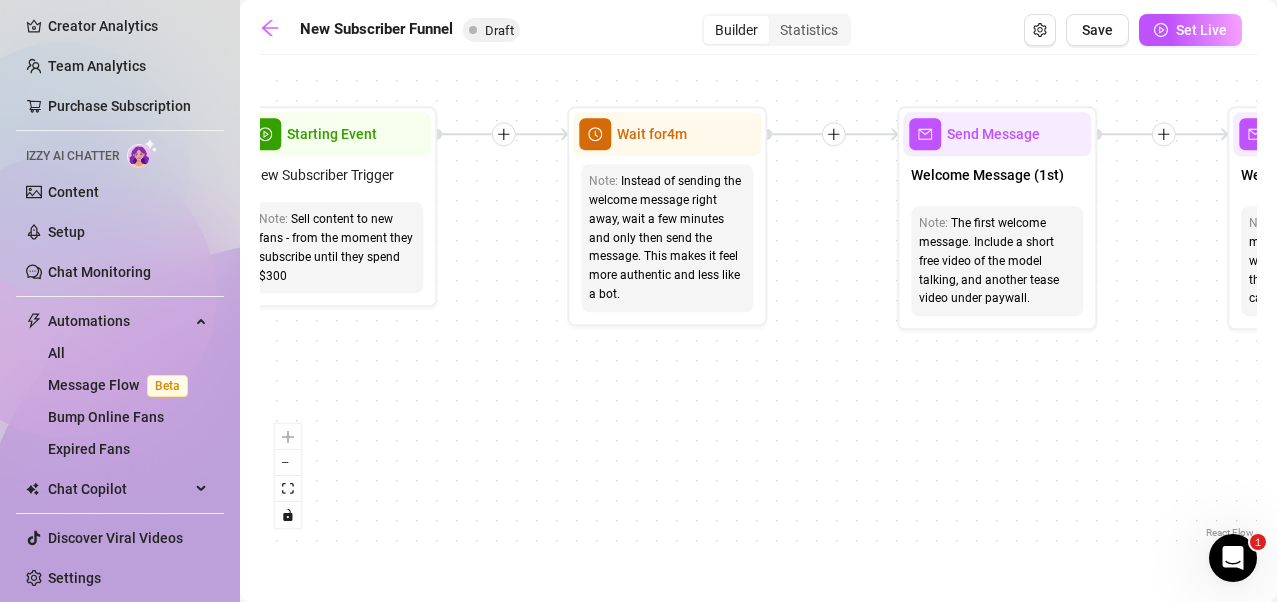 drag, startPoint x: 928, startPoint y: 429, endPoint x: 889, endPoint y: 430, distance: 39.012817 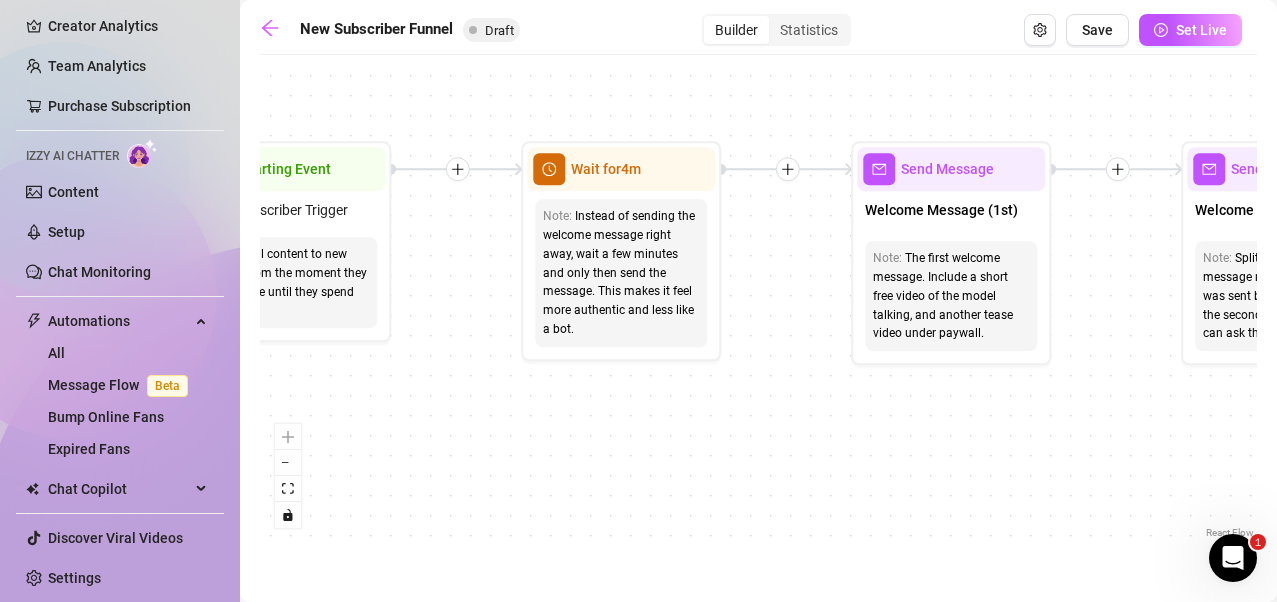 drag, startPoint x: 447, startPoint y: 386, endPoint x: 397, endPoint y: 424, distance: 62.801273 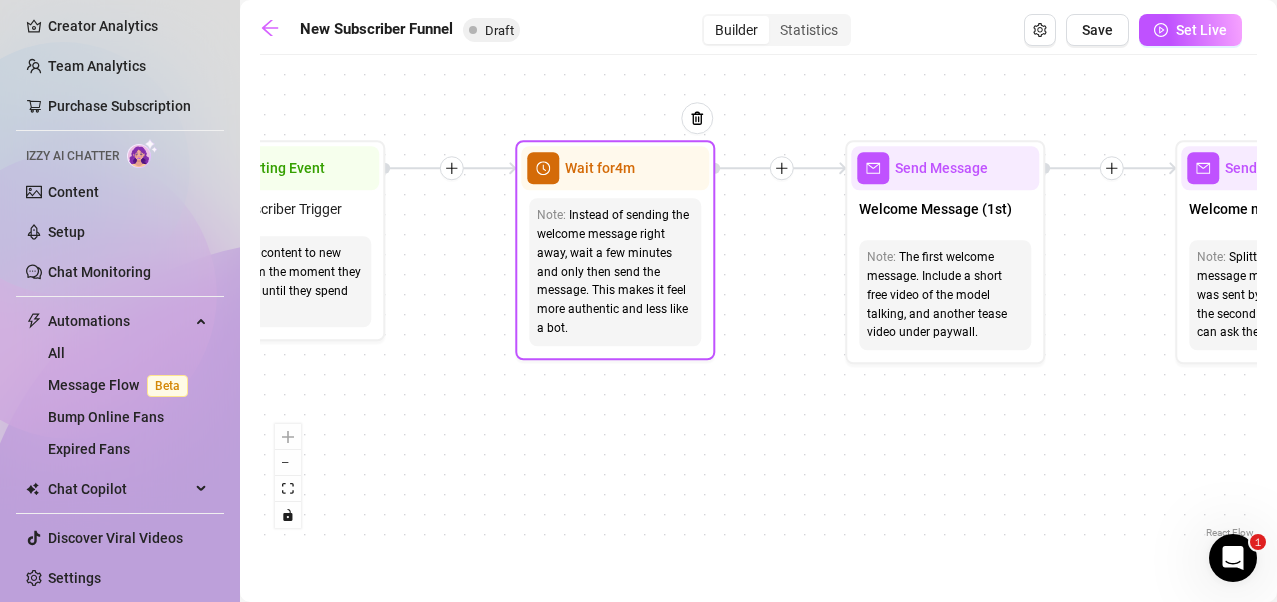 click on "Wait for  4m" at bounding box center [600, 168] 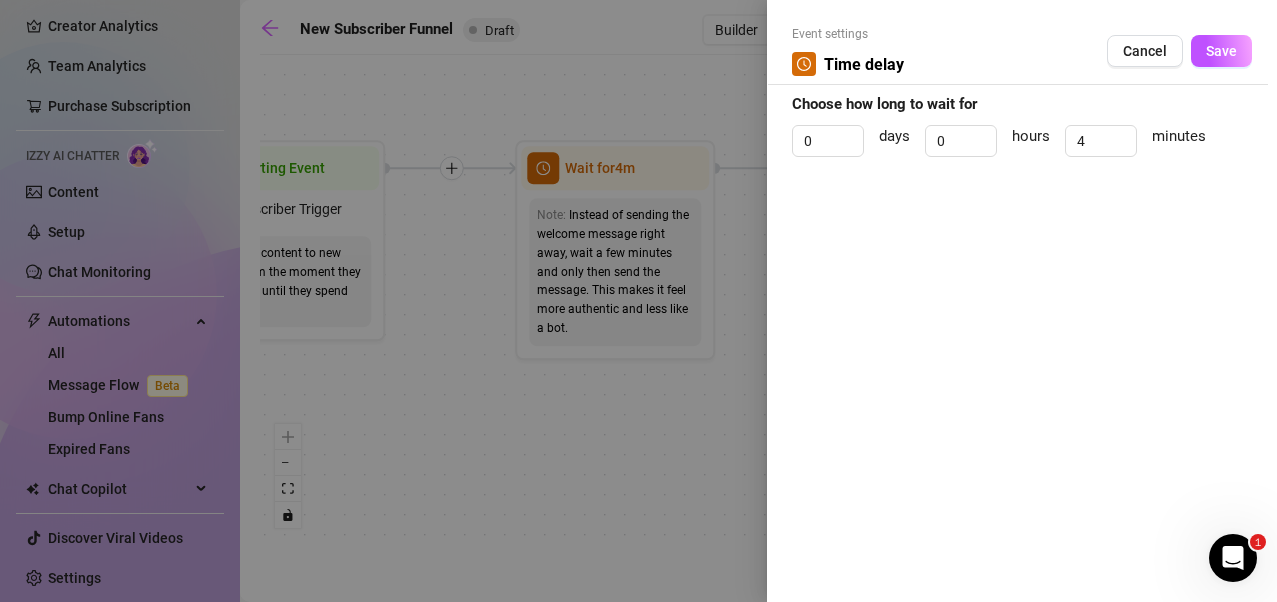 click at bounding box center (638, 301) 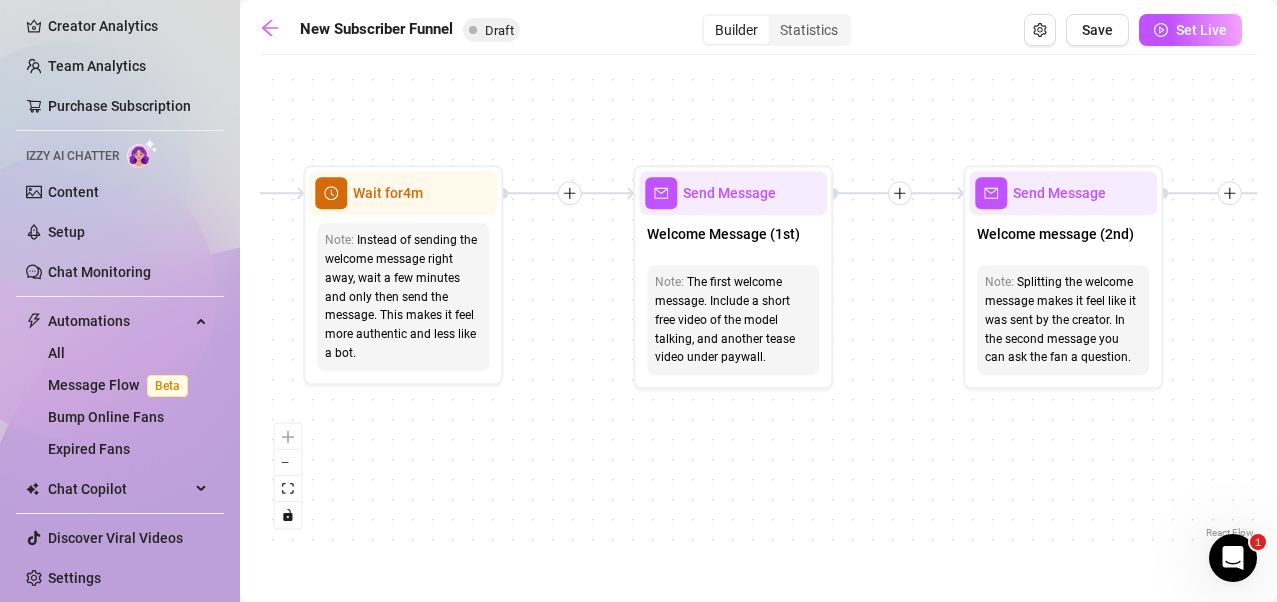 drag, startPoint x: 888, startPoint y: 475, endPoint x: 669, endPoint y: 505, distance: 221.04524 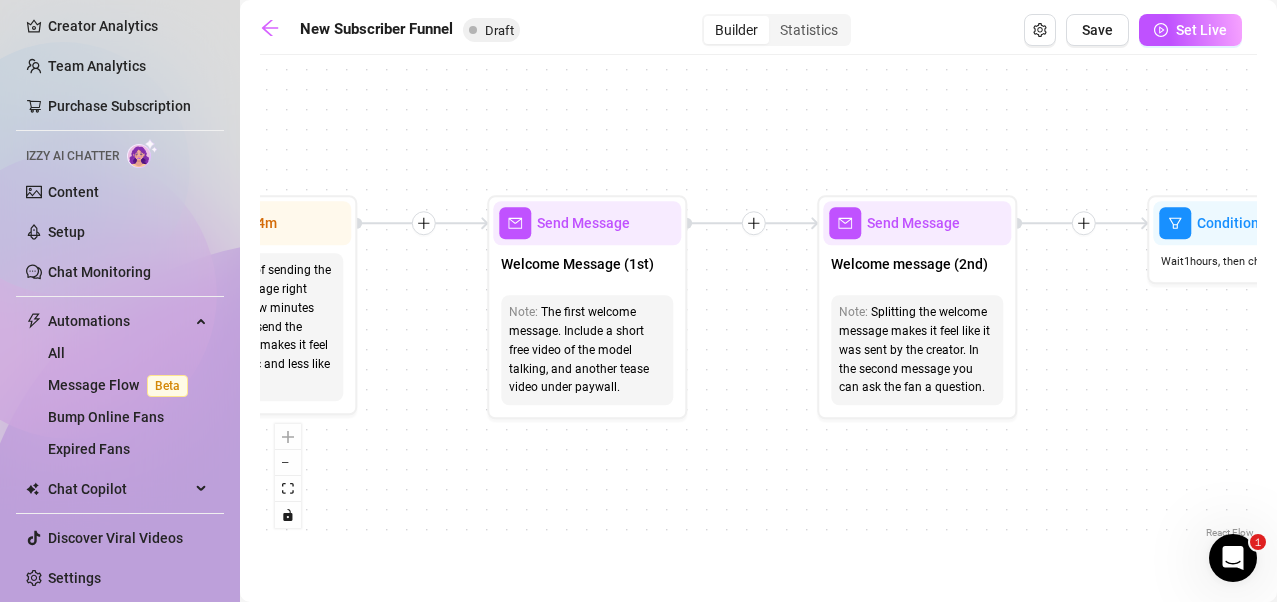 drag, startPoint x: 811, startPoint y: 460, endPoint x: 672, endPoint y: 485, distance: 141.2303 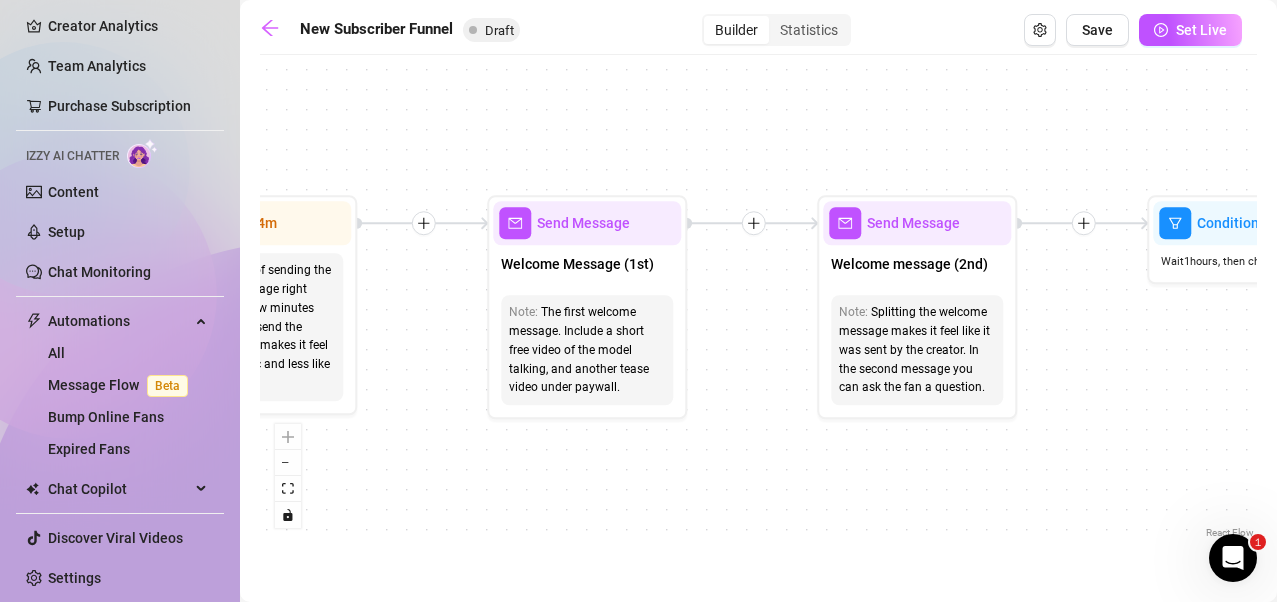 click 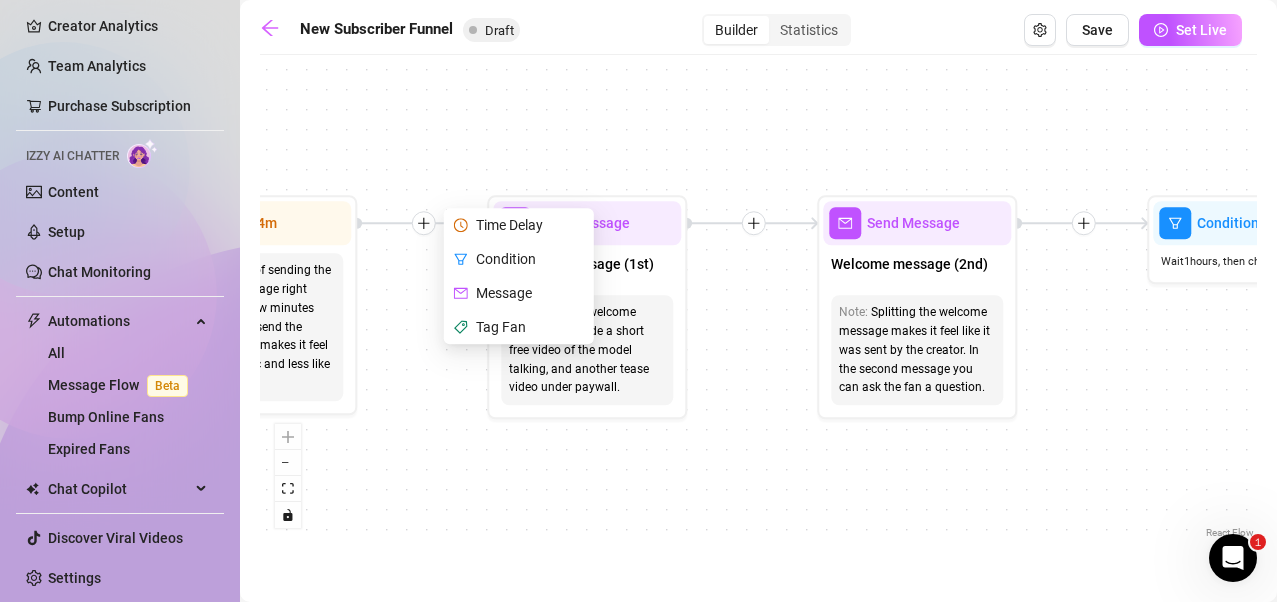 click on "Time Delay Condition Message Tag Fan If True If False If True If False If True If False If True If False Merge Merge Merge Send Message Regular set Send Message Exclusive set Condition Spent  above  $ 100 Note:     Send 2 different sets for spenders and low-spenders Wait for  1d  Send Message PPV Wait for  2d  Send Message PPV Wait for  1d  Send Message PPV Wait for  1d  Send Message PPV Wait for  1d  Send Message PPV Send Message Follow up Note: Create FOMO by saying you're about to delete the last PPV you sent Condition Wait  4  hours, then check if purchased last message Wait for  1d  Send Message PPV (part 2) Note: Split the message into 2 messages to make it look more authentic Send Message Follow up message Note: Nudge fans to message you Condition Wait  1  hours, then check if replied Send Message Discounted offer to anyone who didn't buy Note: Send the set for discounted price, "only for the next few hours" Condition Wait  12  hours, then check if purchased last message Starting Event Note: Wait for" at bounding box center (758, 304) 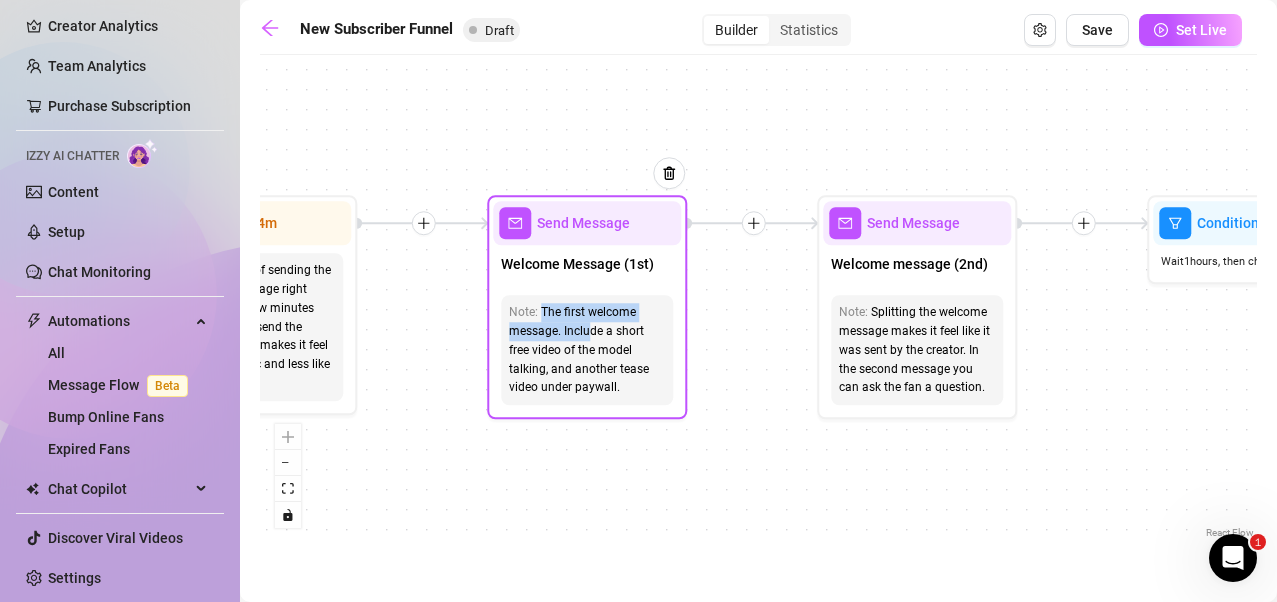 drag, startPoint x: 544, startPoint y: 311, endPoint x: 588, endPoint y: 346, distance: 56.22277 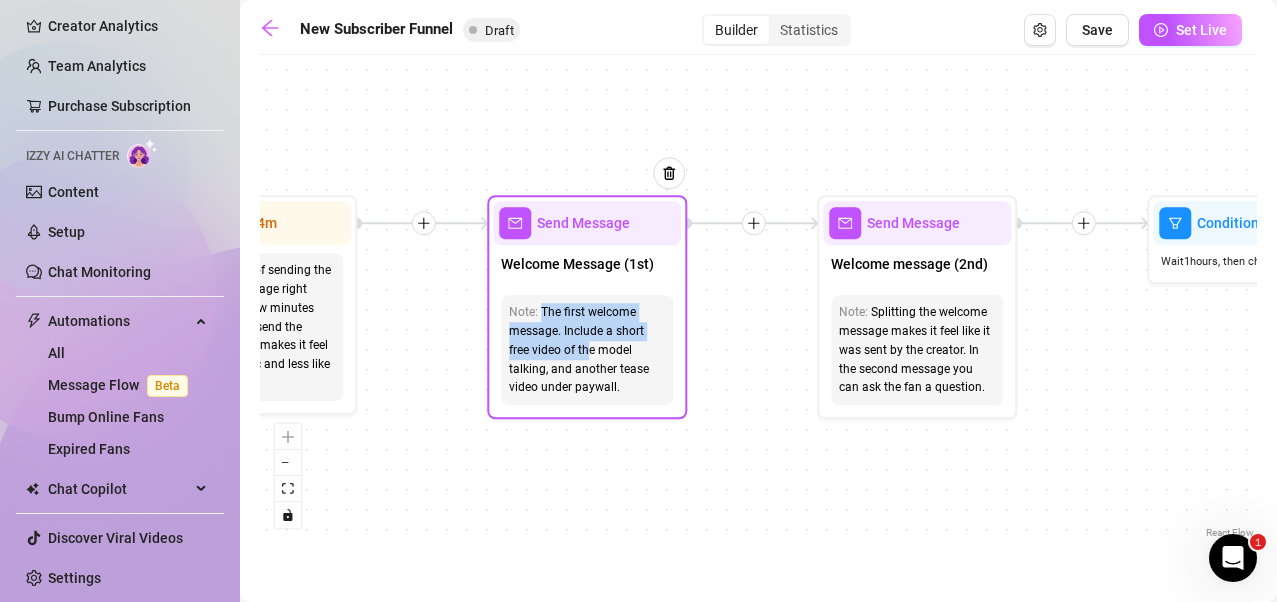 click on "The first welcome message. Include a short free video of the model talking, and another tease video under paywall." at bounding box center [587, 350] 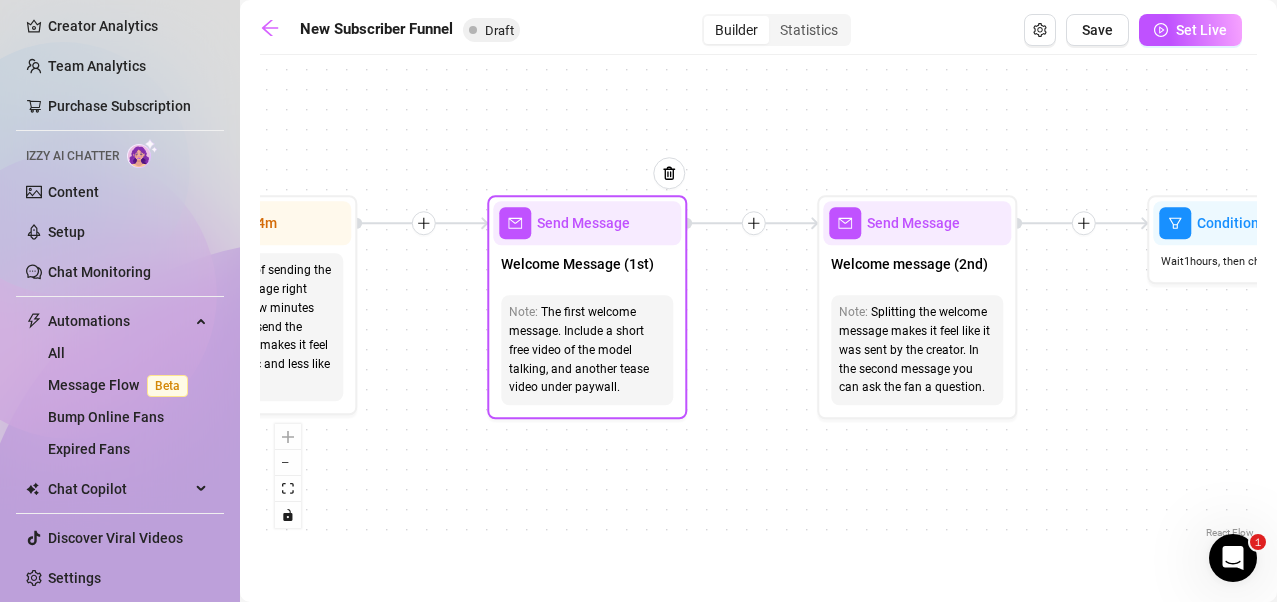 click on "Send Message" at bounding box center [583, 223] 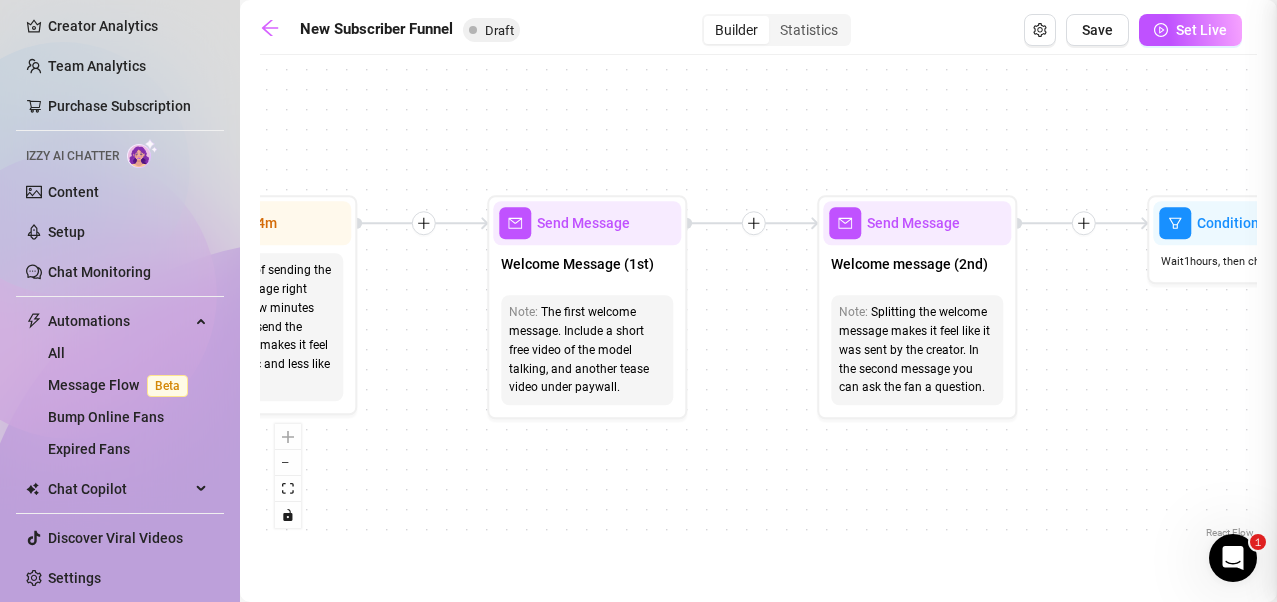 type on "First part of the welcome message" 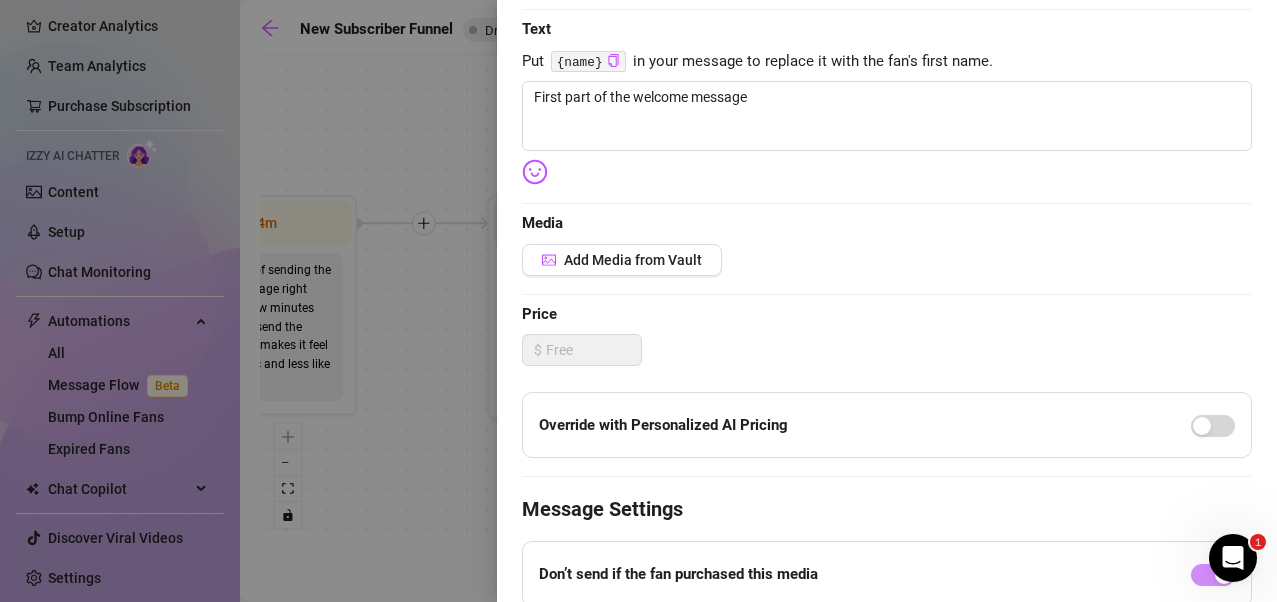 scroll, scrollTop: 500, scrollLeft: 0, axis: vertical 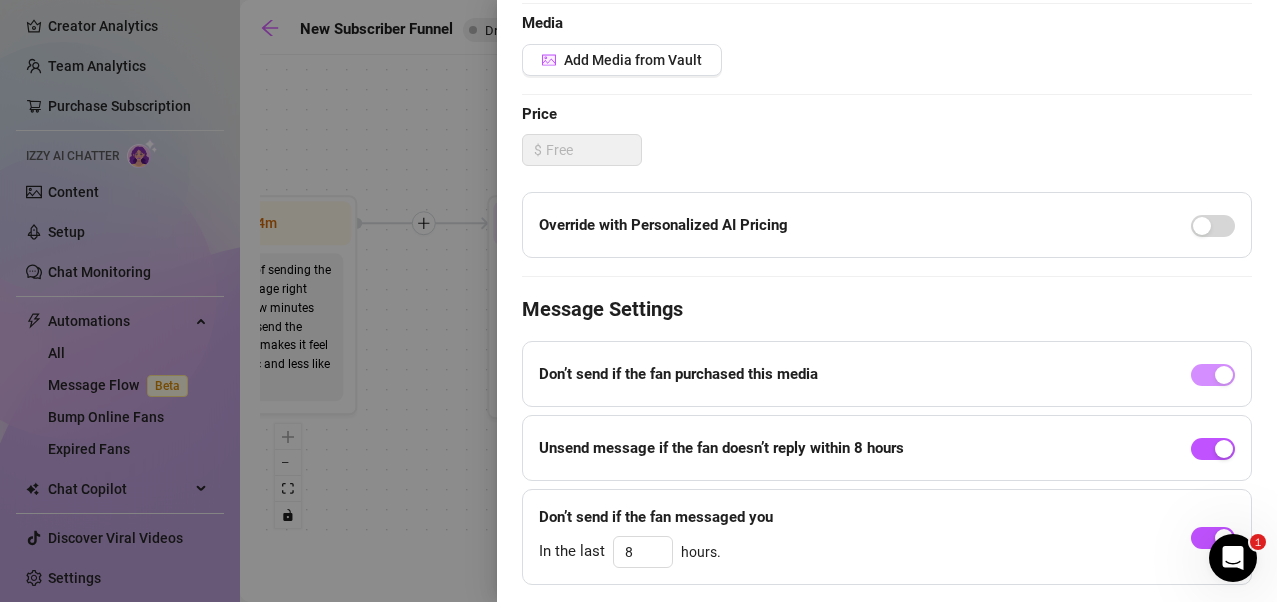 click at bounding box center (638, 301) 